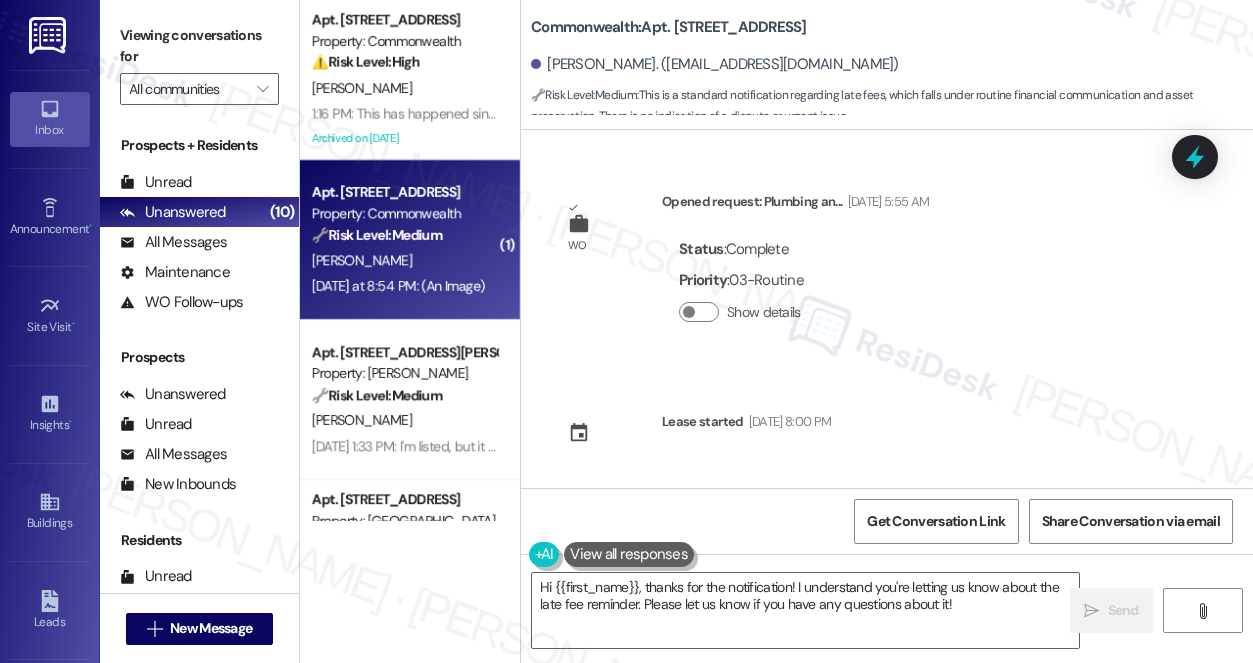 scroll, scrollTop: 0, scrollLeft: 0, axis: both 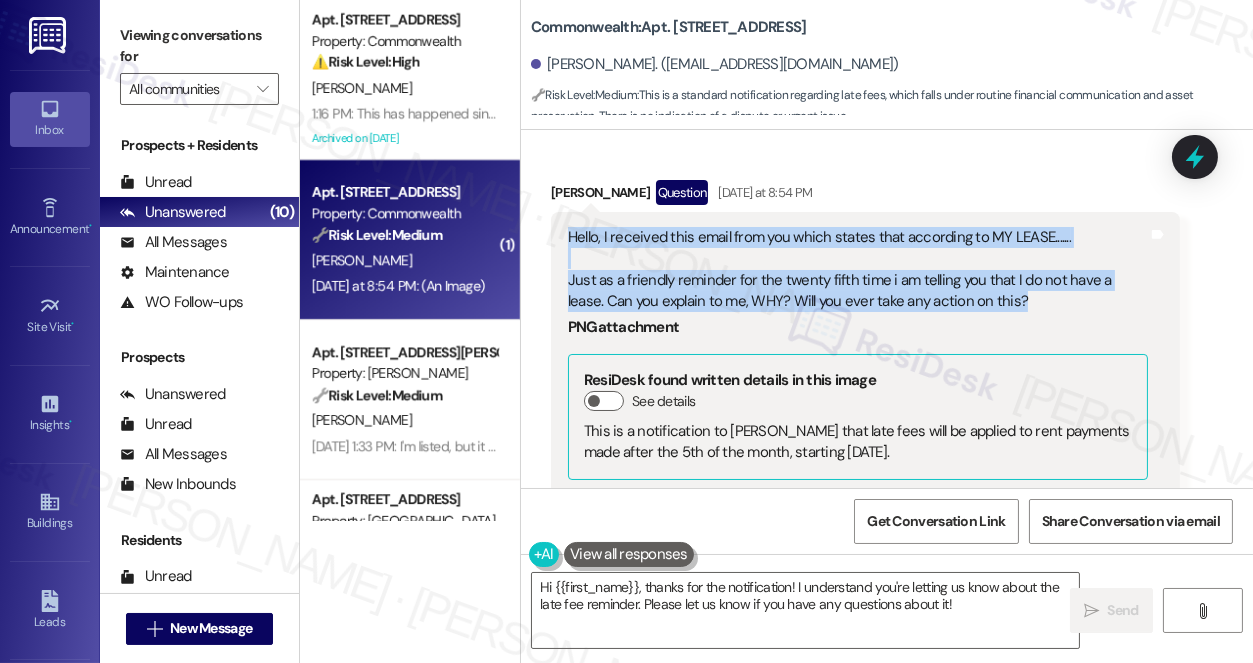 click on "Hello, I received this email from you which states  that according to MY LEASE.......
Just as a friendly reminder for the twenty fifth  time i am telling you that I do not have a lease. Can you explain to me, WHY? Will you ever take any action on this?" at bounding box center [858, 270] 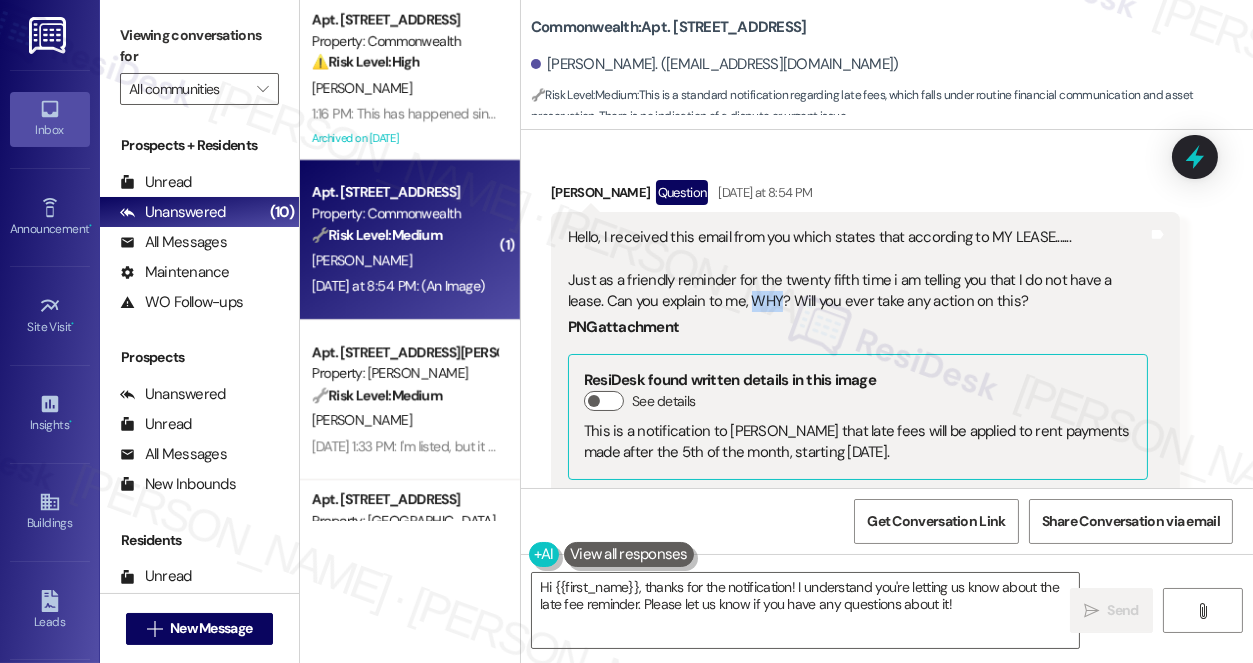 click on "Hello, I received this email from you which states  that according to MY LEASE.......
Just as a friendly reminder for the twenty fifth  time i am telling you that I do not have a lease. Can you explain to me, WHY? Will you ever take any action on this?" at bounding box center (858, 270) 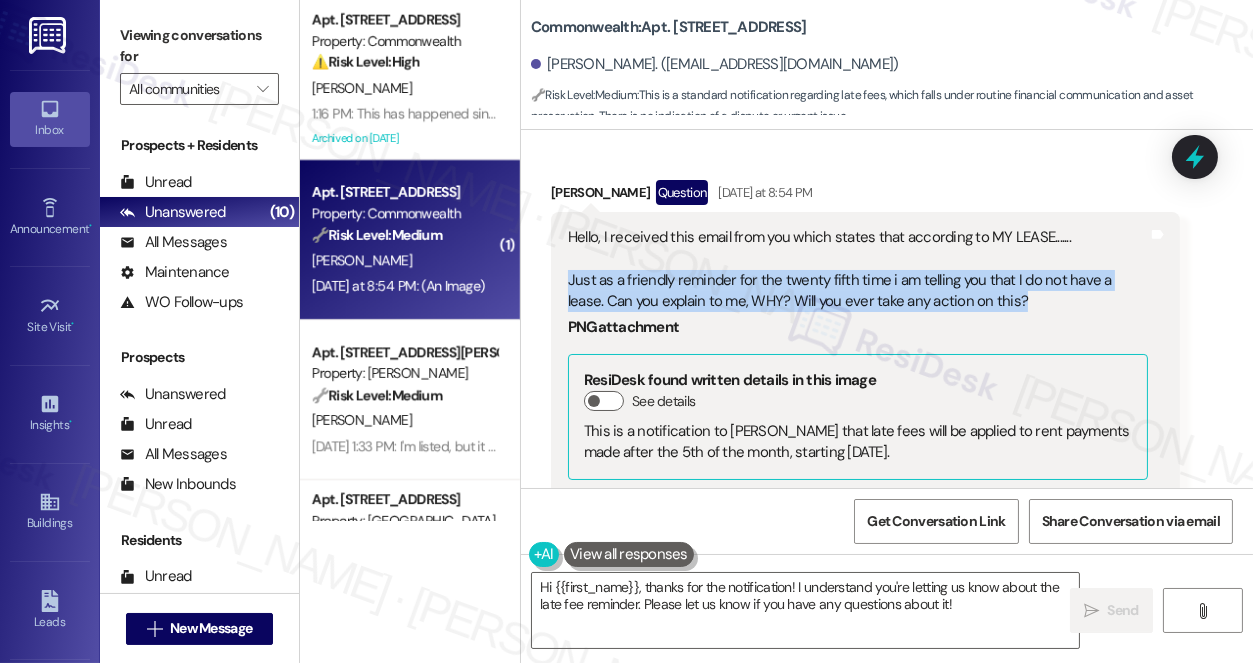 click on "Hello, I received this email from you which states  that according to MY LEASE.......
Just as a friendly reminder for the twenty fifth  time i am telling you that I do not have a lease. Can you explain to me, WHY? Will you ever take any action on this?" at bounding box center [858, 270] 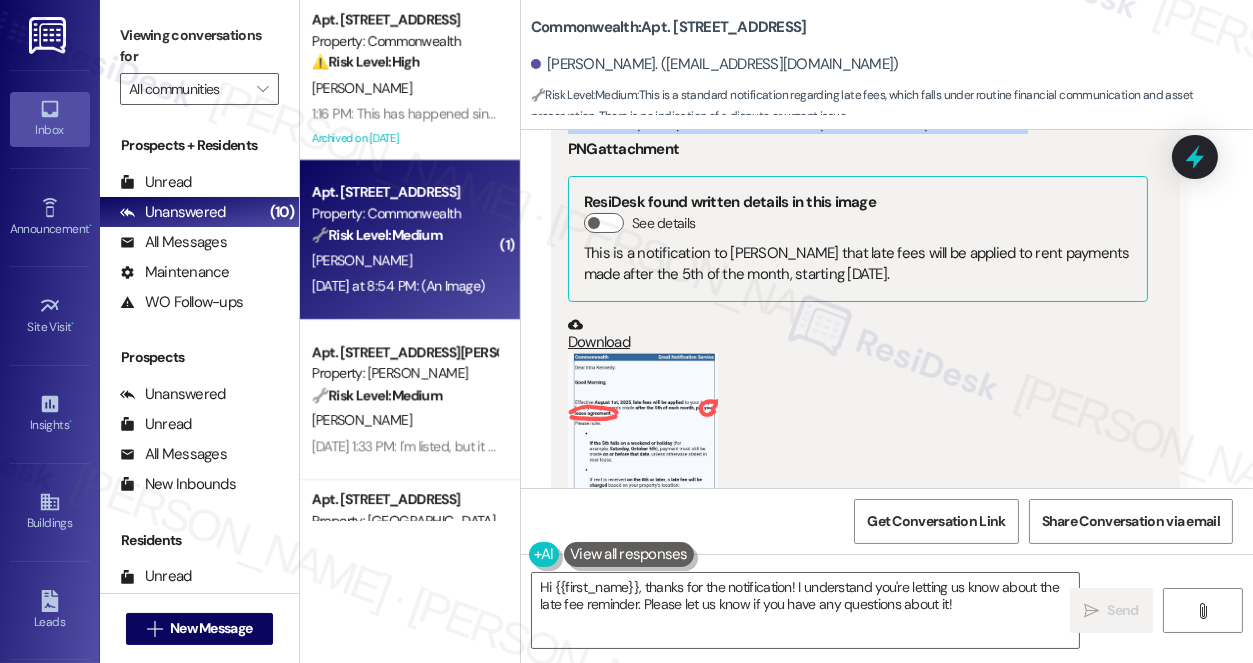 scroll, scrollTop: 13959, scrollLeft: 0, axis: vertical 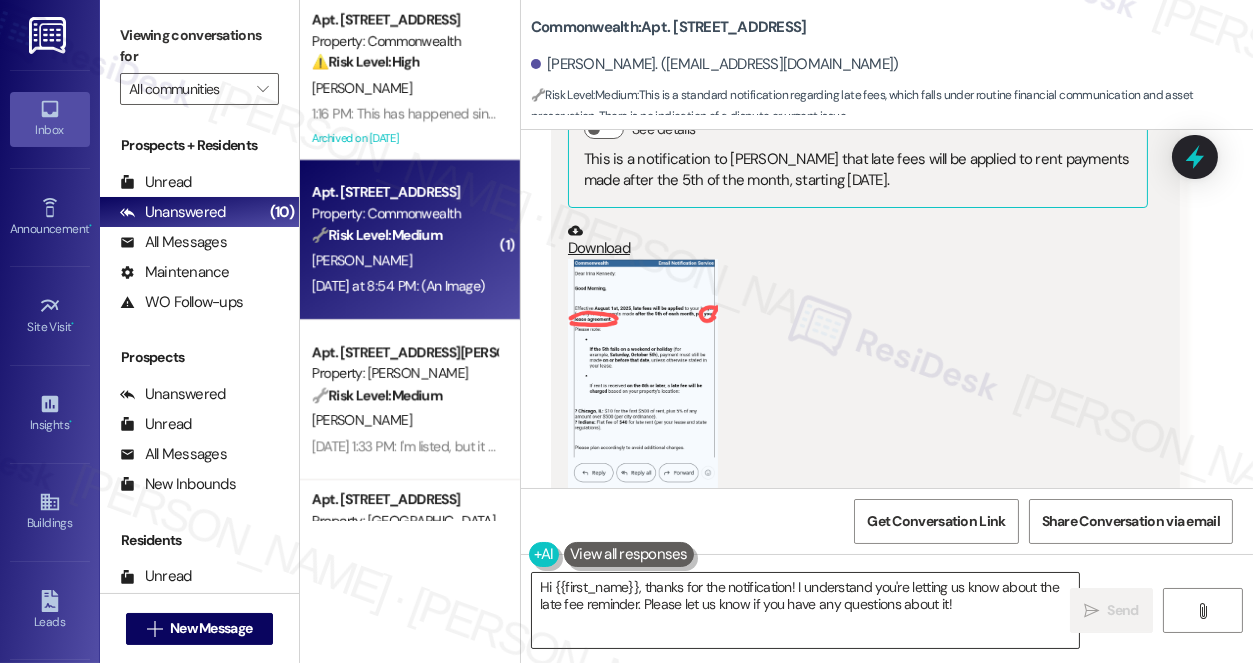 click on "Hi {{first_name}}, thanks for the notification! I understand you're letting us know about the late fee reminder. Please let us know if you have any questions about it!" at bounding box center (805, 610) 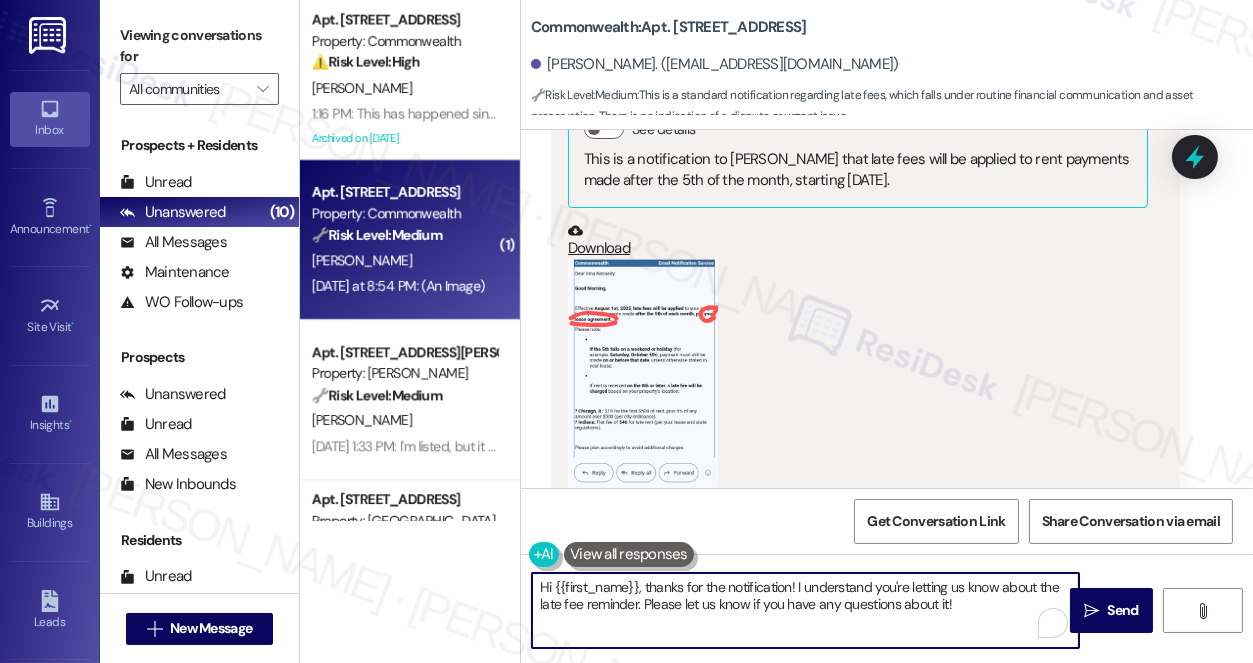 click on "Hi {{first_name}}, thanks for the notification! I understand you're letting us know about the late fee reminder. Please let us know if you have any questions about it!" at bounding box center [805, 610] 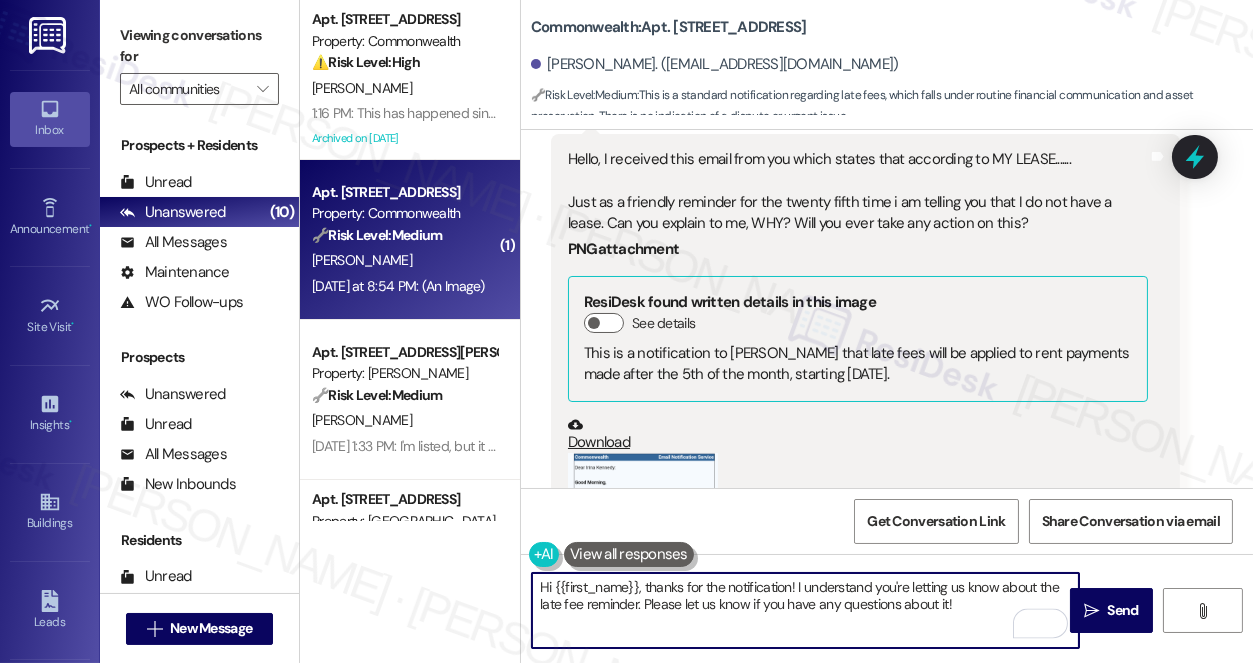 scroll, scrollTop: 13595, scrollLeft: 0, axis: vertical 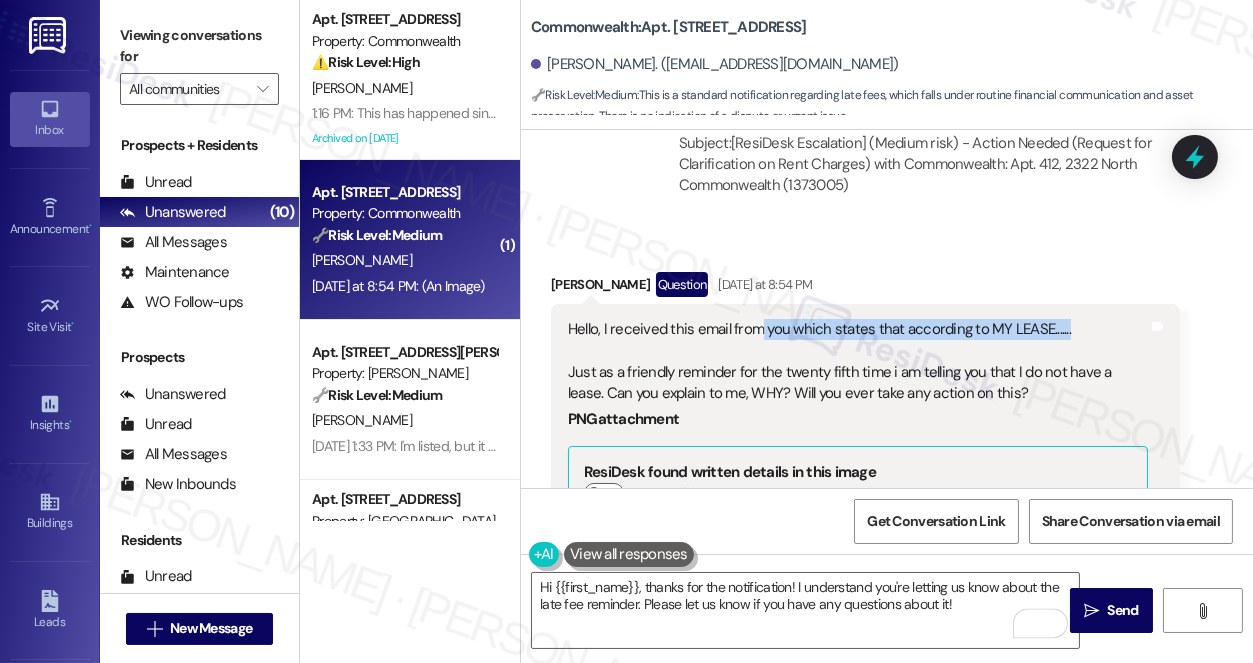 drag, startPoint x: 754, startPoint y: 219, endPoint x: 1097, endPoint y: 226, distance: 343.0714 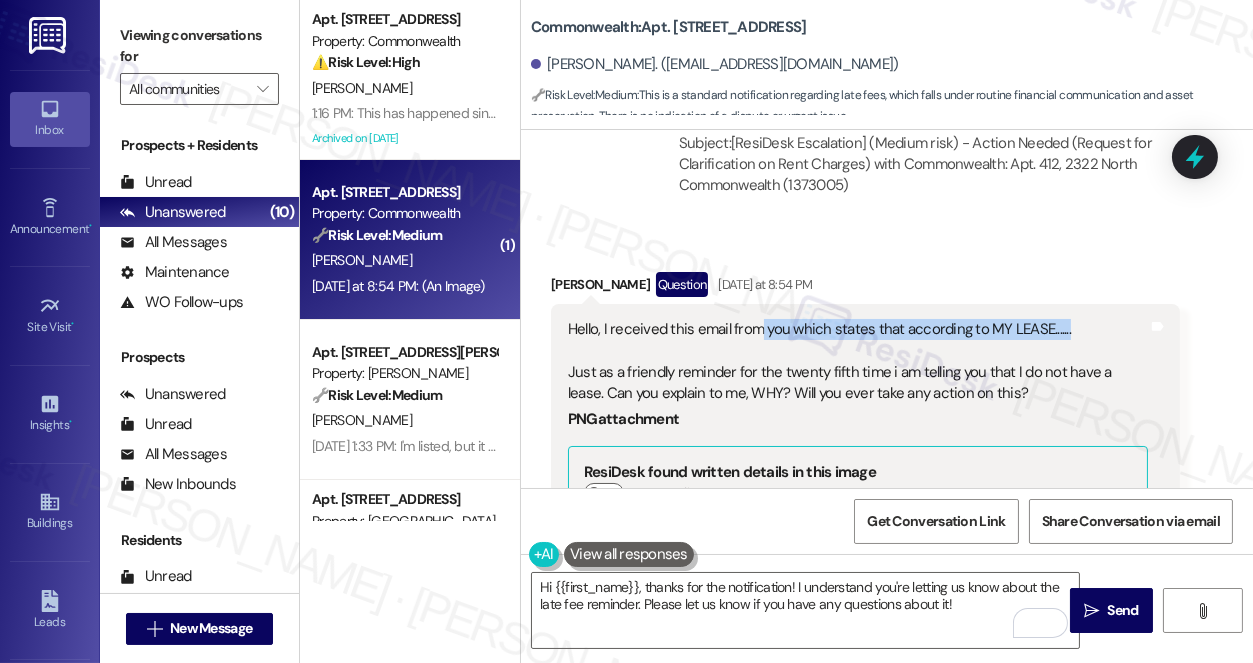 click on "Hello, I received this email from you which states  that according to MY LEASE.......
Just as a friendly reminder for the twenty fifth  time i am telling you that I do not have a lease. Can you explain to me, WHY? Will you ever take any action on this? PNG  attachment ResiDesk found written details in this image   See details This is a notification to Irina Kennedy that late fees will be applied to rent payments made after the 5th of the month, starting August 1st, 2025.
Download   (Click to zoom) Tags and notes" at bounding box center [865, 608] 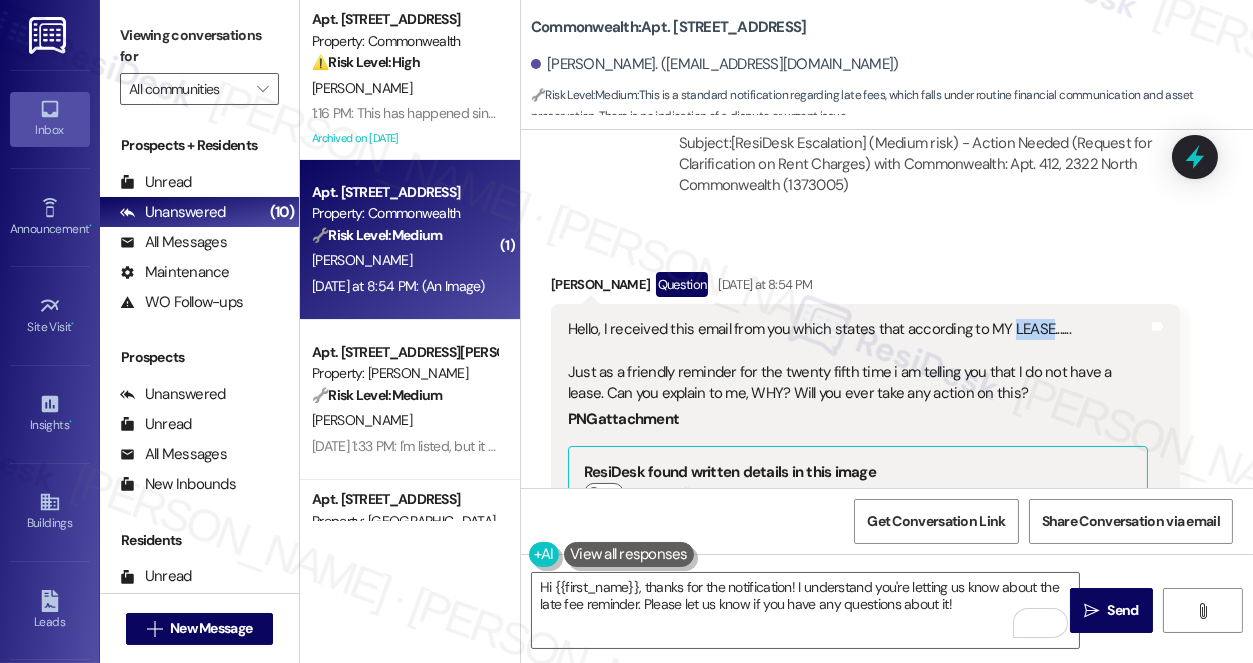 click on "Hello, I received this email from you which states  that according to MY LEASE.......
Just as a friendly reminder for the twenty fifth  time i am telling you that I do not have a lease. Can you explain to me, WHY? Will you ever take any action on this? PNG  attachment ResiDesk found written details in this image   See details This is a notification to Irina Kennedy that late fees will be applied to rent payments made after the 5th of the month, starting August 1st, 2025.
Download   (Click to zoom) Tags and notes" at bounding box center [865, 608] 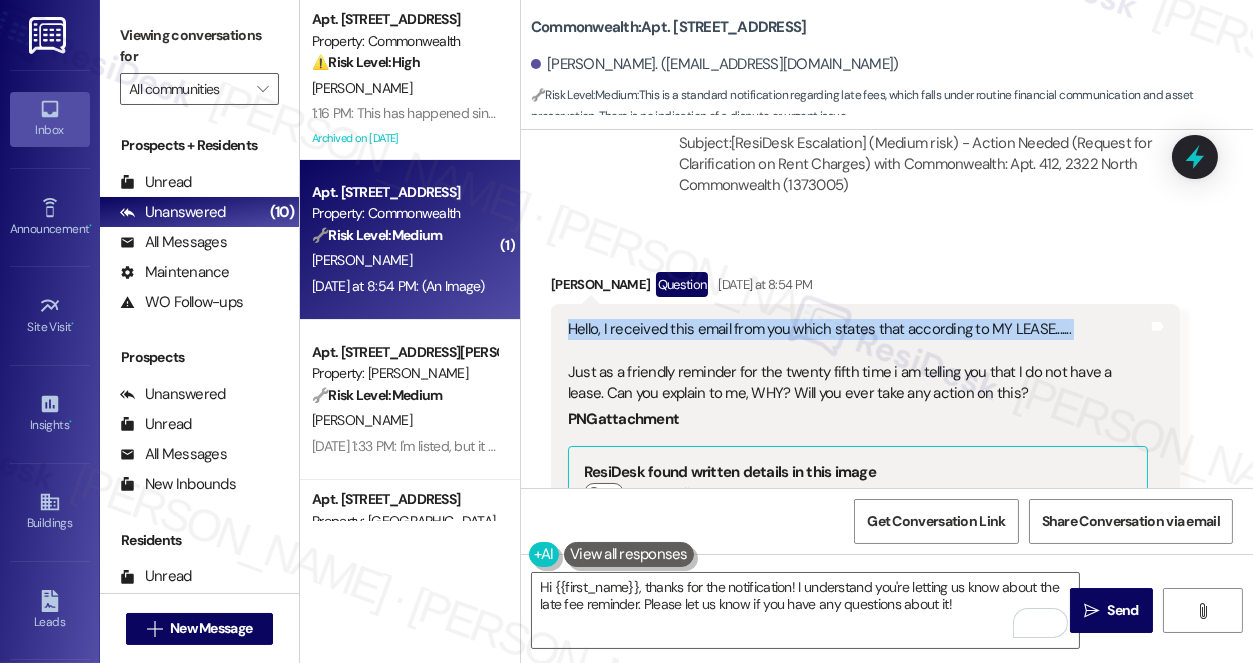 click on "Hello, I received this email from you which states  that according to MY LEASE.......
Just as a friendly reminder for the twenty fifth  time i am telling you that I do not have a lease. Can you explain to me, WHY? Will you ever take any action on this? PNG  attachment ResiDesk found written details in this image   See details This is a notification to Irina Kennedy that late fees will be applied to rent payments made after the 5th of the month, starting August 1st, 2025.
Download   (Click to zoom) Tags and notes" at bounding box center [865, 608] 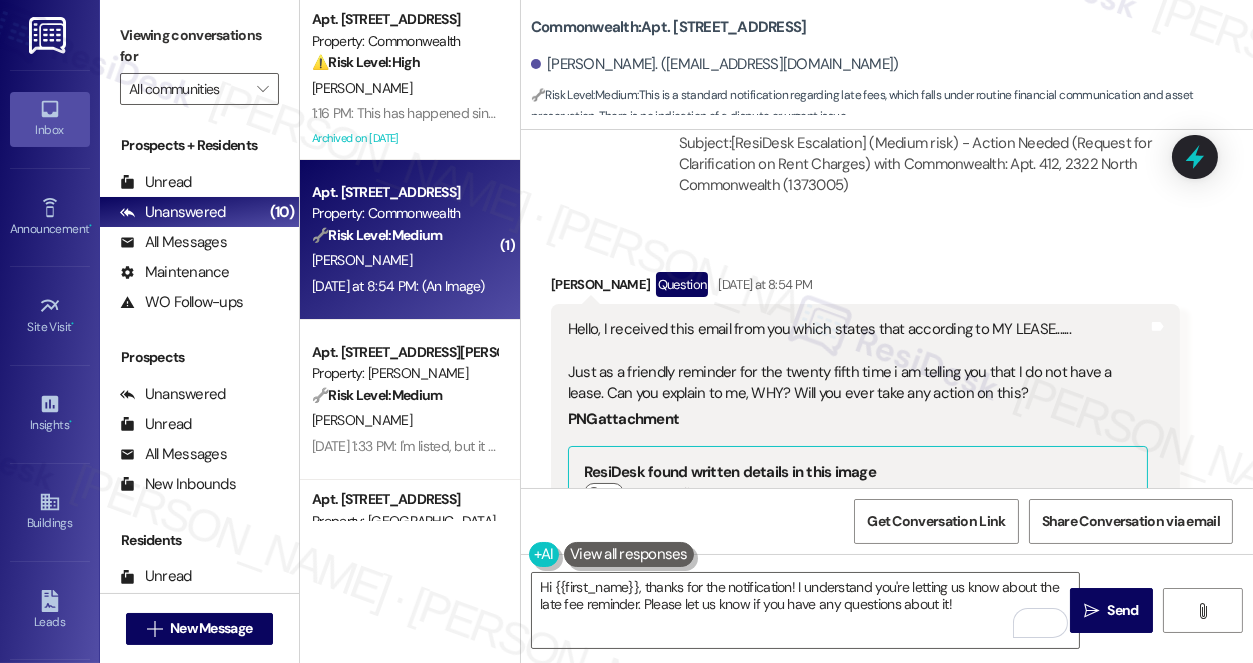 click on "Hello, I received this email from you which states  that according to MY LEASE.......
Just as a friendly reminder for the twenty fifth  time i am telling you that I do not have a lease. Can you explain to me, WHY? Will you ever take any action on this?" at bounding box center [858, 362] 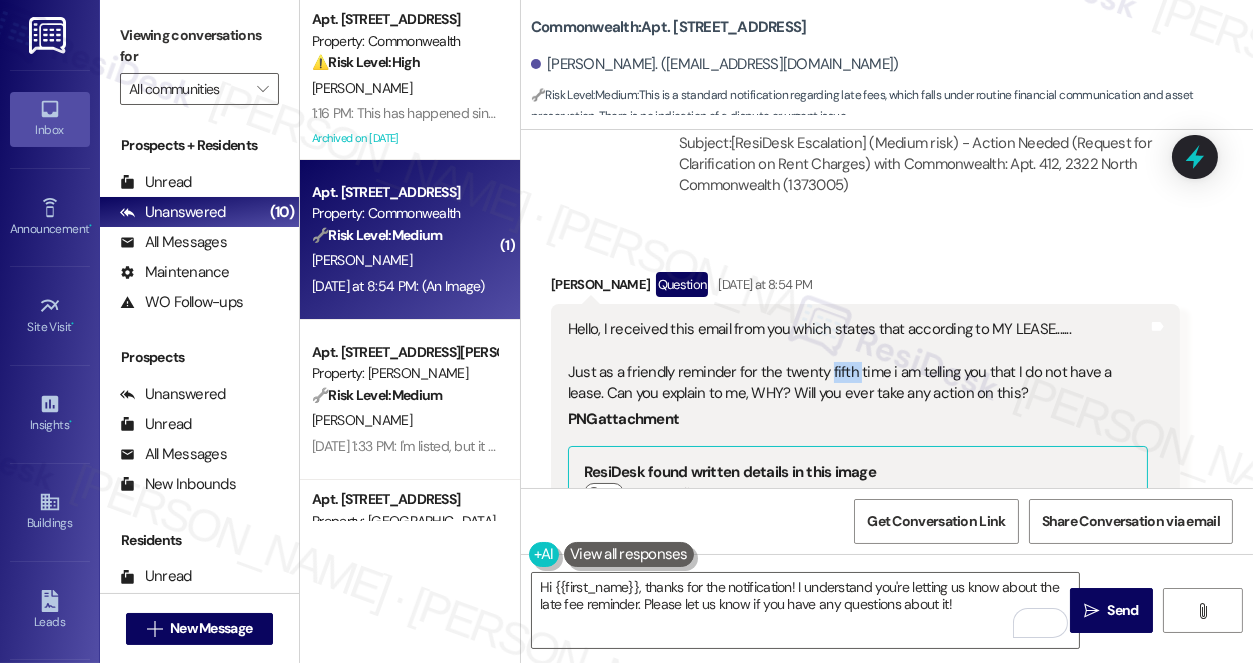 click on "Hello, I received this email from you which states  that according to MY LEASE.......
Just as a friendly reminder for the twenty fifth  time i am telling you that I do not have a lease. Can you explain to me, WHY? Will you ever take any action on this?" at bounding box center (858, 362) 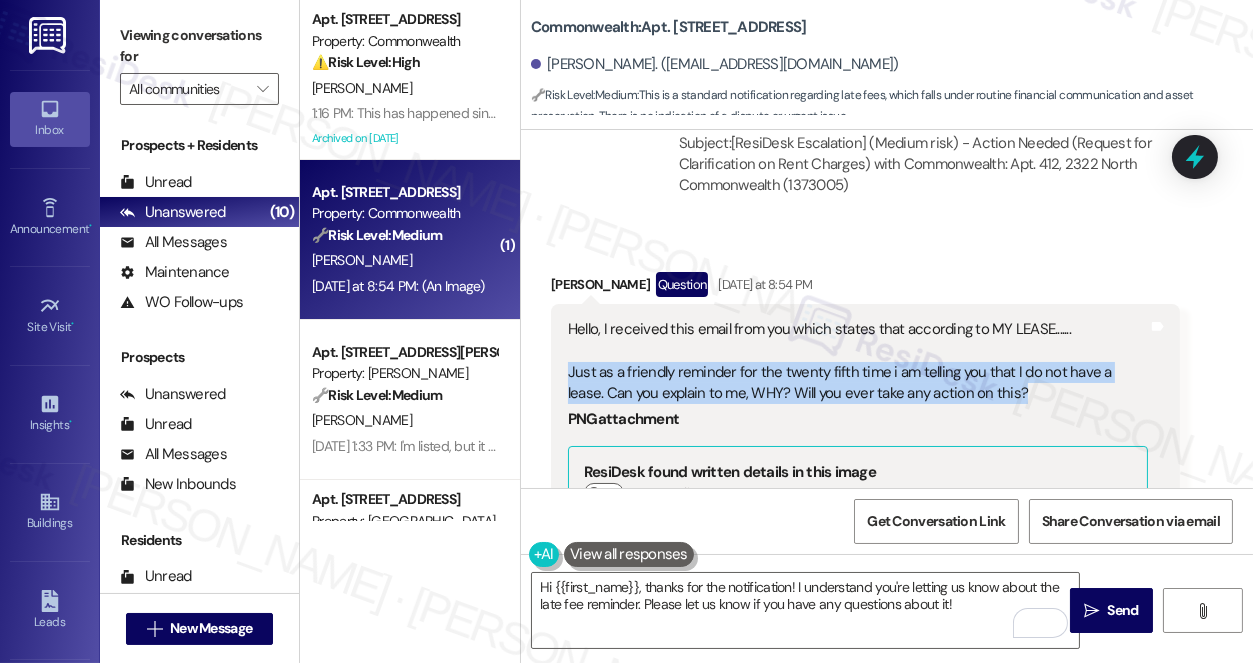 click on "Hello, I received this email from you which states  that according to MY LEASE.......
Just as a friendly reminder for the twenty fifth  time i am telling you that I do not have a lease. Can you explain to me, WHY? Will you ever take any action on this?" at bounding box center (858, 362) 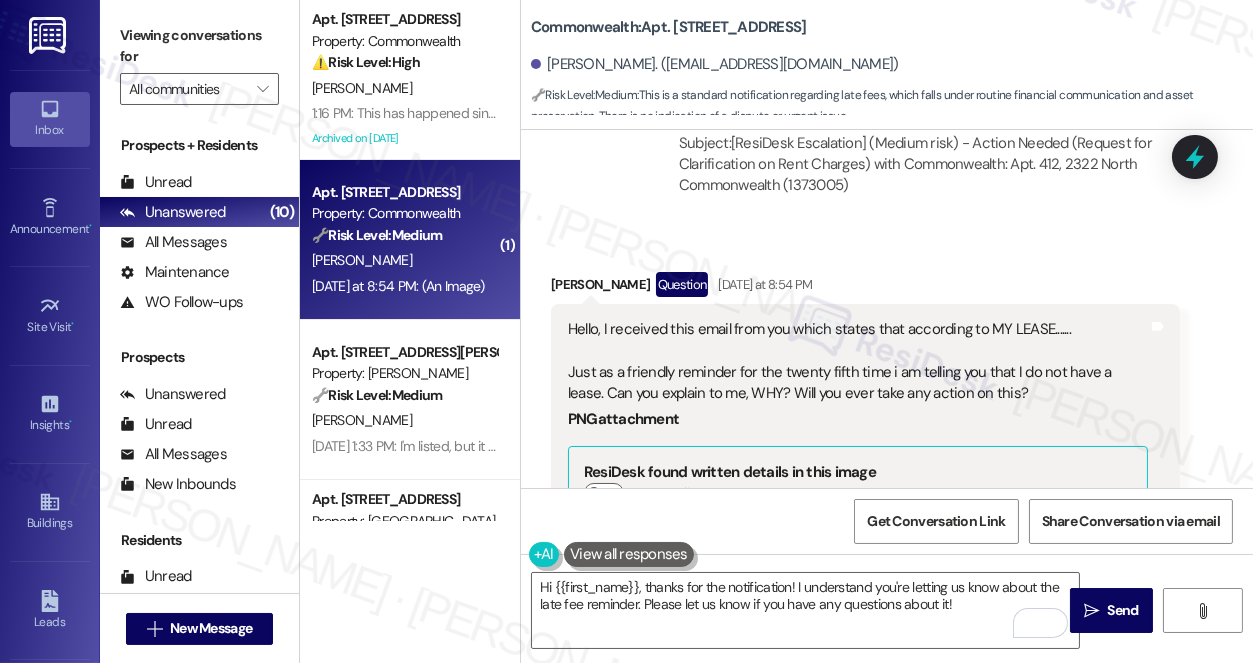click on "Hello, I received this email from you which states  that according to MY LEASE.......
Just as a friendly reminder for the twenty fifth  time i am telling you that I do not have a lease. Can you explain to me, WHY? Will you ever take any action on this?" at bounding box center [858, 362] 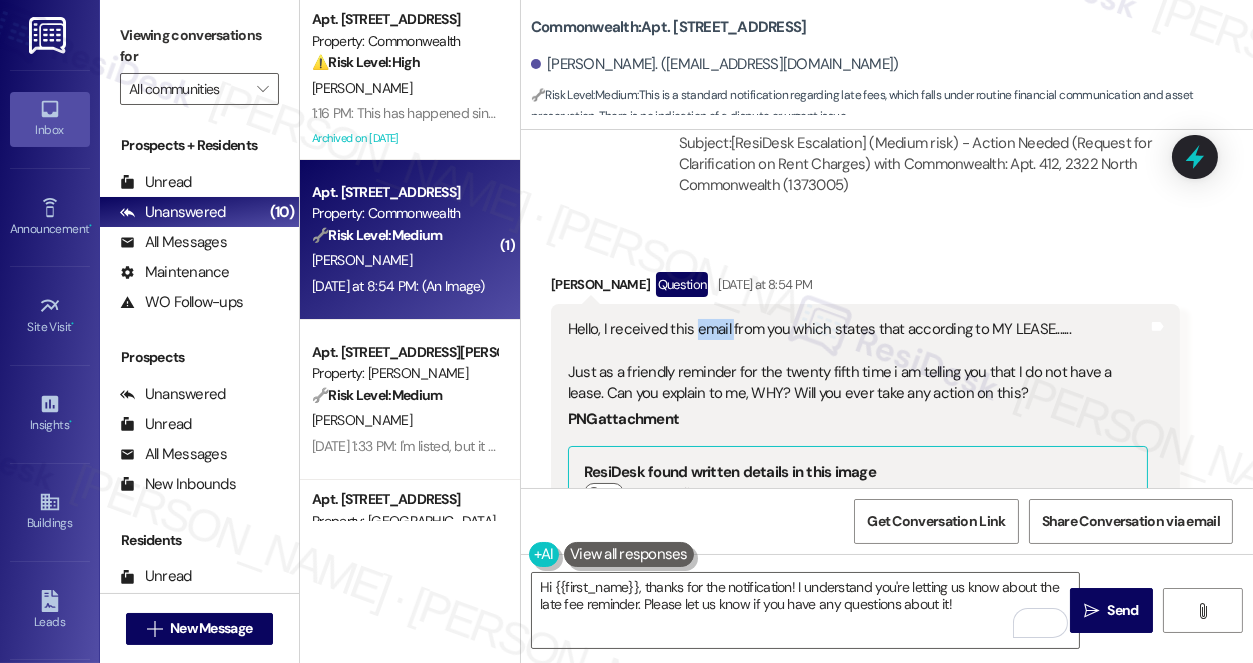 click on "Hello, I received this email from you which states  that according to MY LEASE.......
Just as a friendly reminder for the twenty fifth  time i am telling you that I do not have a lease. Can you explain to me, WHY? Will you ever take any action on this?" at bounding box center (858, 362) 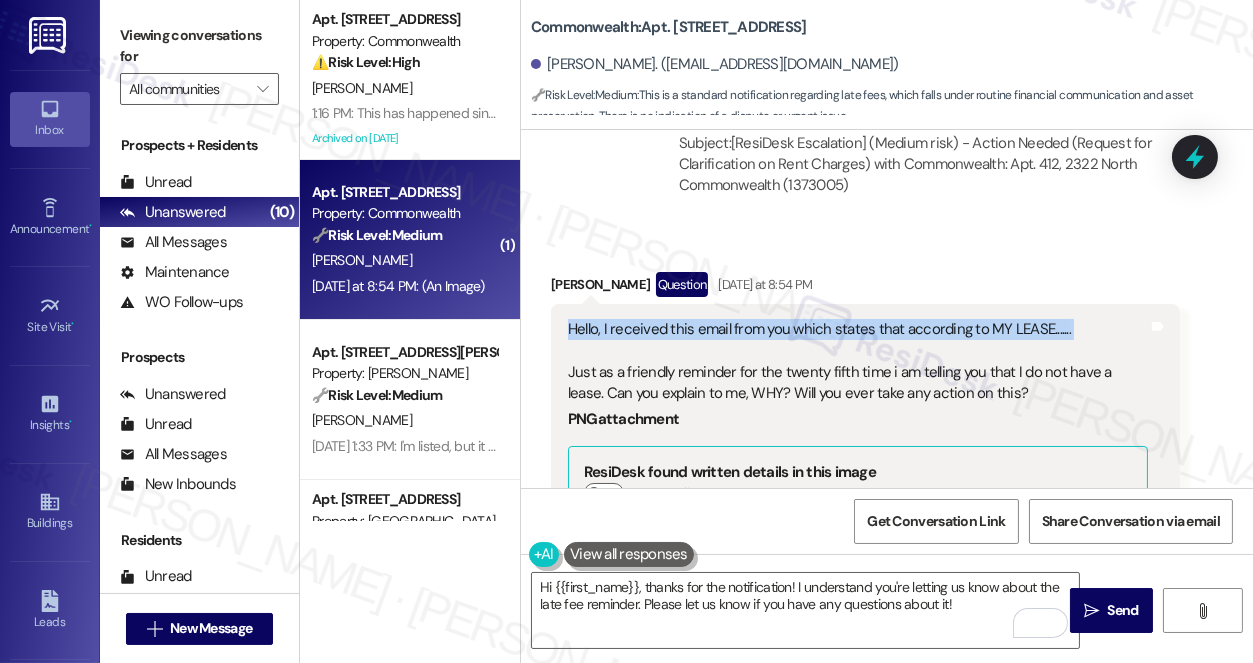 click on "Hello, I received this email from you which states  that according to MY LEASE.......
Just as a friendly reminder for the twenty fifth  time i am telling you that I do not have a lease. Can you explain to me, WHY? Will you ever take any action on this?" at bounding box center (858, 362) 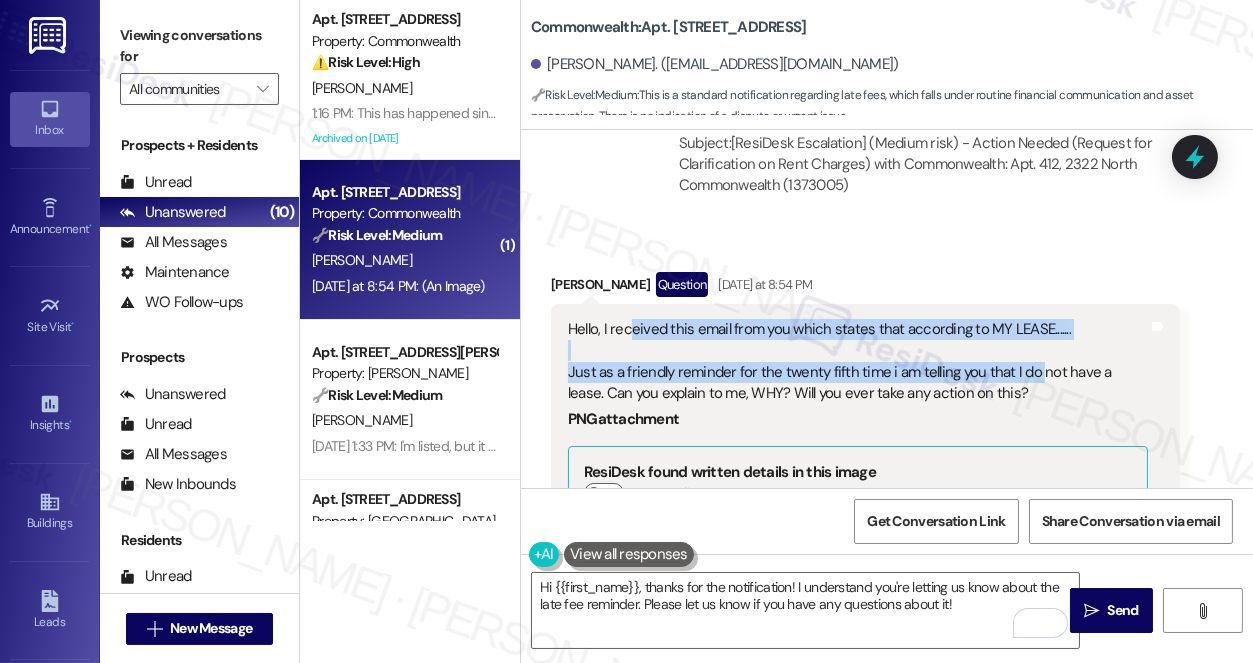 drag, startPoint x: 632, startPoint y: 222, endPoint x: 1037, endPoint y: 257, distance: 406.50952 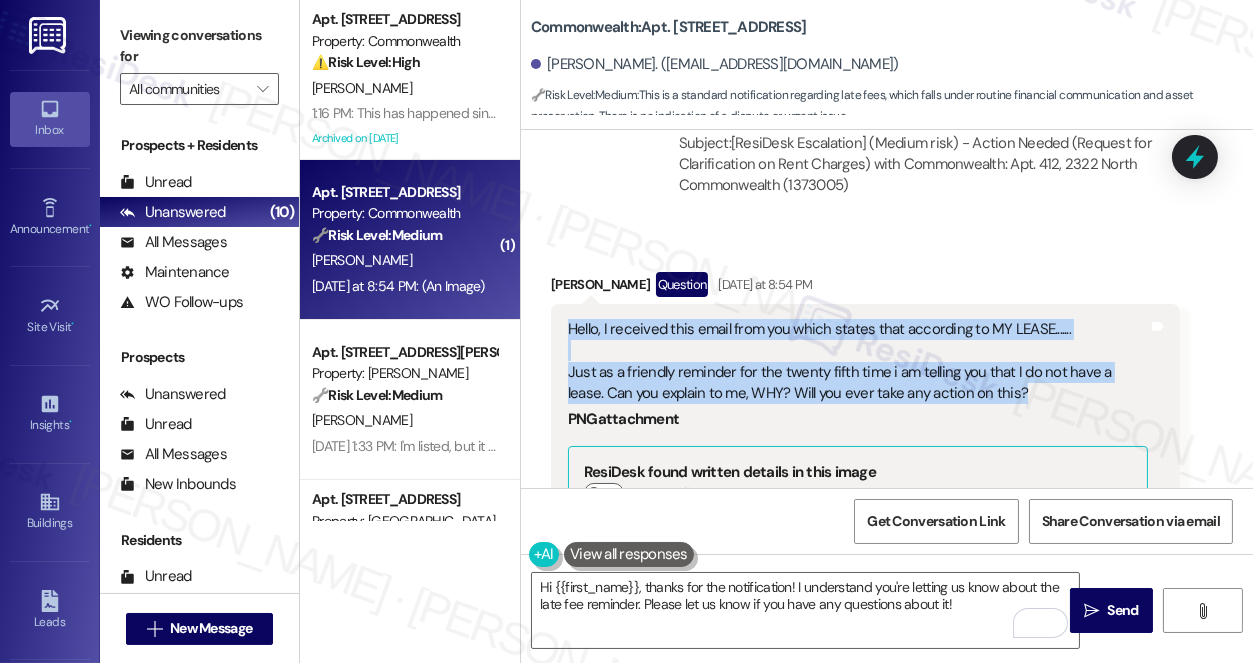 drag, startPoint x: 998, startPoint y: 294, endPoint x: 565, endPoint y: 221, distance: 439.11047 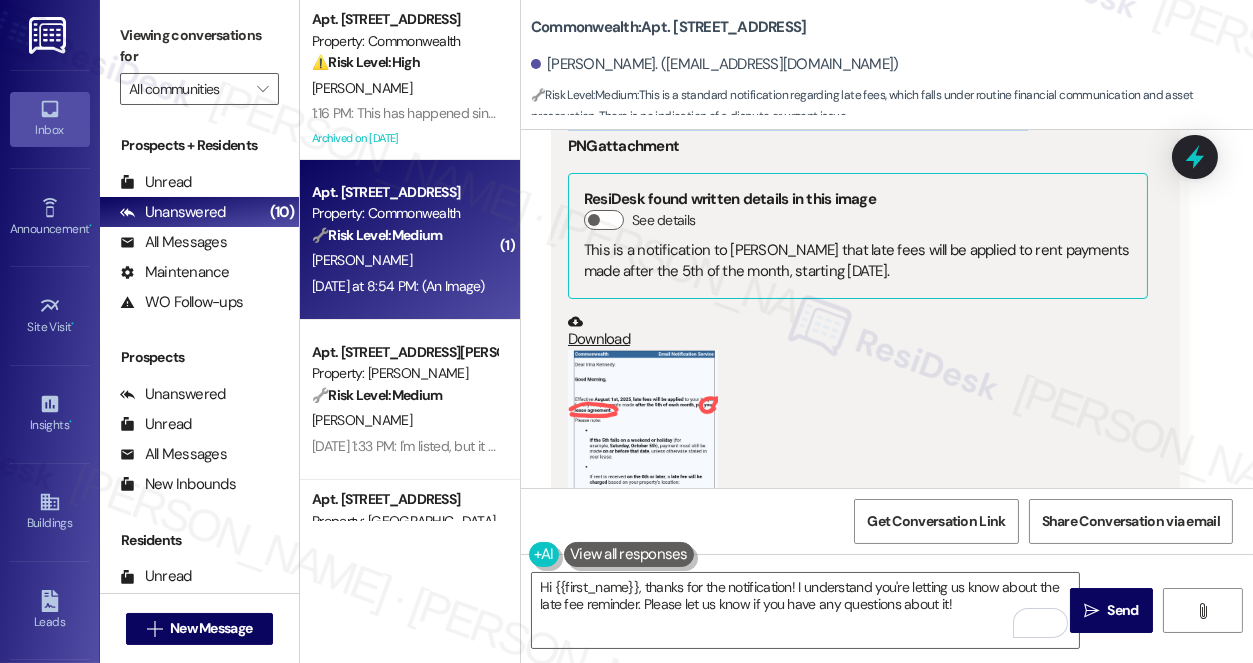 scroll, scrollTop: 13959, scrollLeft: 0, axis: vertical 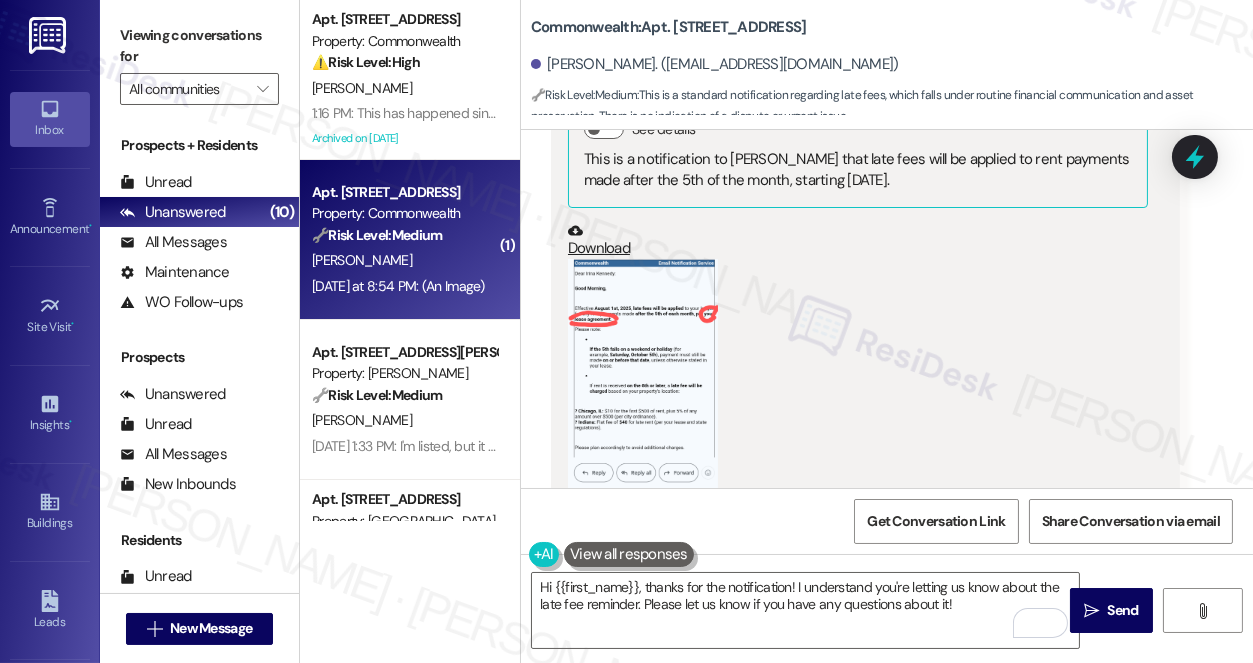 click at bounding box center [643, 382] 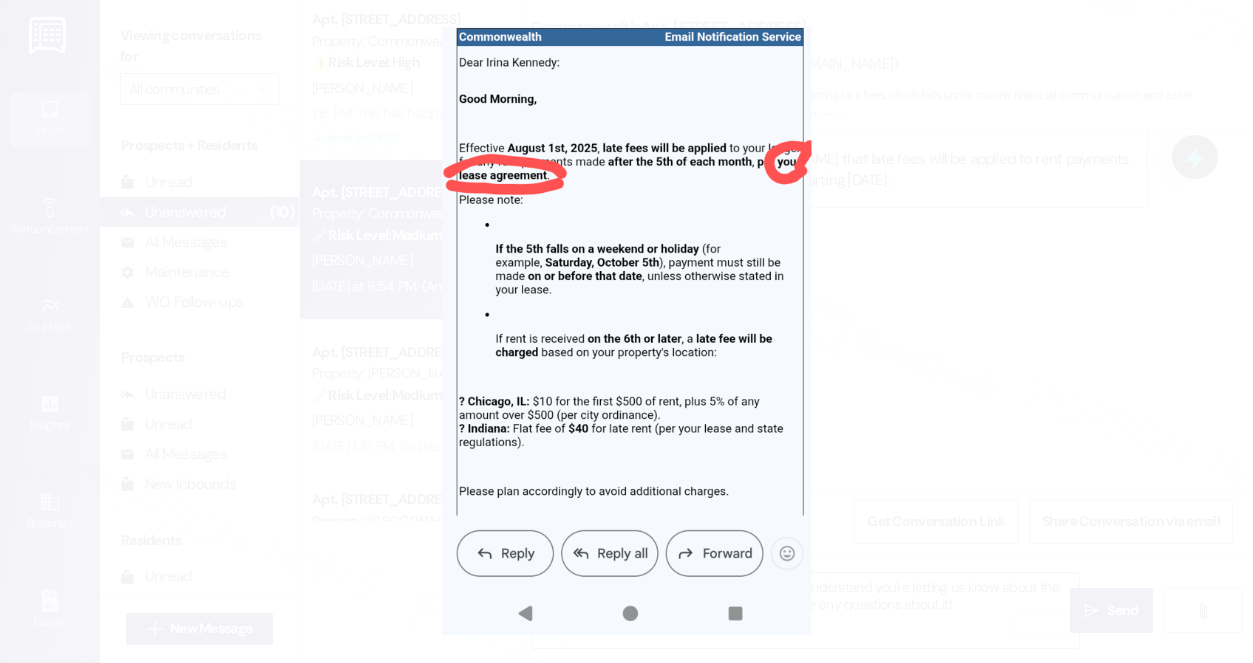 click at bounding box center [626, 331] 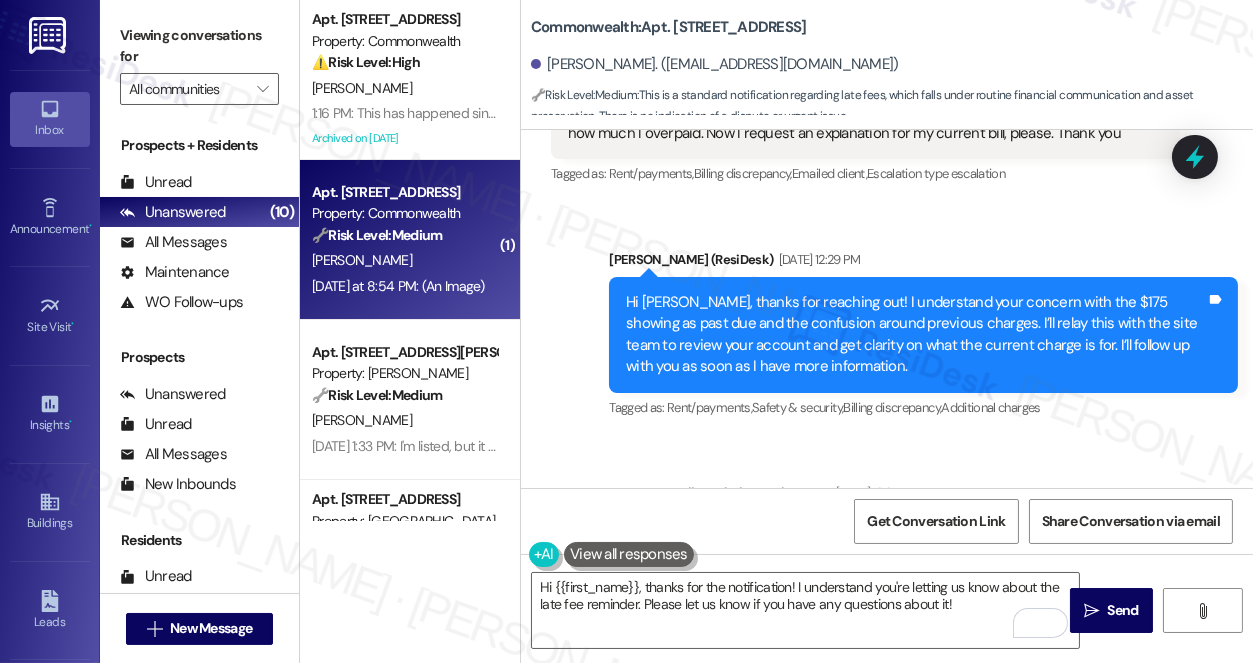 scroll, scrollTop: 12959, scrollLeft: 0, axis: vertical 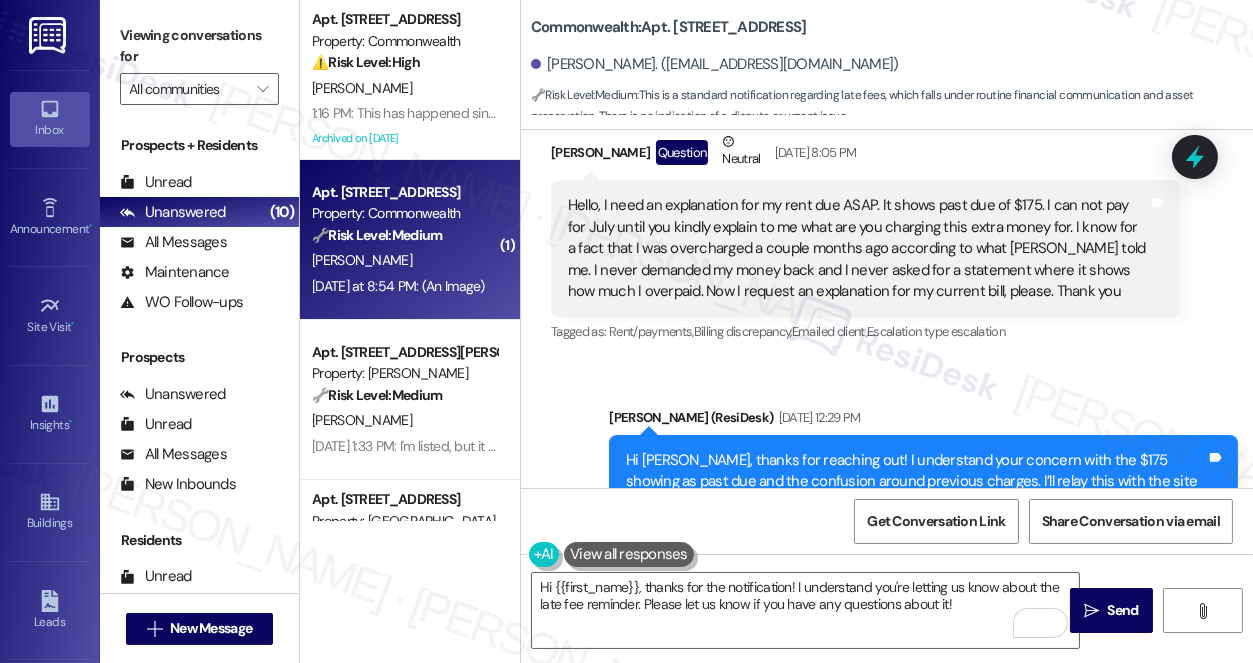 click on "Hi Irina, thanks for reaching out! I  understand your concern with the $175 showing as past due and the confusion around previous charges. I’ll relay this with the site team to review your account and get clarity on what the current charge is for. I’ll follow up with you as soon as I have more information. Tags and notes" at bounding box center [923, 493] 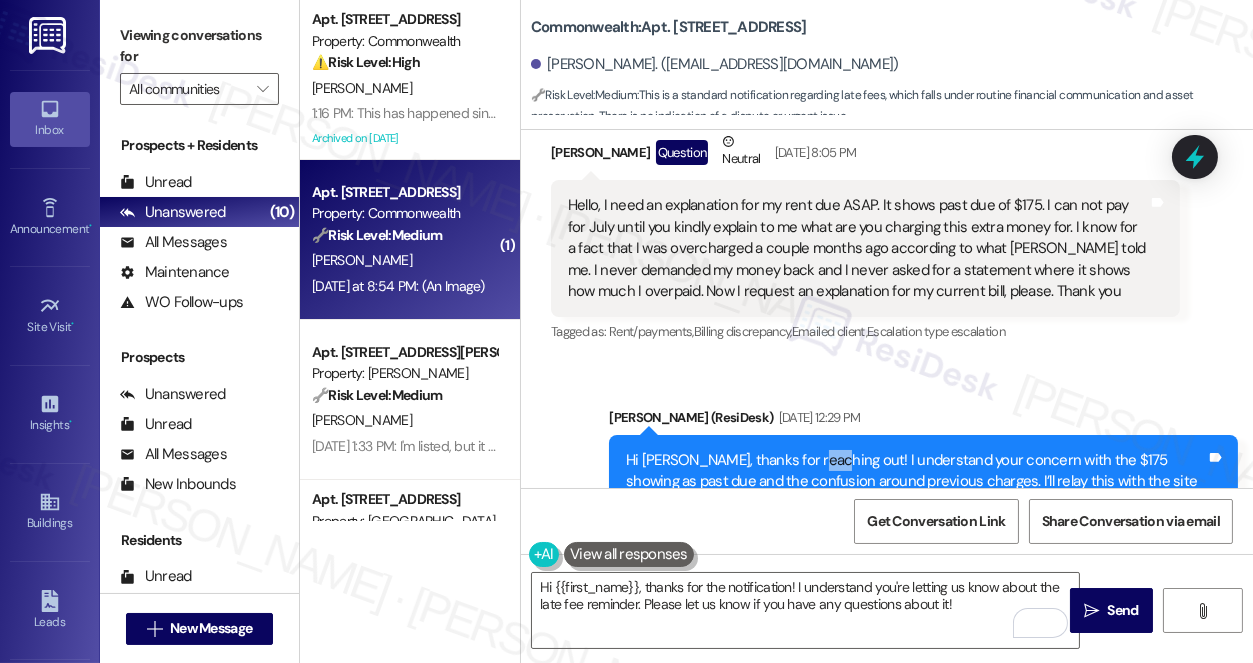 click on "Hi Irina, thanks for reaching out! I  understand your concern with the $175 showing as past due and the confusion around previous charges. I’ll relay this with the site team to review your account and get clarity on what the current charge is for. I’ll follow up with you as soon as I have more information. Tags and notes" at bounding box center (923, 493) 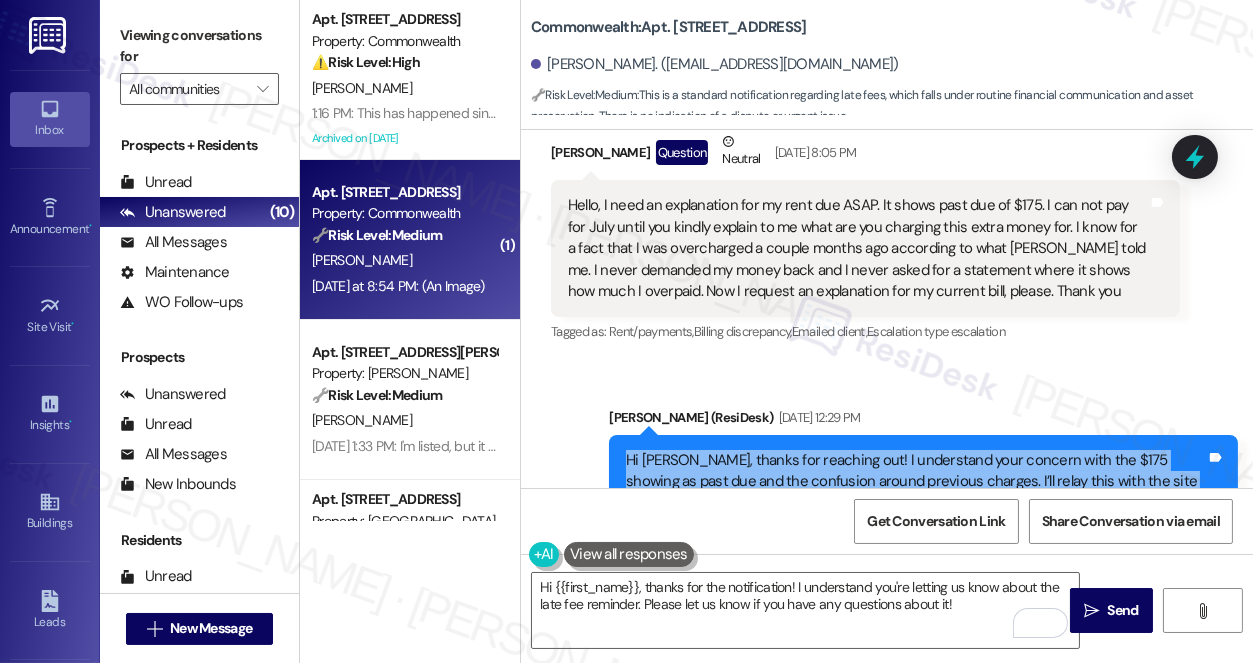 click on "Hi Irina, thanks for reaching out! I  understand your concern with the $175 showing as past due and the confusion around previous charges. I’ll relay this with the site team to review your account and get clarity on what the current charge is for. I’ll follow up with you as soon as I have more information. Tags and notes" at bounding box center [923, 493] 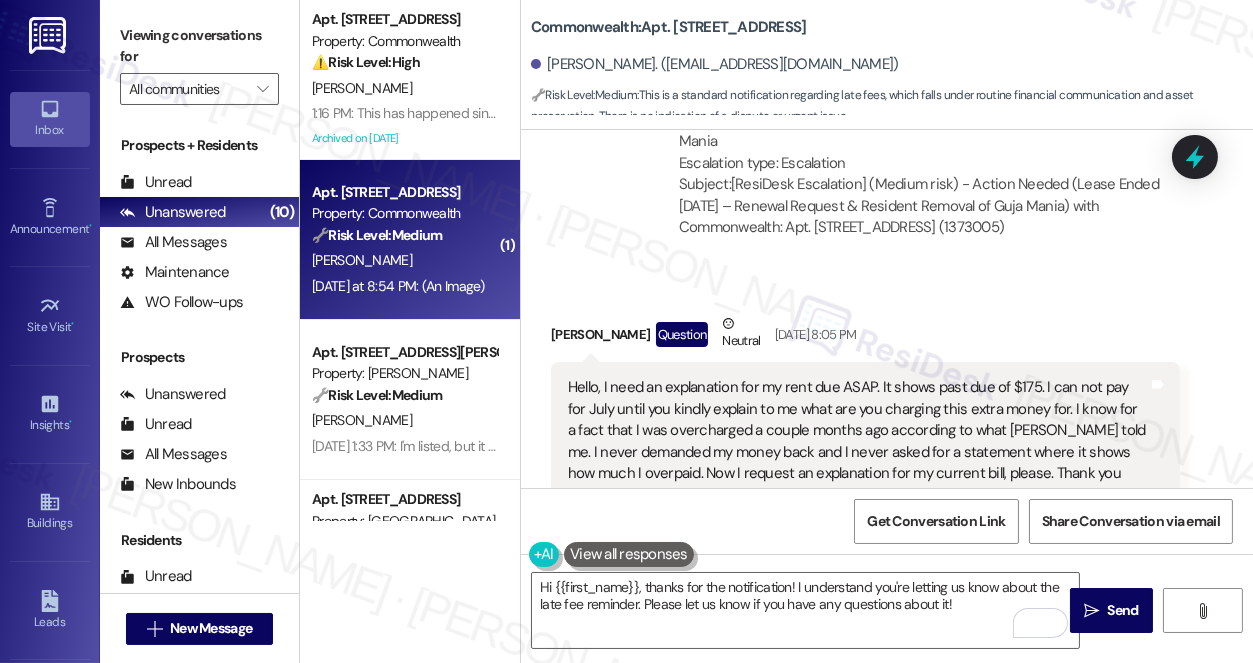 click on "Hello, I need an explanation for my rent due ASAP. It shows past due of $175. I can not pay for July until you kindly explain to me what are you charging this extra money for. I know for a fact that I was overcharged a couple months ago according to what Ebony told me. I never demanded my money back and I never asked for a statement where it shows how much I overpaid. Now I request an explanation for my current bill, please. Thank you" at bounding box center [858, 430] 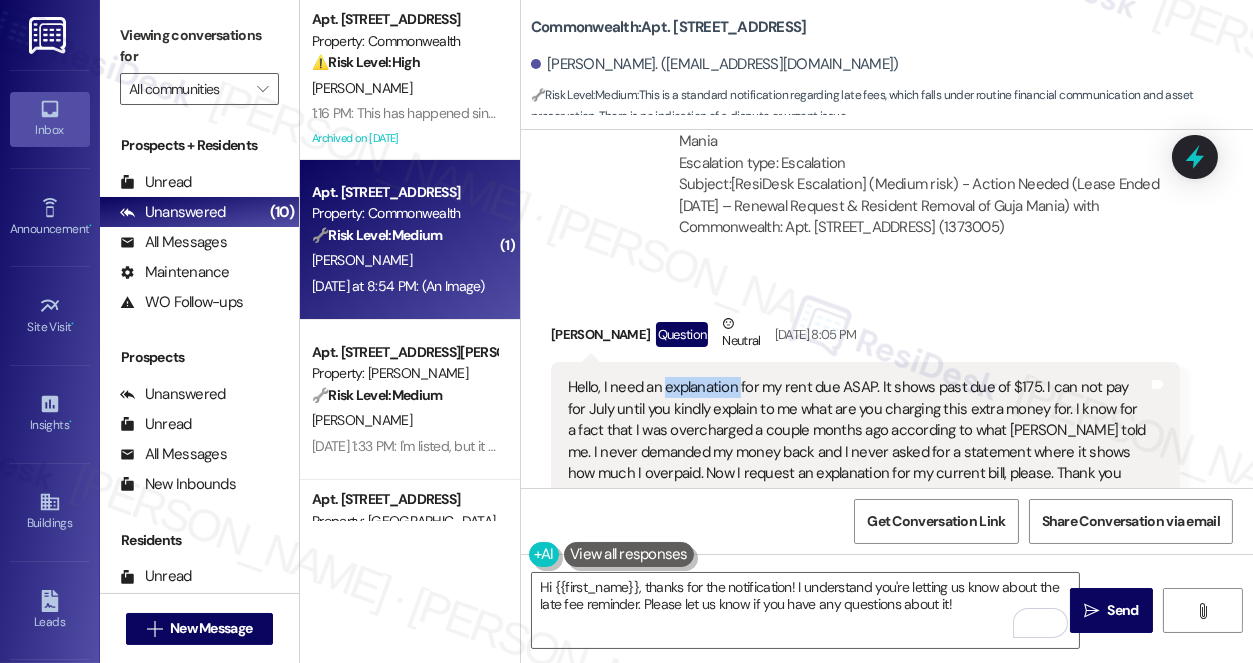 click on "Hello, I need an explanation for my rent due ASAP. It shows past due of $175. I can not pay for July until you kindly explain to me what are you charging this extra money for. I know for a fact that I was overcharged a couple months ago according to what Ebony told me. I never demanded my money back and I never asked for a statement where it shows how much I overpaid. Now I request an explanation for my current bill, please. Thank you" at bounding box center (858, 430) 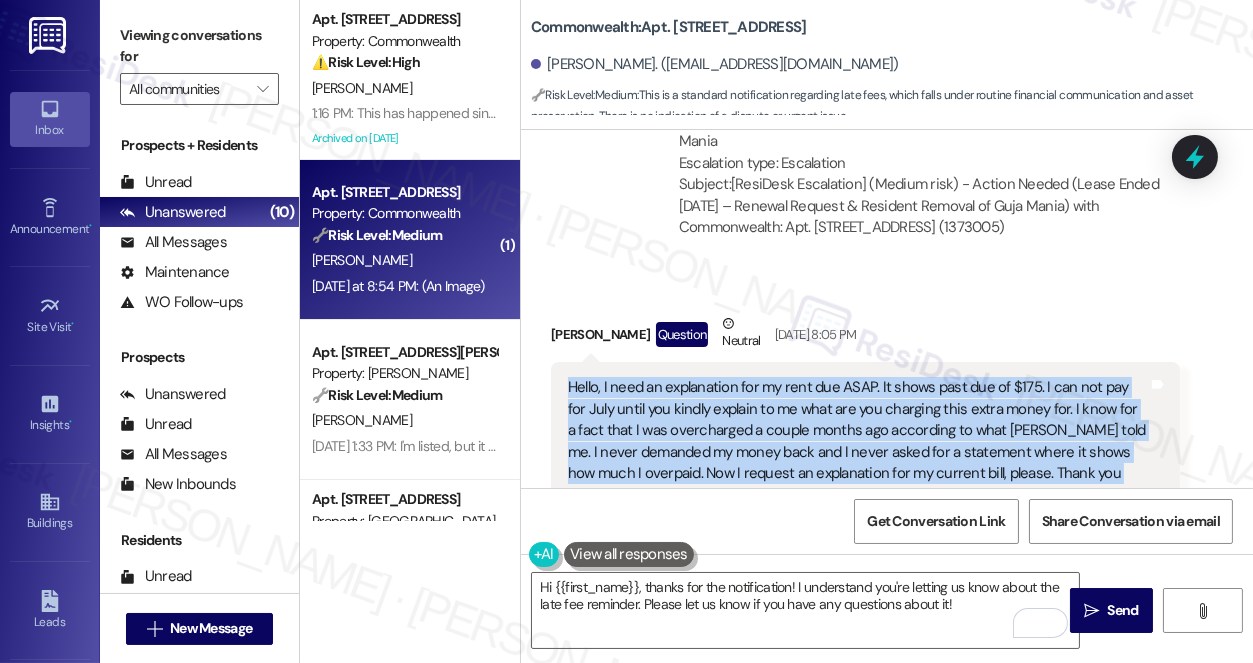 click on "Hello, I need an explanation for my rent due ASAP. It shows past due of $175. I can not pay for July until you kindly explain to me what are you charging this extra money for. I know for a fact that I was overcharged a couple months ago according to what Ebony told me. I never demanded my money back and I never asked for a statement where it shows how much I overpaid. Now I request an explanation for my current bill, please. Thank you" at bounding box center (858, 430) 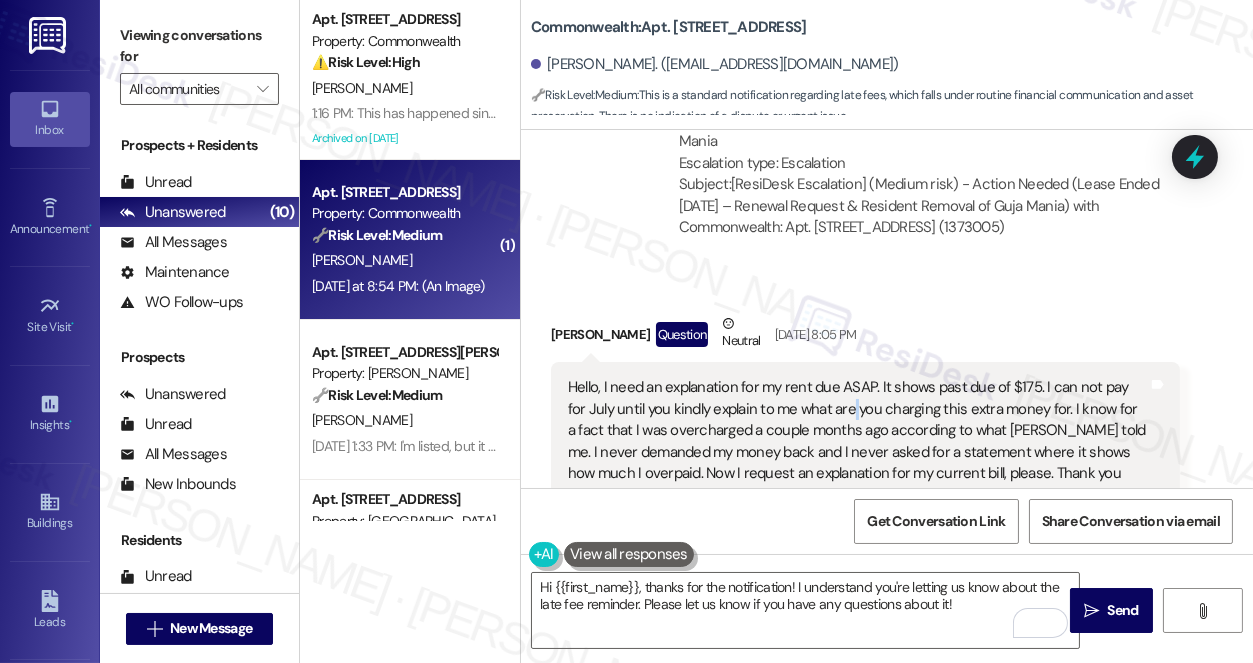 click on "Hello, I need an explanation for my rent due ASAP. It shows past due of $175. I can not pay for July until you kindly explain to me what are you charging this extra money for. I know for a fact that I was overcharged a couple months ago according to what Ebony told me. I never demanded my money back and I never asked for a statement where it shows how much I overpaid. Now I request an explanation for my current bill, please. Thank you" at bounding box center [858, 430] 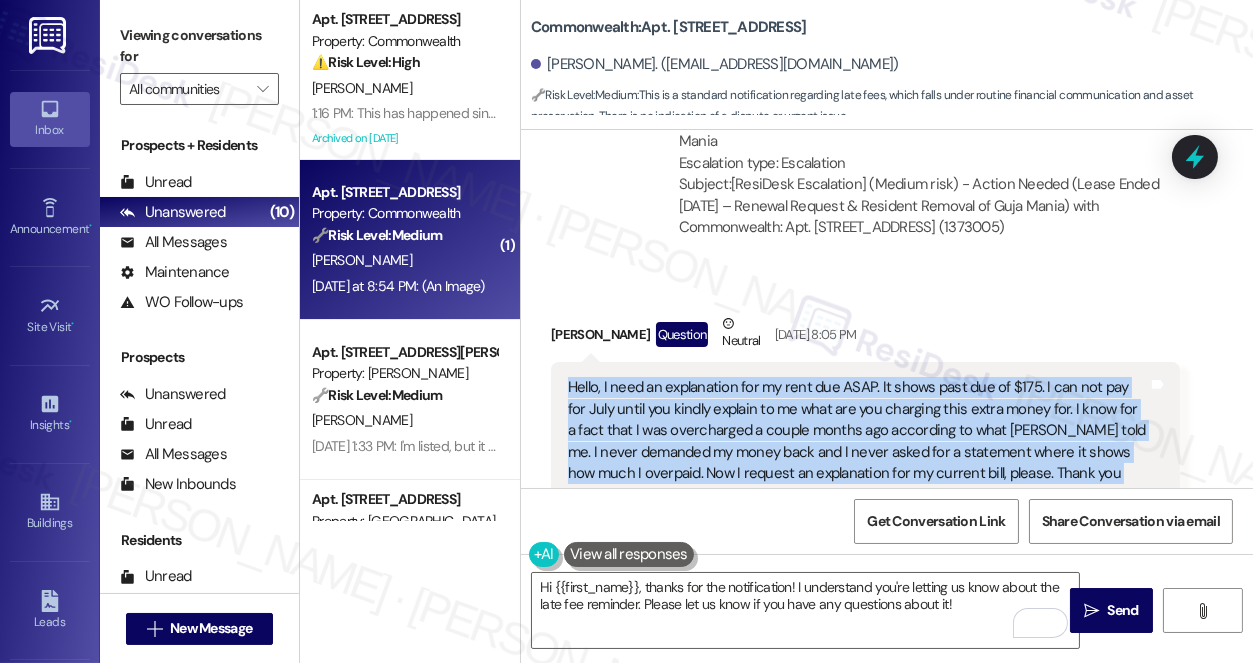 click on "Hello, I need an explanation for my rent due ASAP. It shows past due of $175. I can not pay for July until you kindly explain to me what are you charging this extra money for. I know for a fact that I was overcharged a couple months ago according to what Ebony told me. I never demanded my money back and I never asked for a statement where it shows how much I overpaid. Now I request an explanation for my current bill, please. Thank you" at bounding box center [858, 430] 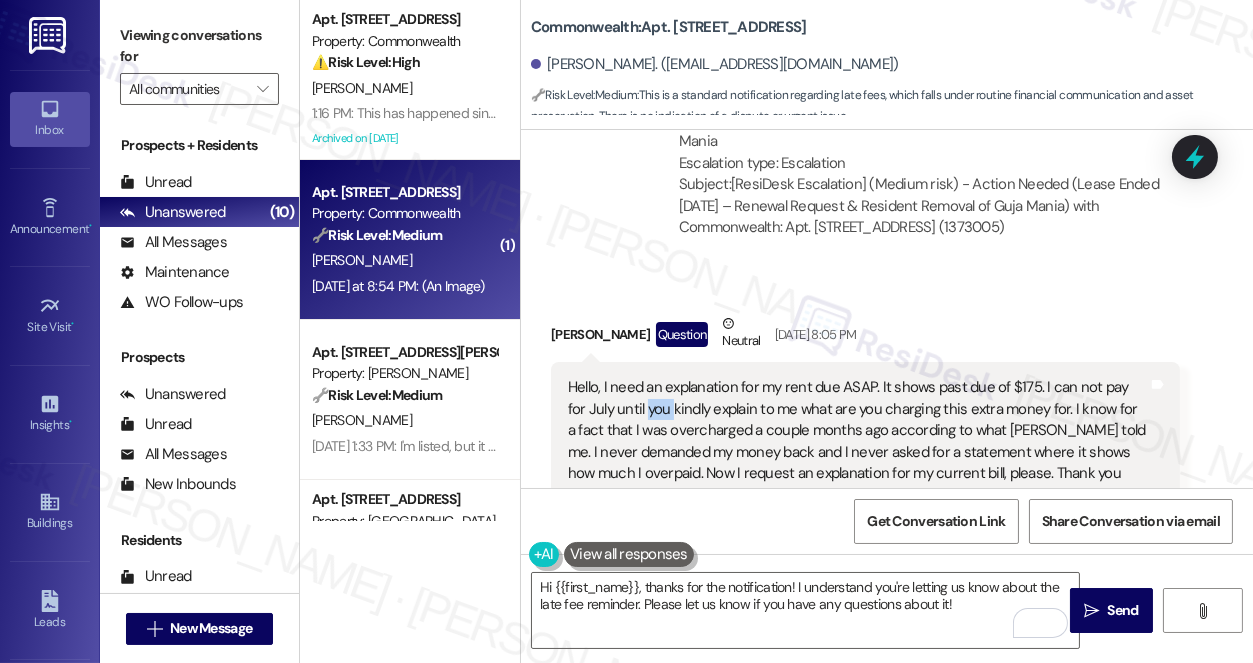 click on "Hello, I need an explanation for my rent due ASAP. It shows past due of $175. I can not pay for July until you kindly explain to me what are you charging this extra money for. I know for a fact that I was overcharged a couple months ago according to what Ebony told me. I never demanded my money back and I never asked for a statement where it shows how much I overpaid. Now I request an explanation for my current bill, please. Thank you" at bounding box center [858, 430] 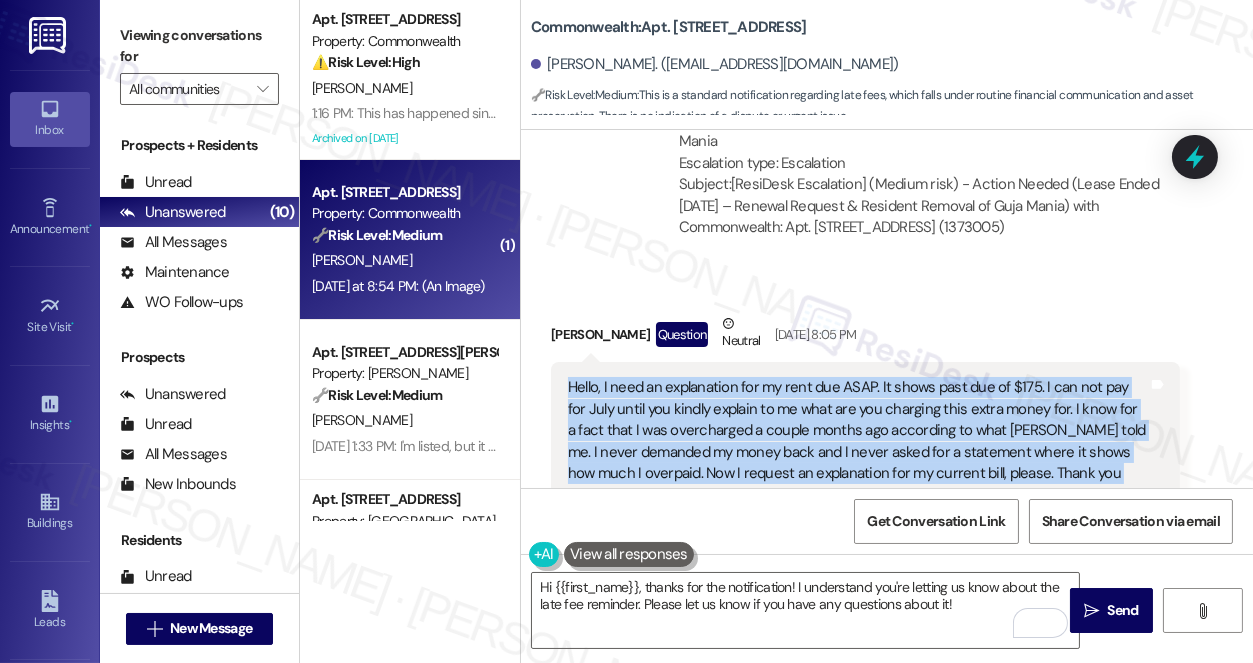 click on "Hello, I need an explanation for my rent due ASAP. It shows past due of $175. I can not pay for July until you kindly explain to me what are you charging this extra money for. I know for a fact that I was overcharged a couple months ago according to what Ebony told me. I never demanded my money back and I never asked for a statement where it shows how much I overpaid. Now I request an explanation for my current bill, please. Thank you" at bounding box center [858, 430] 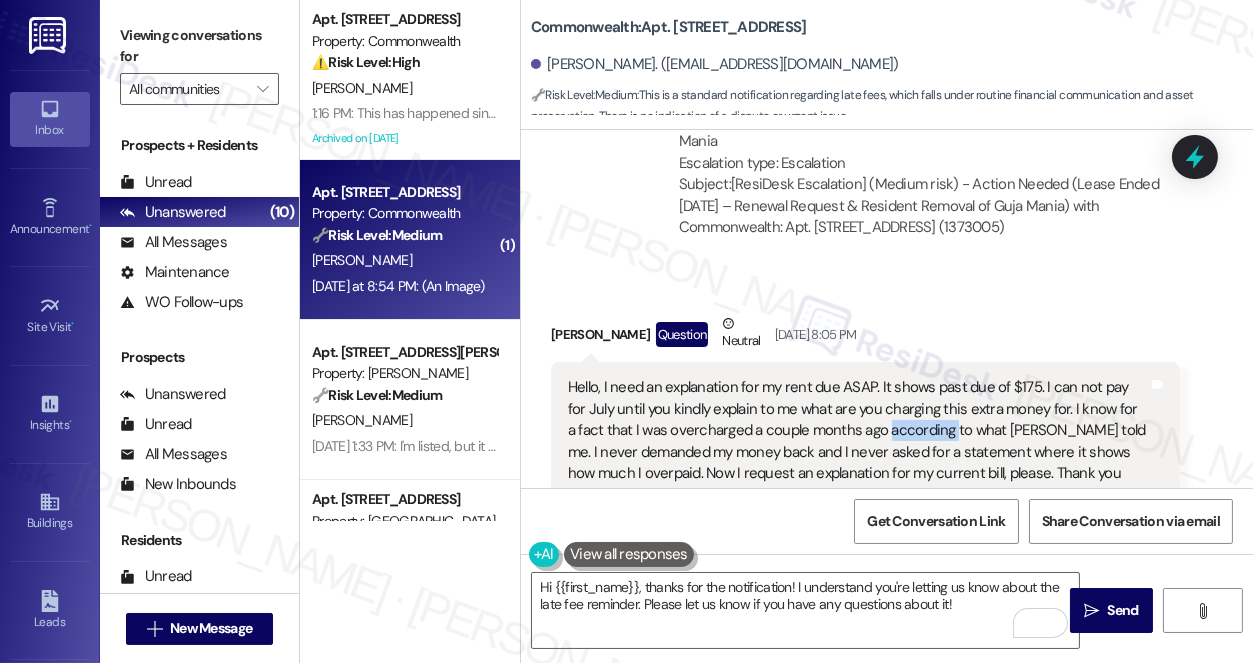 click on "Hello, I need an explanation for my rent due ASAP. It shows past due of $175. I can not pay for July until you kindly explain to me what are you charging this extra money for. I know for a fact that I was overcharged a couple months ago according to what Ebony told me. I never demanded my money back and I never asked for a statement where it shows how much I overpaid. Now I request an explanation for my current bill, please. Thank you" at bounding box center (858, 430) 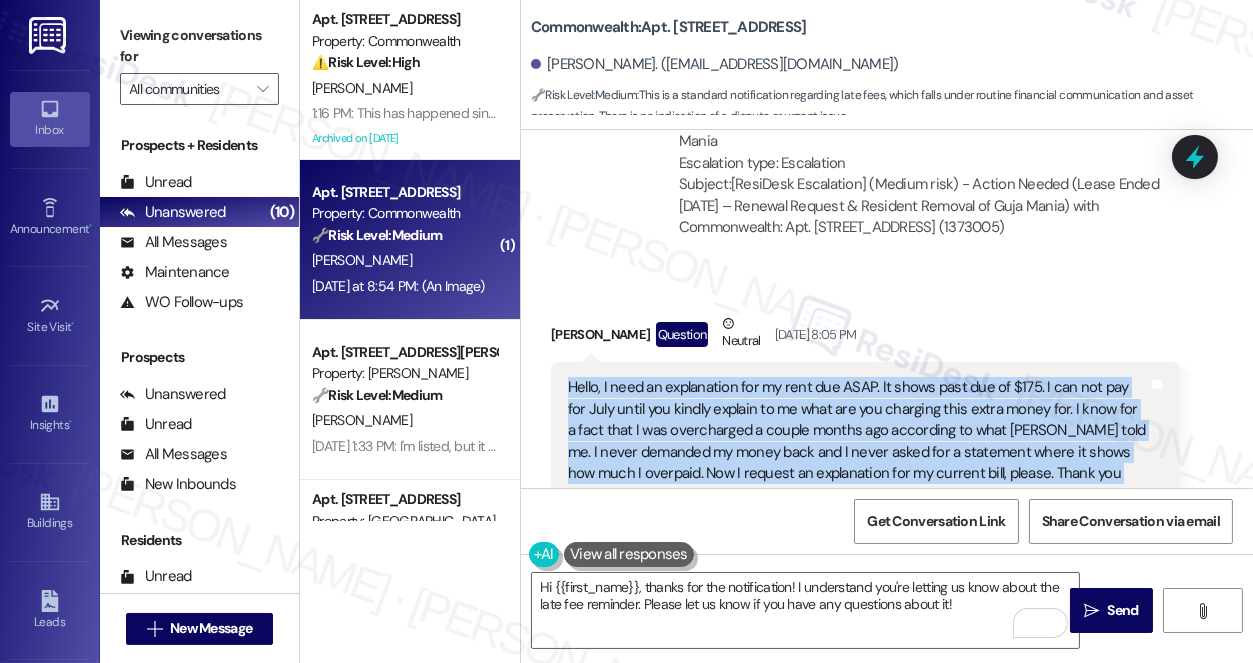 click on "Hello, I need an explanation for my rent due ASAP. It shows past due of $175. I can not pay for July until you kindly explain to me what are you charging this extra money for. I know for a fact that I was overcharged a couple months ago according to what Ebony told me. I never demanded my money back and I never asked for a statement where it shows how much I overpaid. Now I request an explanation for my current bill, please. Thank you" at bounding box center (858, 430) 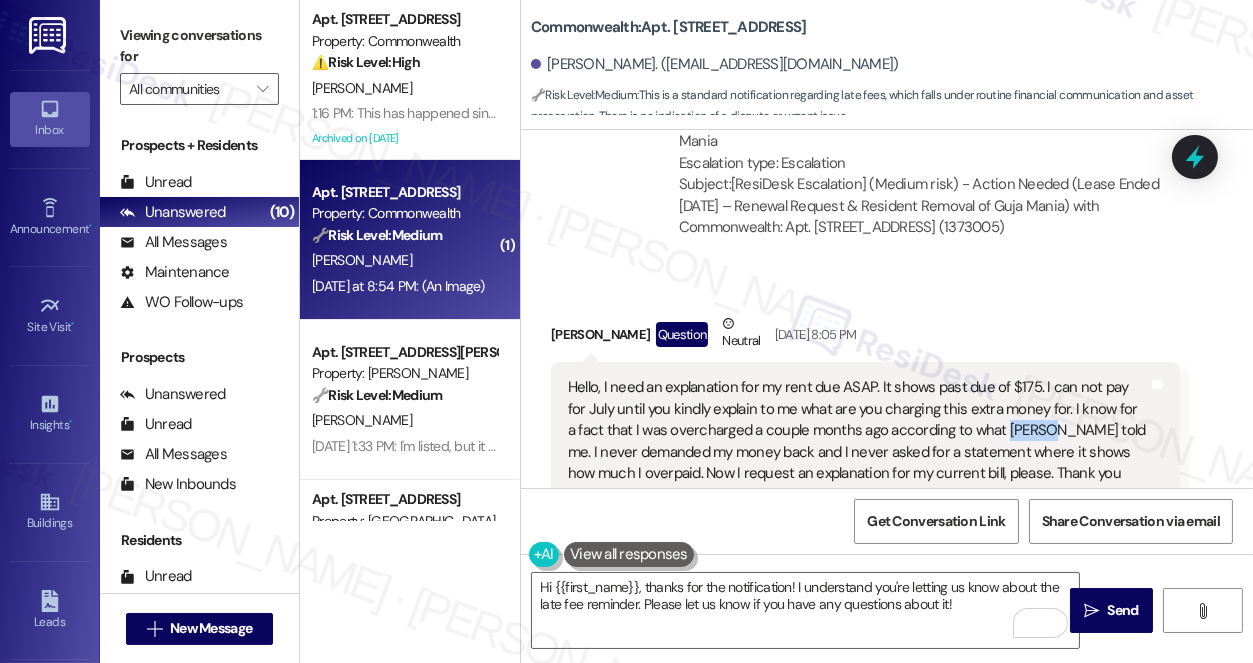 click on "Hello, I need an explanation for my rent due ASAP. It shows past due of $175. I can not pay for July until you kindly explain to me what are you charging this extra money for. I know for a fact that I was overcharged a couple months ago according to what Ebony told me. I never demanded my money back and I never asked for a statement where it shows how much I overpaid. Now I request an explanation for my current bill, please. Thank you" at bounding box center (858, 430) 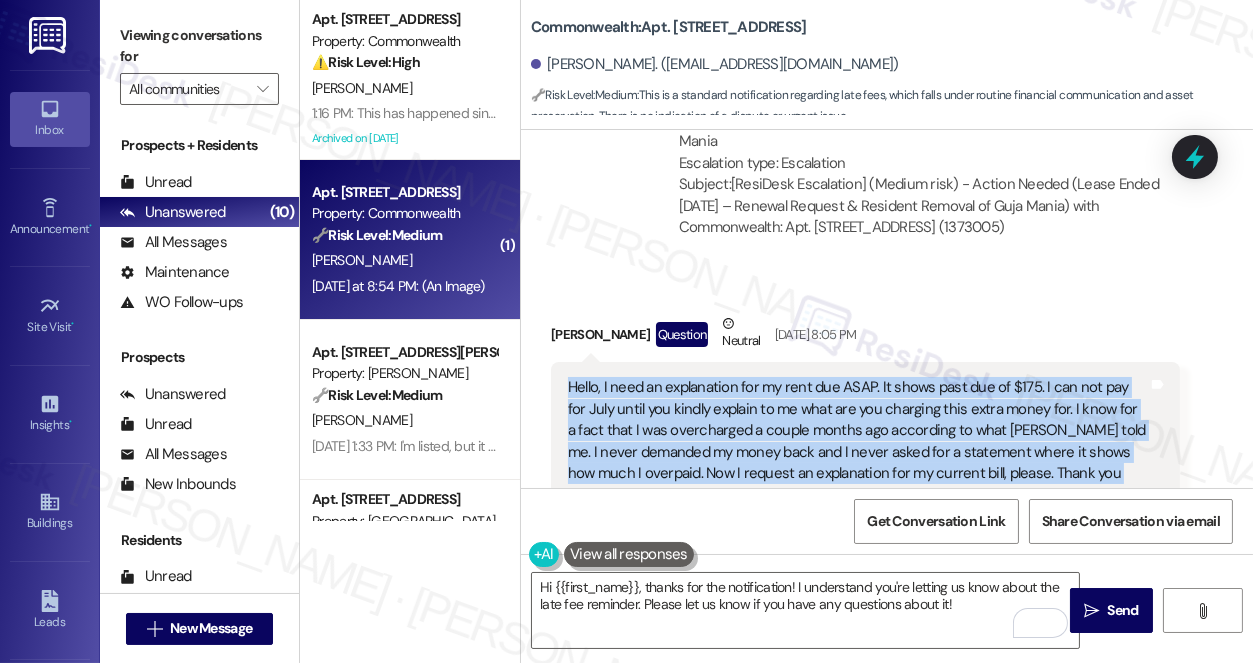 click on "Hello, I need an explanation for my rent due ASAP. It shows past due of $175. I can not pay for July until you kindly explain to me what are you charging this extra money for. I know for a fact that I was overcharged a couple months ago according to what Ebony told me. I never demanded my money back and I never asked for a statement where it shows how much I overpaid. Now I request an explanation for my current bill, please. Thank you" at bounding box center (858, 430) 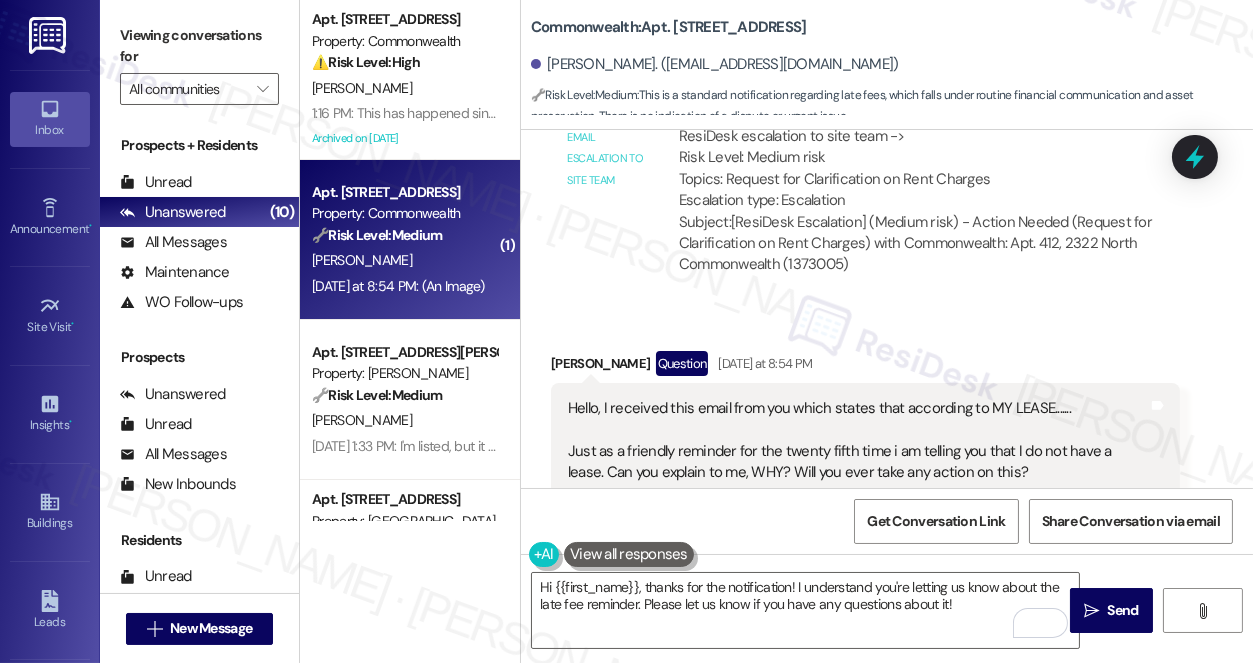 scroll, scrollTop: 13595, scrollLeft: 0, axis: vertical 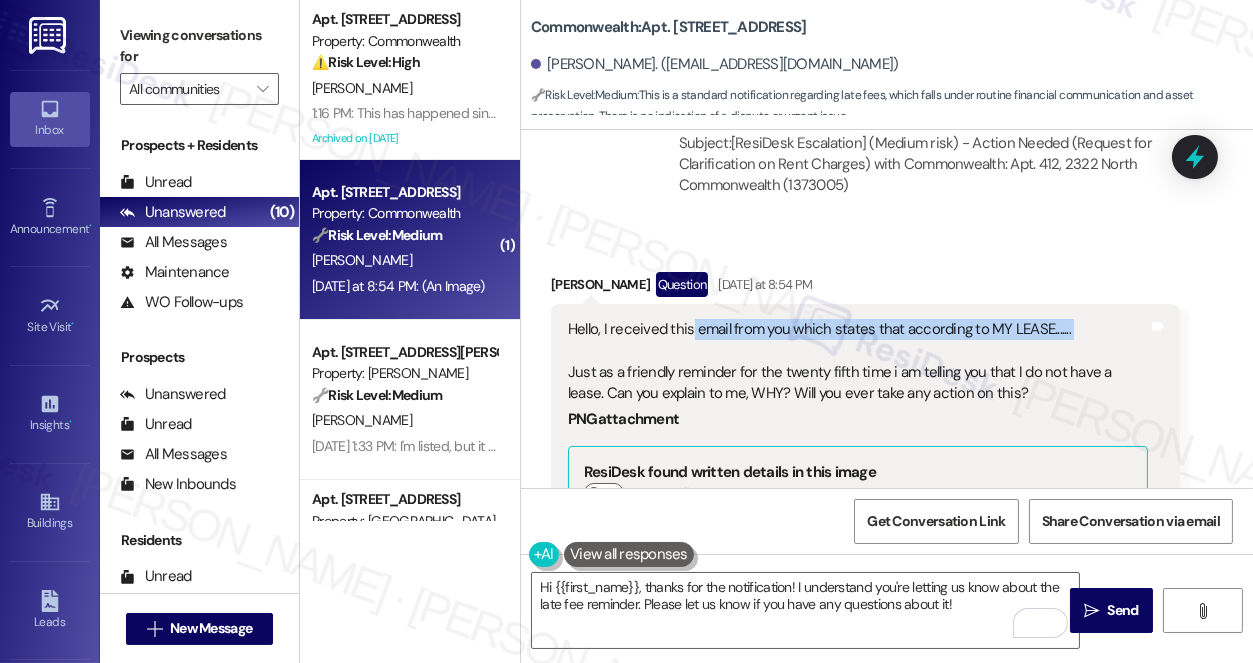 drag, startPoint x: 691, startPoint y: 225, endPoint x: 778, endPoint y: 245, distance: 89.26926 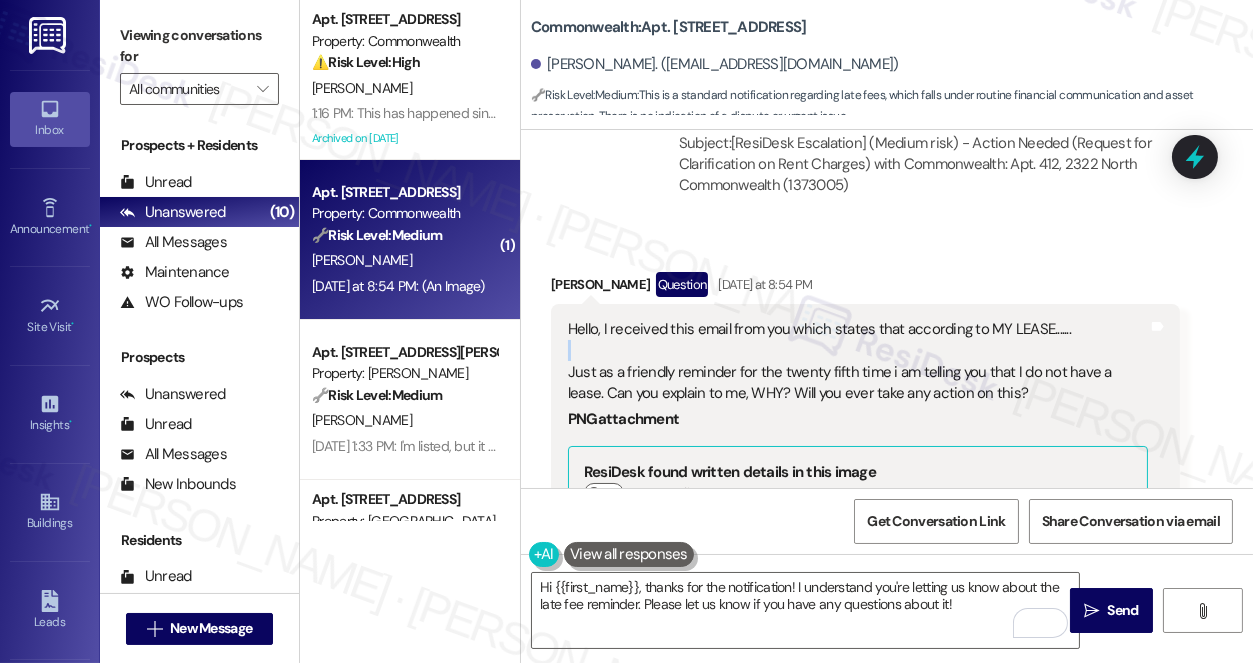 click on "Hello, I received this email from you which states  that according to MY LEASE.......
Just as a friendly reminder for the twenty fifth  time i am telling you that I do not have a lease. Can you explain to me, WHY? Will you ever take any action on this?" at bounding box center (858, 362) 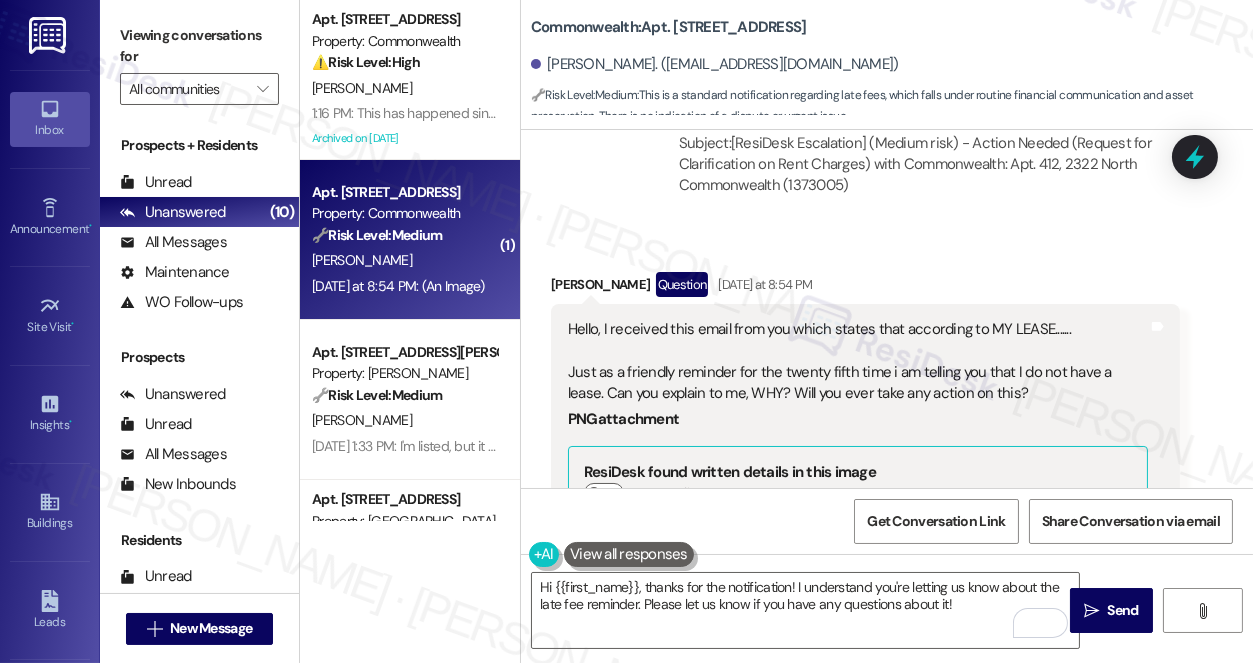 click on "Hello, I received this email from you which states  that according to MY LEASE.......
Just as a friendly reminder for the twenty fifth  time i am telling you that I do not have a lease. Can you explain to me, WHY? Will you ever take any action on this?" at bounding box center (858, 362) 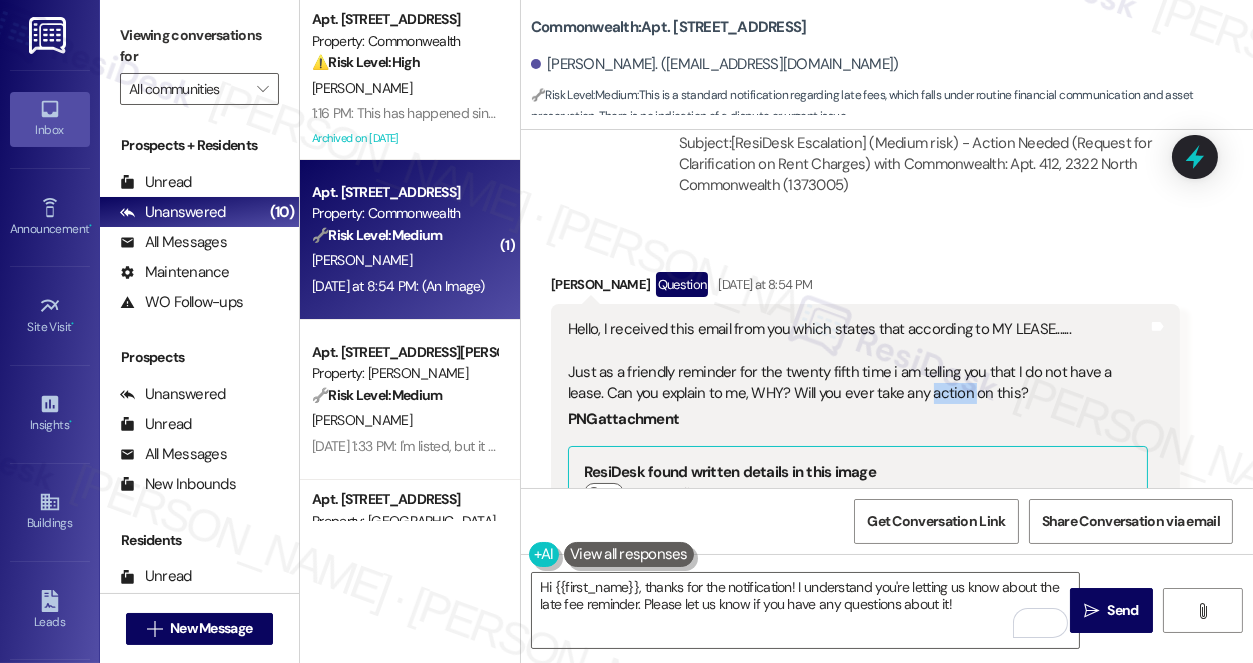 click on "Hello, I received this email from you which states  that according to MY LEASE.......
Just as a friendly reminder for the twenty fifth  time i am telling you that I do not have a lease. Can you explain to me, WHY? Will you ever take any action on this?" at bounding box center (858, 362) 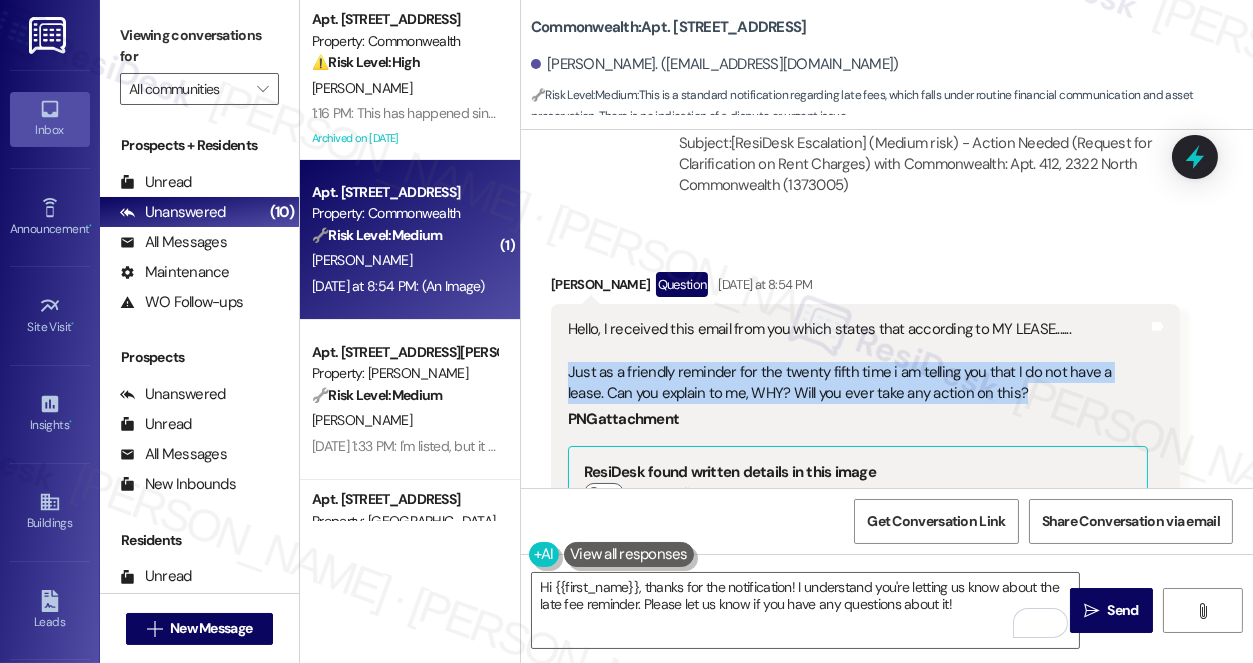 click on "Hello, I received this email from you which states  that according to MY LEASE.......
Just as a friendly reminder for the twenty fifth  time i am telling you that I do not have a lease. Can you explain to me, WHY? Will you ever take any action on this?" at bounding box center (858, 362) 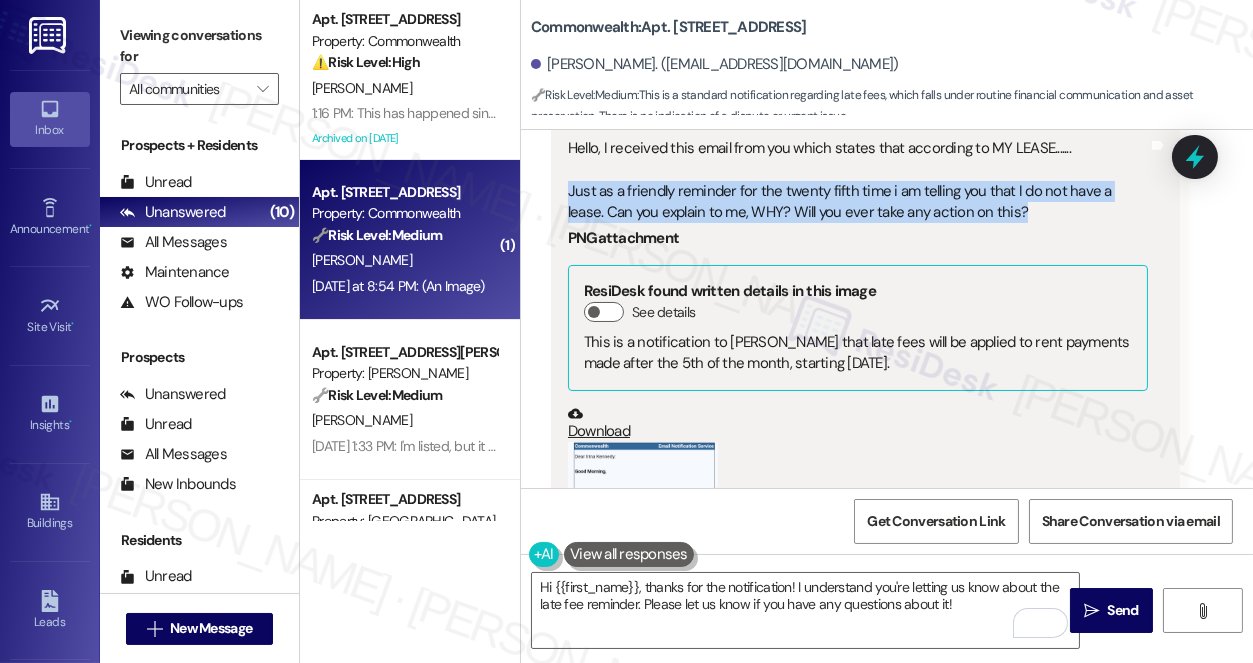 scroll, scrollTop: 13777, scrollLeft: 0, axis: vertical 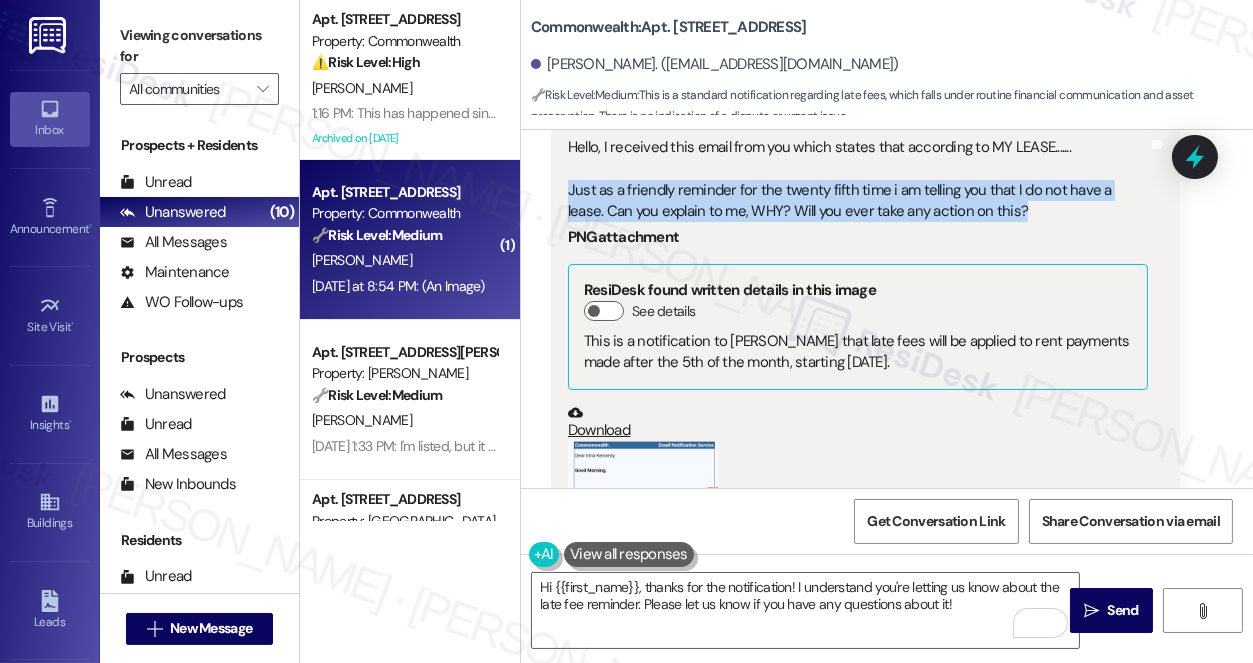 click at bounding box center [643, 564] 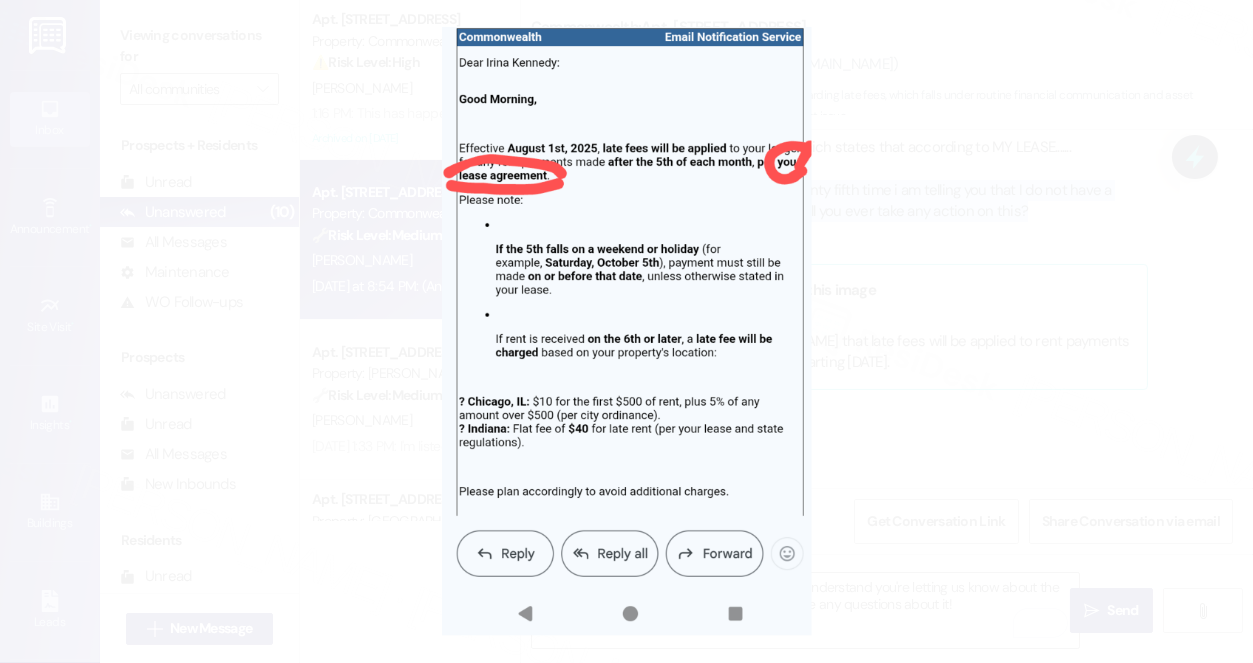 click at bounding box center [626, 331] 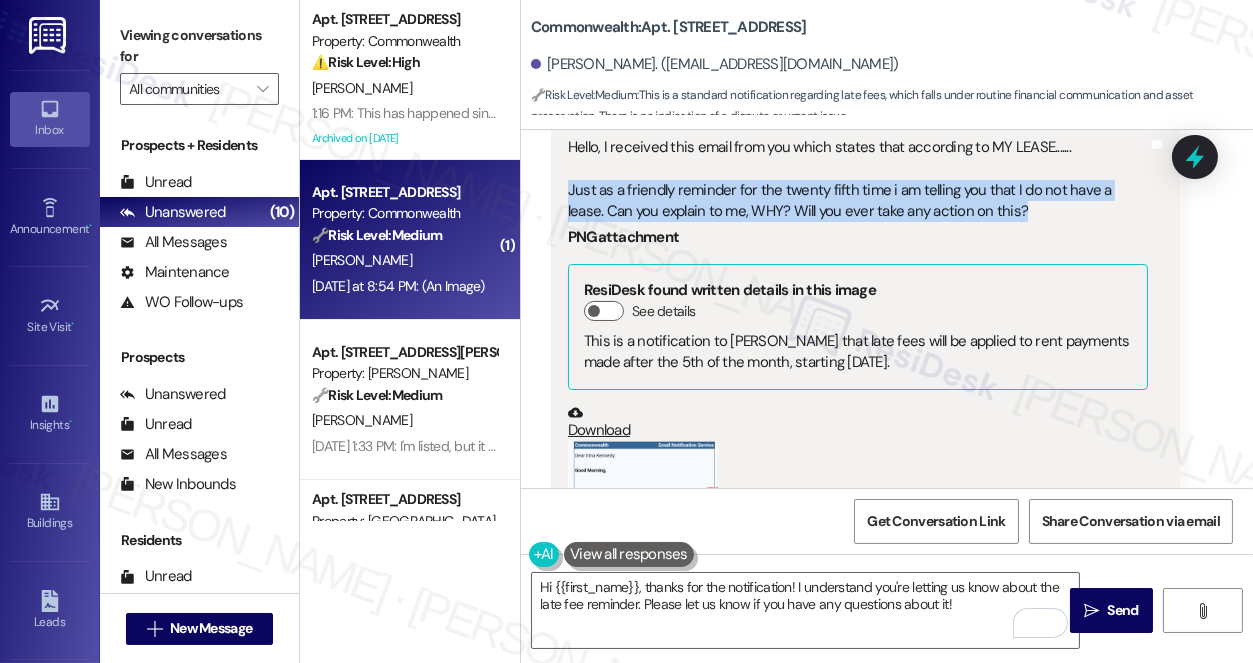 scroll, scrollTop: 13959, scrollLeft: 0, axis: vertical 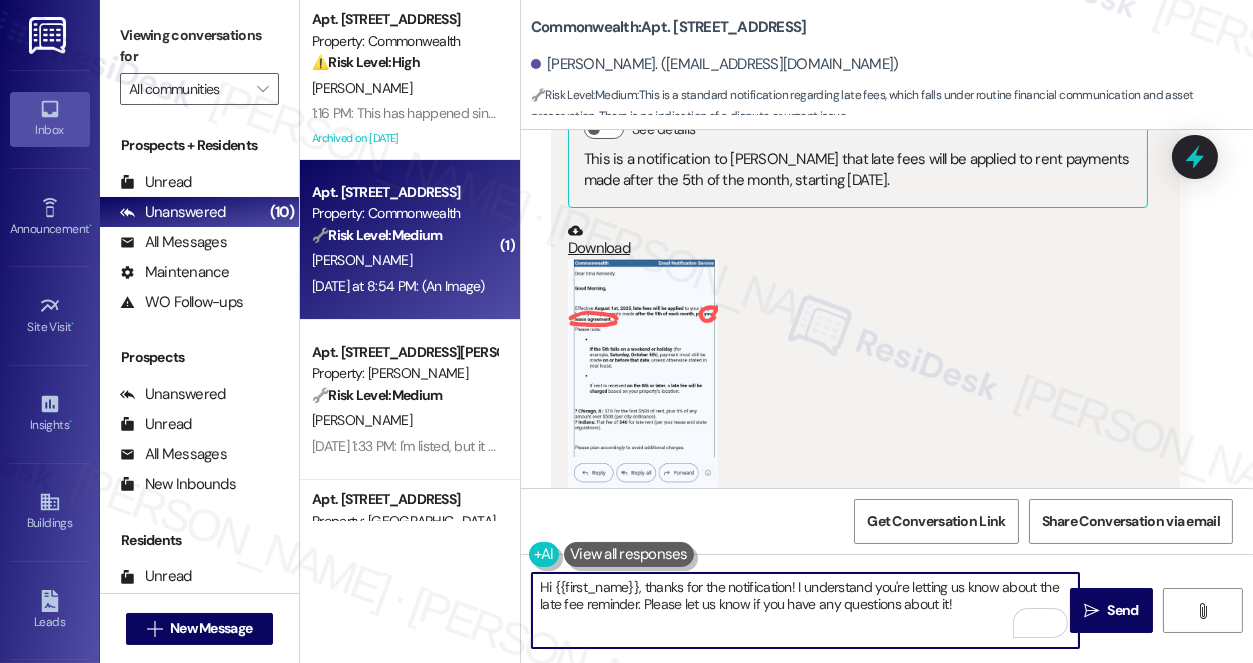 click on "Hi {{first_name}}, thanks for the notification! I understand you're letting us know about the late fee reminder. Please let us know if you have any questions about it!" at bounding box center [805, 610] 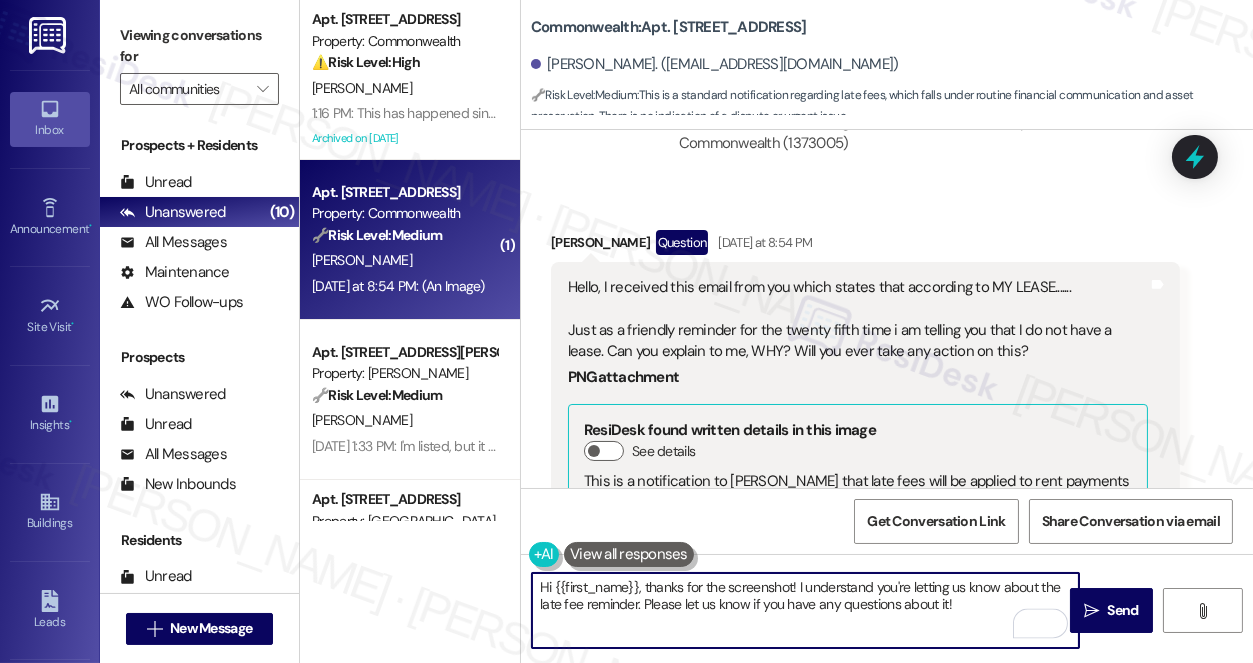scroll, scrollTop: 13595, scrollLeft: 0, axis: vertical 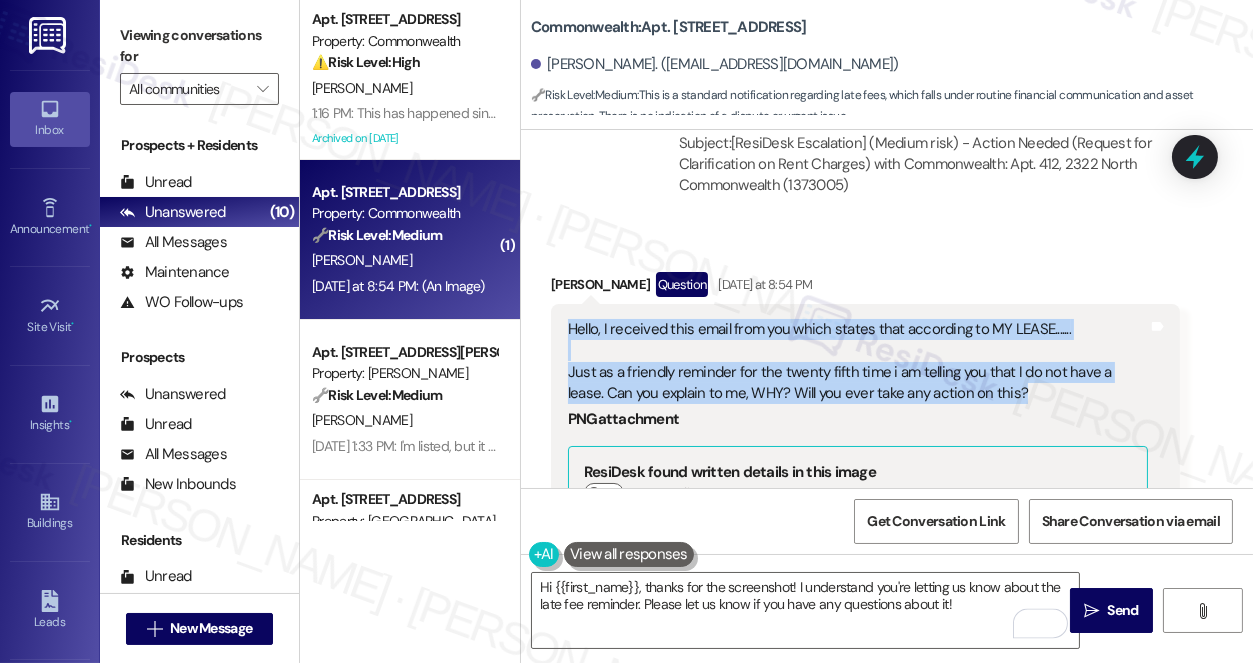 drag, startPoint x: 565, startPoint y: 222, endPoint x: 1008, endPoint y: 288, distance: 447.8895 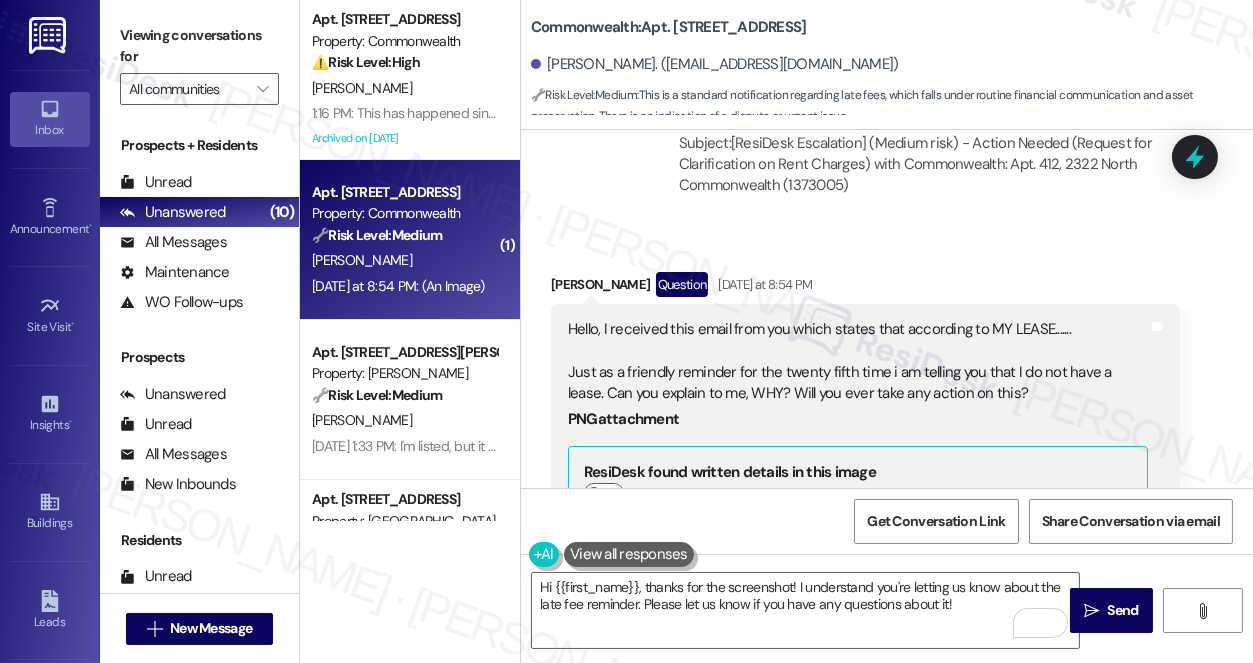 drag, startPoint x: 232, startPoint y: 19, endPoint x: 272, endPoint y: 27, distance: 40.792156 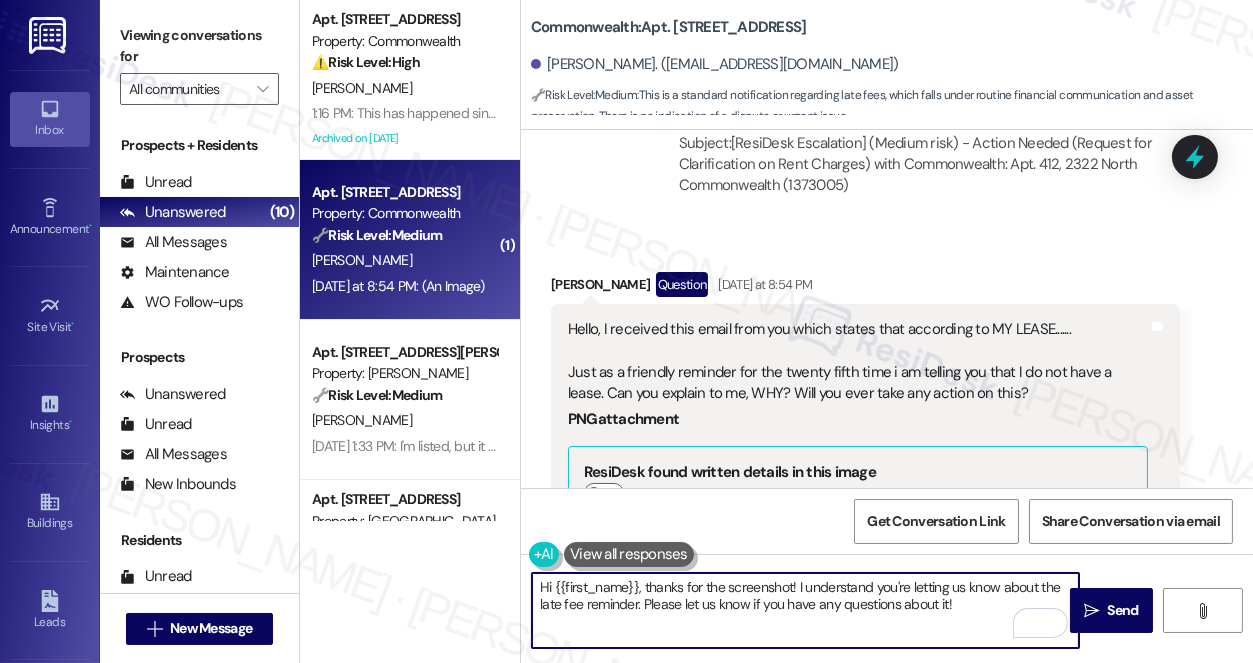 click on "Hi {{first_name}}, thanks for the screenshot! I understand you're letting us know about the late fee reminder. Please let us know if you have any questions about it!" at bounding box center [805, 610] 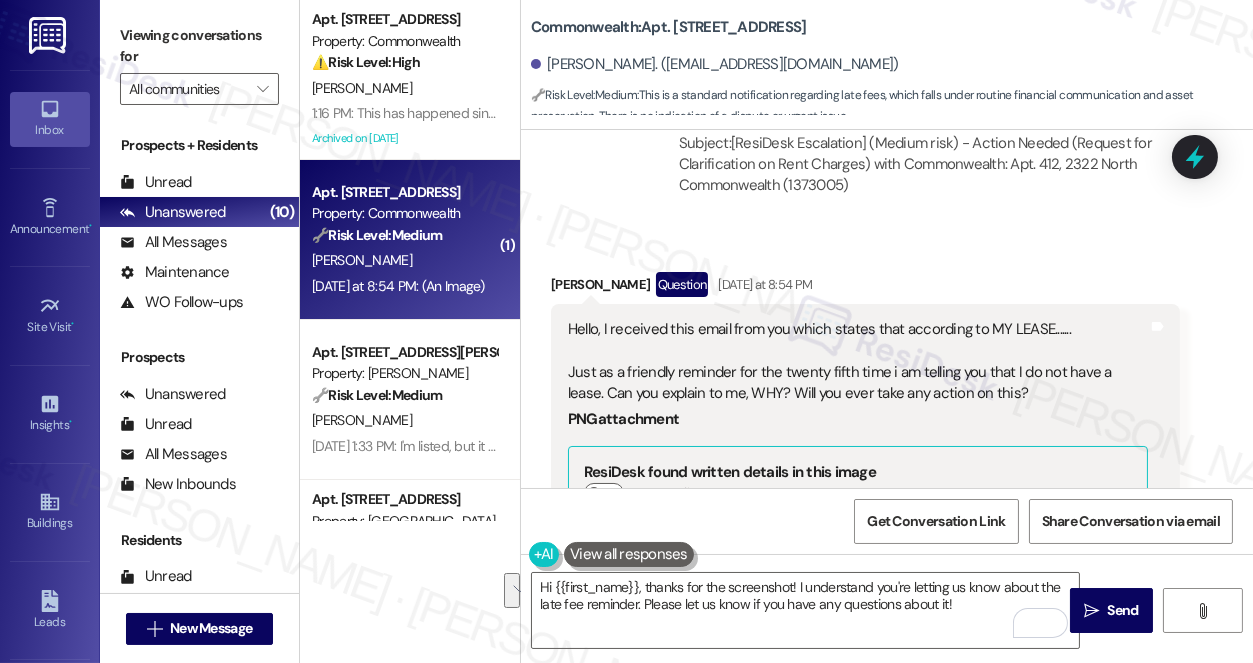 click on "Hello, I received this email from you which states  that according to MY LEASE.......
Just as a friendly reminder for the twenty fifth  time i am telling you that I do not have a lease. Can you explain to me, WHY? Will you ever take any action on this?" at bounding box center [858, 362] 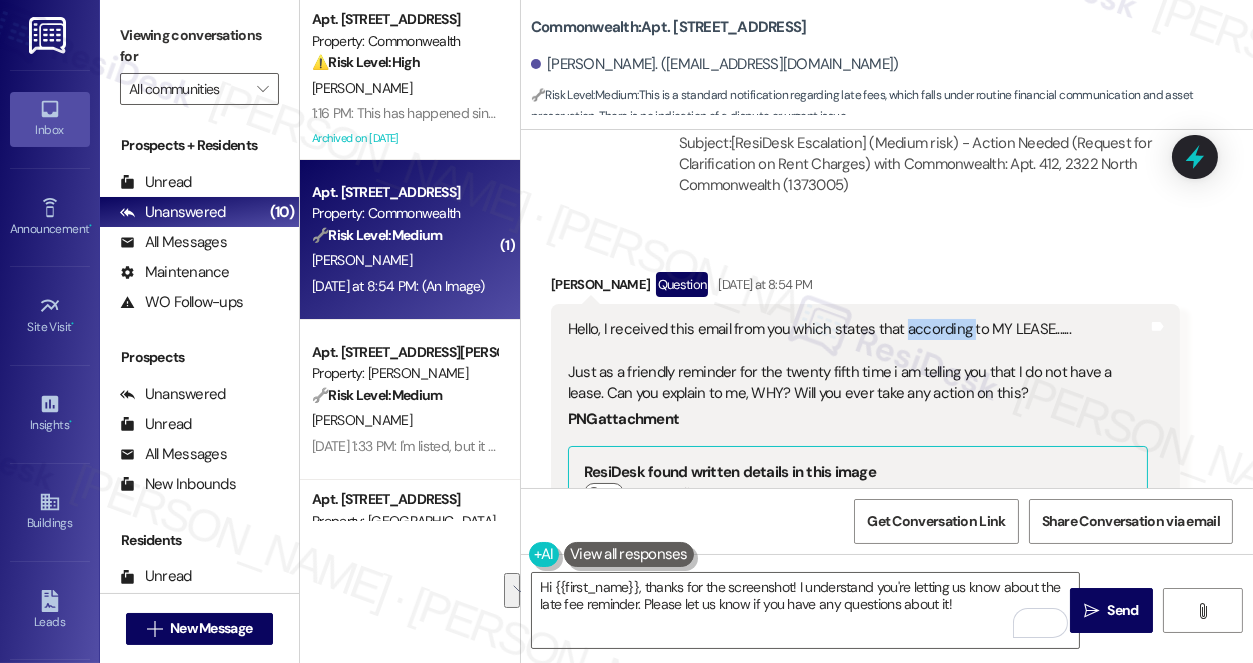 click on "Hello, I received this email from you which states  that according to MY LEASE.......
Just as a friendly reminder for the twenty fifth  time i am telling you that I do not have a lease. Can you explain to me, WHY? Will you ever take any action on this?" at bounding box center [858, 362] 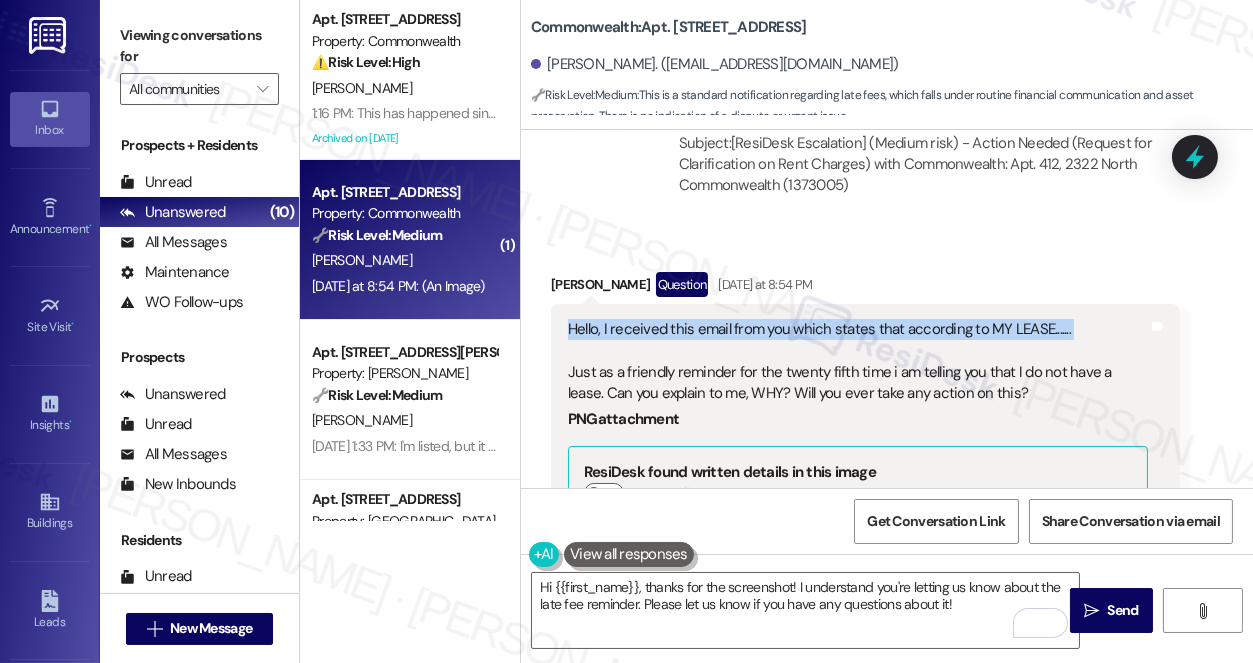 click on "Hello, I received this email from you which states  that according to MY LEASE.......
Just as a friendly reminder for the twenty fifth  time i am telling you that I do not have a lease. Can you explain to me, WHY? Will you ever take any action on this?" at bounding box center [858, 362] 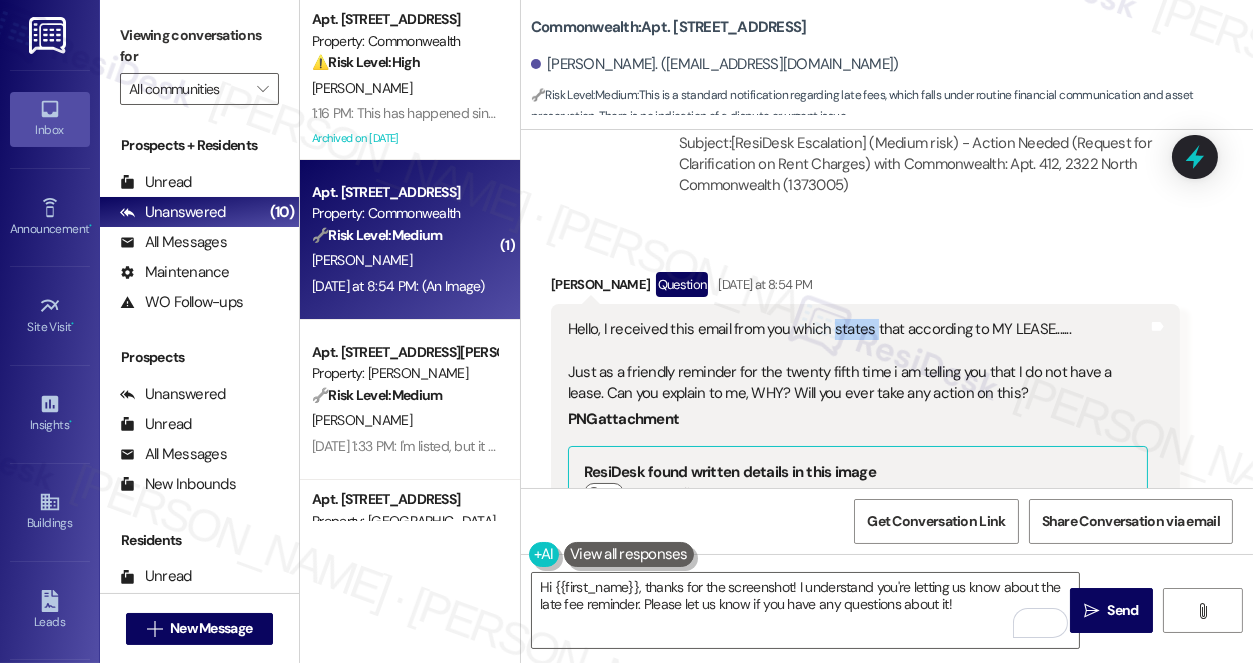 click on "Hello, I received this email from you which states  that according to MY LEASE.......
Just as a friendly reminder for the twenty fifth  time i am telling you that I do not have a lease. Can you explain to me, WHY? Will you ever take any action on this?" at bounding box center [858, 362] 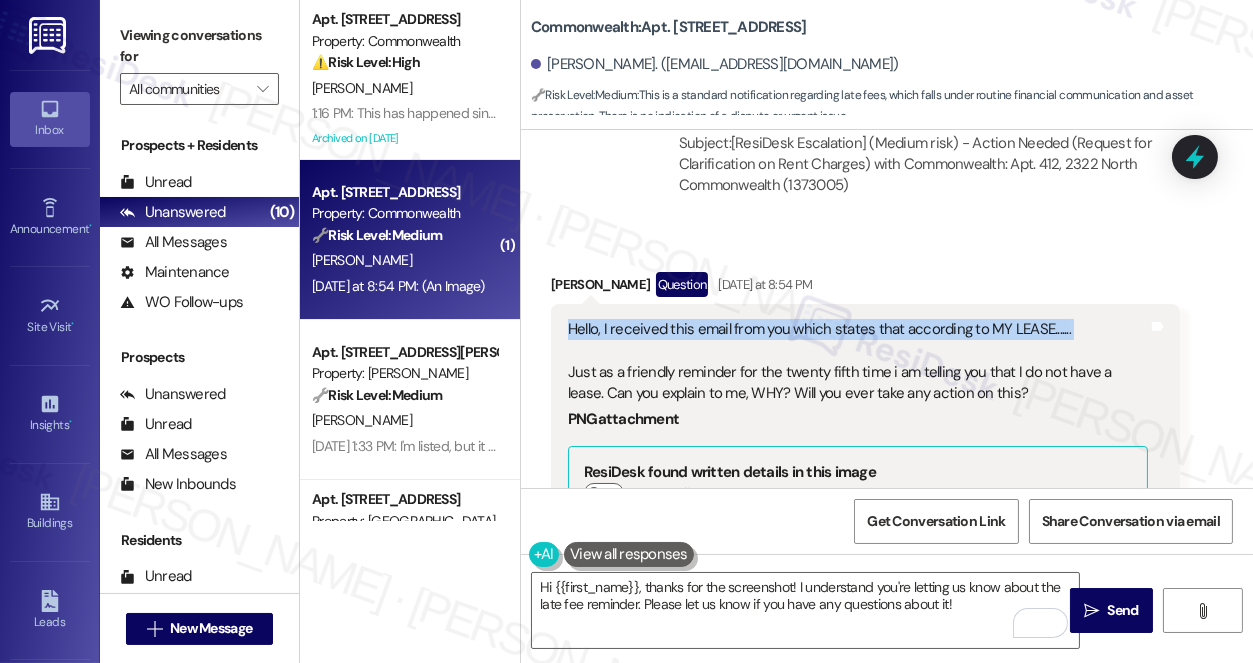 click on "Hello, I received this email from you which states  that according to MY LEASE.......
Just as a friendly reminder for the twenty fifth  time i am telling you that I do not have a lease. Can you explain to me, WHY? Will you ever take any action on this?" at bounding box center (858, 362) 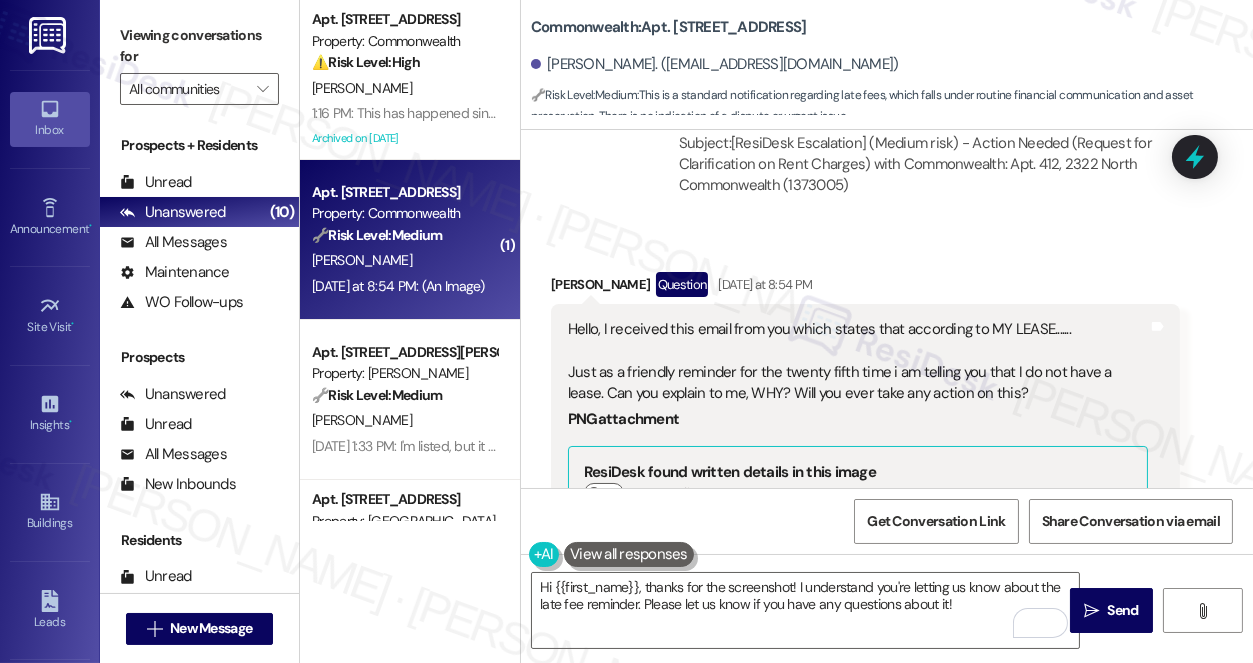 click on "Hello, I received this email from you which states  that according to MY LEASE.......
Just as a friendly reminder for the twenty fifth  time i am telling you that I do not have a lease. Can you explain to me, WHY? Will you ever take any action on this?" at bounding box center (858, 362) 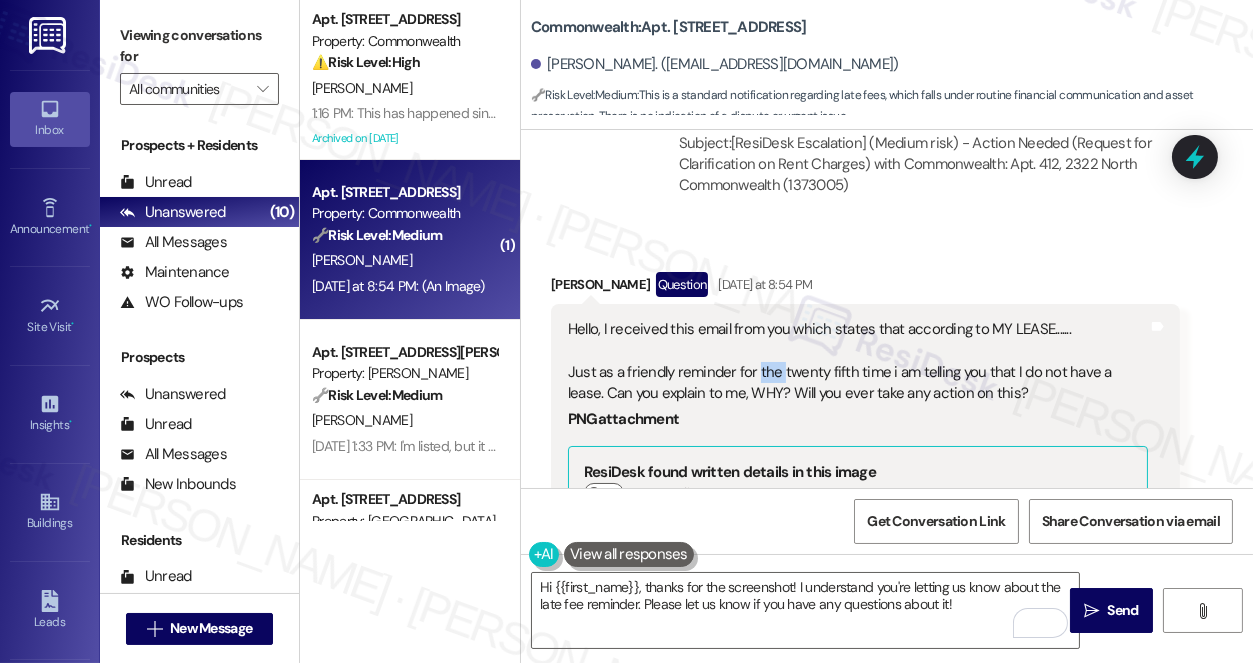 click on "Hello, I received this email from you which states  that according to MY LEASE.......
Just as a friendly reminder for the twenty fifth  time i am telling you that I do not have a lease. Can you explain to me, WHY? Will you ever take any action on this?" at bounding box center [858, 362] 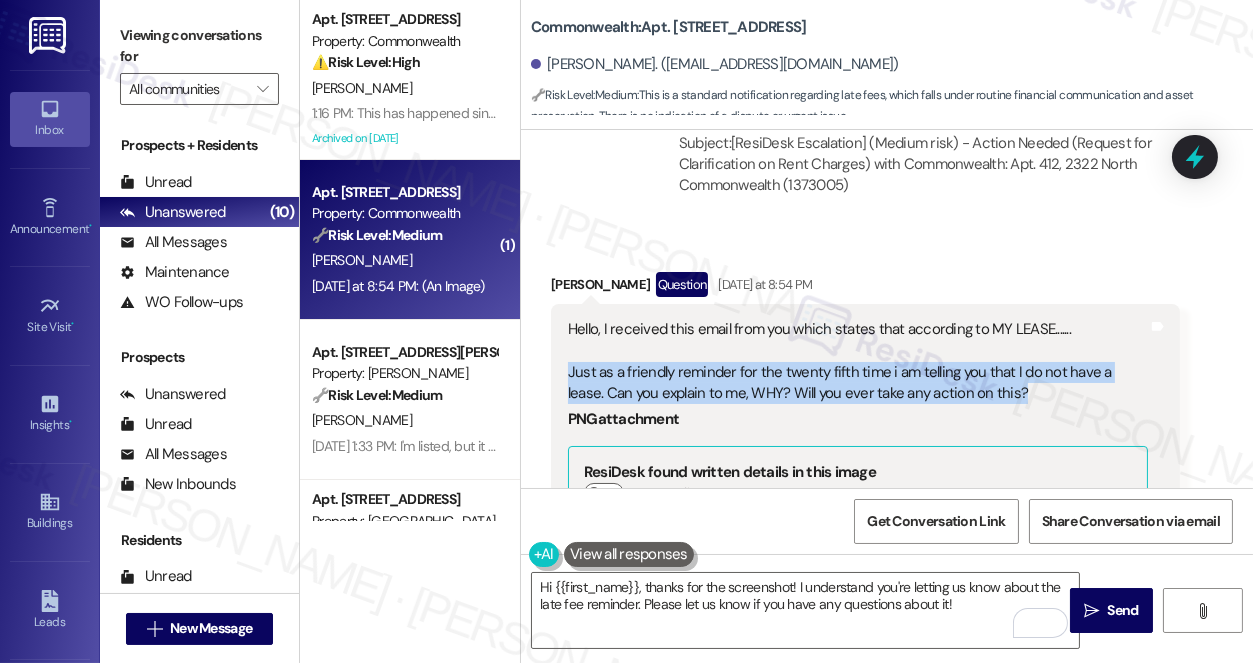 click on "Hello, I received this email from you which states  that according to MY LEASE.......
Just as a friendly reminder for the twenty fifth  time i am telling you that I do not have a lease. Can you explain to me, WHY? Will you ever take any action on this?" at bounding box center [858, 362] 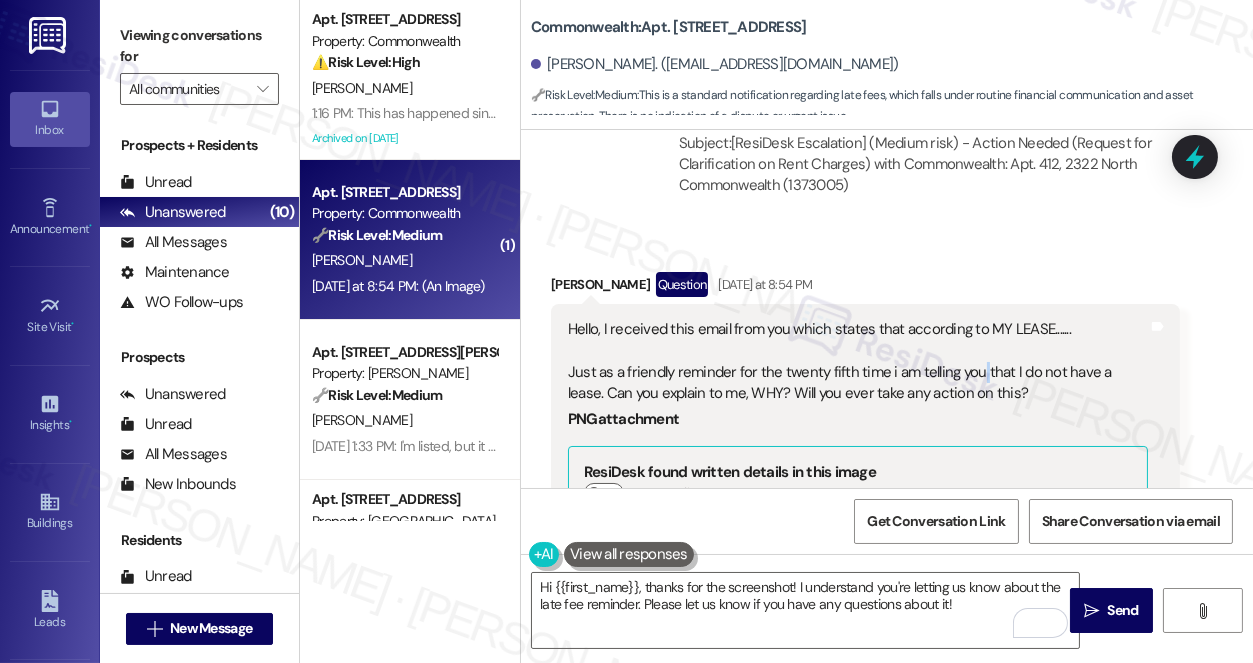 click on "Hello, I received this email from you which states  that according to MY LEASE.......
Just as a friendly reminder for the twenty fifth  time i am telling you that I do not have a lease. Can you explain to me, WHY? Will you ever take any action on this?" at bounding box center [858, 362] 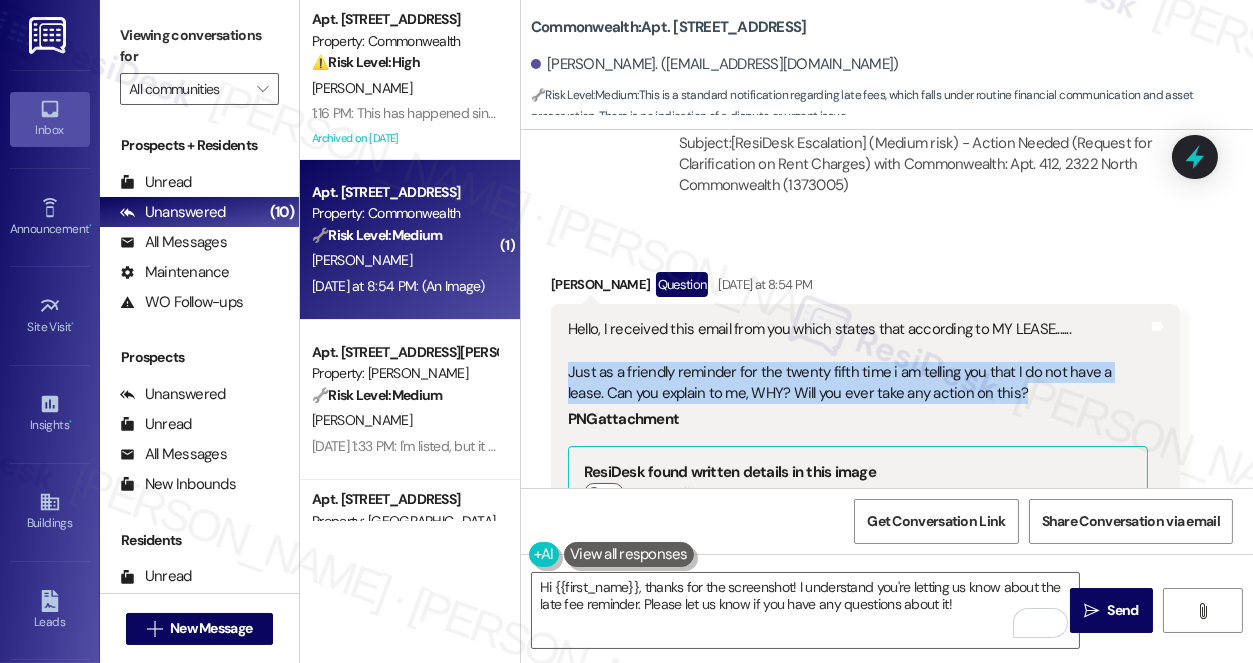click on "Hello, I received this email from you which states  that according to MY LEASE.......
Just as a friendly reminder for the twenty fifth  time i am telling you that I do not have a lease. Can you explain to me, WHY? Will you ever take any action on this?" at bounding box center [858, 362] 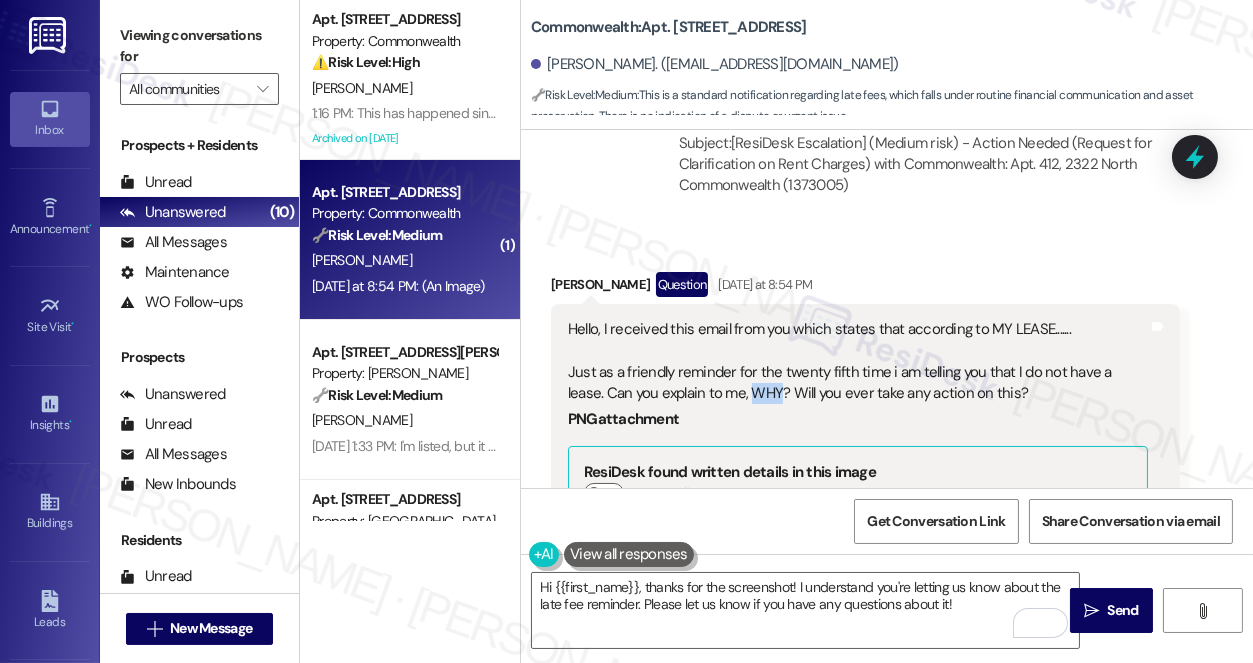 click on "Hello, I received this email from you which states  that according to MY LEASE.......
Just as a friendly reminder for the twenty fifth  time i am telling you that I do not have a lease. Can you explain to me, WHY? Will you ever take any action on this?" at bounding box center [858, 362] 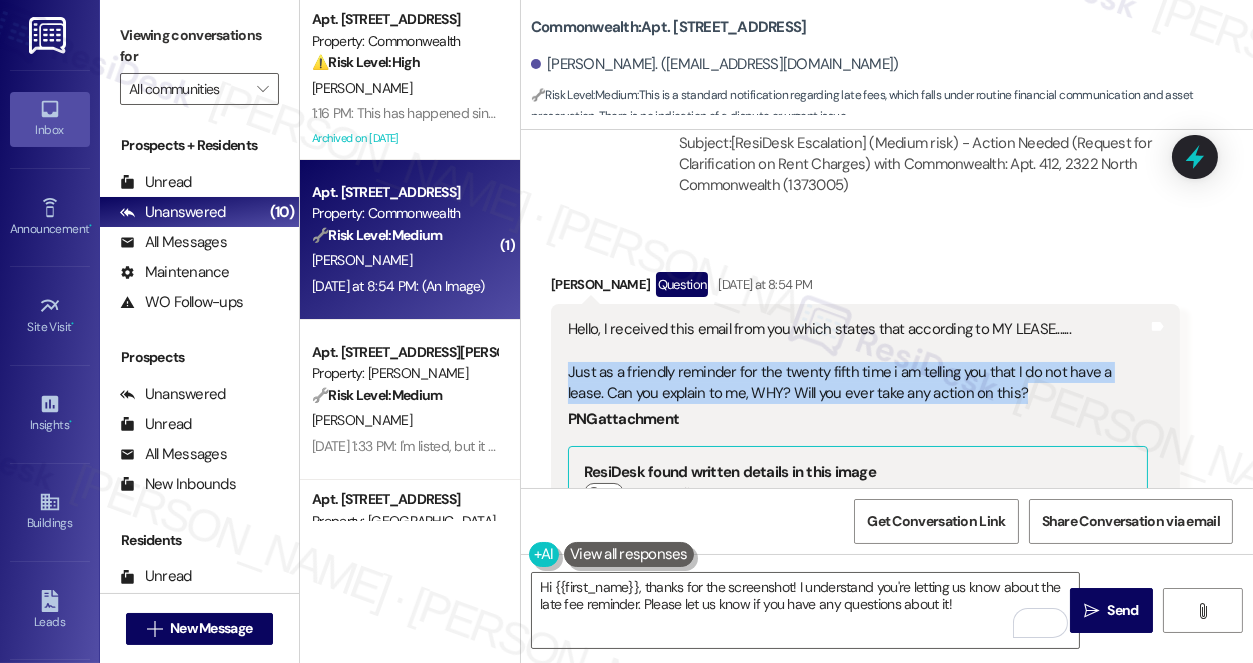 click on "Hello, I received this email from you which states  that according to MY LEASE.......
Just as a friendly reminder for the twenty fifth  time i am telling you that I do not have a lease. Can you explain to me, WHY? Will you ever take any action on this?" at bounding box center [858, 362] 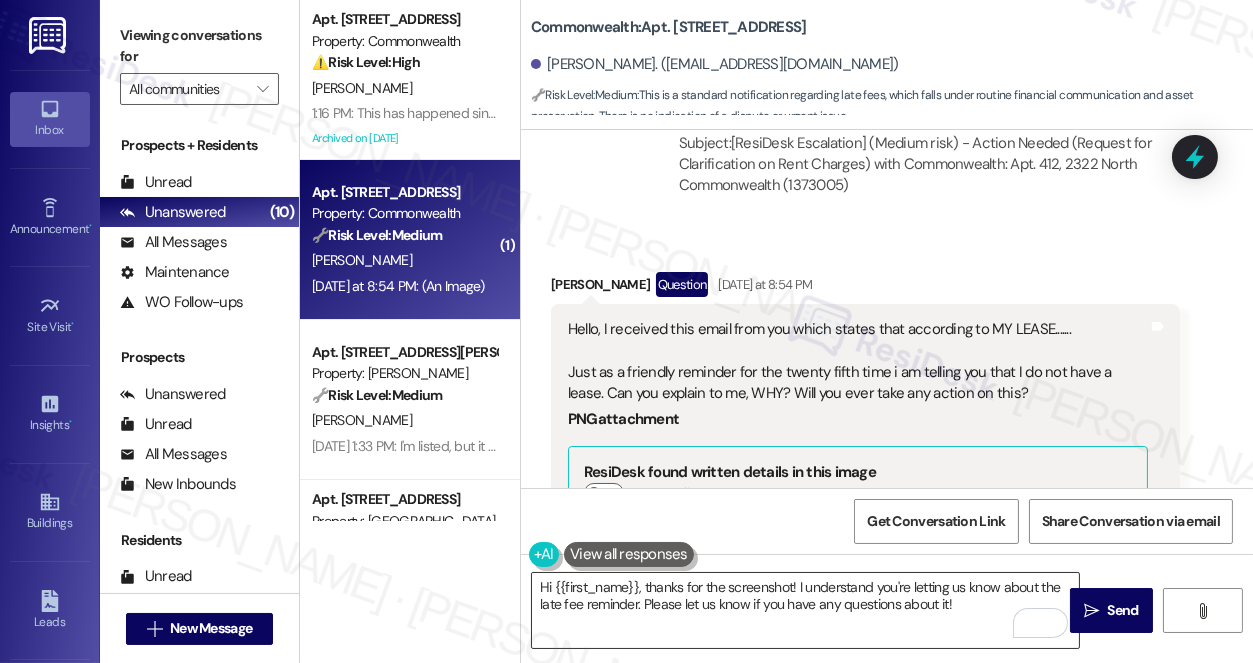 click on "Hi {{first_name}}, thanks for the screenshot! I understand you're letting us know about the late fee reminder. Please let us know if you have any questions about it!" at bounding box center [805, 610] 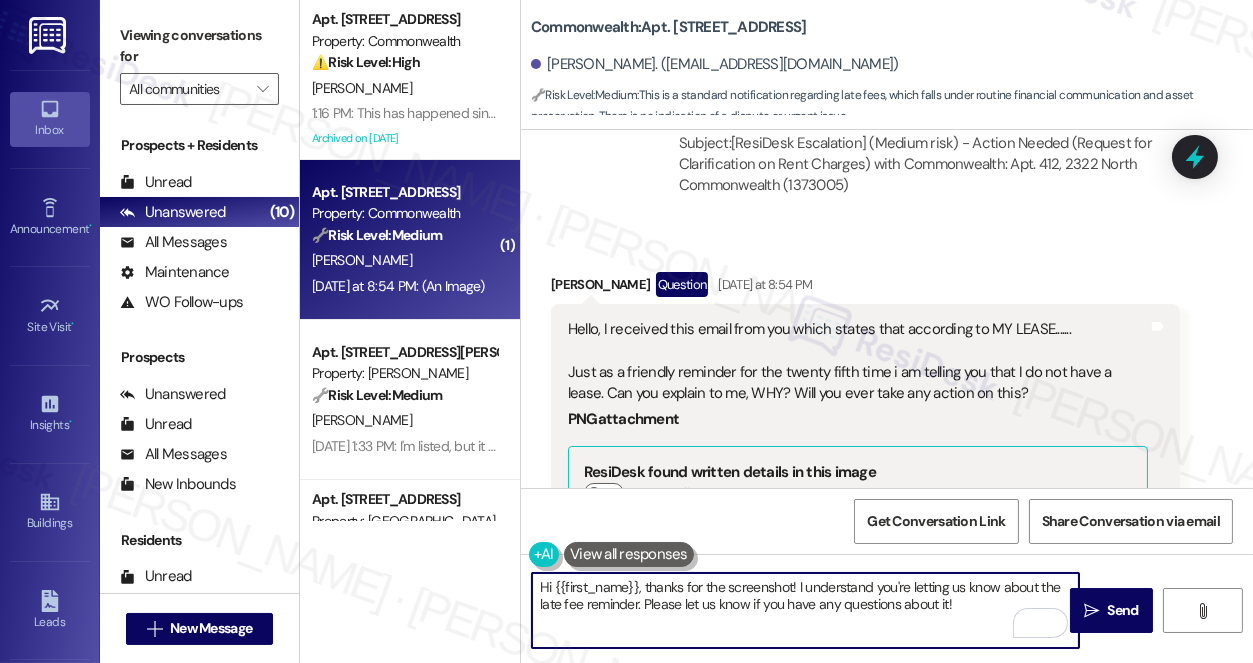 click on "Hi {{first_name}}, thanks for the screenshot! I understand you're letting us know about the late fee reminder. Please let us know if you have any questions about it!" at bounding box center [805, 610] 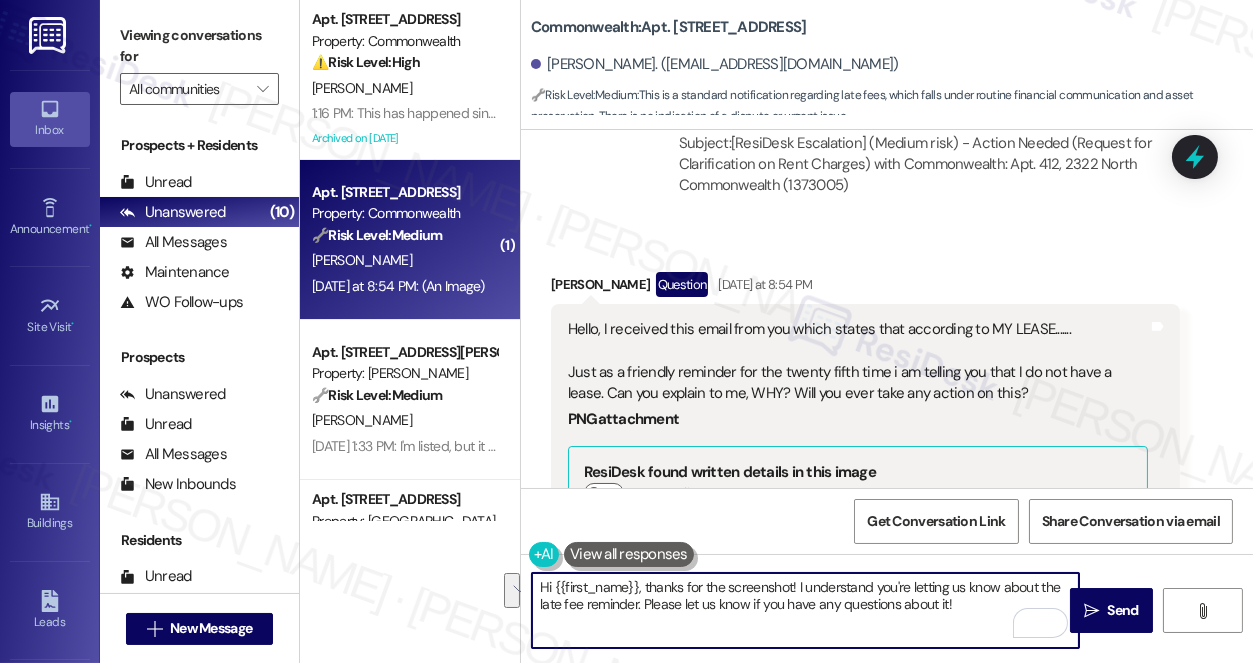 click on "Hello, I received this email from you which states  that according to MY LEASE.......
Just as a friendly reminder for the twenty fifth  time i am telling you that I do not have a lease. Can you explain to me, WHY? Will you ever take any action on this?" at bounding box center (858, 362) 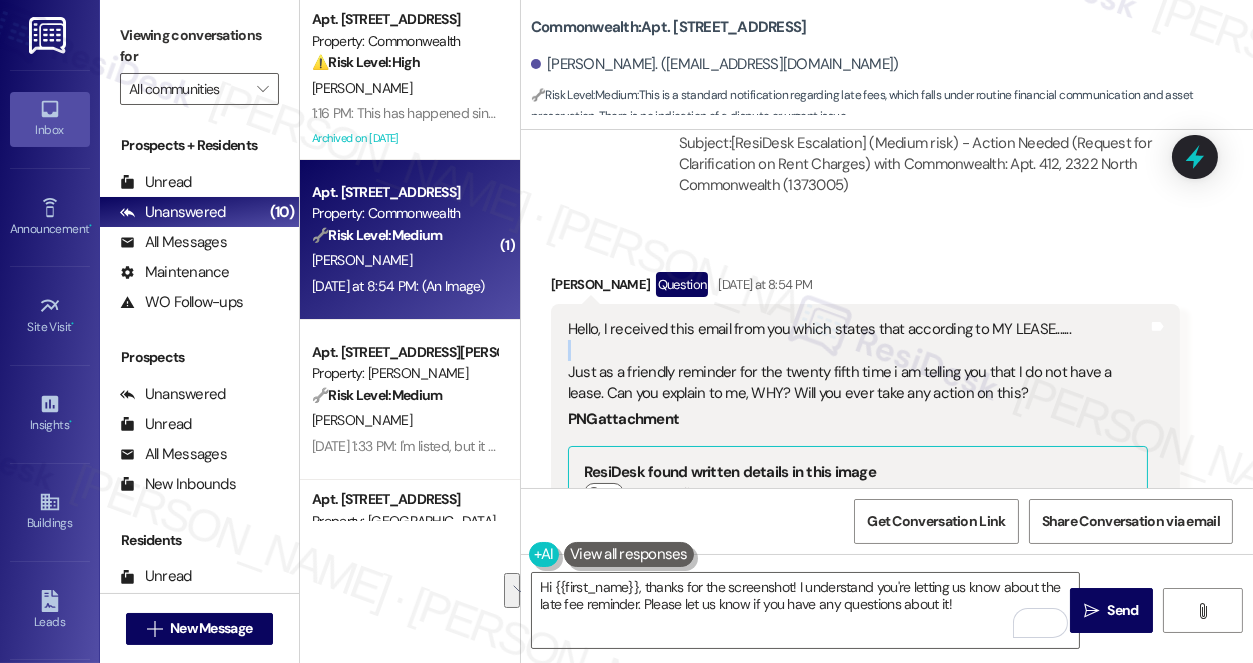 click on "Hello, I received this email from you which states  that according to MY LEASE.......
Just as a friendly reminder for the twenty fifth  time i am telling you that I do not have a lease. Can you explain to me, WHY? Will you ever take any action on this?" at bounding box center [858, 362] 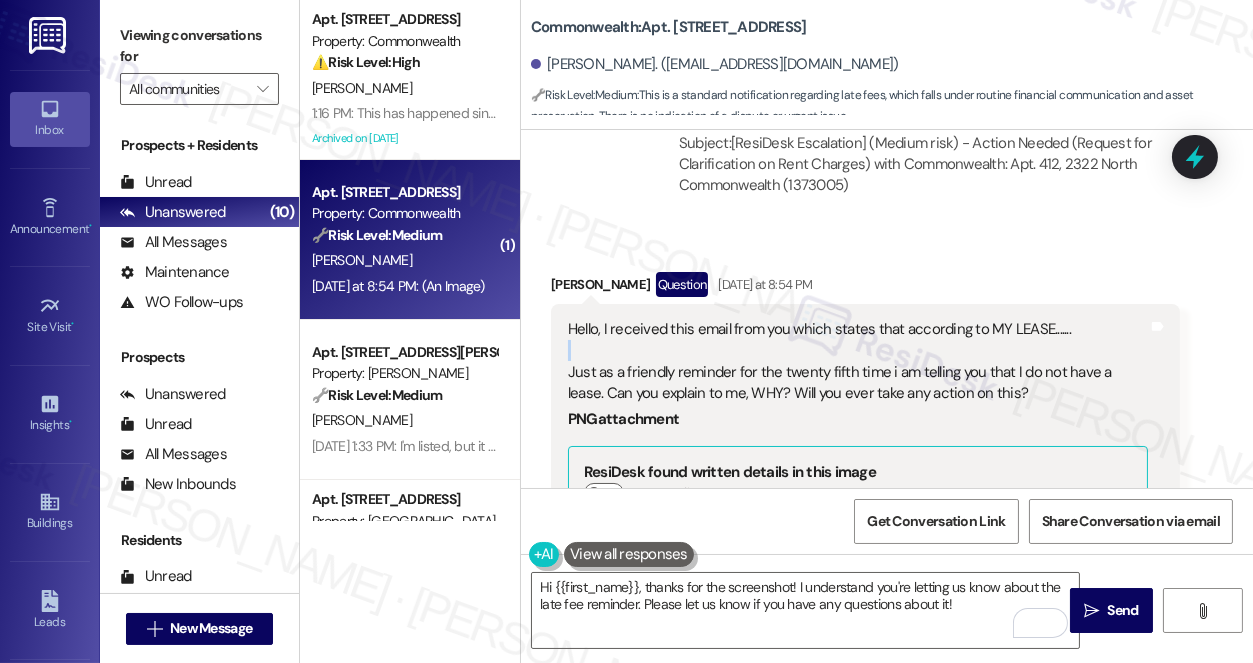 click on "Hello, I received this email from you which states  that according to MY LEASE.......
Just as a friendly reminder for the twenty fifth  time i am telling you that I do not have a lease. Can you explain to me, WHY? Will you ever take any action on this?" at bounding box center [858, 362] 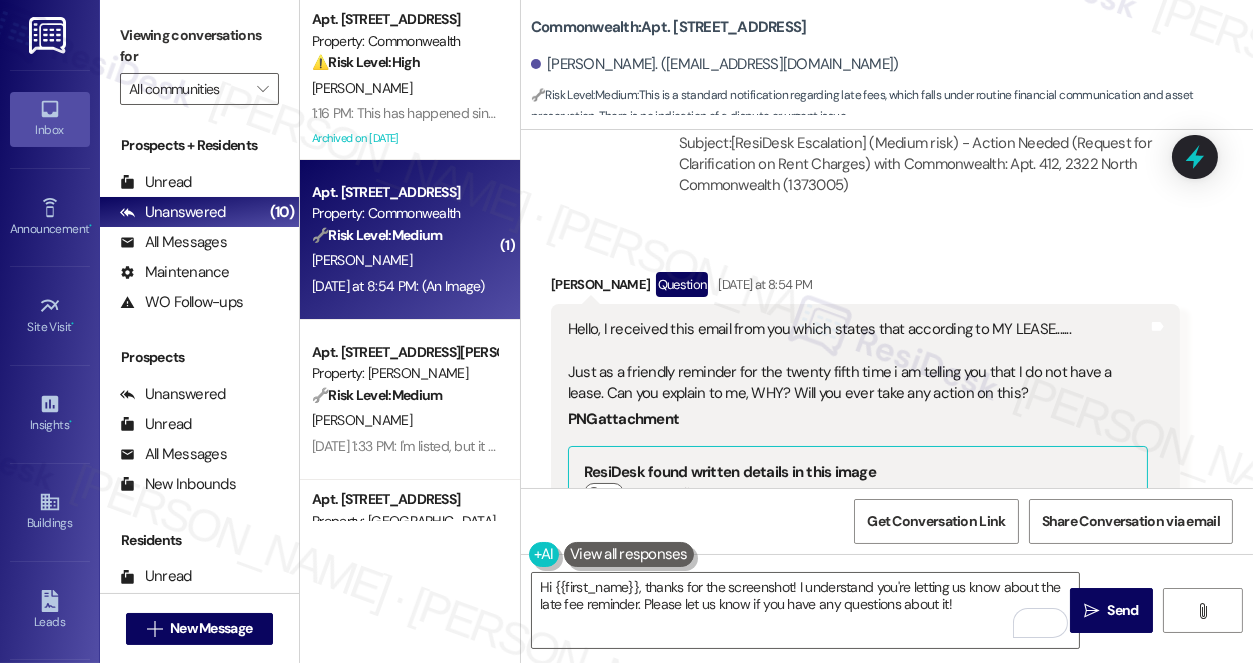 click on "Hello, I received this email from you which states  that according to MY LEASE.......
Just as a friendly reminder for the twenty fifth  time i am telling you that I do not have a lease. Can you explain to me, WHY? Will you ever take any action on this?" at bounding box center [858, 362] 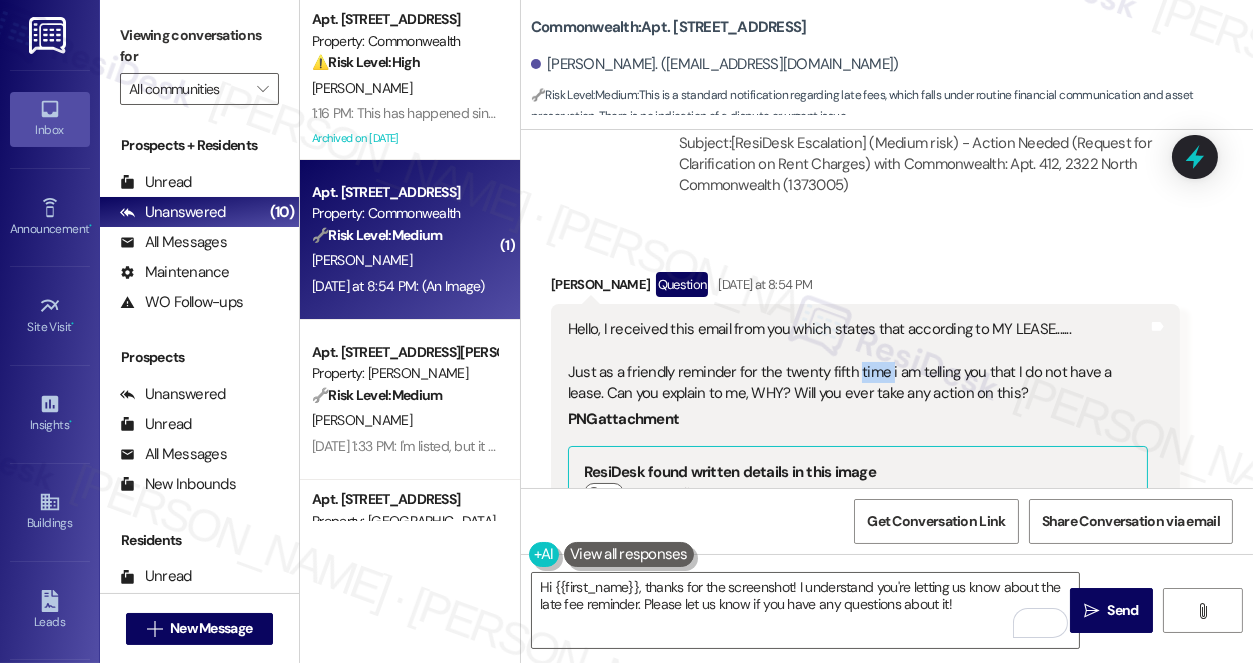 click on "Hello, I received this email from you which states  that according to MY LEASE.......
Just as a friendly reminder for the twenty fifth  time i am telling you that I do not have a lease. Can you explain to me, WHY? Will you ever take any action on this?" at bounding box center (858, 362) 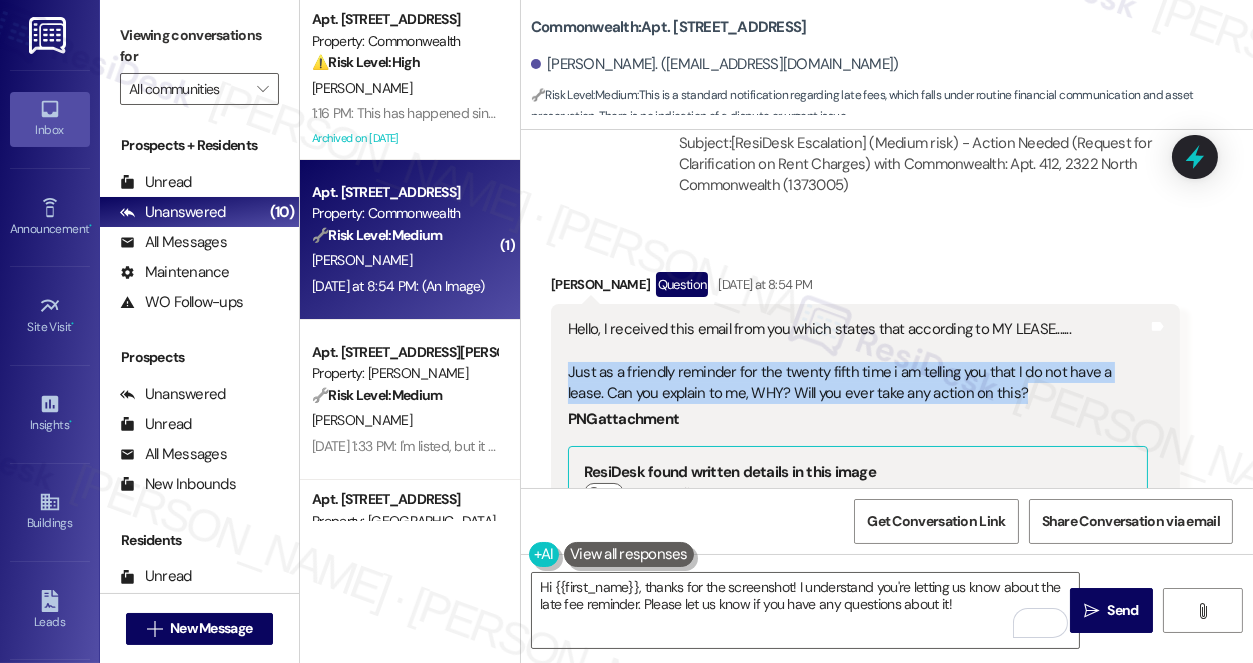 click on "Hello, I received this email from you which states  that according to MY LEASE.......
Just as a friendly reminder for the twenty fifth  time i am telling you that I do not have a lease. Can you explain to me, WHY? Will you ever take any action on this?" at bounding box center (858, 362) 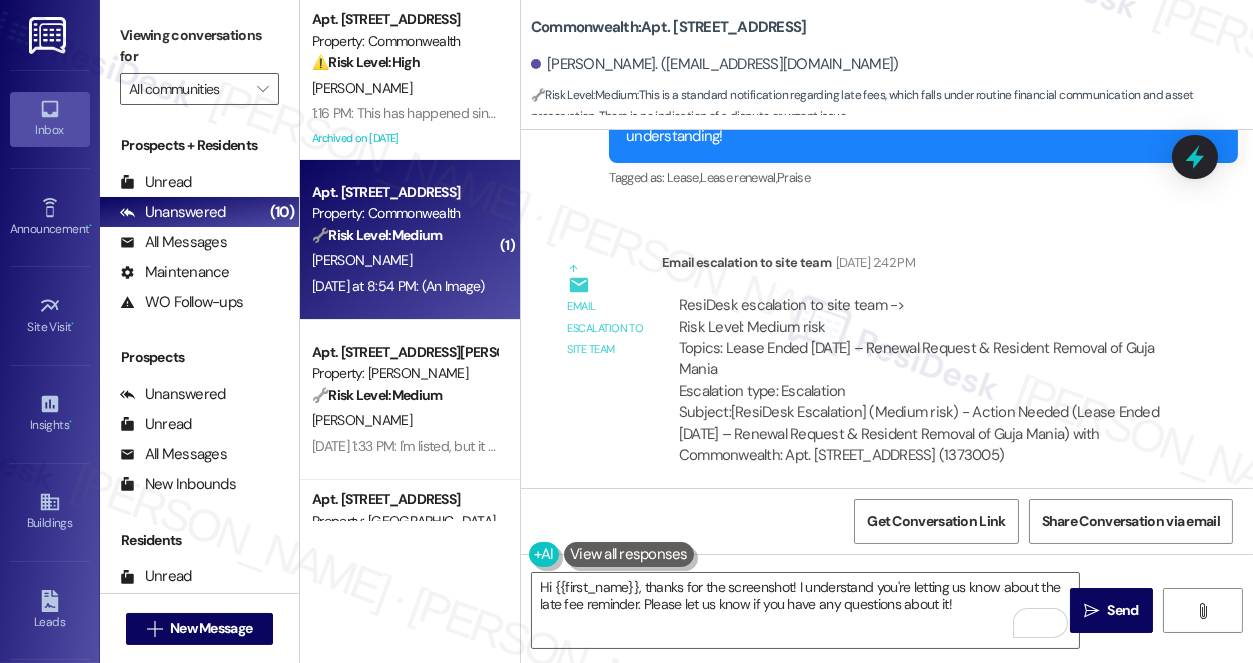 scroll, scrollTop: 12413, scrollLeft: 0, axis: vertical 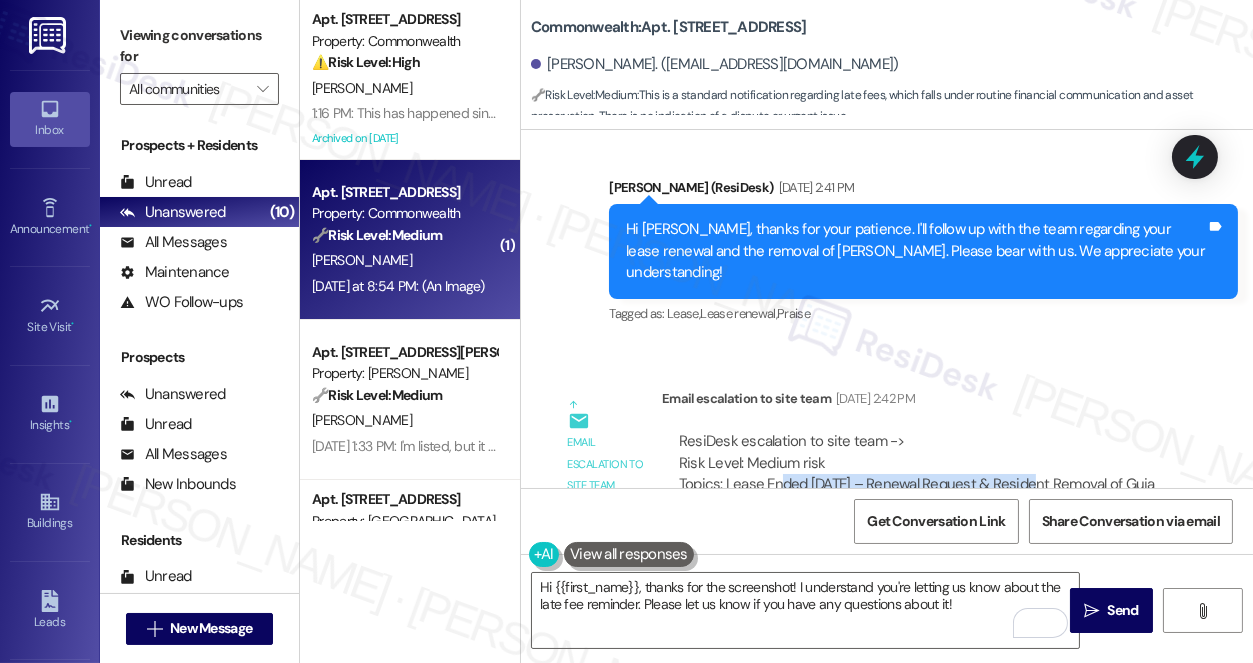 drag, startPoint x: 778, startPoint y: 384, endPoint x: 1014, endPoint y: 382, distance: 236.00847 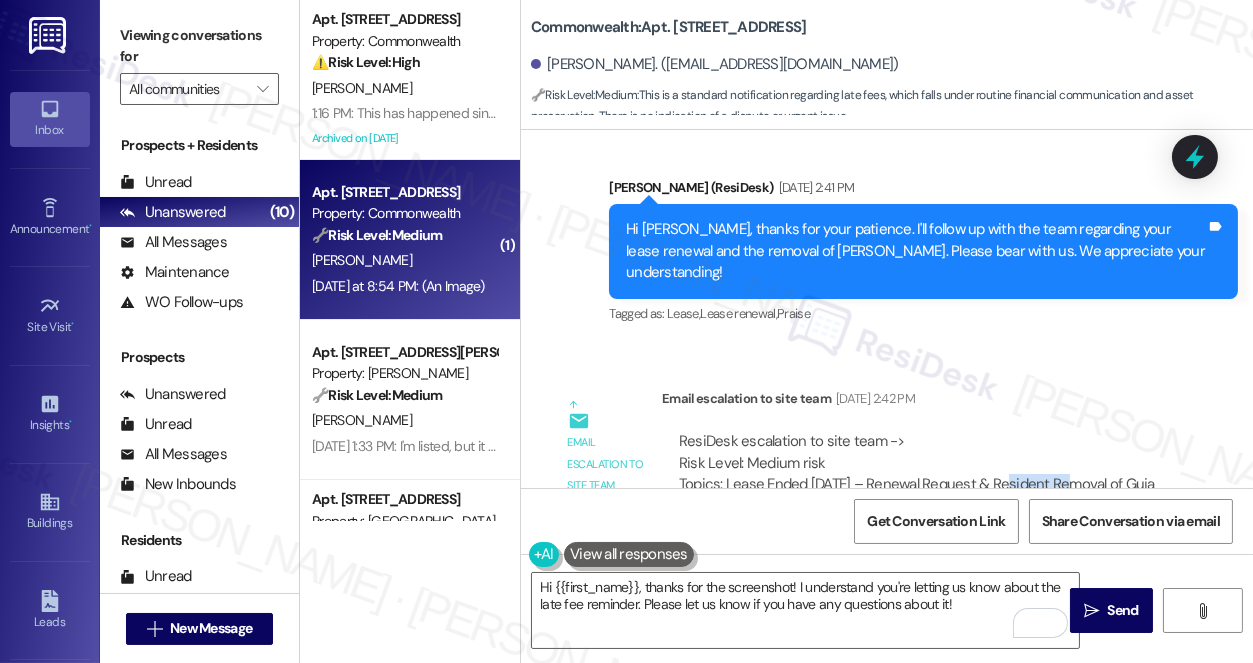click on "ResiDesk escalation to site team ->
Risk Level: Medium risk
Topics: Lease Ended April 15 – Renewal Request & Resident Removal of Guja Mania
Escalation type: Escalation" at bounding box center (921, 484) 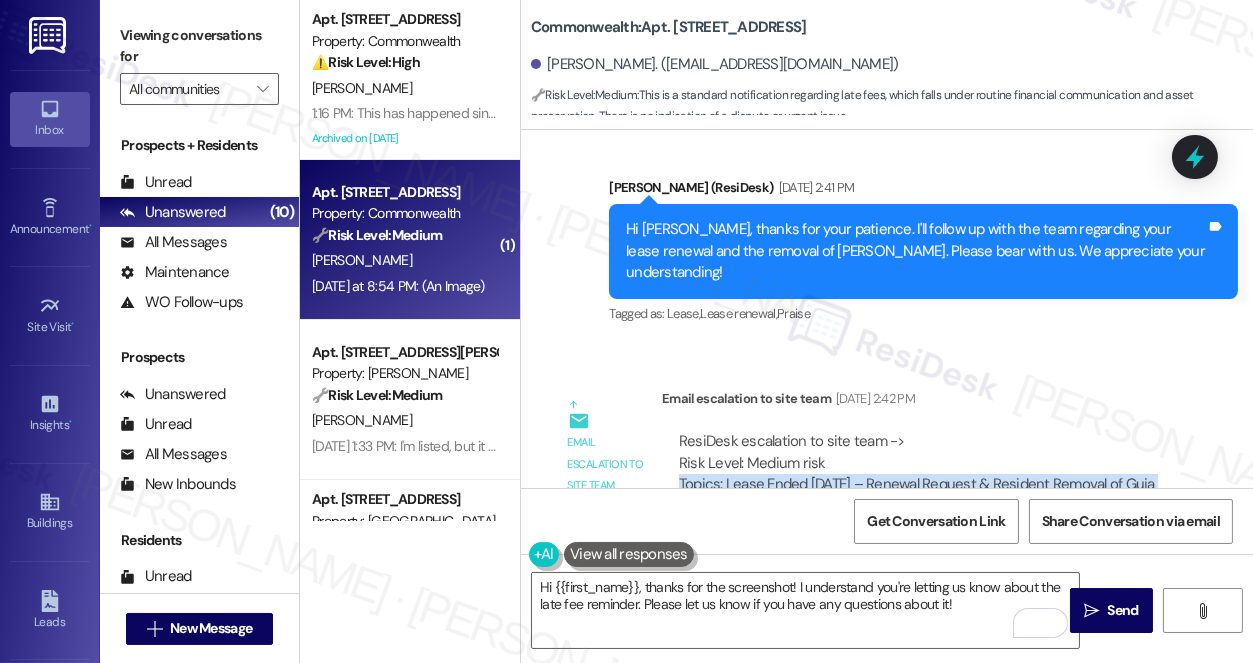 click on "ResiDesk escalation to site team ->
Risk Level: Medium risk
Topics: Lease Ended April 15 – Renewal Request & Resident Removal of Guja Mania
Escalation type: Escalation" at bounding box center [921, 484] 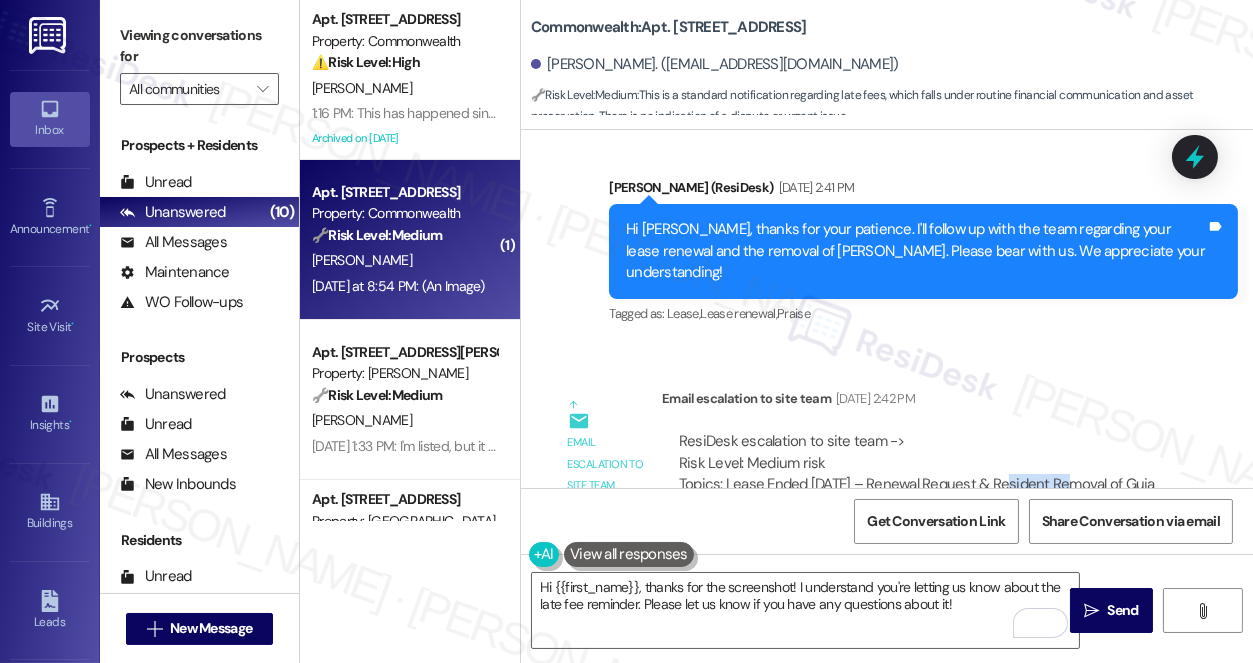 click on "ResiDesk escalation to site team ->
Risk Level: Medium risk
Topics: Lease Ended April 15 – Renewal Request & Resident Removal of Guja Mania
Escalation type: Escalation" at bounding box center (921, 484) 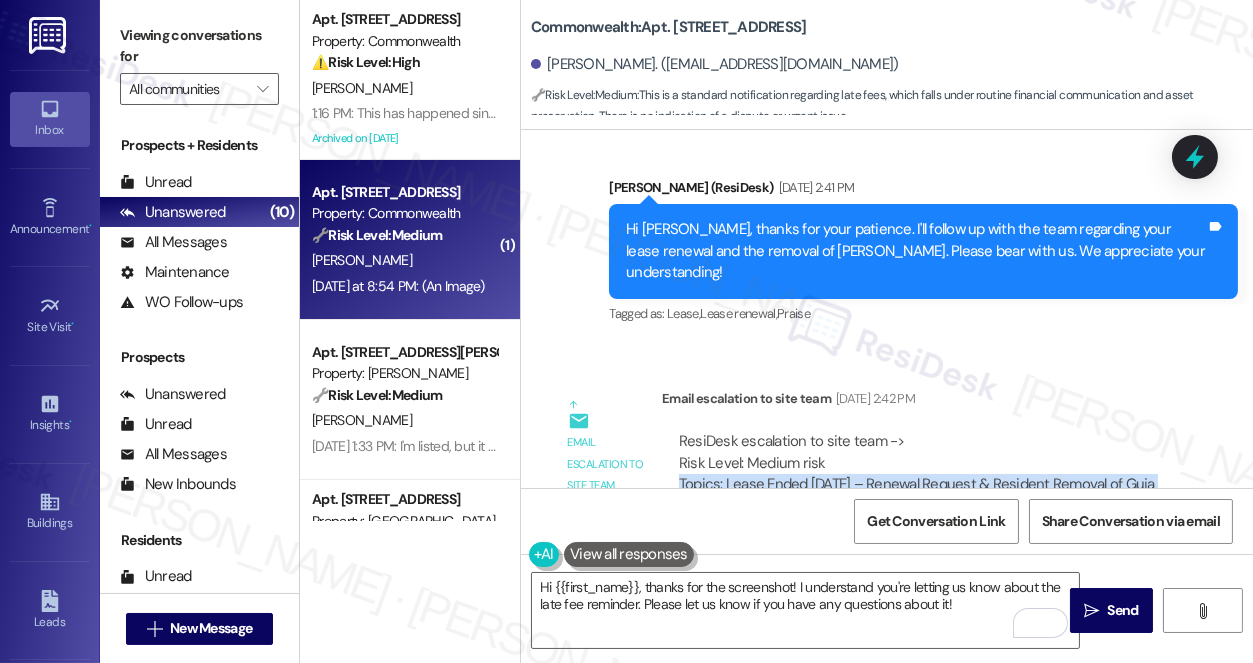 click on "ResiDesk escalation to site team ->
Risk Level: Medium risk
Topics: Lease Ended April 15 – Renewal Request & Resident Removal of Guja Mania
Escalation type: Escalation" at bounding box center [921, 484] 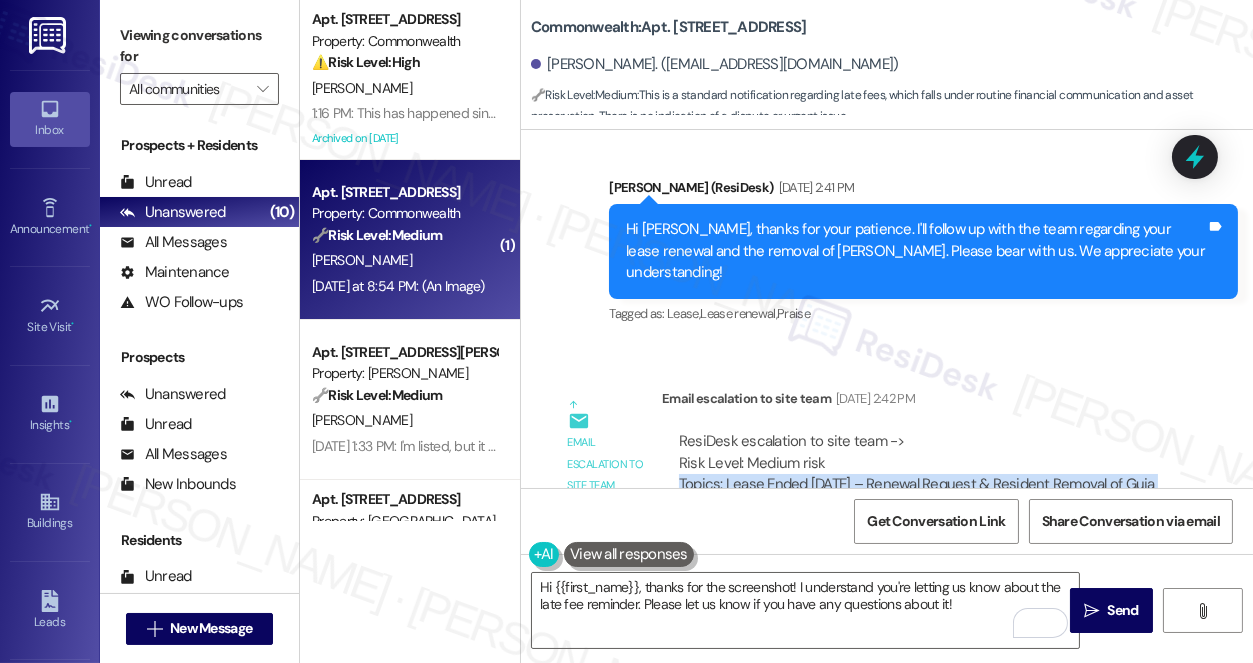 scroll, scrollTop: 12232, scrollLeft: 0, axis: vertical 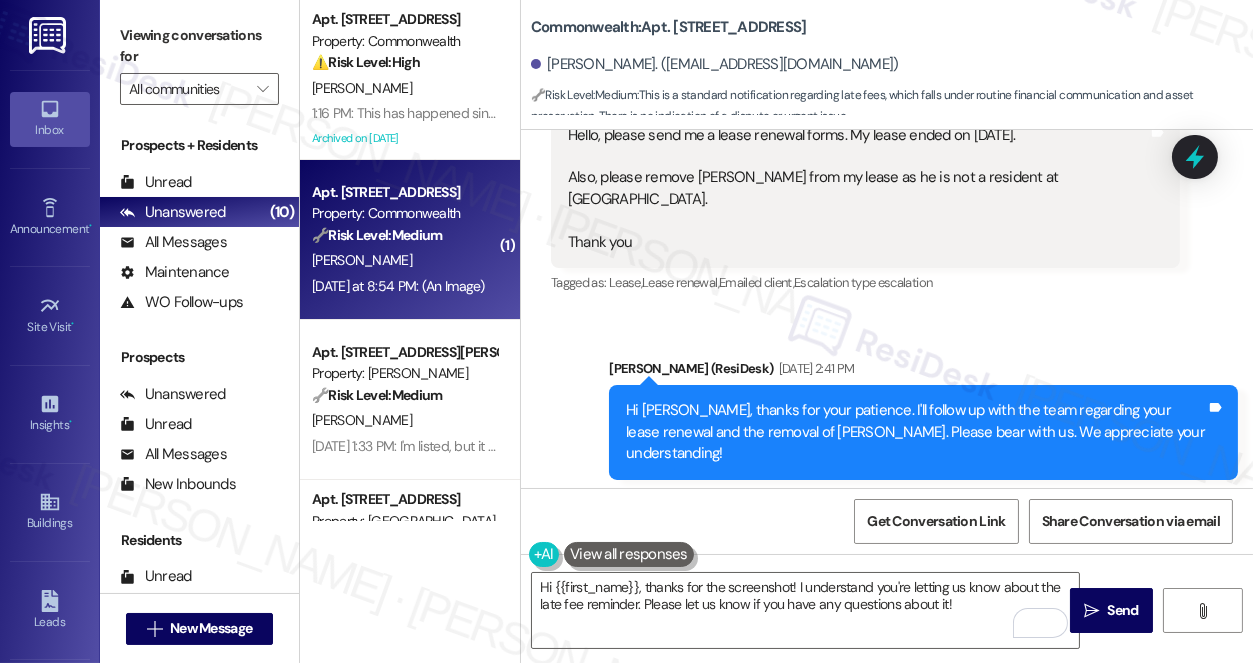 click on "Hi Irina, thanks for your patience. I'll follow up with the team regarding your lease renewal and the removal of Guja Mania. Please bear with us. We appreciate your understanding!" at bounding box center (916, 432) 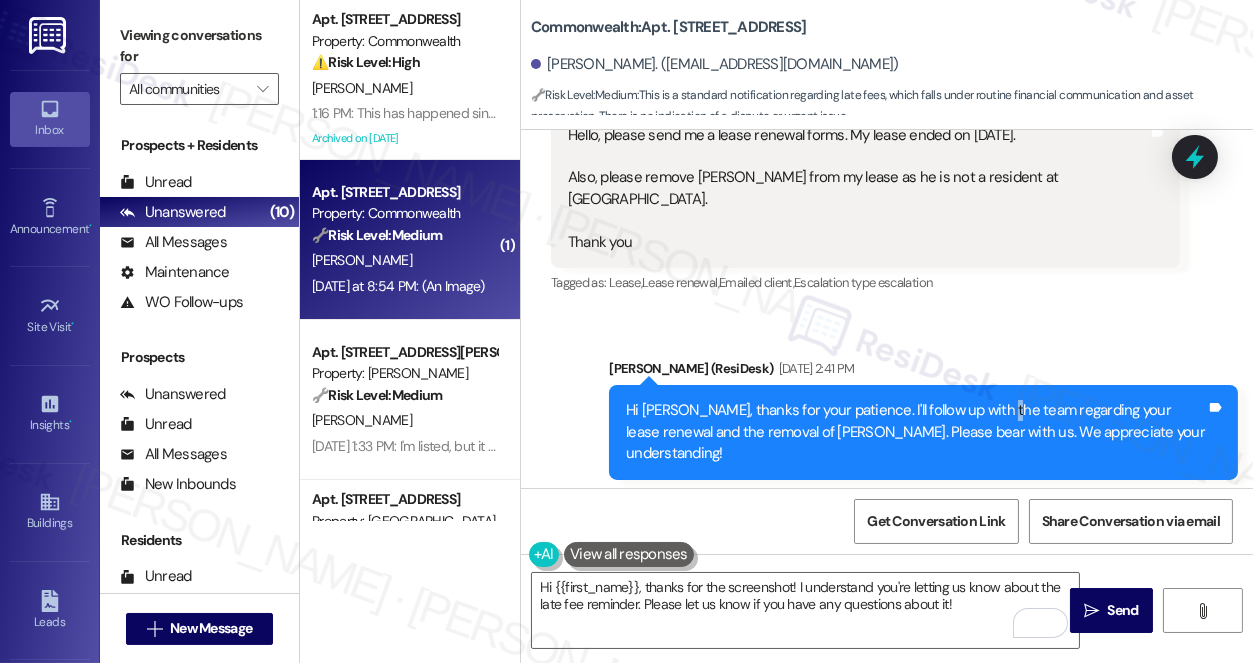click on "Hi Irina, thanks for your patience. I'll follow up with the team regarding your lease renewal and the removal of Guja Mania. Please bear with us. We appreciate your understanding!" at bounding box center (916, 432) 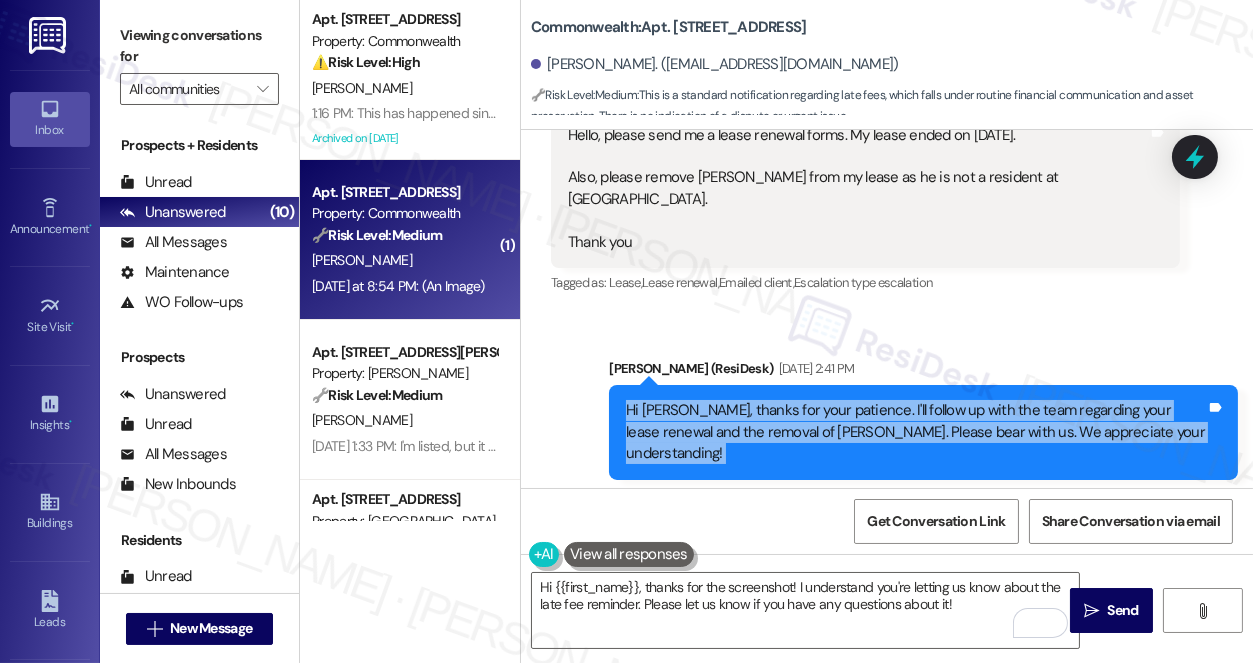 click on "Hi Irina, thanks for your patience. I'll follow up with the team regarding your lease renewal and the removal of Guja Mania. Please bear with us. We appreciate your understanding!" at bounding box center [916, 432] 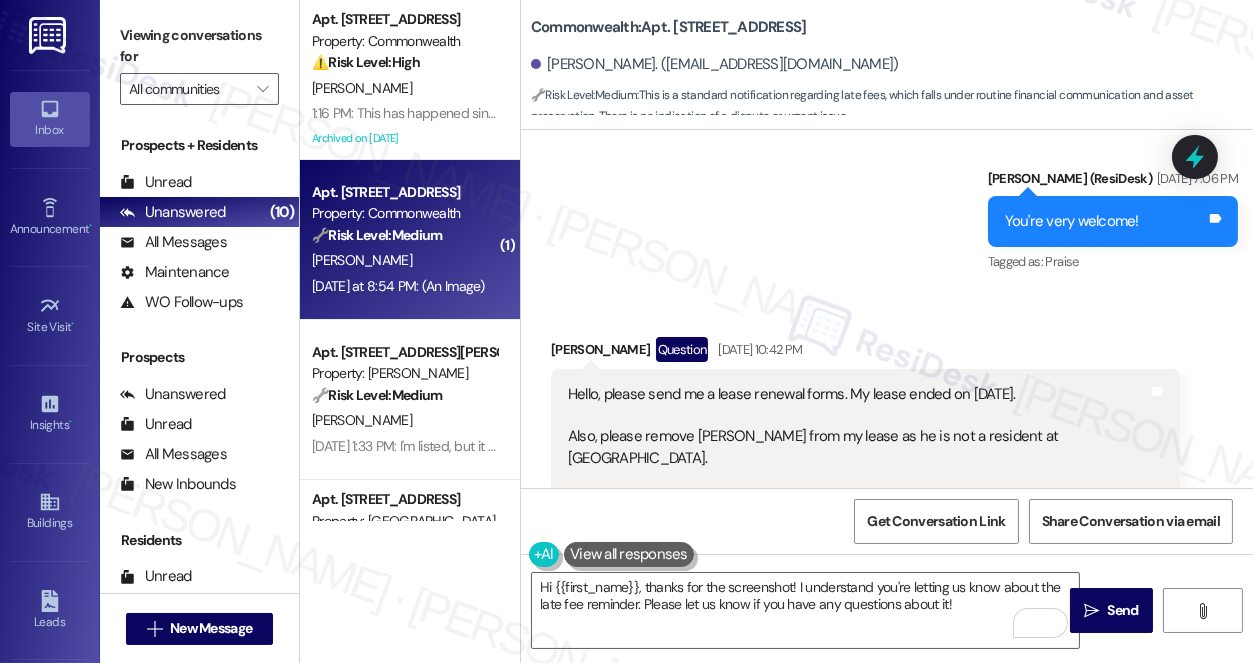 scroll, scrollTop: 12050, scrollLeft: 0, axis: vertical 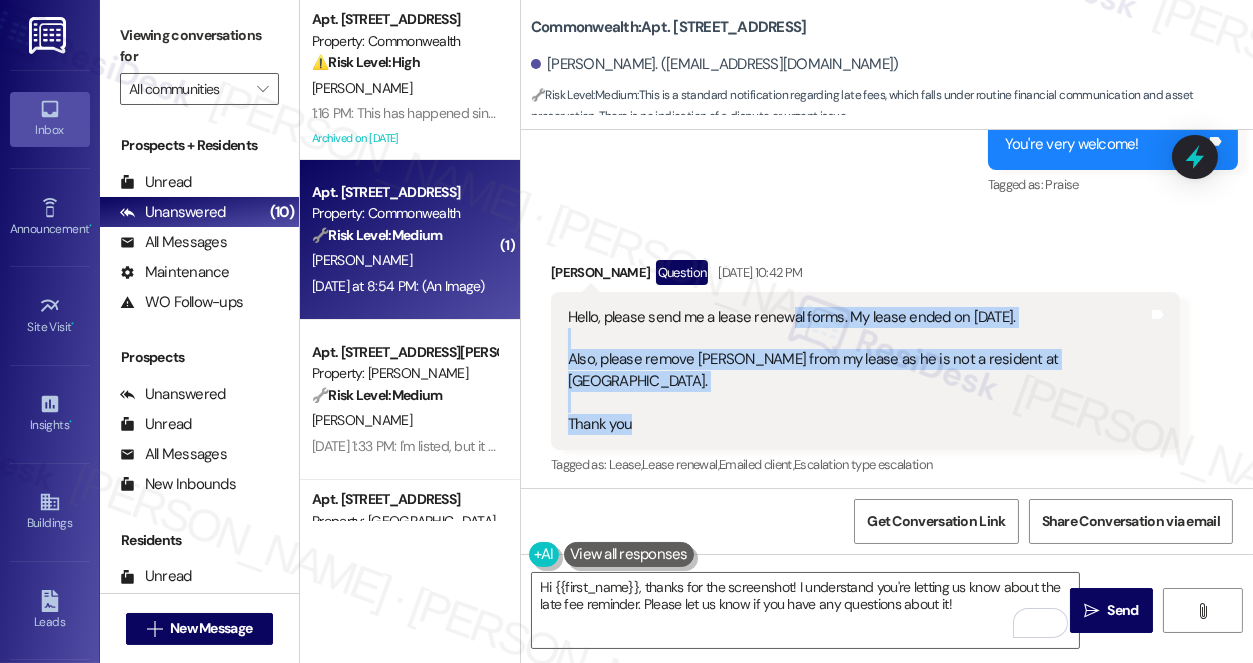 drag, startPoint x: 792, startPoint y: 256, endPoint x: 954, endPoint y: 341, distance: 182.94534 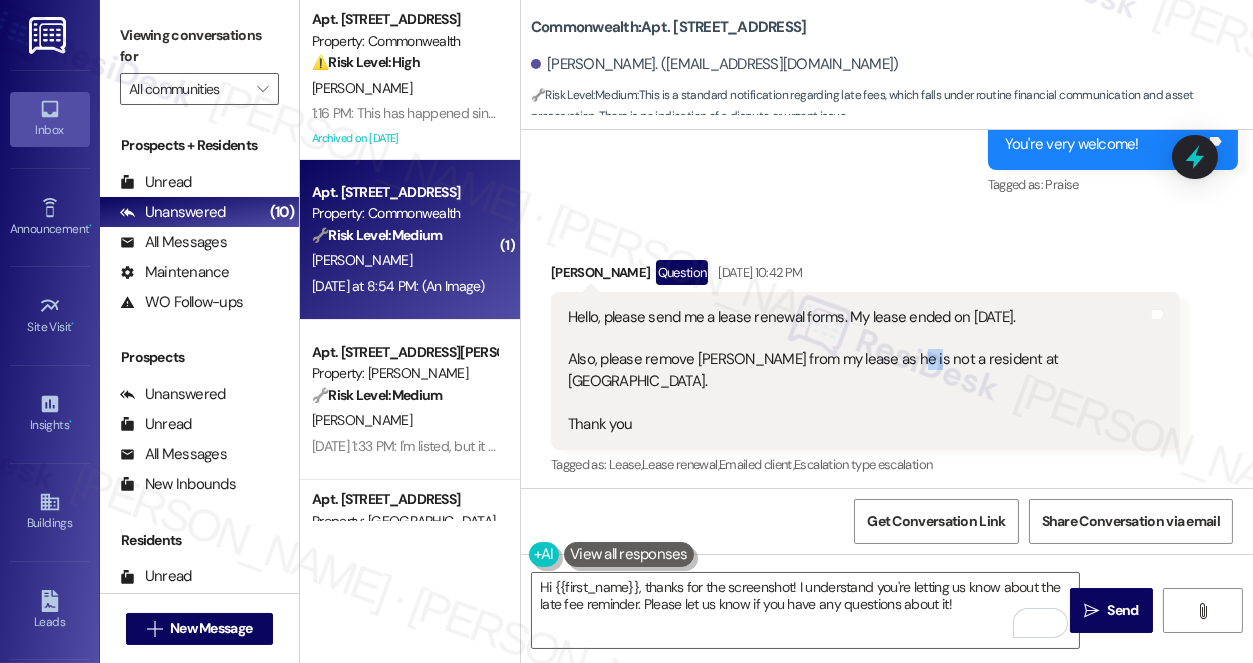 click on "Hello, please send me a lease renewal forms. My lease ended on April 15th.
Also, please remove Guja Mania from my lease as he is not a resident at Commonwealth.
Thank you" at bounding box center [858, 371] 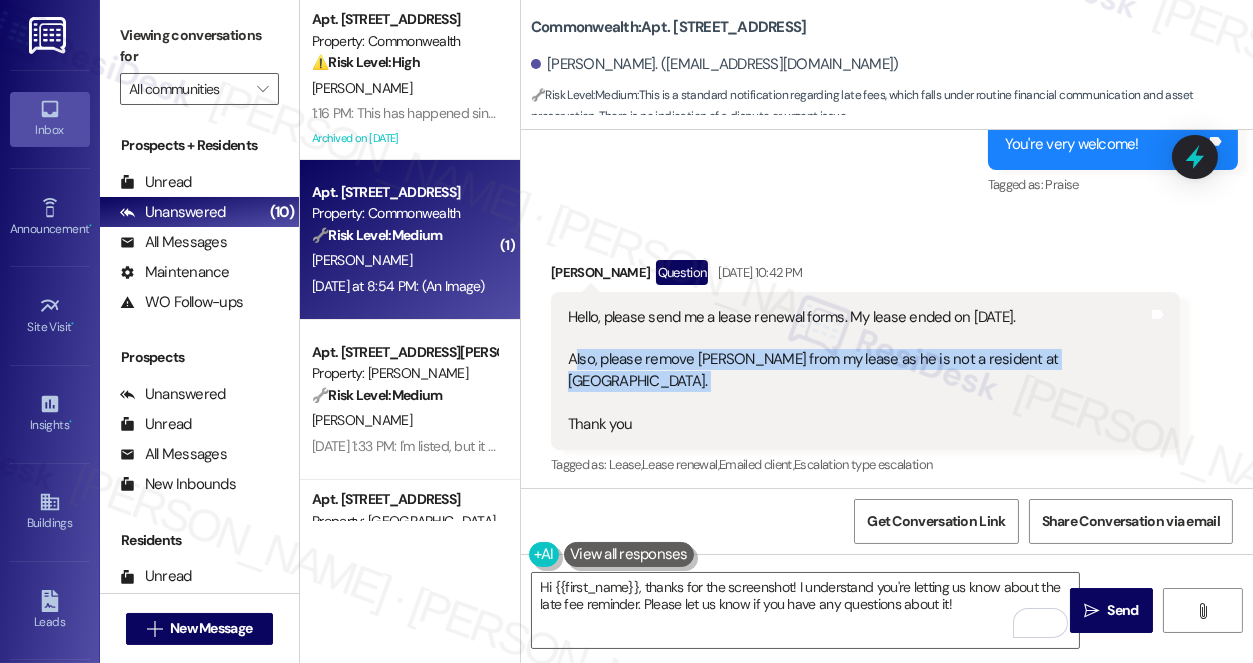 click on "Hello, please send me a lease renewal forms. My lease ended on April 15th.
Also, please remove Guja Mania from my lease as he is not a resident at Commonwealth.
Thank you" at bounding box center (858, 371) 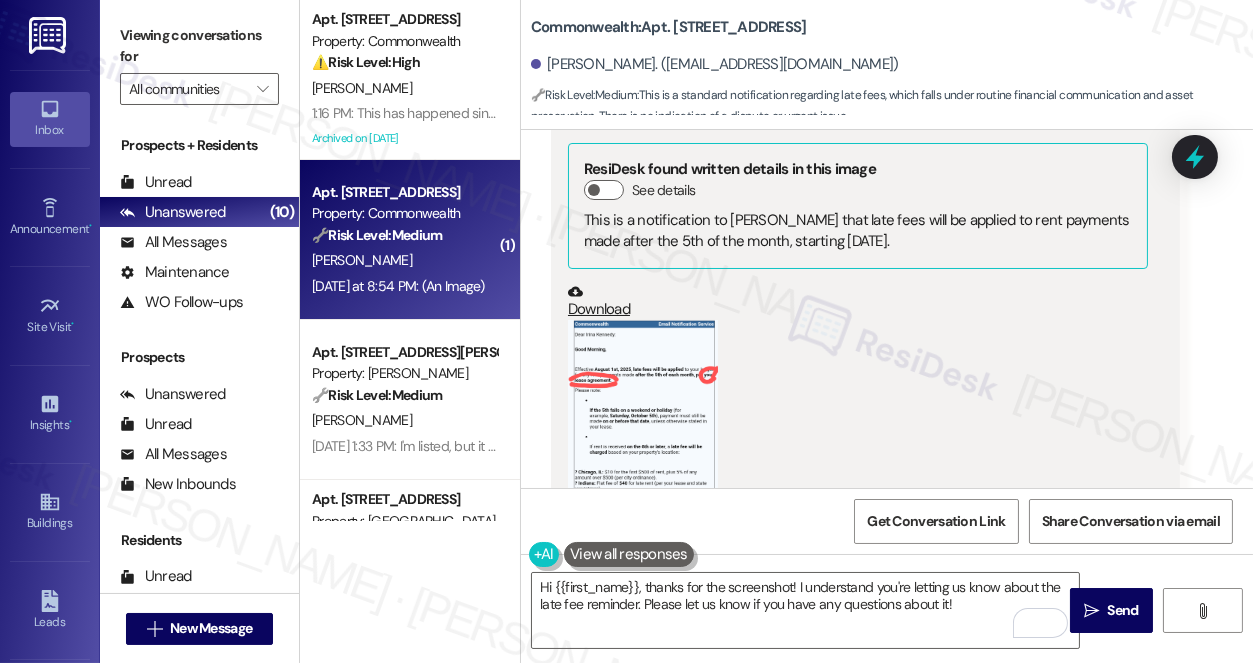 scroll, scrollTop: 13777, scrollLeft: 0, axis: vertical 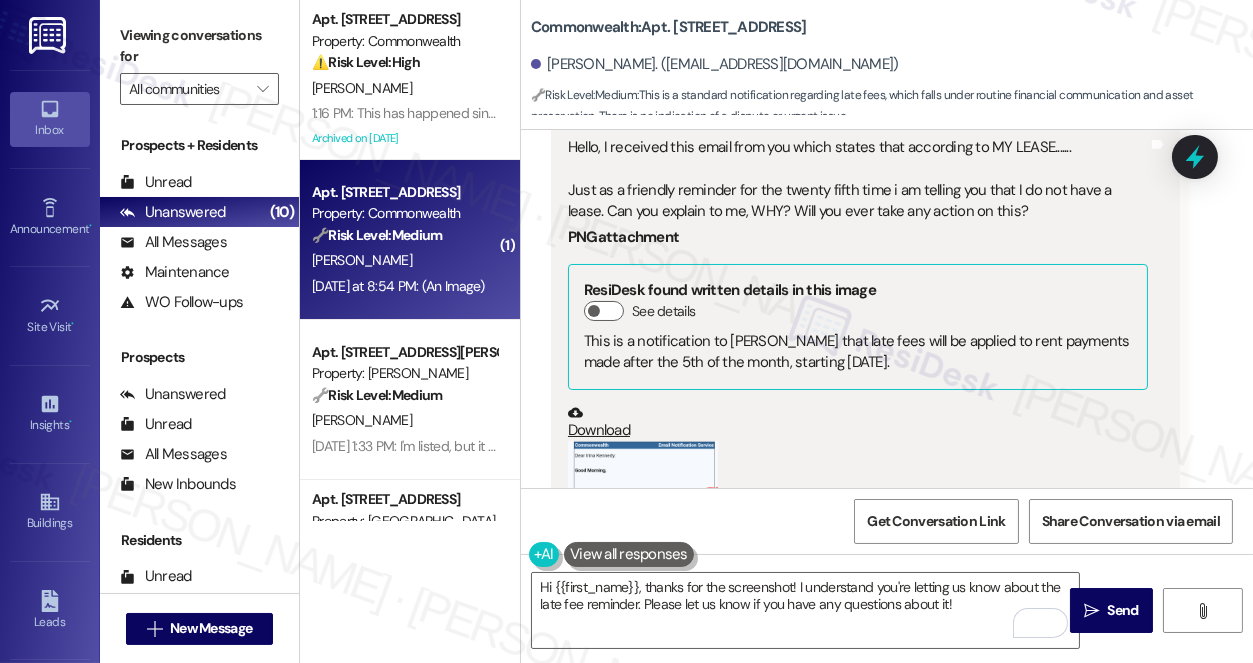 click at bounding box center (643, 564) 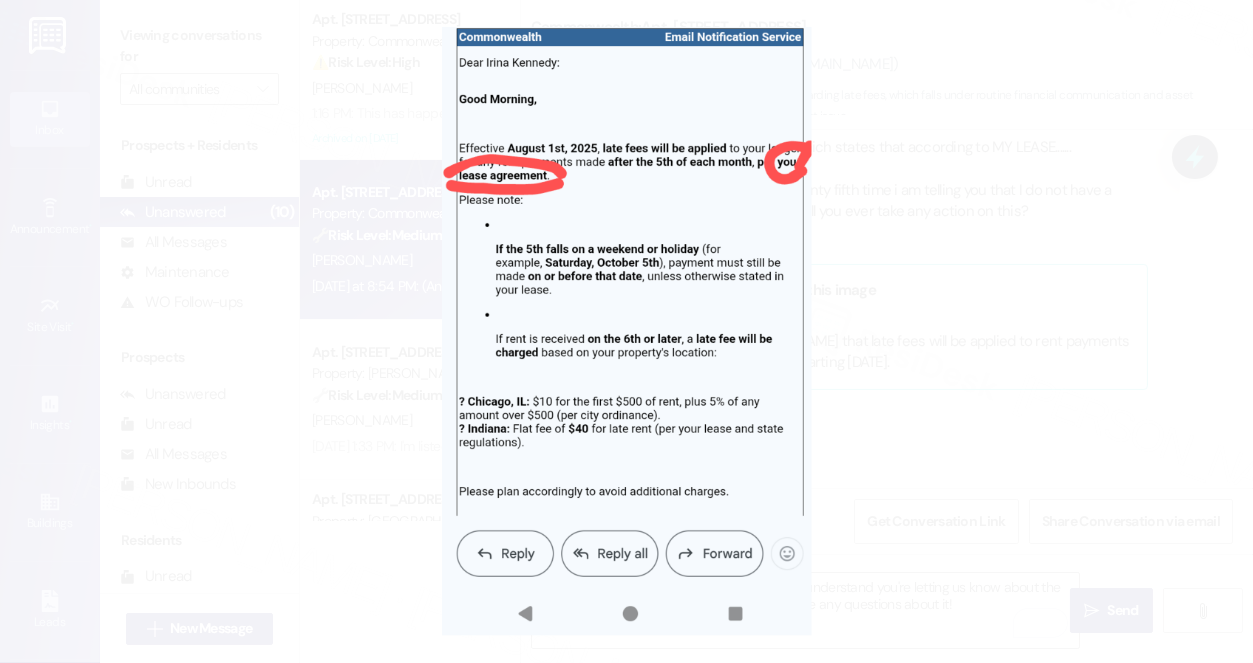 click at bounding box center (626, 331) 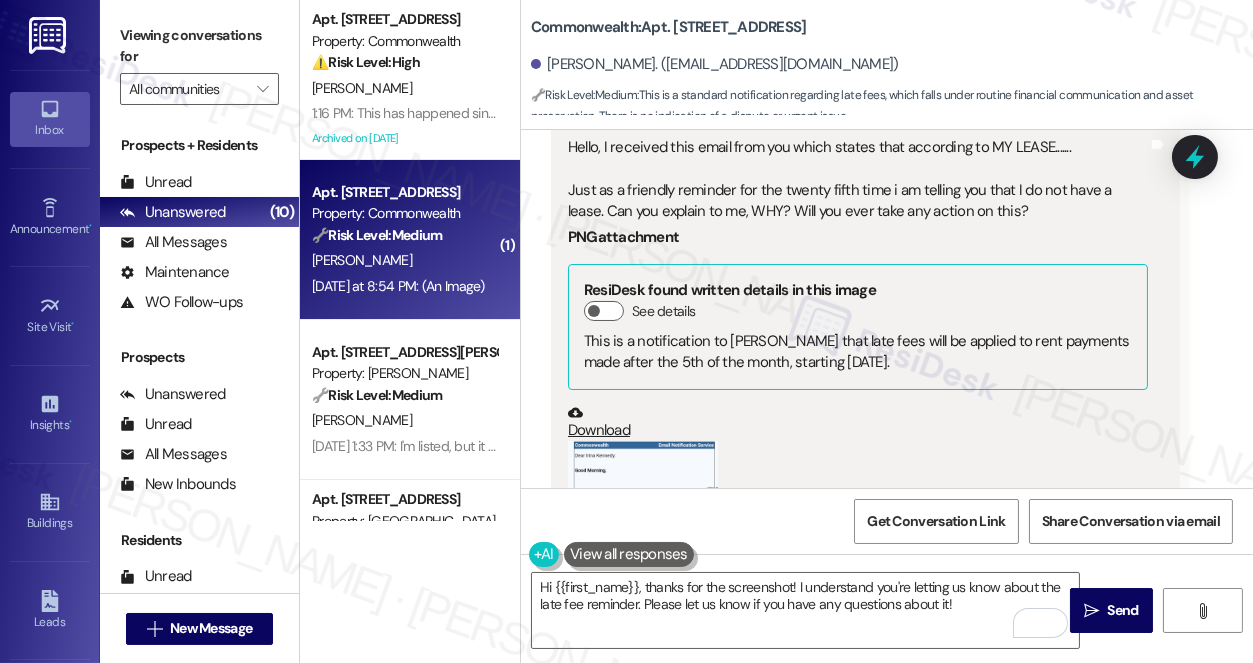 scroll, scrollTop: 13959, scrollLeft: 0, axis: vertical 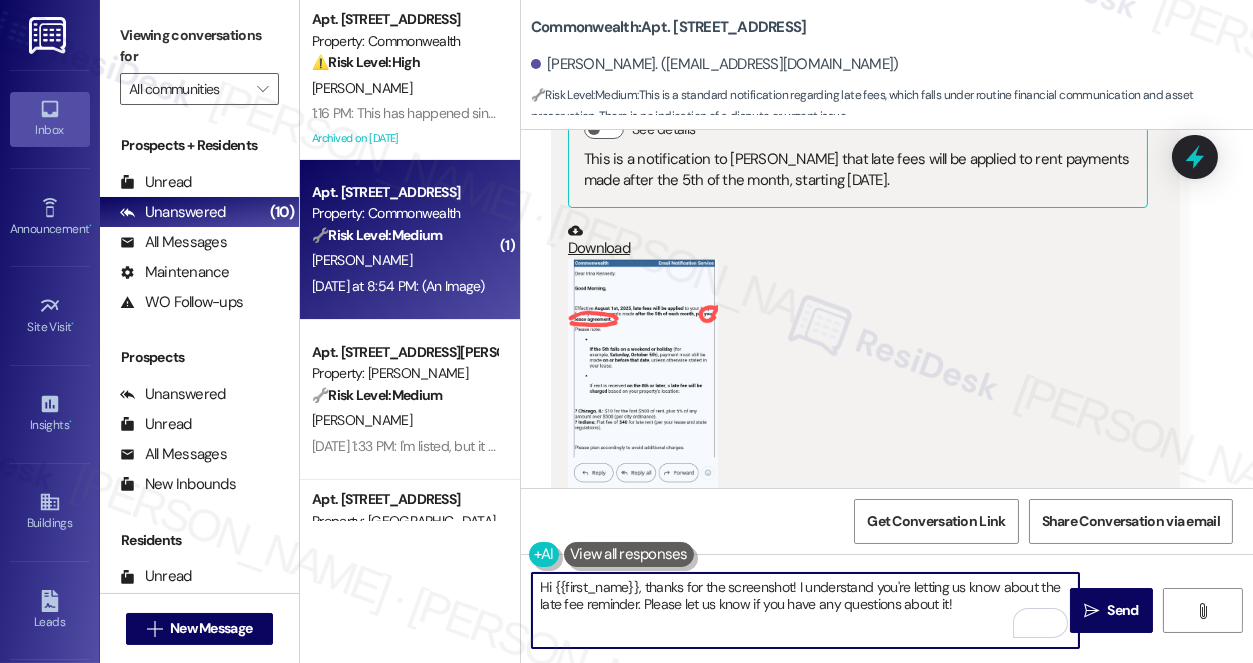 click on "Hi {{first_name}}, thanks for the screenshot! I understand you're letting us know about the late fee reminder. Please let us know if you have any questions about it!" at bounding box center [805, 610] 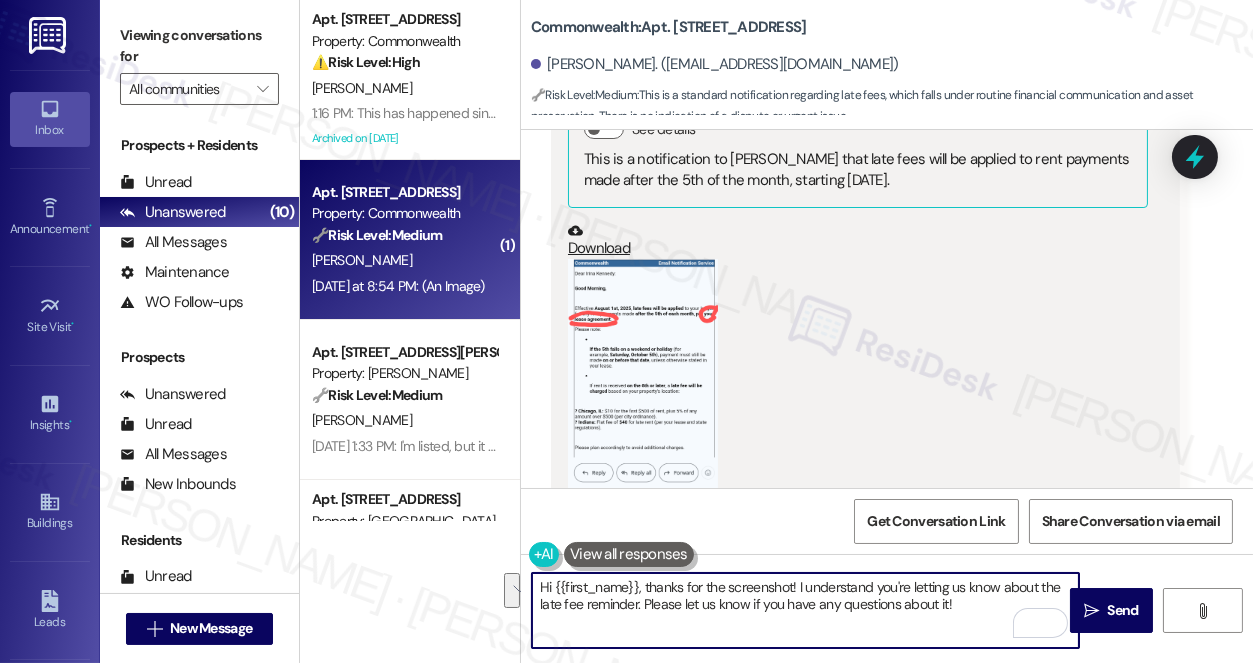 click on "Hi {{first_name}}, thanks for the screenshot! I understand you're letting us know about the late fee reminder. Please let us know if you have any questions about it!" at bounding box center (805, 610) 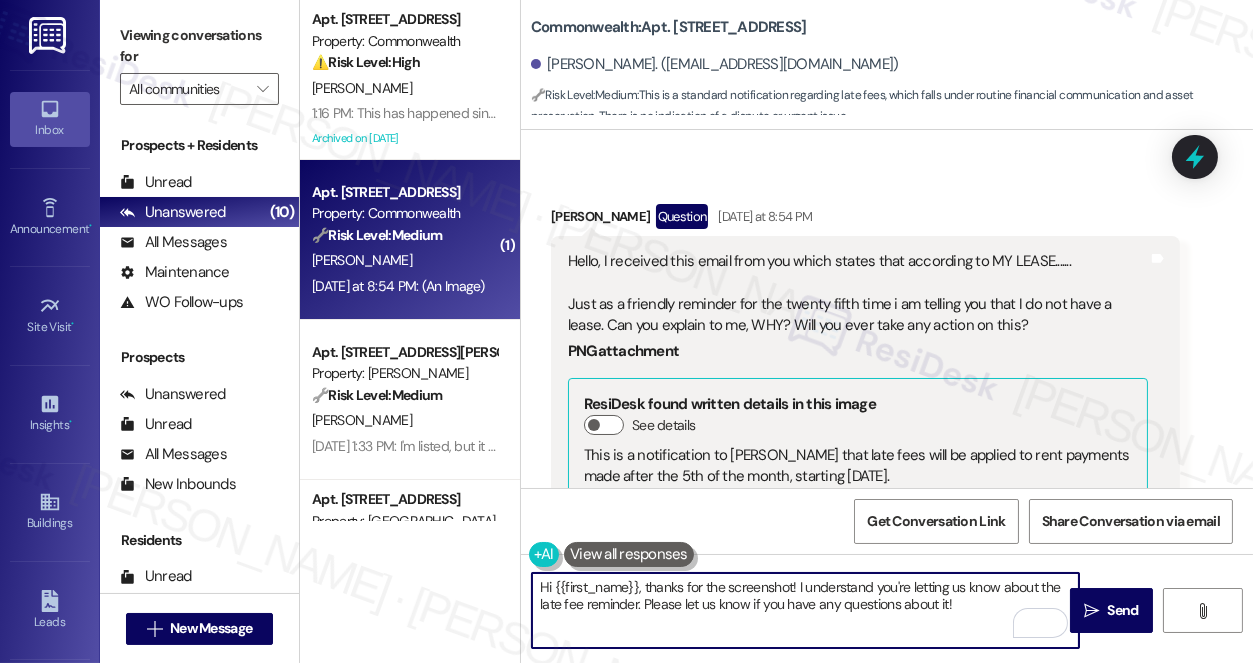 scroll, scrollTop: 13595, scrollLeft: 0, axis: vertical 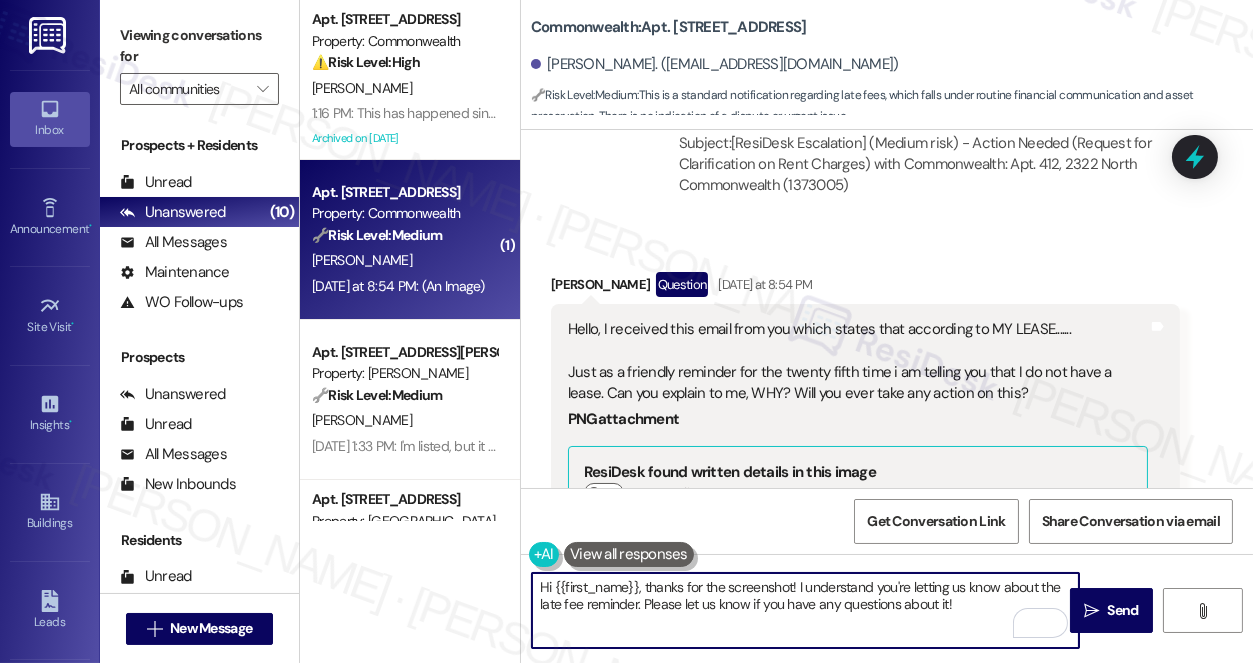 click on "Hello, I received this email from you which states  that according to MY LEASE.......
Just as a friendly reminder for the twenty fifth  time i am telling you that I do not have a lease. Can you explain to me, WHY? Will you ever take any action on this? PNG  attachment ResiDesk found written details in this image   See details This is a notification to Irina Kennedy that late fees will be applied to rent payments made after the 5th of the month, starting August 1st, 2025.
Download   (Click to zoom) Tags and notes" at bounding box center (865, 608) 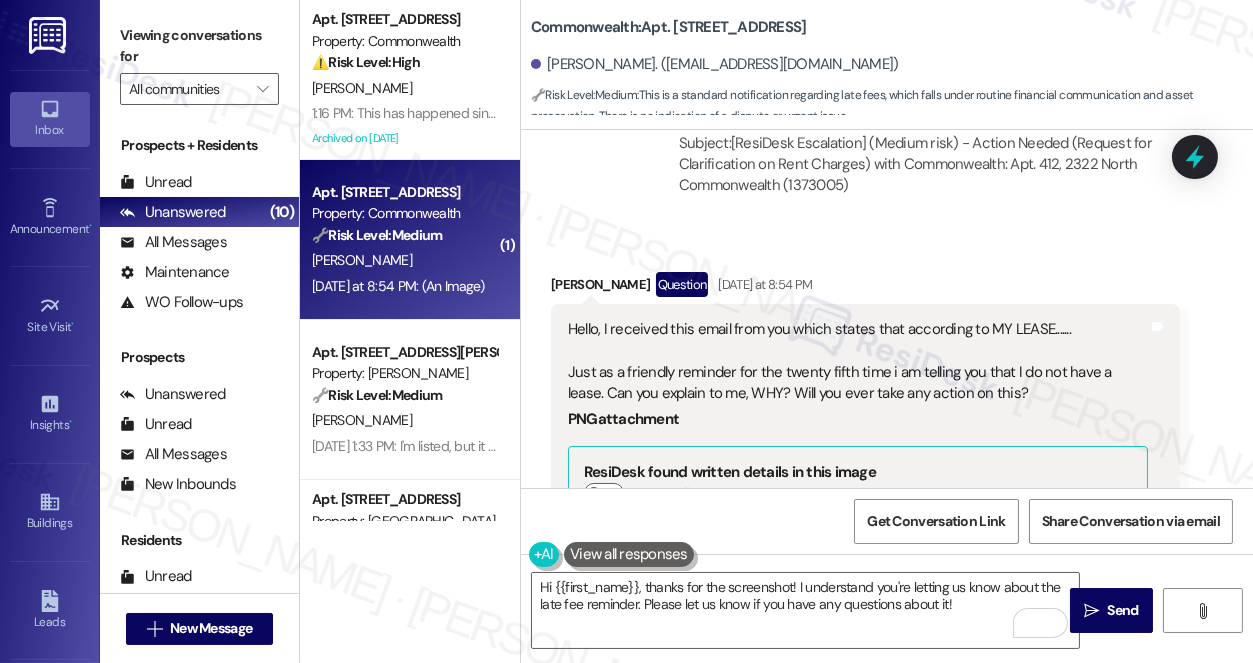 click on "Viewing conversations for" at bounding box center [199, 46] 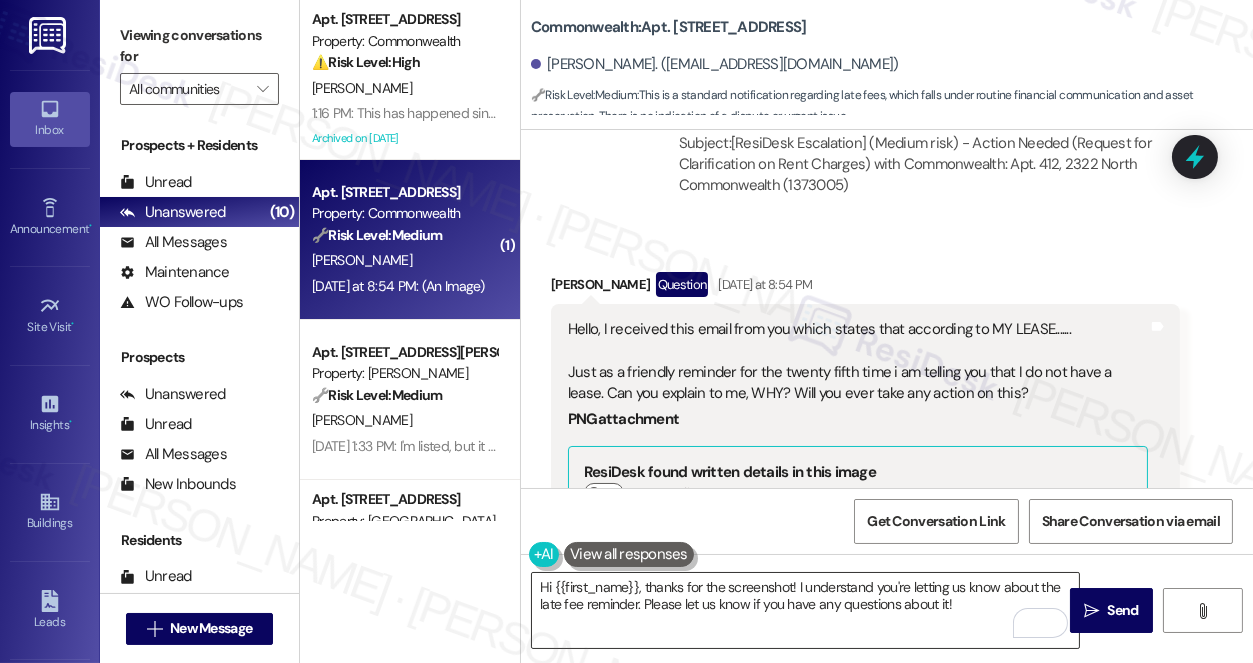 click on "Hi {{first_name}}, thanks for the screenshot! I understand you're letting us know about the late fee reminder. Please let us know if you have any questions about it!" at bounding box center [805, 610] 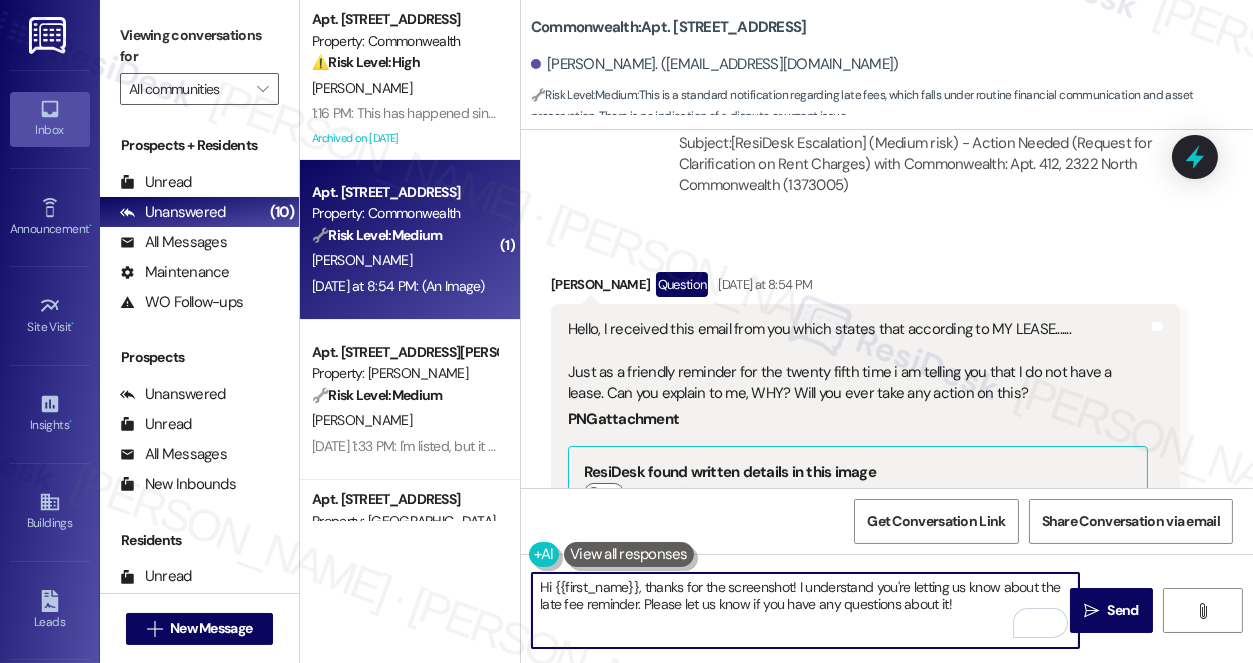 click on "Hi {{first_name}}, thanks for the screenshot! I understand you're letting us know about the late fee reminder. Please let us know if you have any questions about it!" at bounding box center (805, 610) 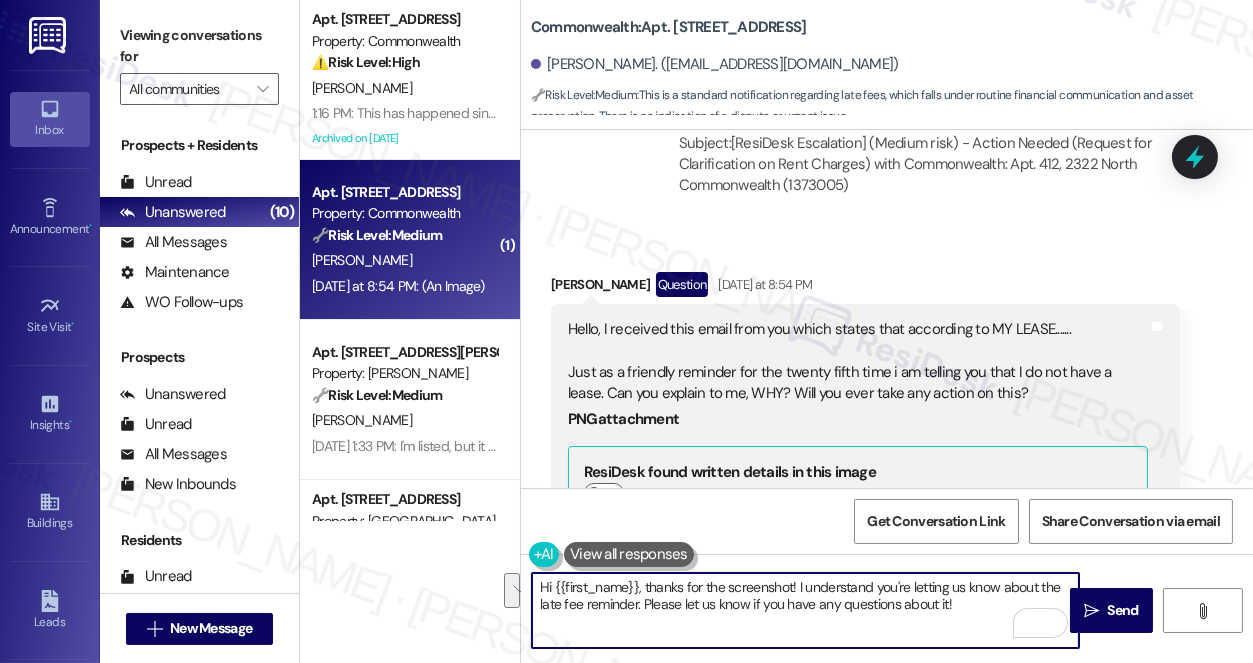 click on "Hi {{first_name}}, thanks for the screenshot! I understand you're letting us know about the late fee reminder. Please let us know if you have any questions about it!" at bounding box center [805, 610] 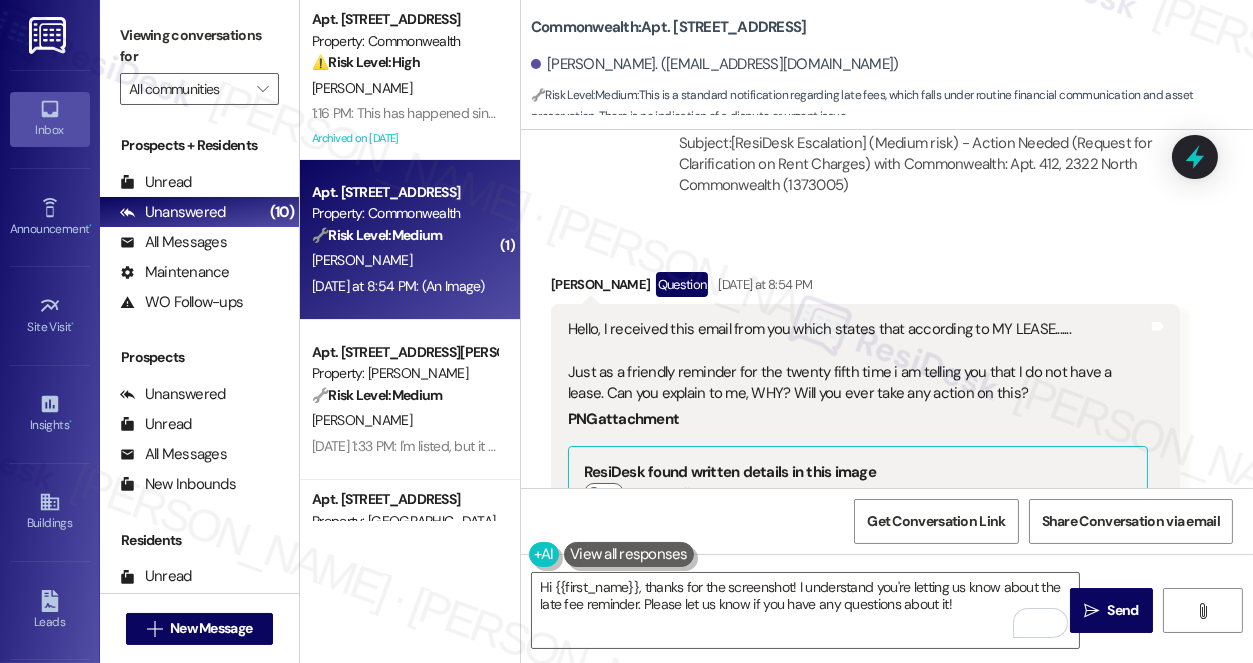 click on "Viewing conversations for All communities " at bounding box center (199, 62) 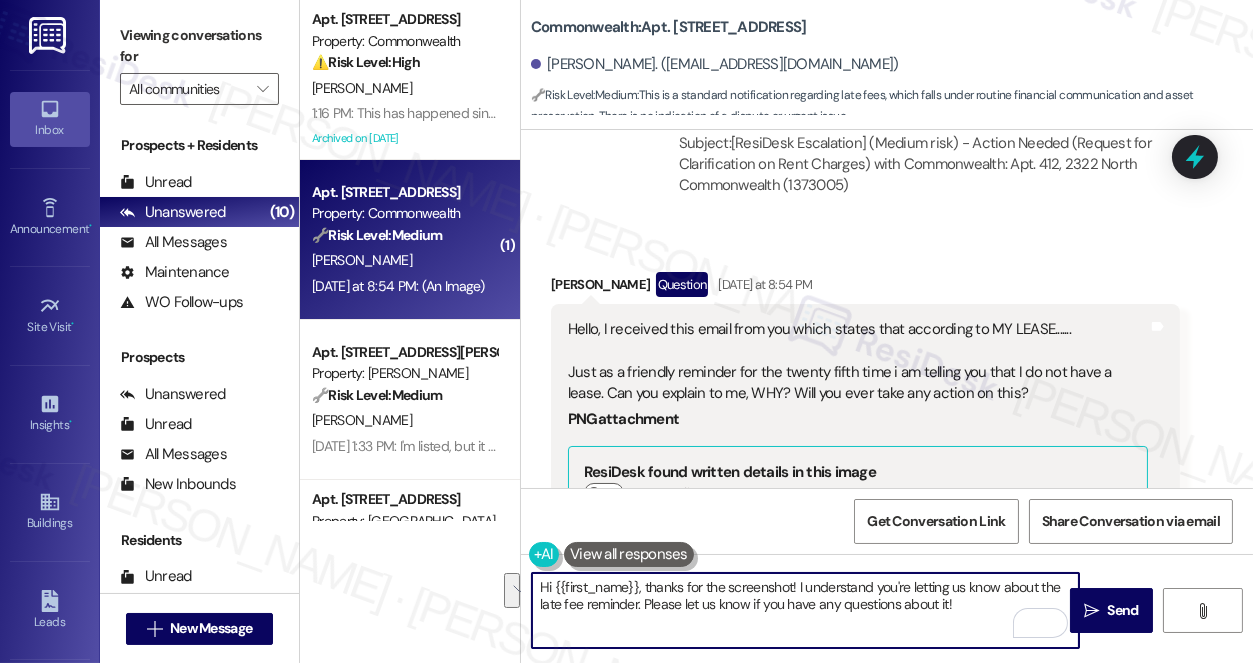 drag, startPoint x: 970, startPoint y: 614, endPoint x: 796, endPoint y: 574, distance: 178.53851 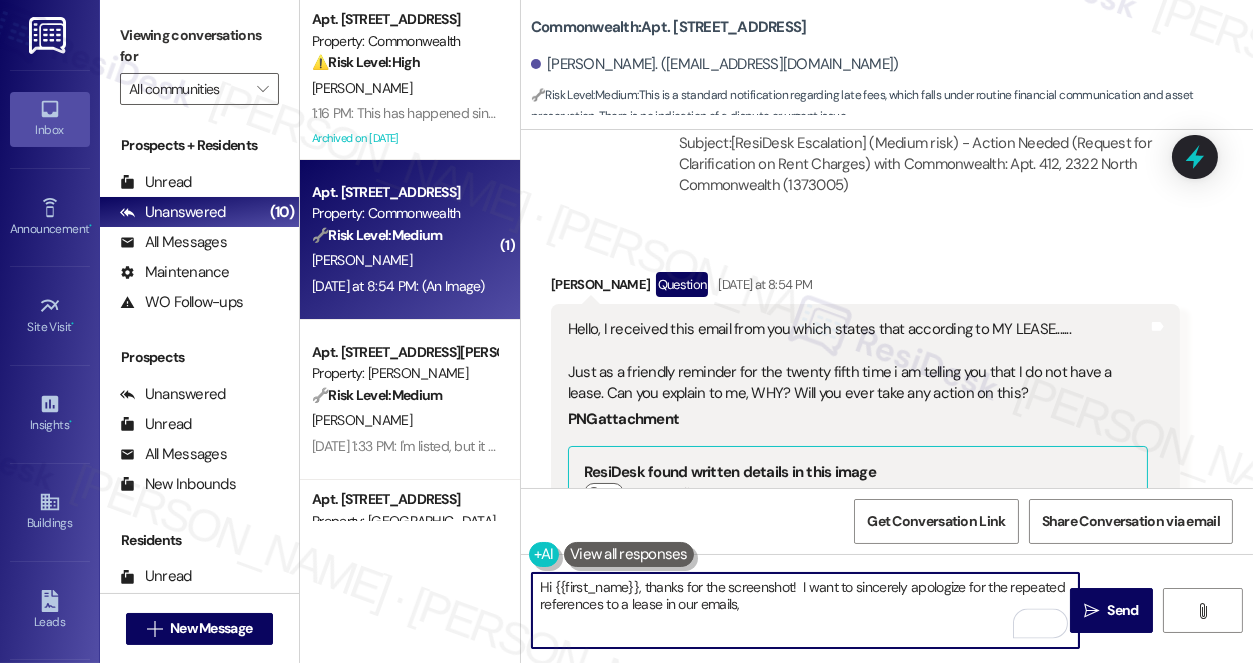 click on "Hi {{first_name}}, thanks for the screenshot!  I want to sincerely apologize for the repeated references to a lease in our emails," at bounding box center [805, 610] 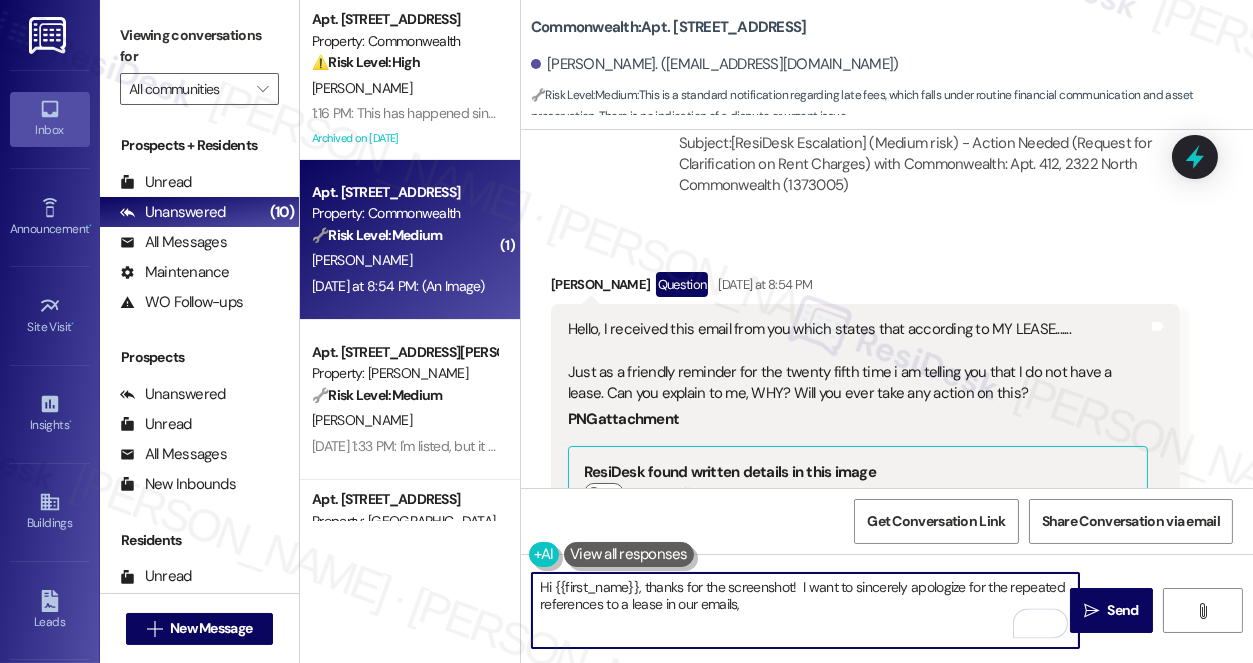click on "Hi {{first_name}}, thanks for the screenshot!  I want to sincerely apologize for the repeated references to a lease in our emails," at bounding box center [805, 610] 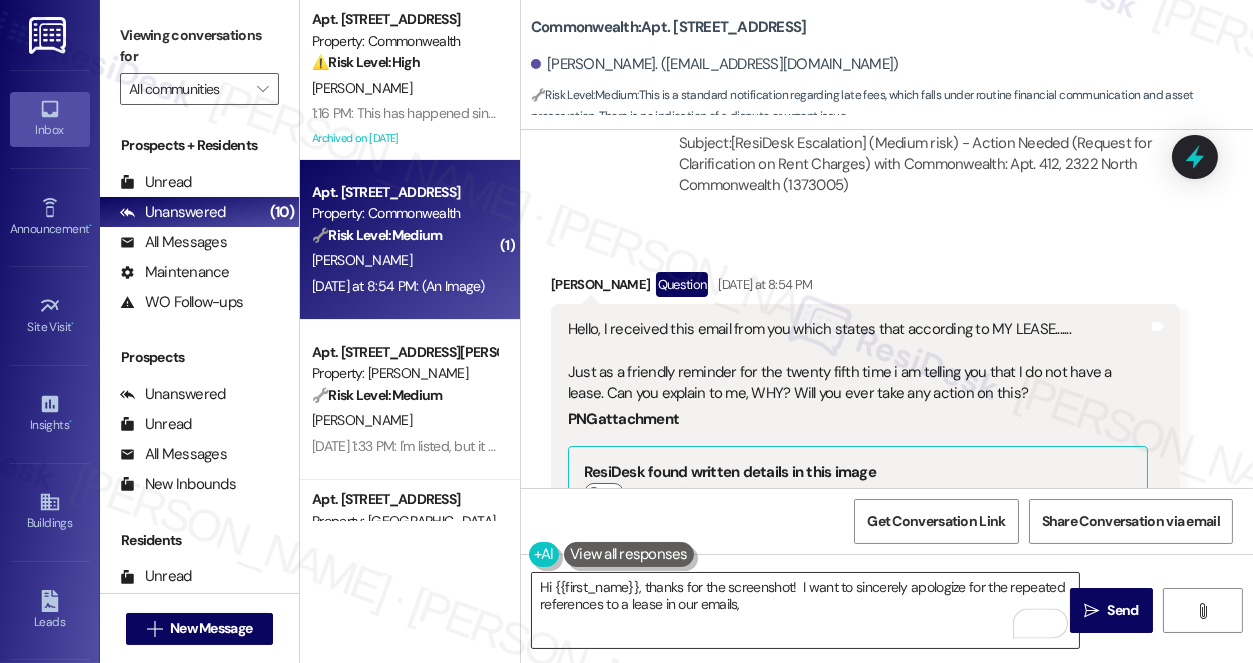 click on "Hi {{first_name}}, thanks for the screenshot!  I want to sincerely apologize for the repeated references to a lease in our emails," at bounding box center (805, 610) 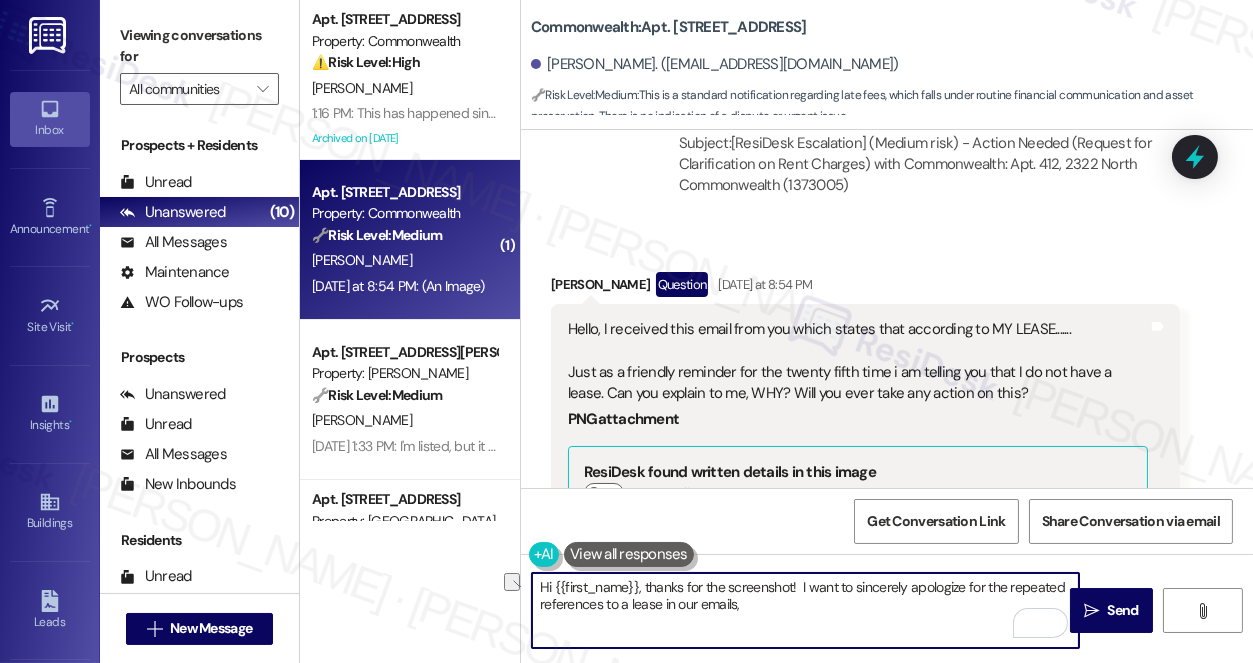 drag, startPoint x: 982, startPoint y: 587, endPoint x: 808, endPoint y: 587, distance: 174 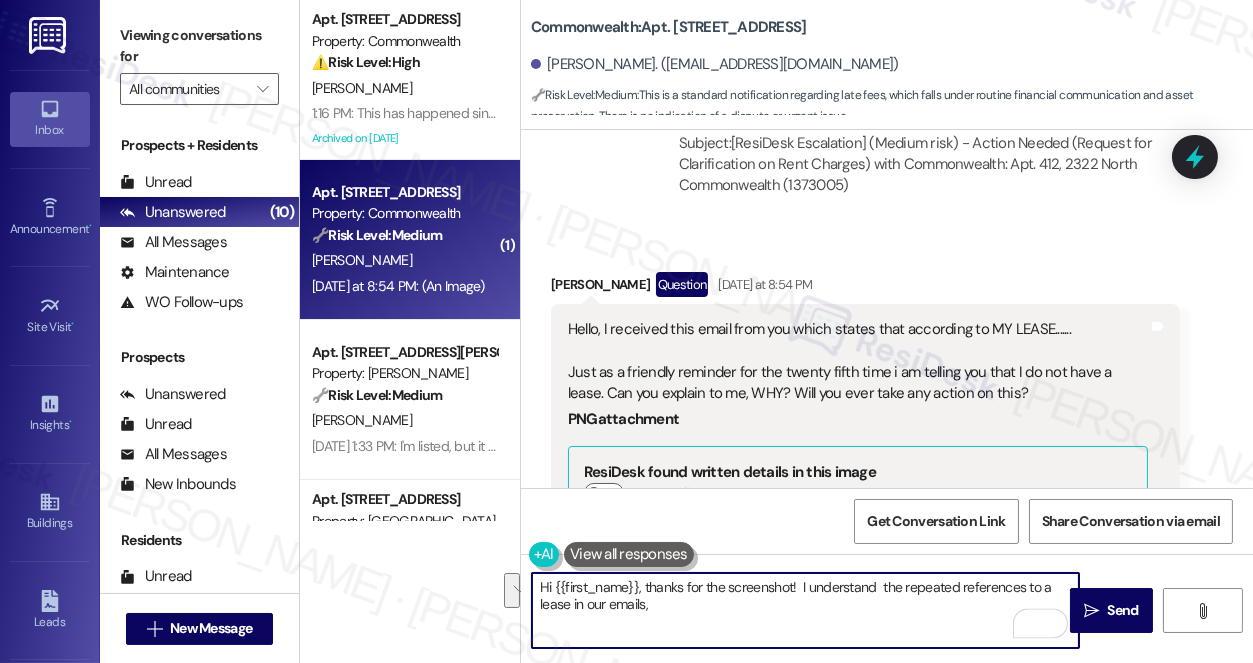 drag, startPoint x: 810, startPoint y: 603, endPoint x: 797, endPoint y: 580, distance: 26.41969 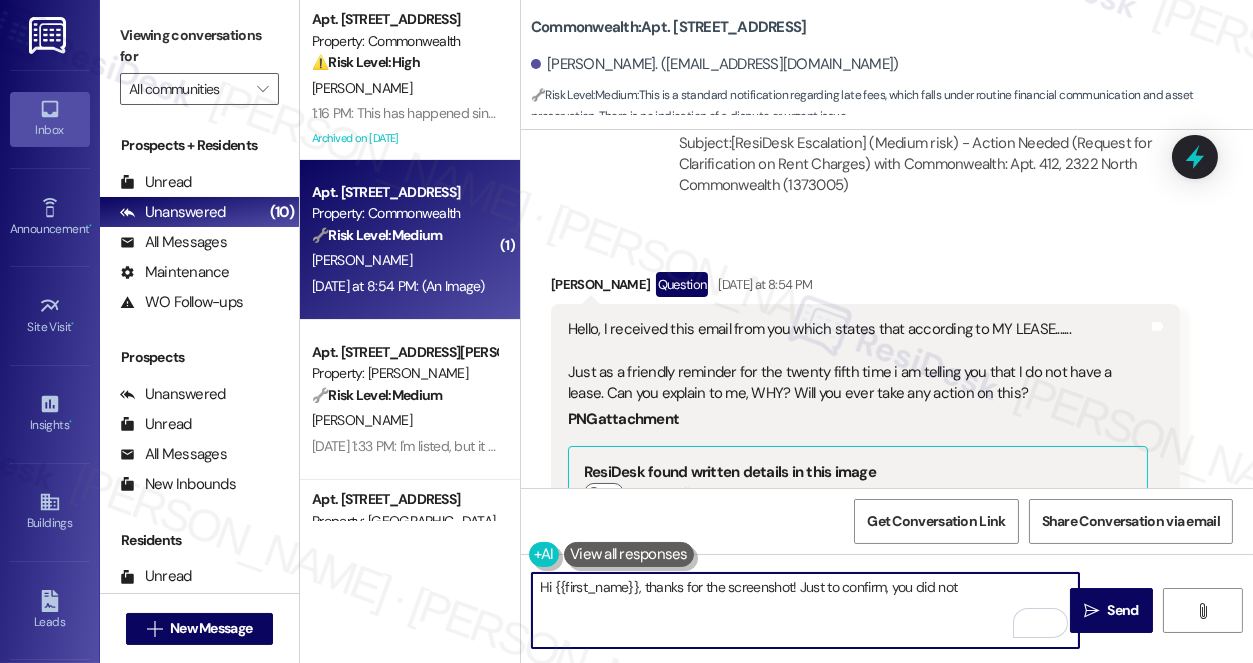click on "Hello, I received this email from you which states  that according to MY LEASE.......
Just as a friendly reminder for the twenty fifth  time i am telling you that I do not have a lease. Can you explain to me, WHY? Will you ever take any action on this?" at bounding box center (858, 362) 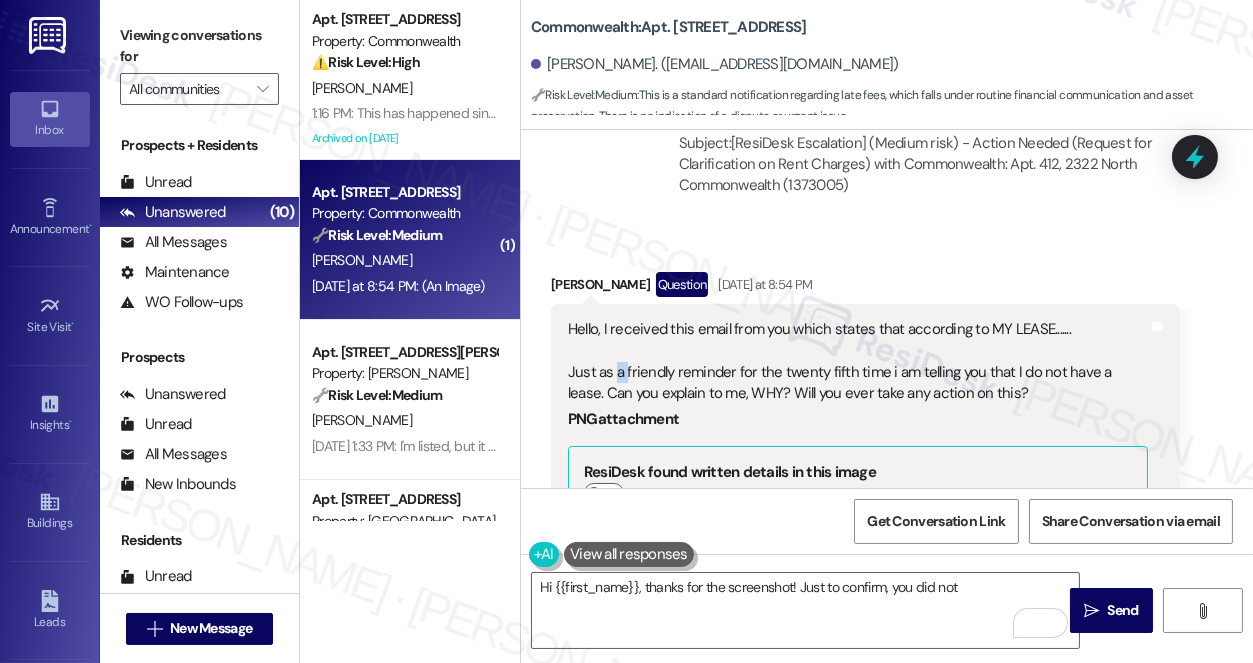 click on "Hello, I received this email from you which states  that according to MY LEASE.......
Just as a friendly reminder for the twenty fifth  time i am telling you that I do not have a lease. Can you explain to me, WHY? Will you ever take any action on this?" at bounding box center (858, 362) 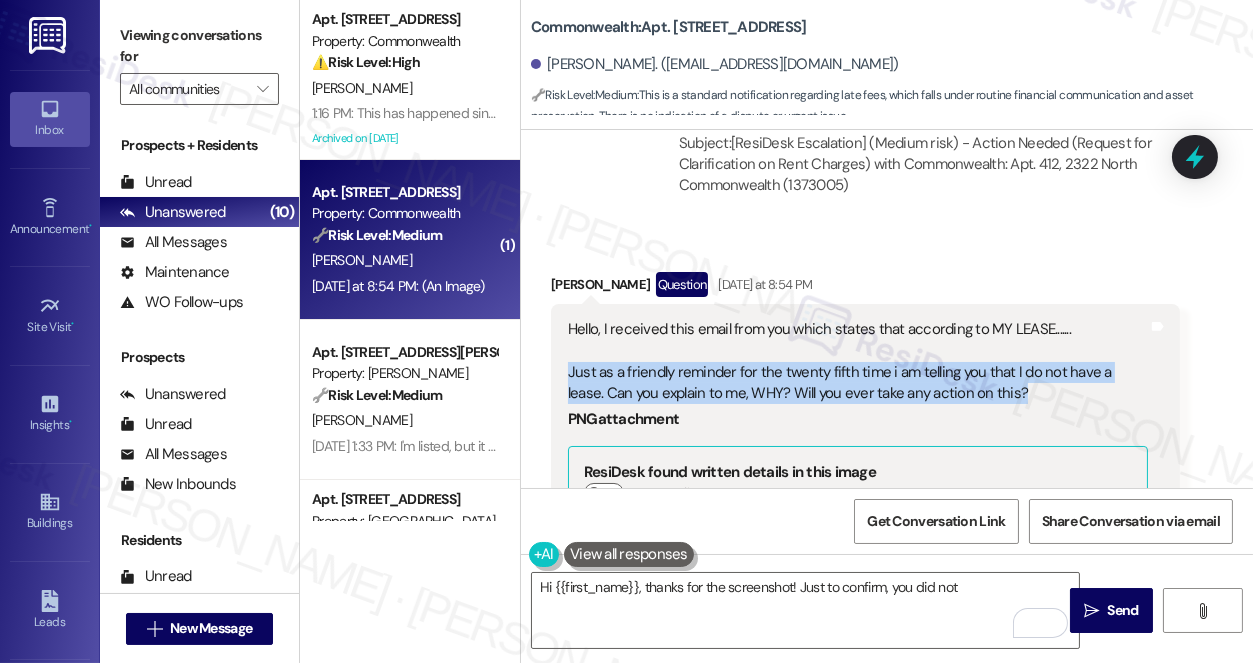 click on "Hello, I received this email from you which states  that according to MY LEASE.......
Just as a friendly reminder for the twenty fifth  time i am telling you that I do not have a lease. Can you explain to me, WHY? Will you ever take any action on this?" at bounding box center (858, 362) 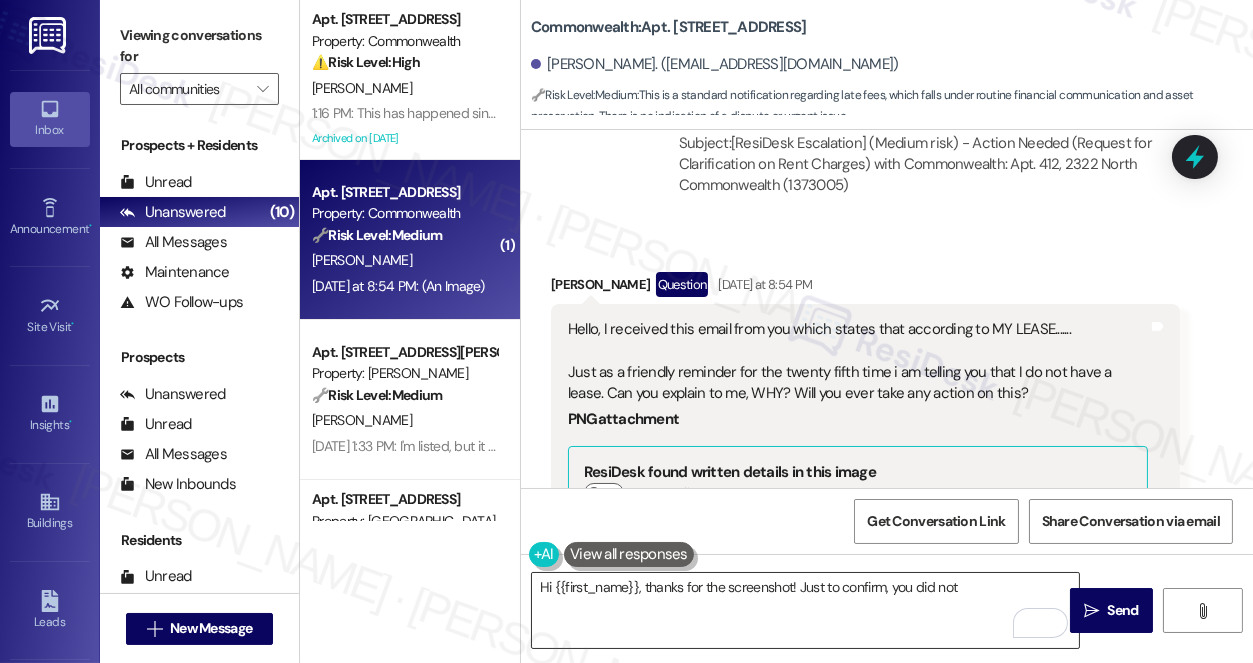 click on "Hi {{first_name}}, thanks for the screenshot! Just to confirm, you did not" at bounding box center [805, 610] 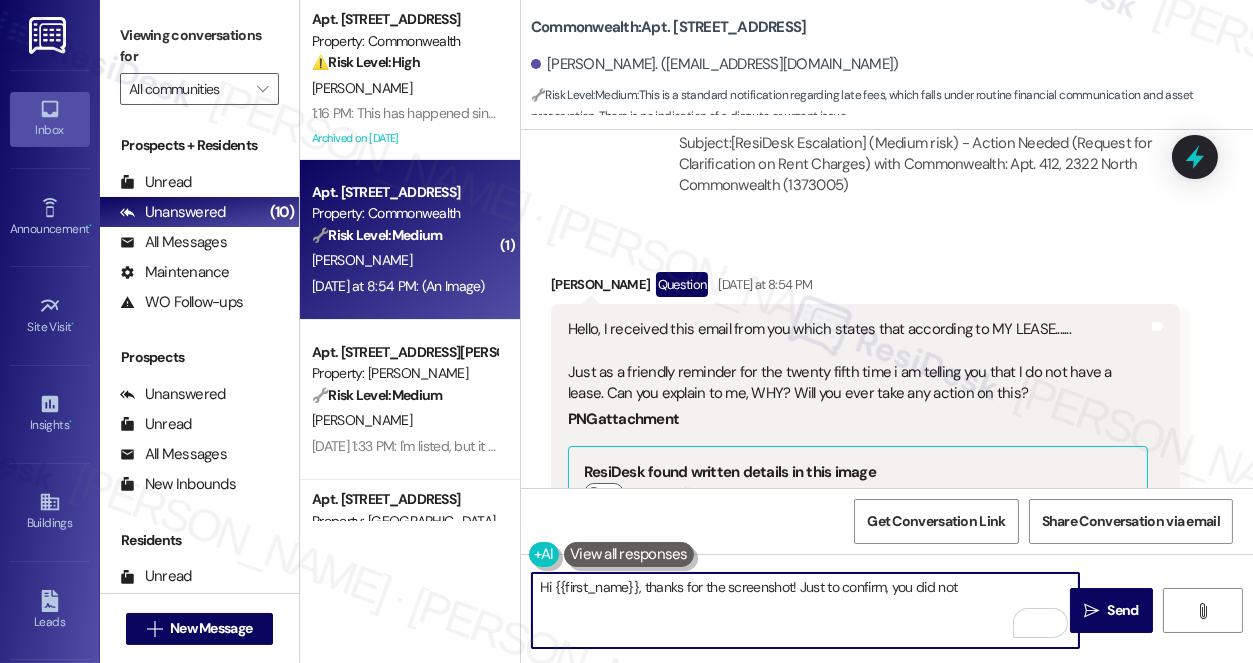 click on "Hi {{first_name}}, thanks for the screenshot! Just to confirm, you did not" at bounding box center (805, 610) 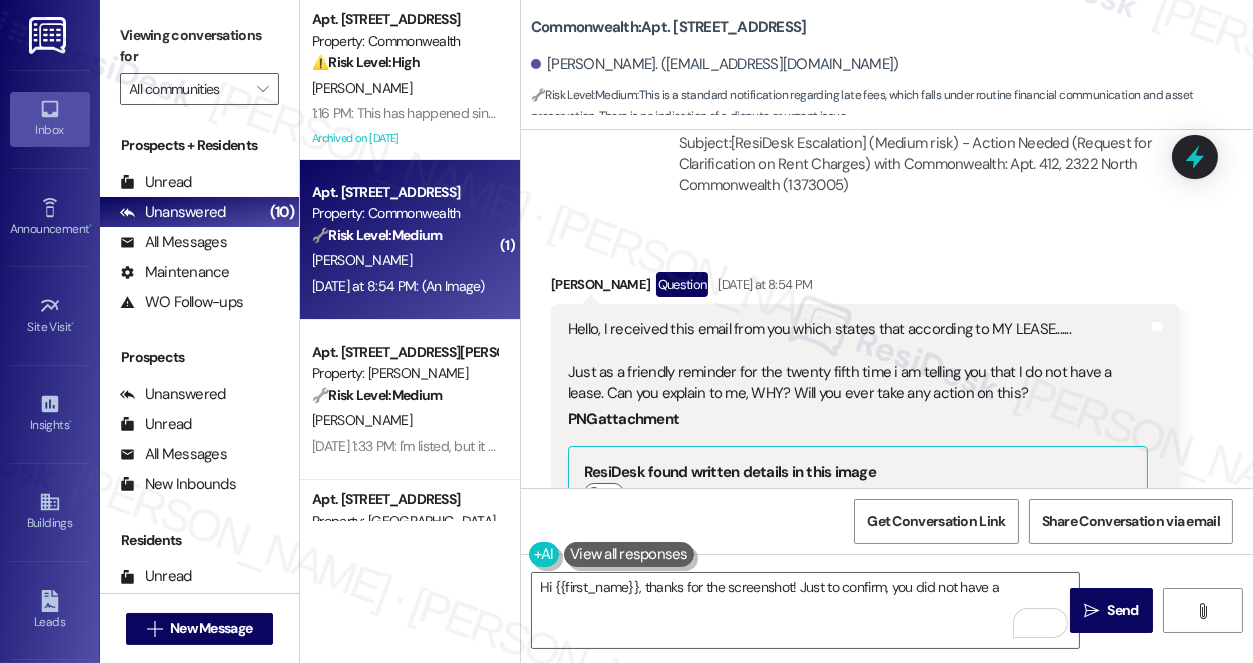 drag, startPoint x: 256, startPoint y: 14, endPoint x: 282, endPoint y: 29, distance: 30.016663 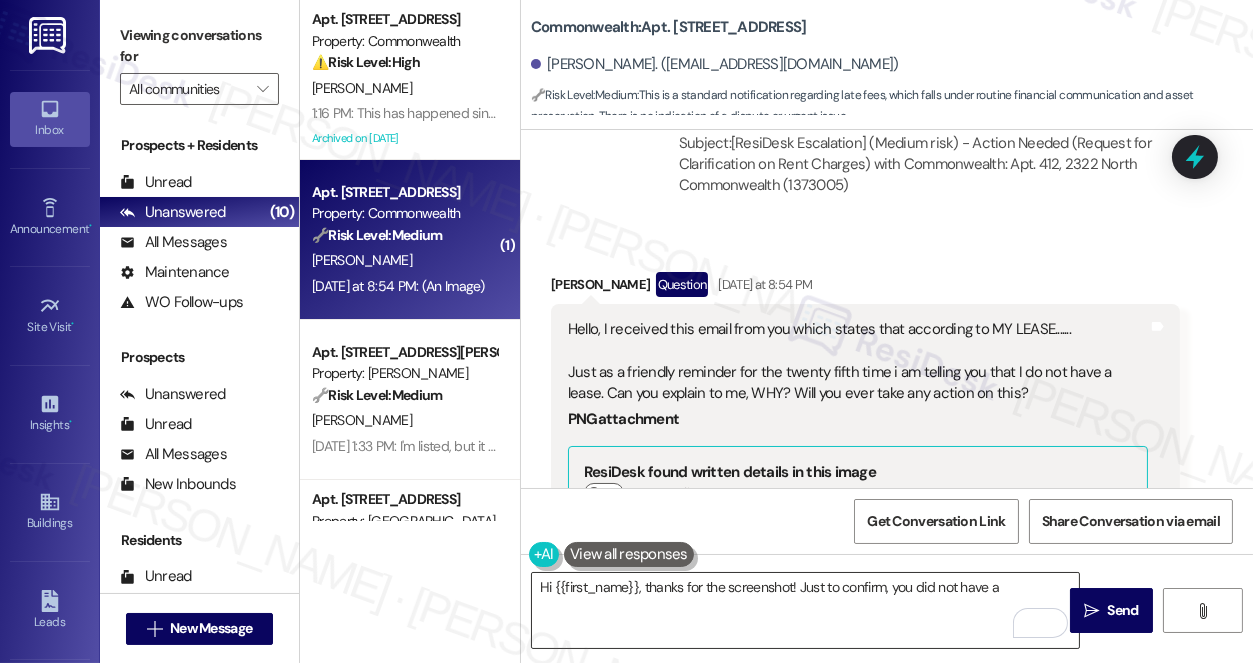 click on "Hi {{first_name}}, thanks for the screenshot! Just to confirm, you did not have a" at bounding box center (805, 610) 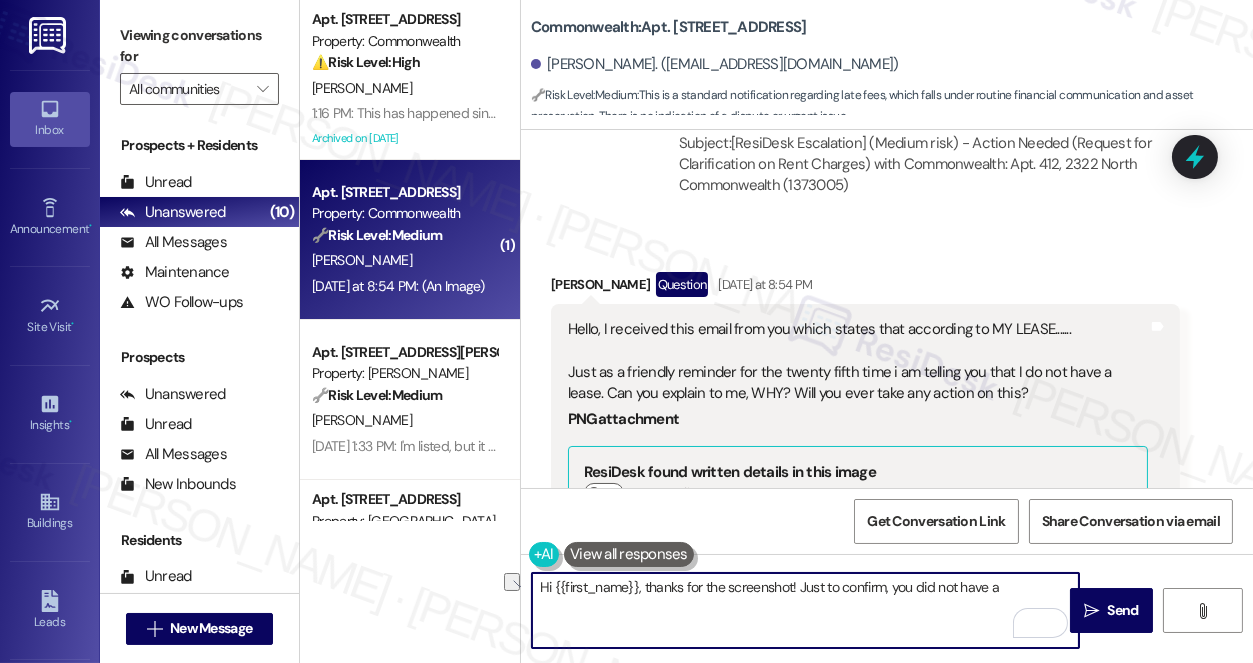 drag, startPoint x: 1025, startPoint y: 588, endPoint x: 955, endPoint y: 584, distance: 70.11419 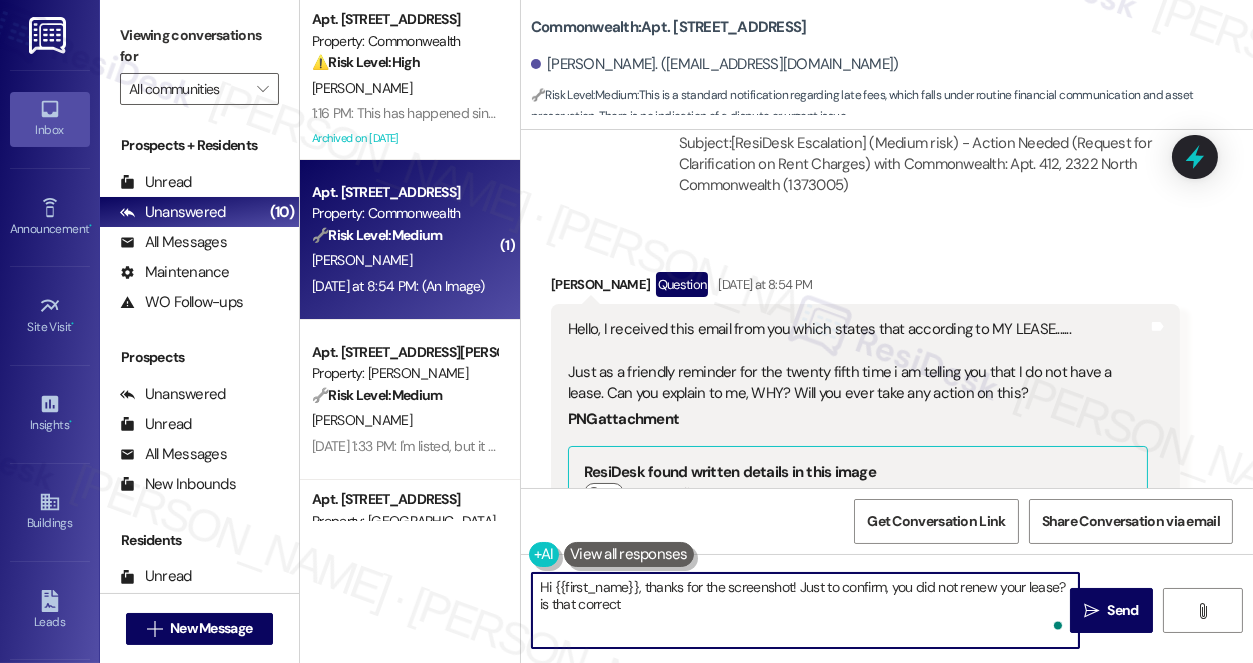 type on "Hi {{first_name}}, thanks for the screenshot! Just to confirm, you did not renew your lease? is that correct?" 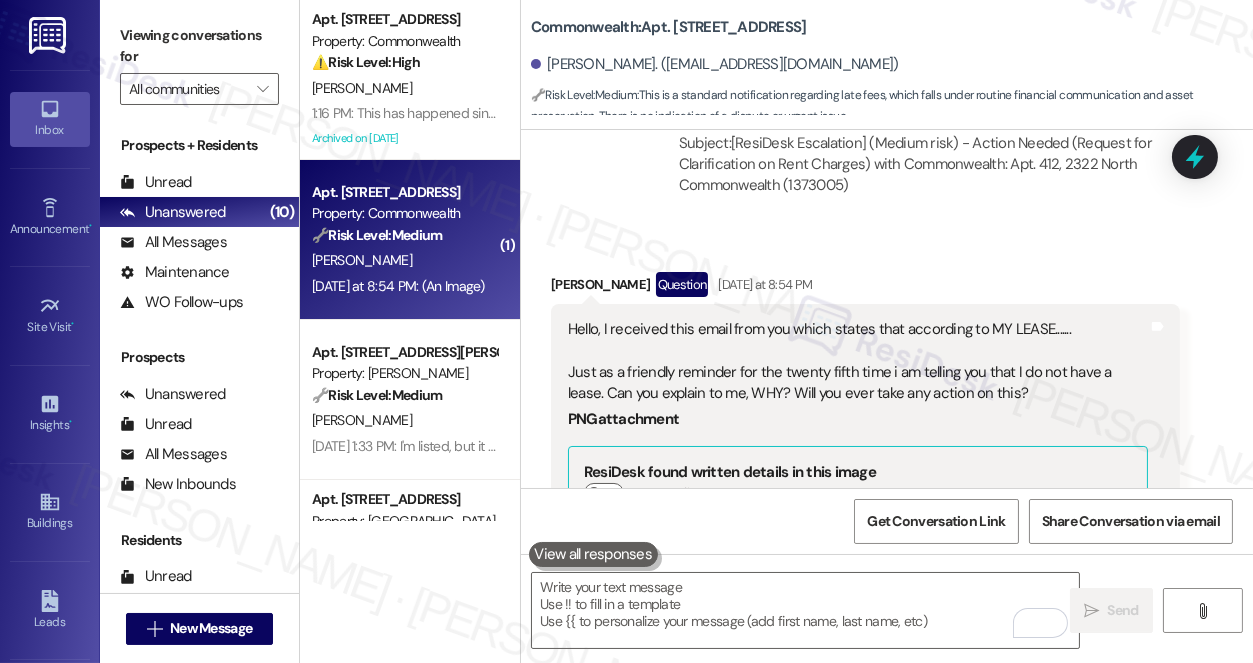 click on "Viewing conversations for" at bounding box center (199, 46) 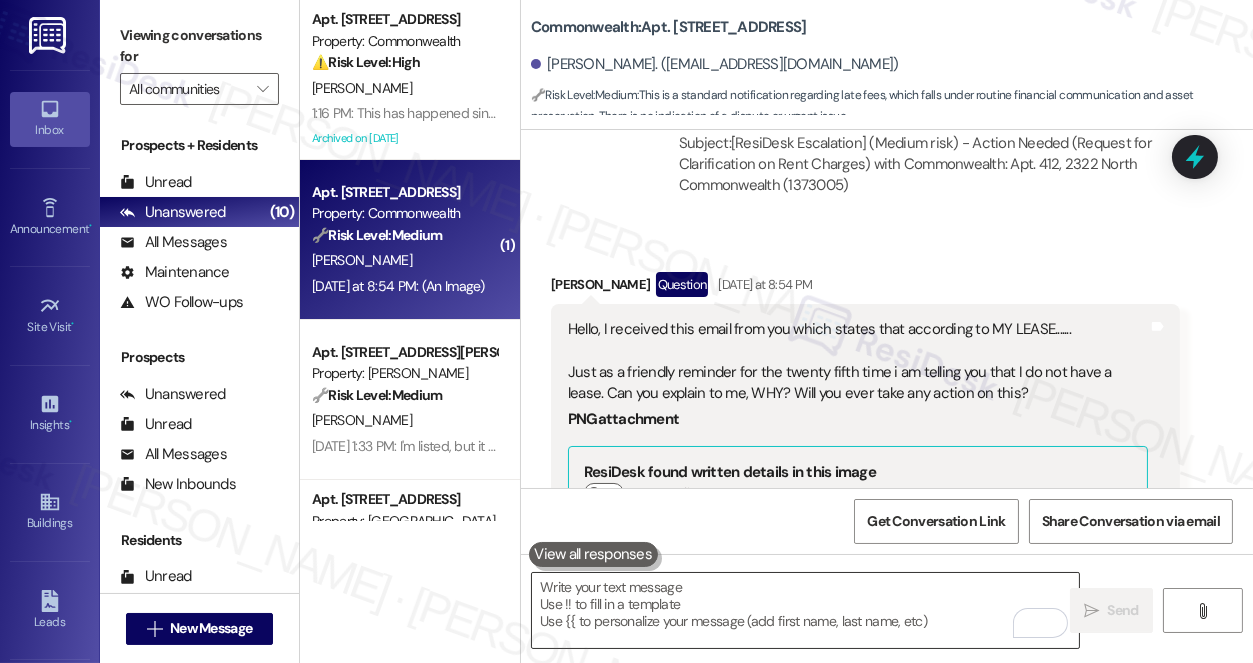 click at bounding box center [805, 610] 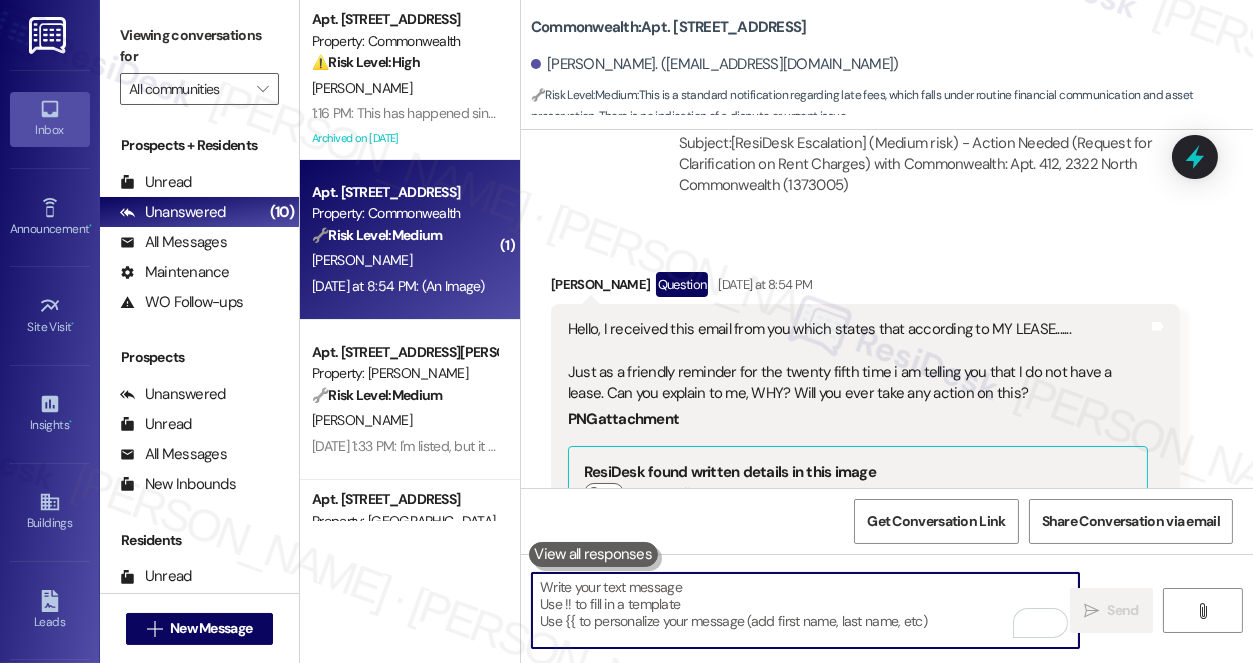 paste on "Hi {{first_name}}, thanks for sending the screenshot! Just to confirm, you haven’t renewed your lease — is that correct?" 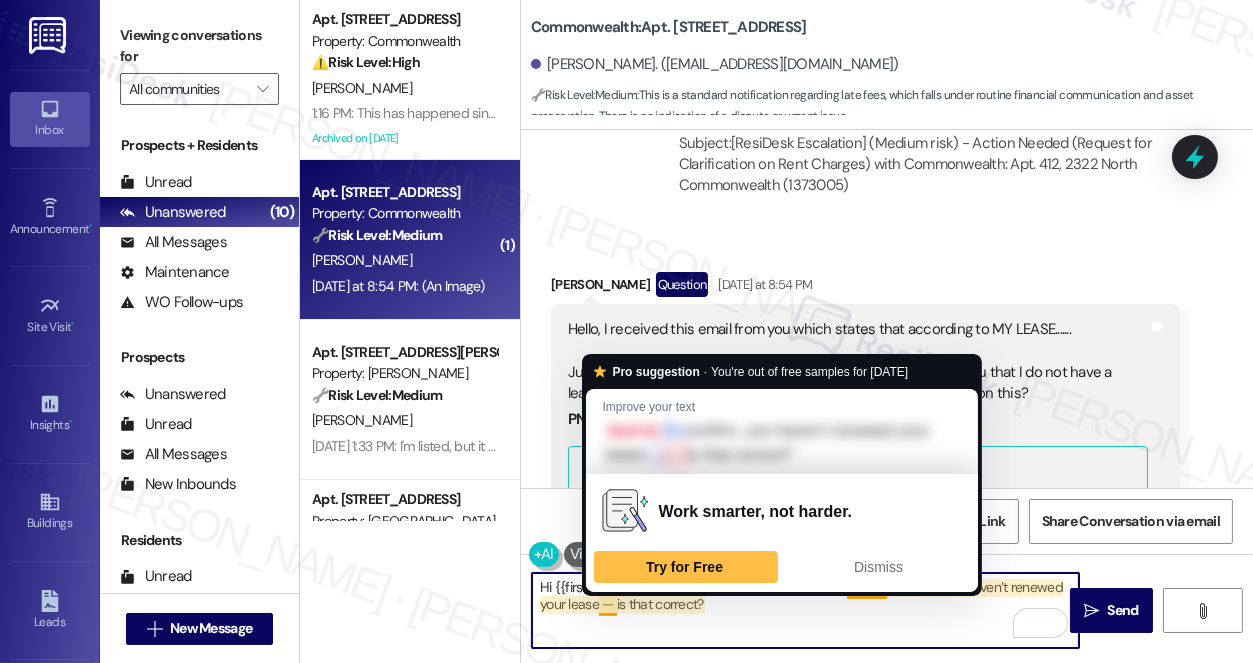 drag, startPoint x: 613, startPoint y: 602, endPoint x: 597, endPoint y: 603, distance: 16.03122 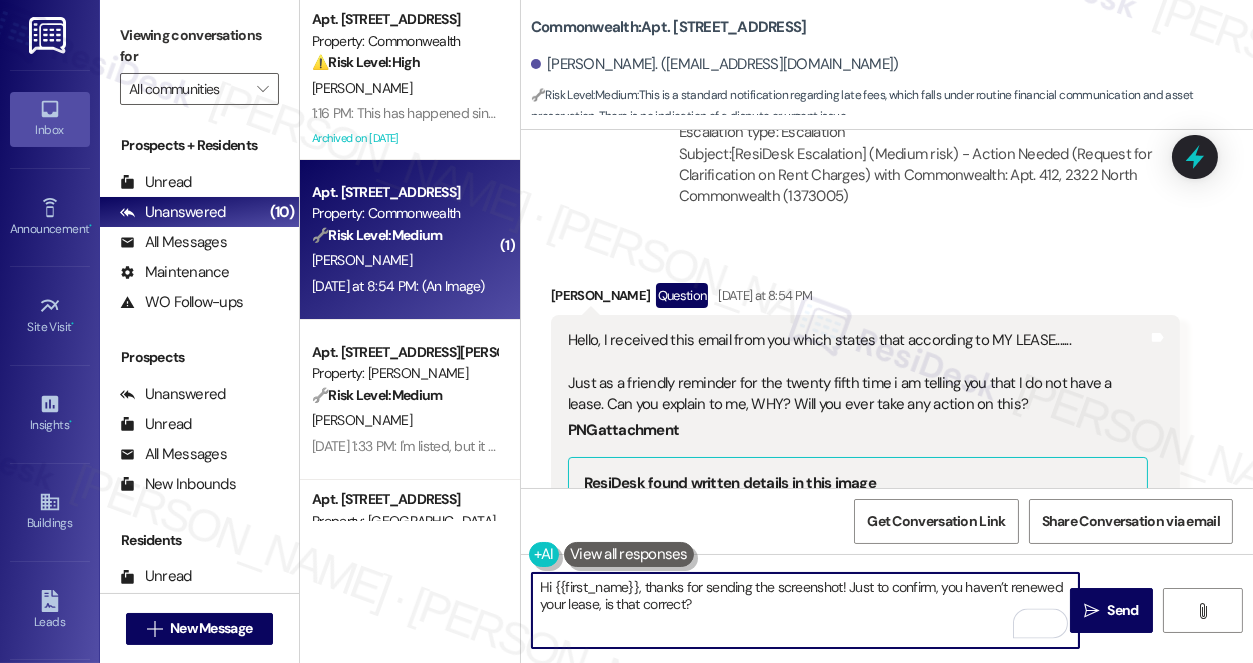 scroll, scrollTop: 13595, scrollLeft: 0, axis: vertical 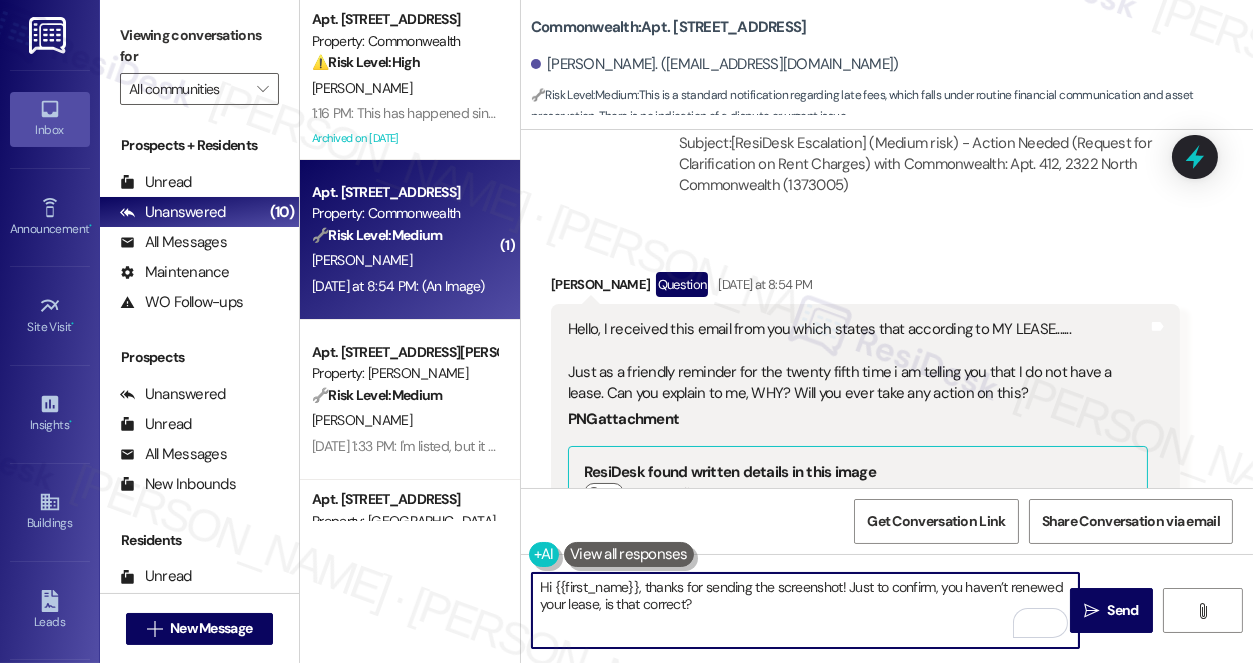 click on "Hello, I received this email from you which states  that according to MY LEASE.......
Just as a friendly reminder for the twenty fifth  time i am telling you that I do not have a lease. Can you explain to me, WHY? Will you ever take any action on this?" at bounding box center [858, 362] 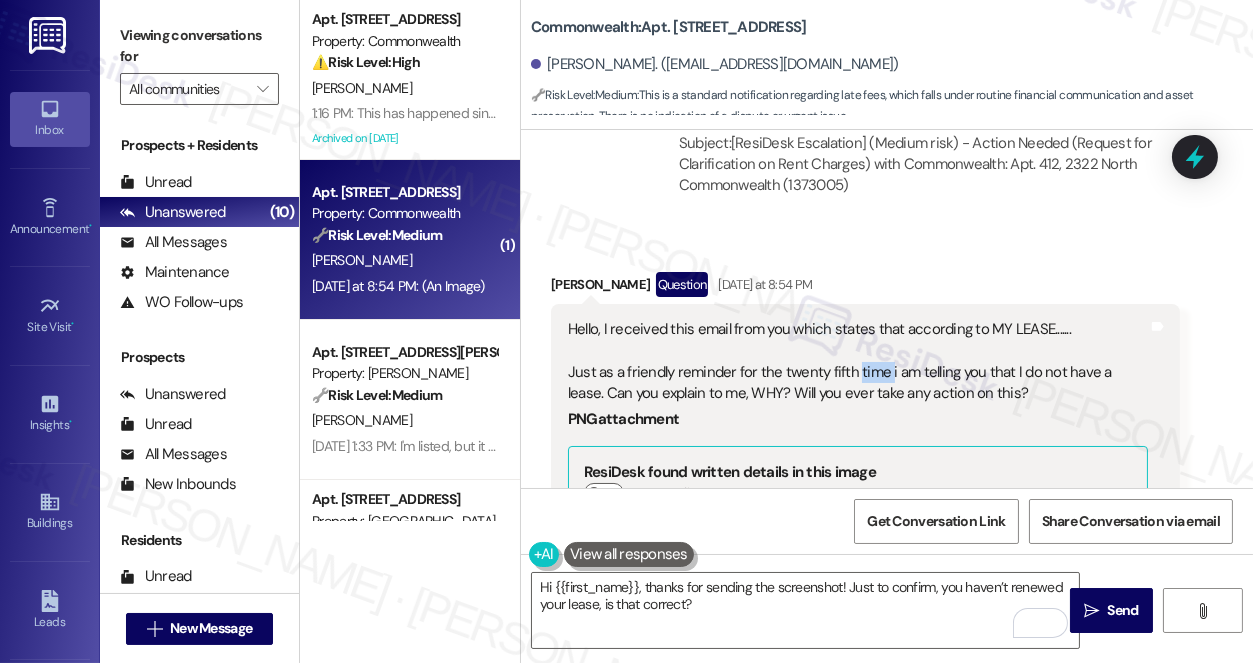 click on "Hello, I received this email from you which states  that according to MY LEASE.......
Just as a friendly reminder for the twenty fifth  time i am telling you that I do not have a lease. Can you explain to me, WHY? Will you ever take any action on this?" at bounding box center (858, 362) 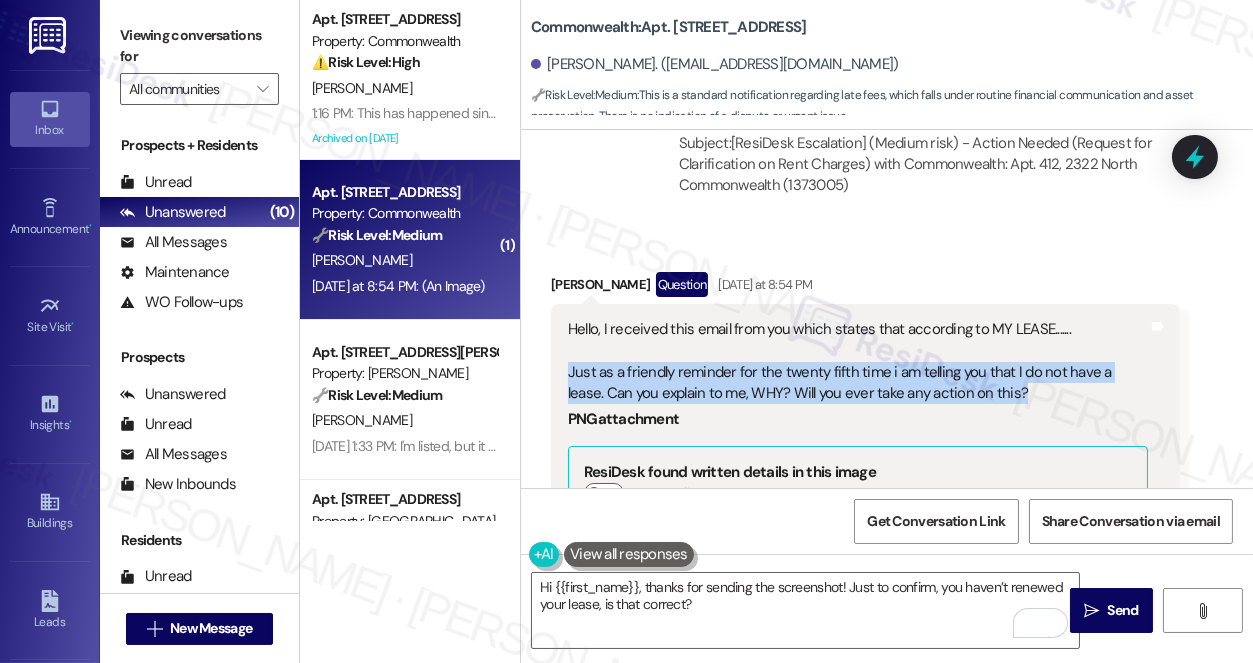 click on "Hello, I received this email from you which states  that according to MY LEASE.......
Just as a friendly reminder for the twenty fifth  time i am telling you that I do not have a lease. Can you explain to me, WHY? Will you ever take any action on this?" at bounding box center [858, 362] 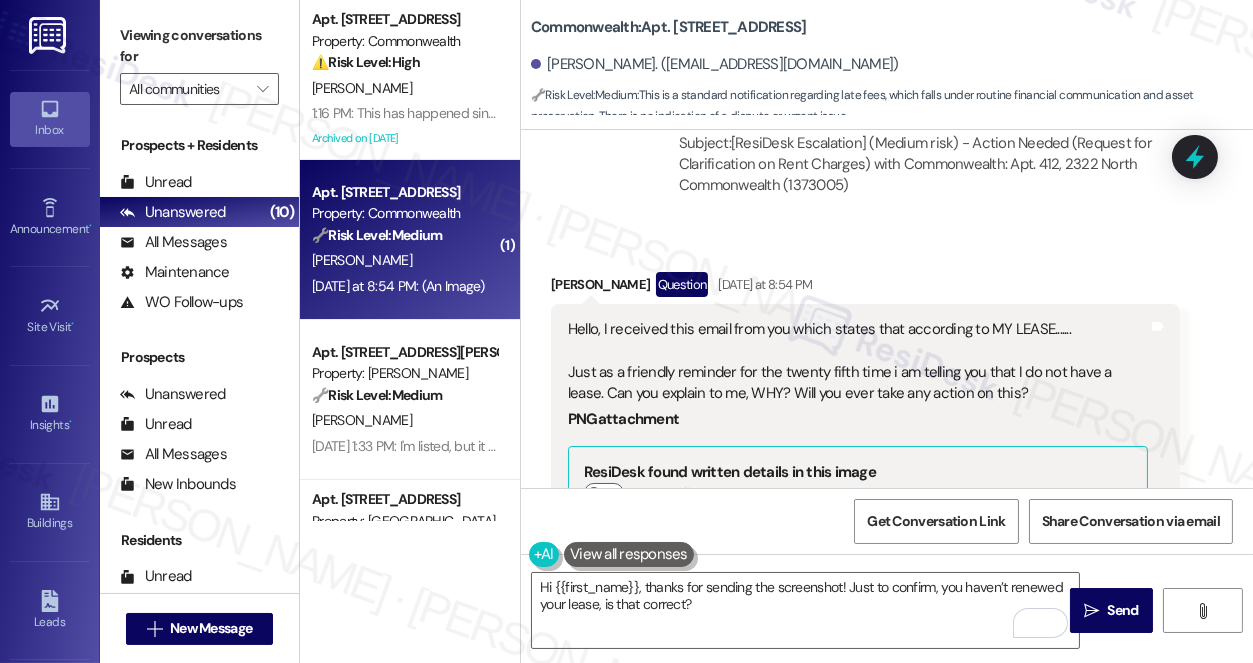 click on "Hello, I received this email from you which states  that according to MY LEASE.......
Just as a friendly reminder for the twenty fifth  time i am telling you that I do not have a lease. Can you explain to me, WHY? Will you ever take any action on this?" at bounding box center (858, 362) 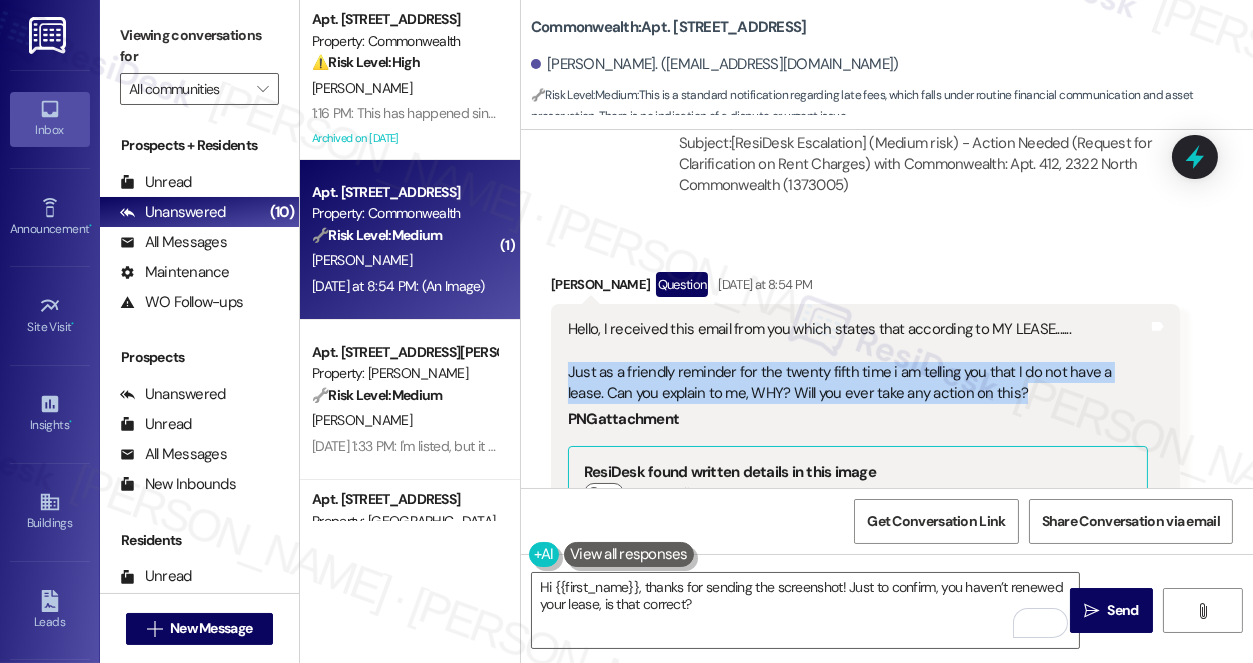 click on "Hello, I received this email from you which states  that according to MY LEASE.......
Just as a friendly reminder for the twenty fifth  time i am telling you that I do not have a lease. Can you explain to me, WHY? Will you ever take any action on this?" at bounding box center (858, 362) 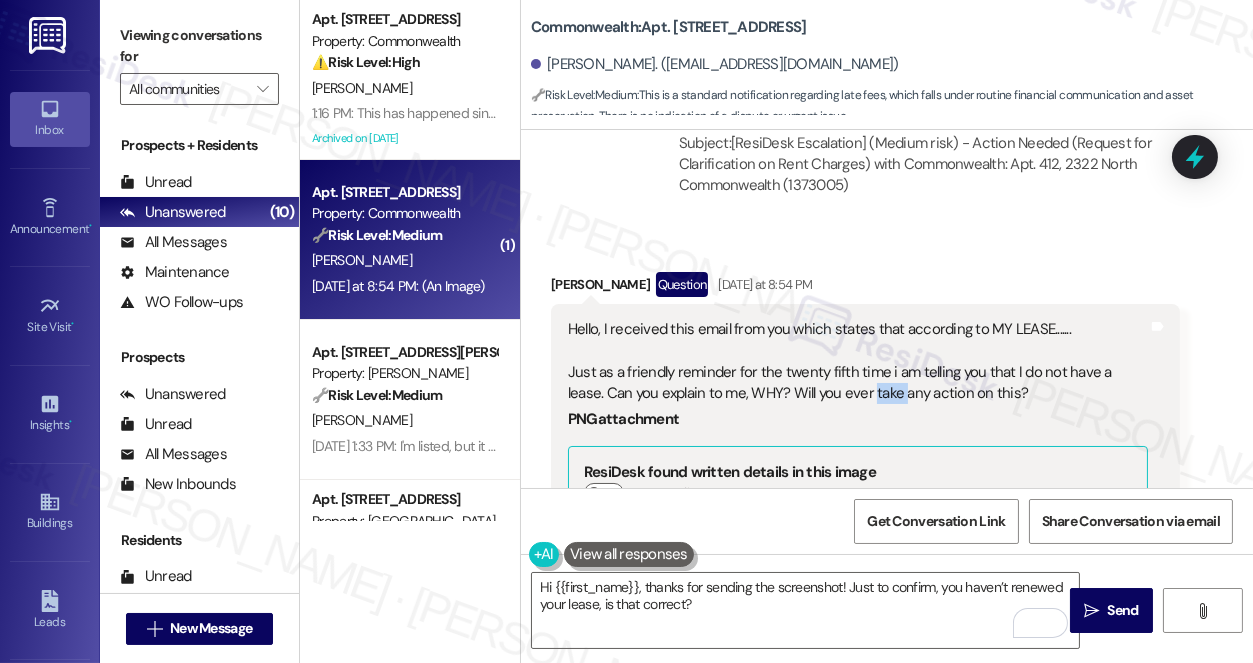 click on "Hello, I received this email from you which states  that according to MY LEASE.......
Just as a friendly reminder for the twenty fifth  time i am telling you that I do not have a lease. Can you explain to me, WHY? Will you ever take any action on this?" at bounding box center [858, 362] 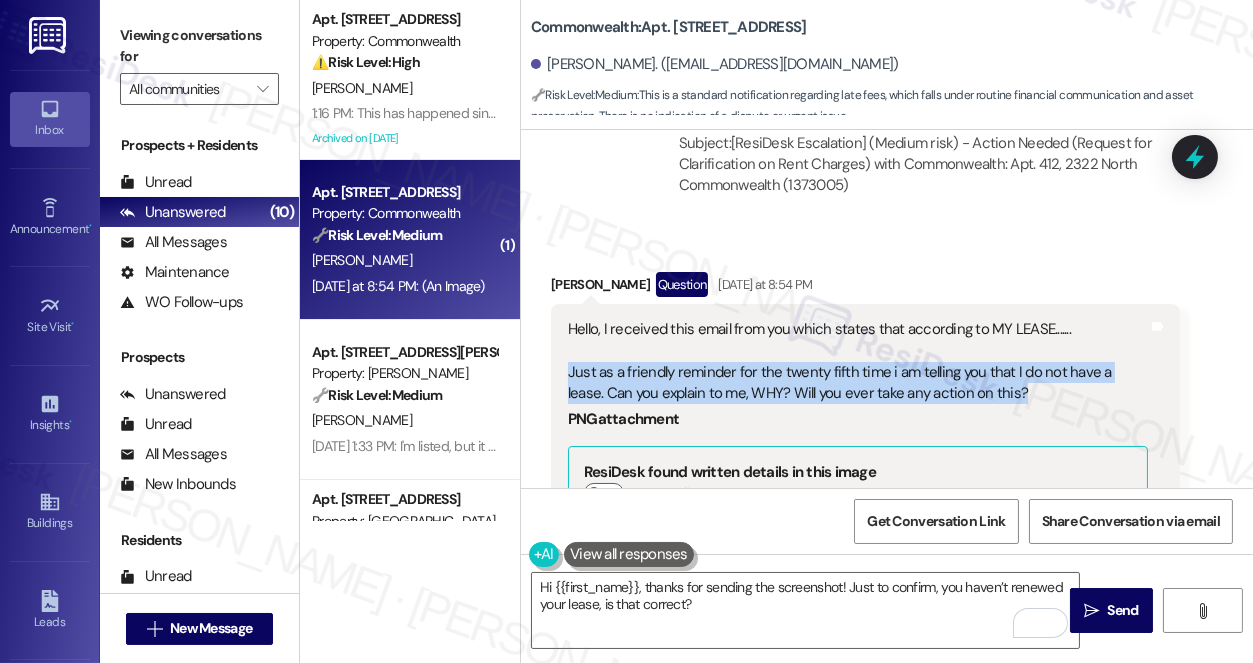 click on "Hello, I received this email from you which states  that according to MY LEASE.......
Just as a friendly reminder for the twenty fifth  time i am telling you that I do not have a lease. Can you explain to me, WHY? Will you ever take any action on this?" at bounding box center (858, 362) 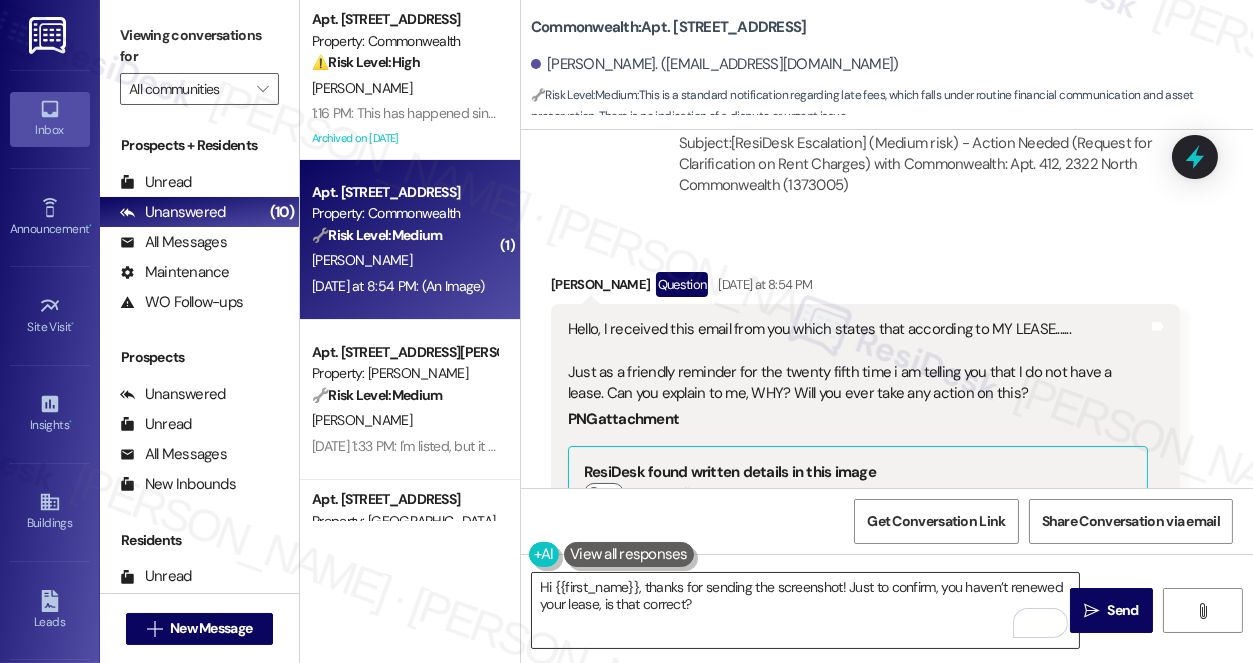 click on "Hi {{first_name}}, thanks for sending the screenshot! Just to confirm, you haven’t renewed your lease, is that correct?" at bounding box center [805, 610] 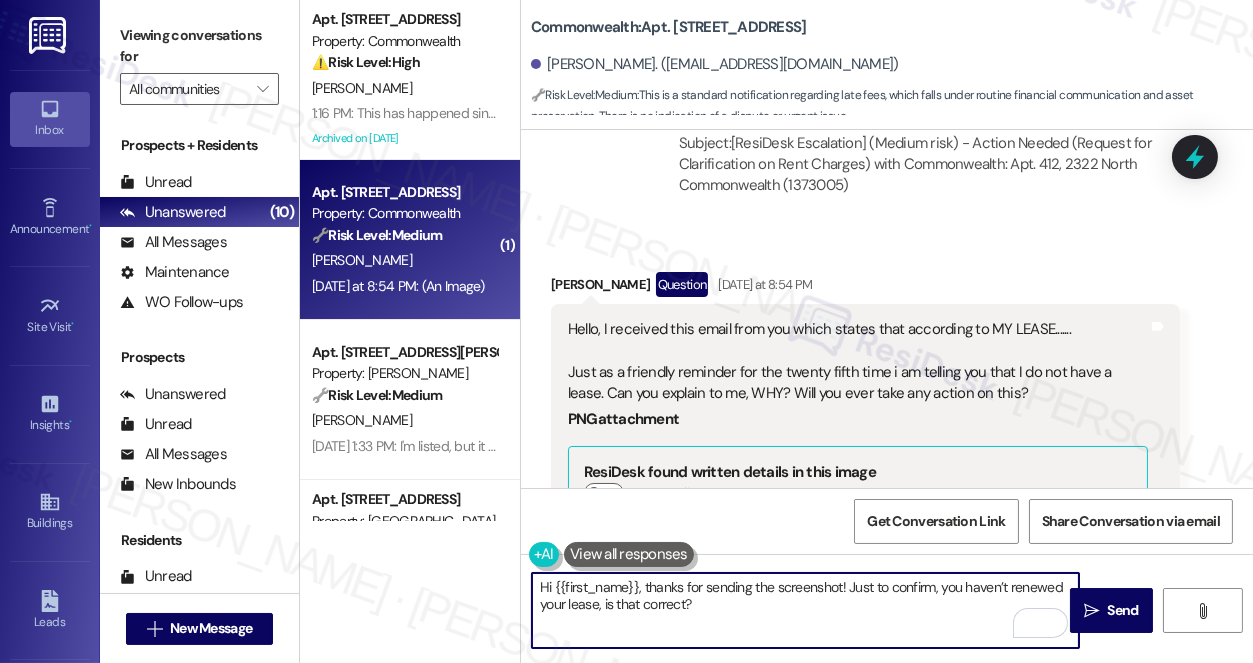click on "Hi {{first_name}}, thanks for sending the screenshot! Just to confirm, you haven’t renewed your lease, is that correct?" at bounding box center [805, 610] 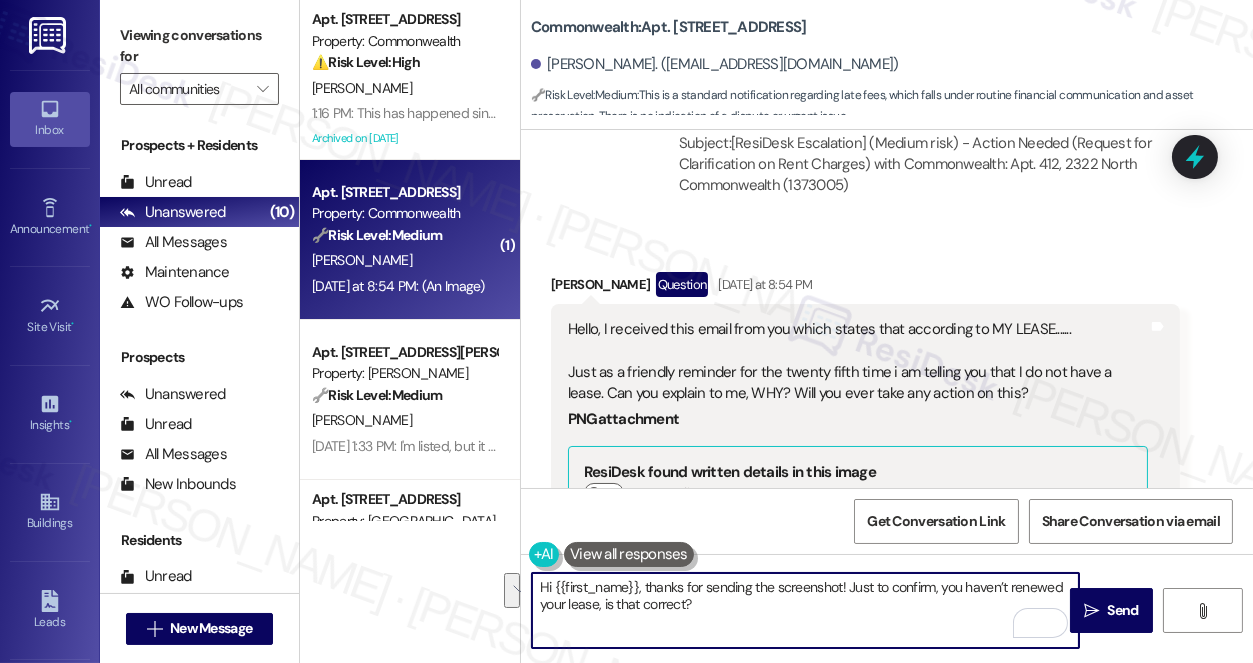 click on "Hi {{first_name}}, thanks for sending the screenshot! Just to confirm, you haven’t renewed your lease, is that correct?" at bounding box center (805, 610) 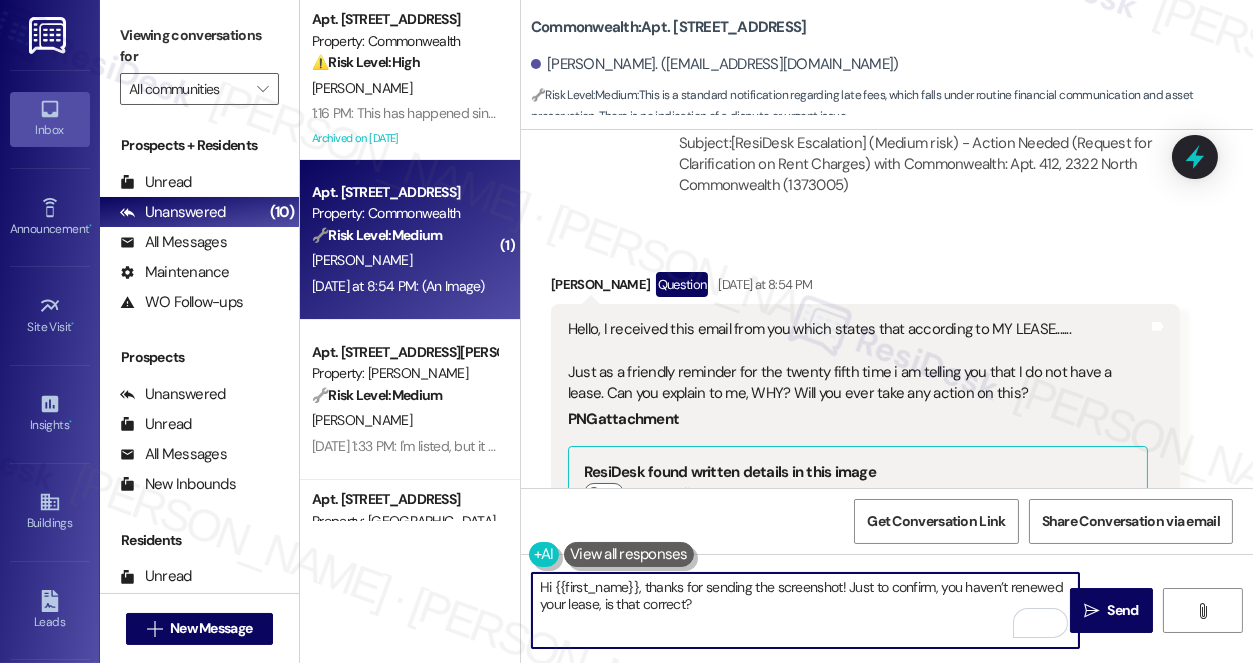 drag, startPoint x: 843, startPoint y: 587, endPoint x: 855, endPoint y: 582, distance: 13 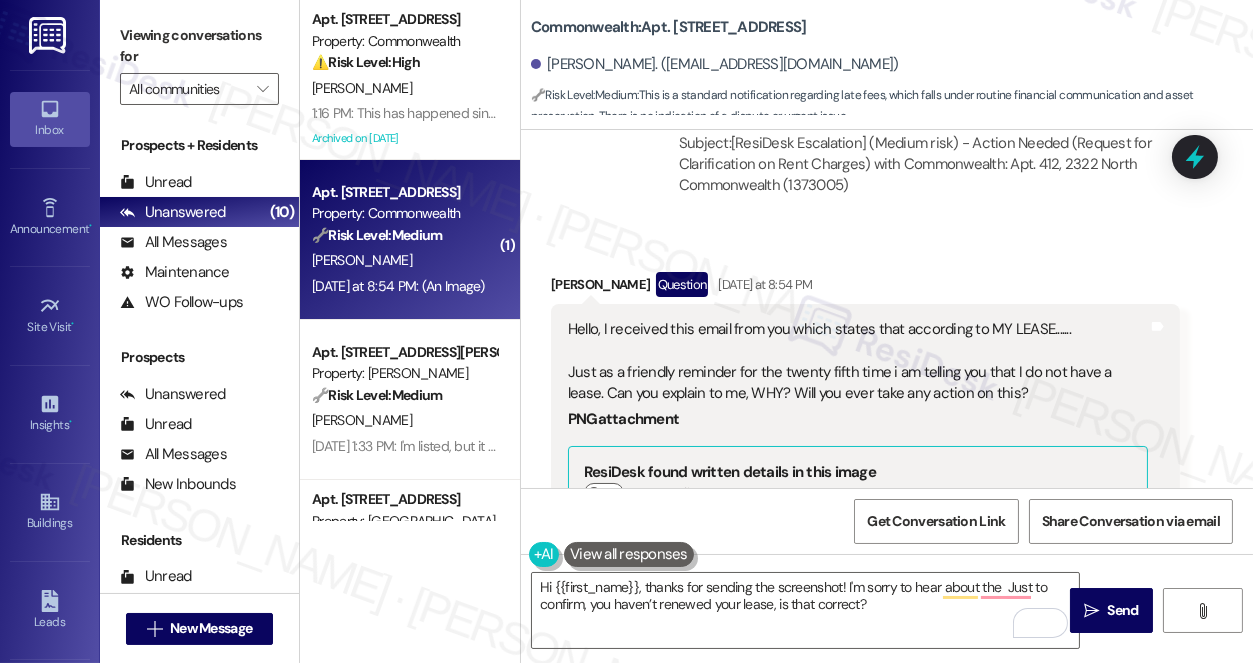 click on "Viewing conversations for" at bounding box center (199, 46) 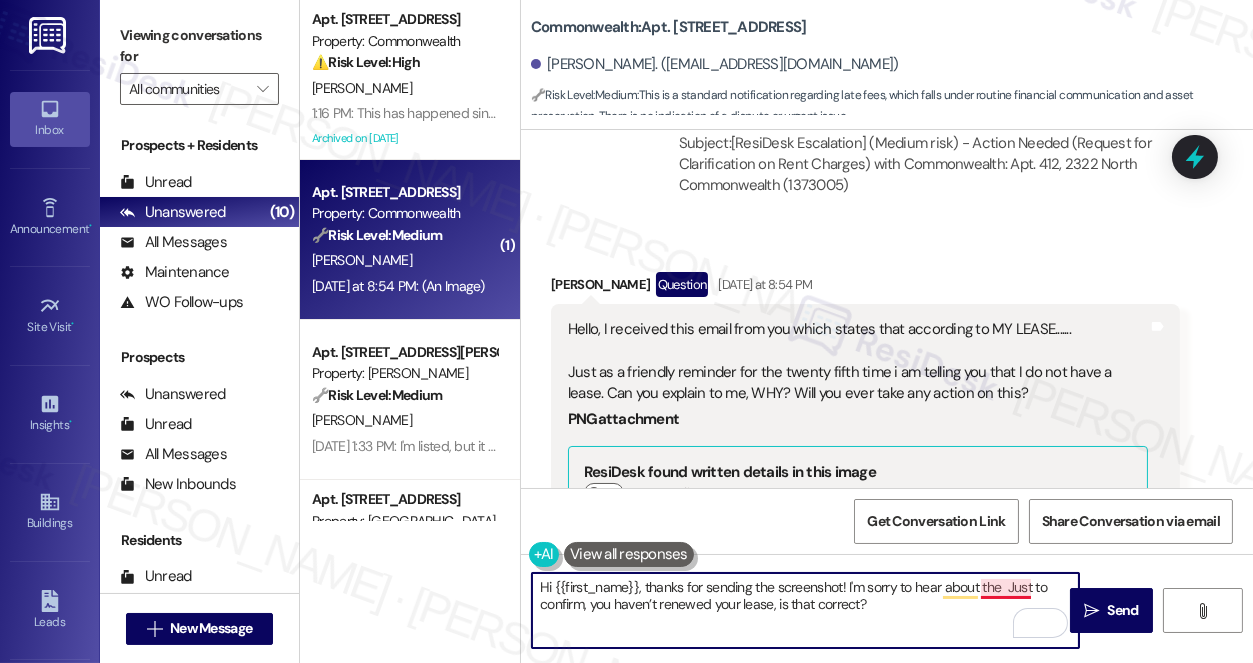 click on "Hi {{first_name}}, thanks for sending the screenshot! I'm sorry to hear about the  Just to confirm, you haven’t renewed your lease, is that correct?" at bounding box center [805, 610] 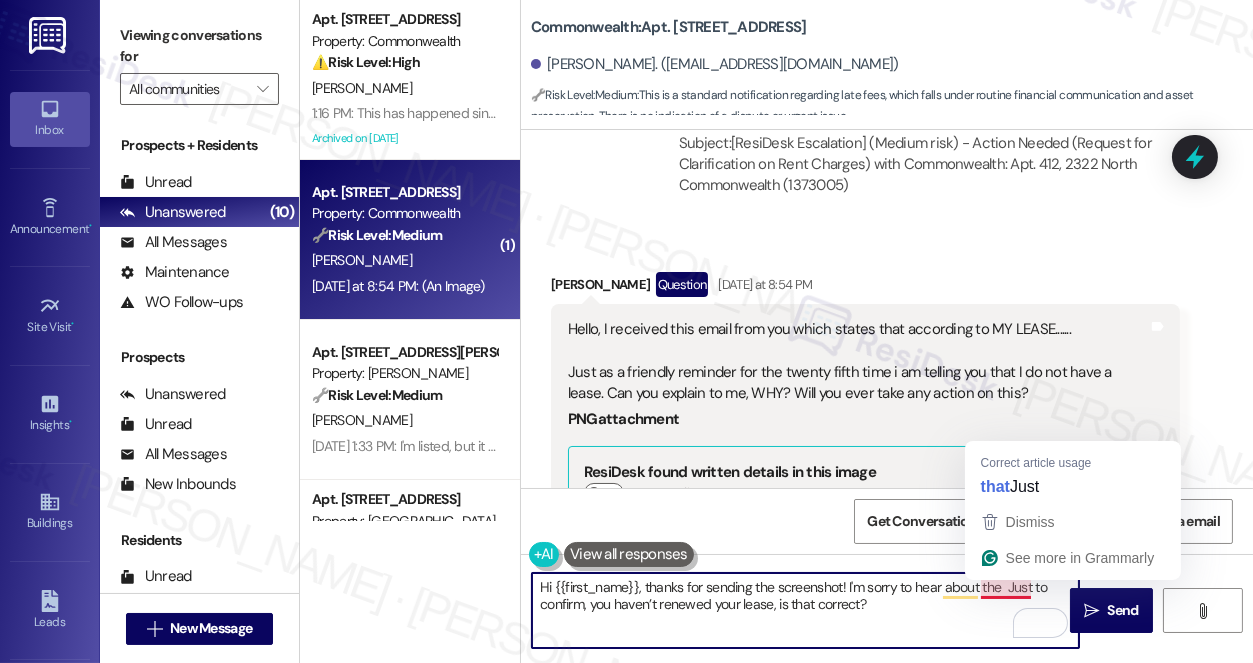click on "Hi {{first_name}}, thanks for sending the screenshot! I'm sorry to hear about the  Just to confirm, you haven’t renewed your lease, is that correct?" at bounding box center [805, 610] 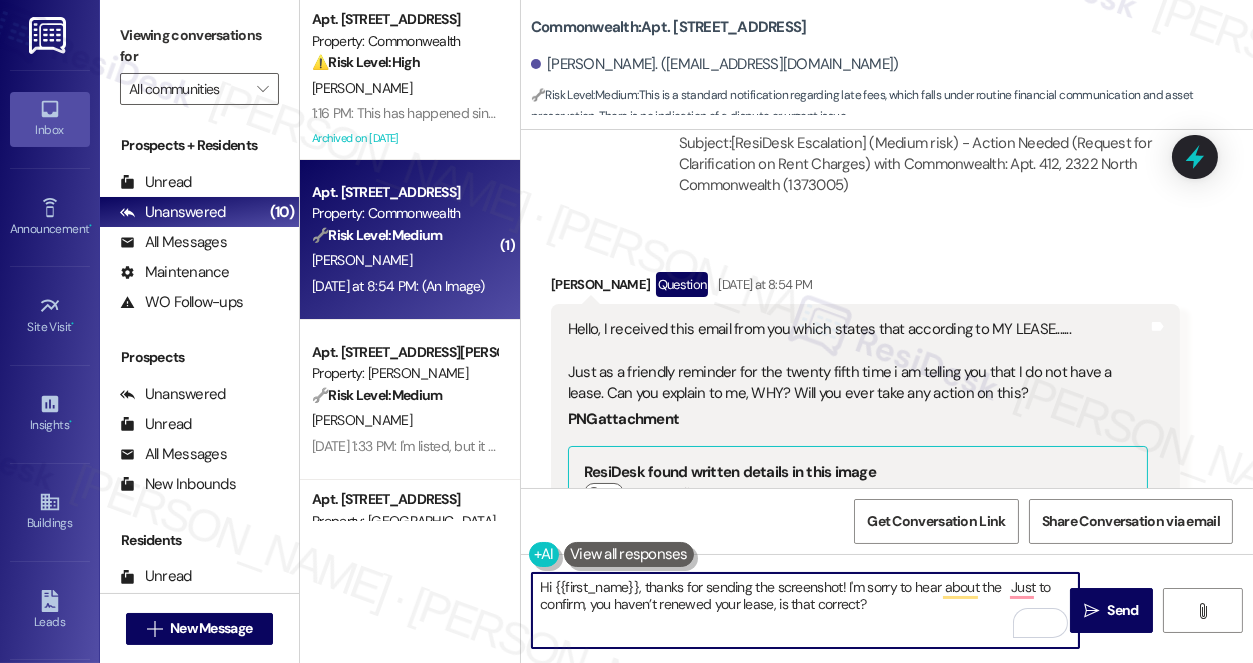 paste on "repeated references to a lease in our emails" 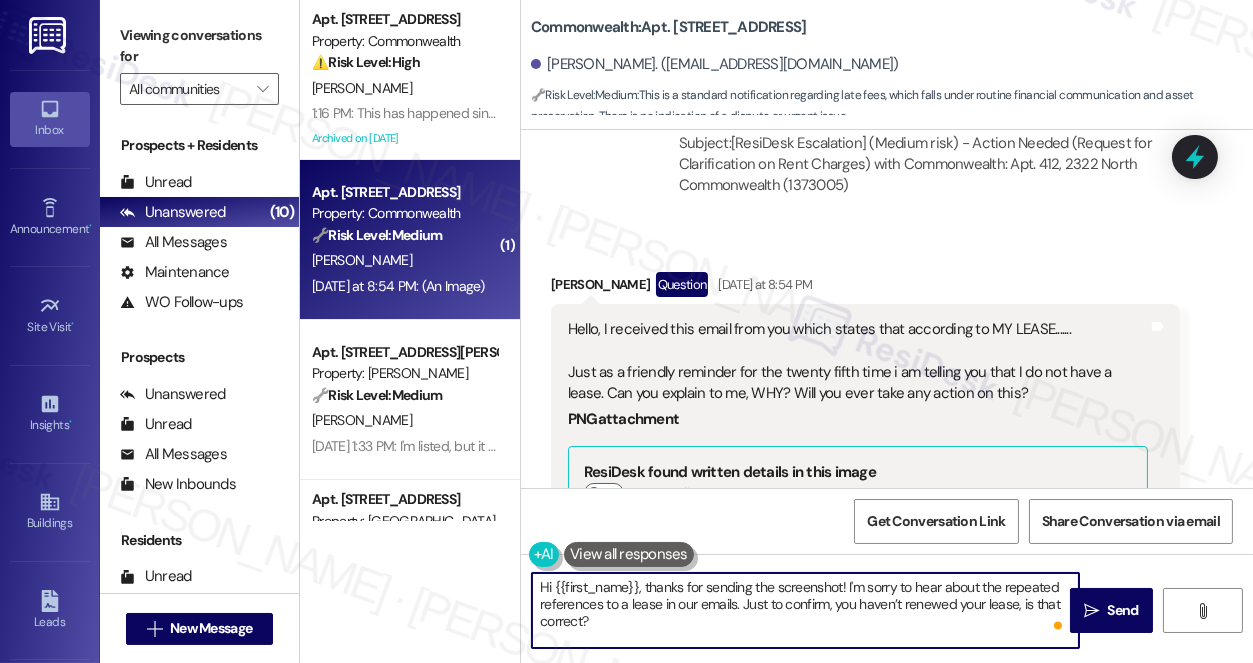 click on "Hi {{first_name}}, thanks for sending the screenshot! I'm sorry to hear about the repeated references to a lease in our emails. Just to confirm, you haven’t renewed your lease, is that correct?" at bounding box center (805, 610) 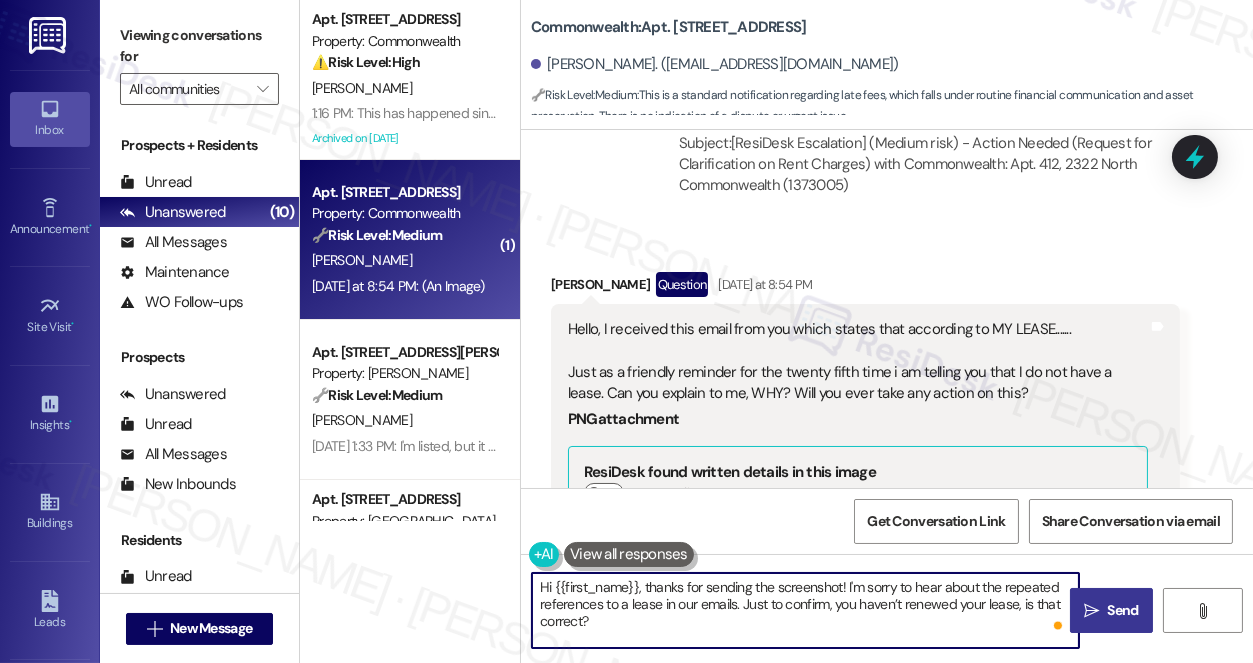 type on "Hi {{first_name}}, thanks for sending the screenshot! I'm sorry to hear about the repeated references to a lease in our emails. Just to confirm, you haven’t renewed your lease, is that correct?" 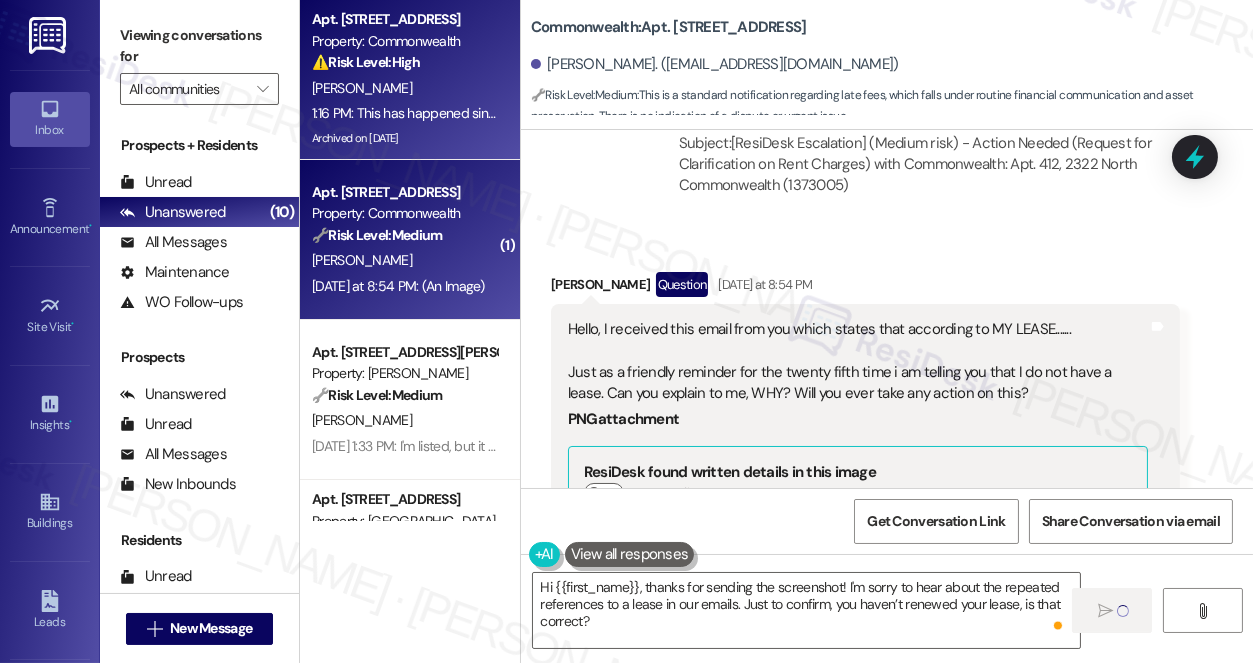 click on "1:16 PM: This has happened since I first turned it on end of June every time. It never works for more than a few minutes. I was constantly having to hit the breaker. I've told Marco about it several times, he knows and has seen me hit the breakers several times.  1:16 PM: This has happened since I first turned it on end of June every time. It never works for more than a few minutes. I was constantly having to hit the breaker. I've told Marco about it several times, he knows and has seen me hit the breakers several times." at bounding box center (404, 113) 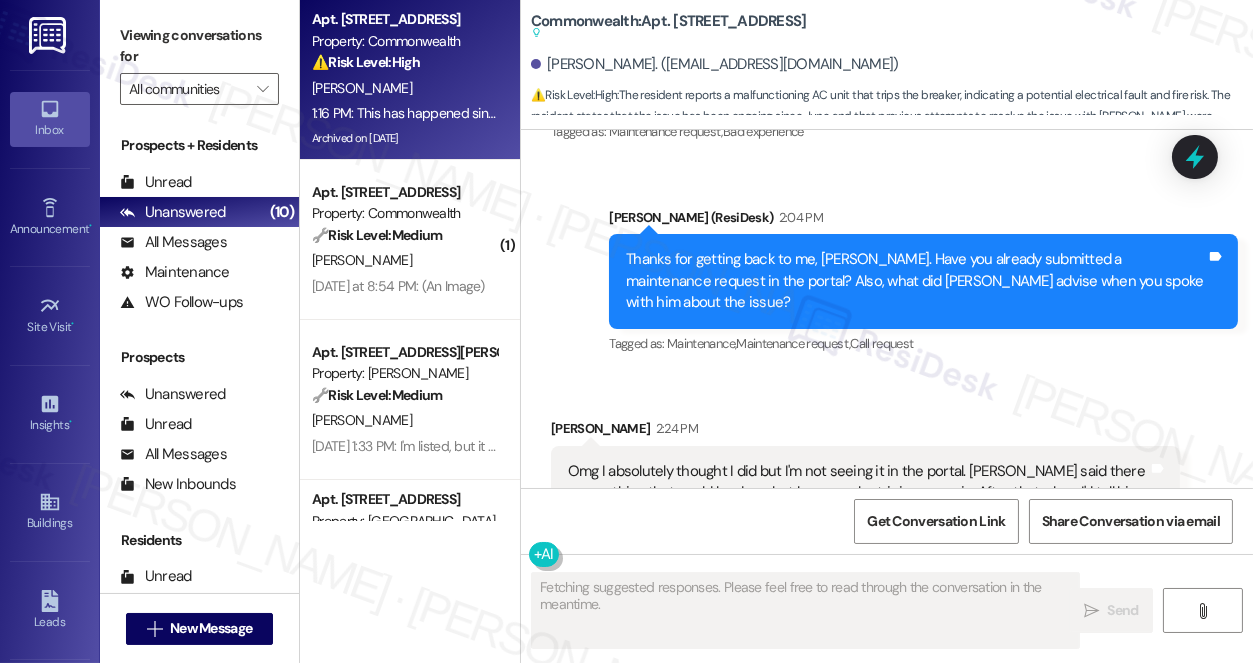 scroll, scrollTop: 52532, scrollLeft: 0, axis: vertical 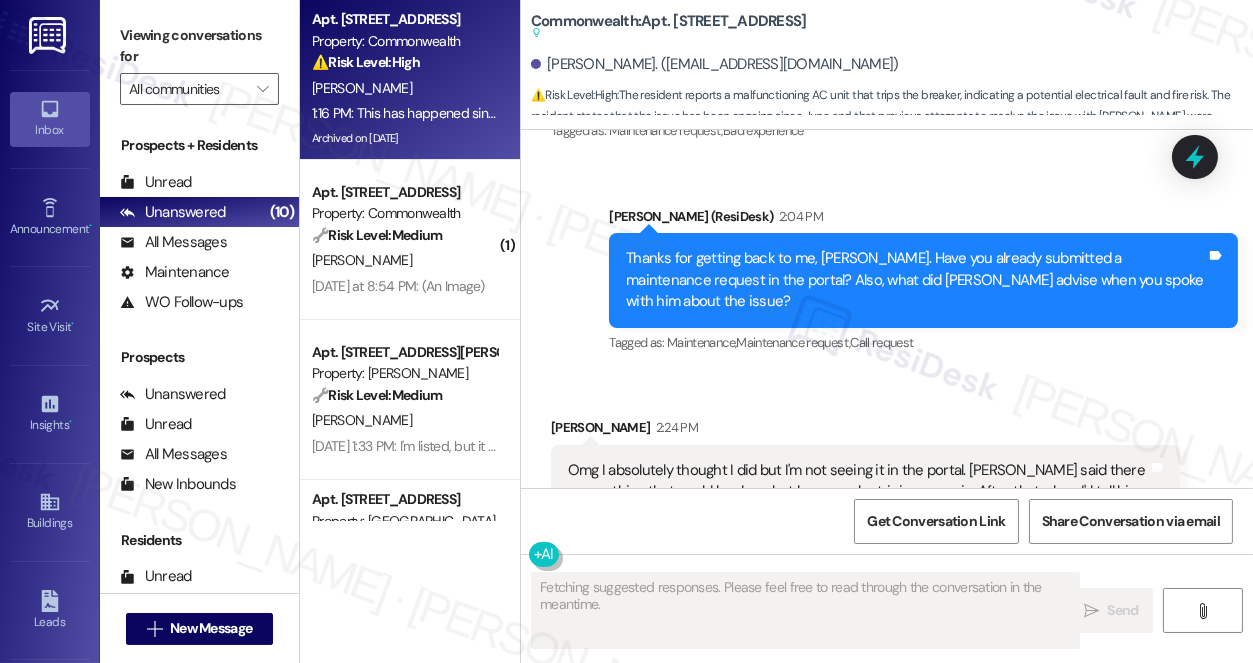 click on "Omg I absolutely thought I did but I'm not seeing it in the portal. Marco said there was nothing that could be done but have an electrician come in. After that when I'd tell him he would just simply acknowledge and say "oh okay"" at bounding box center [858, 492] 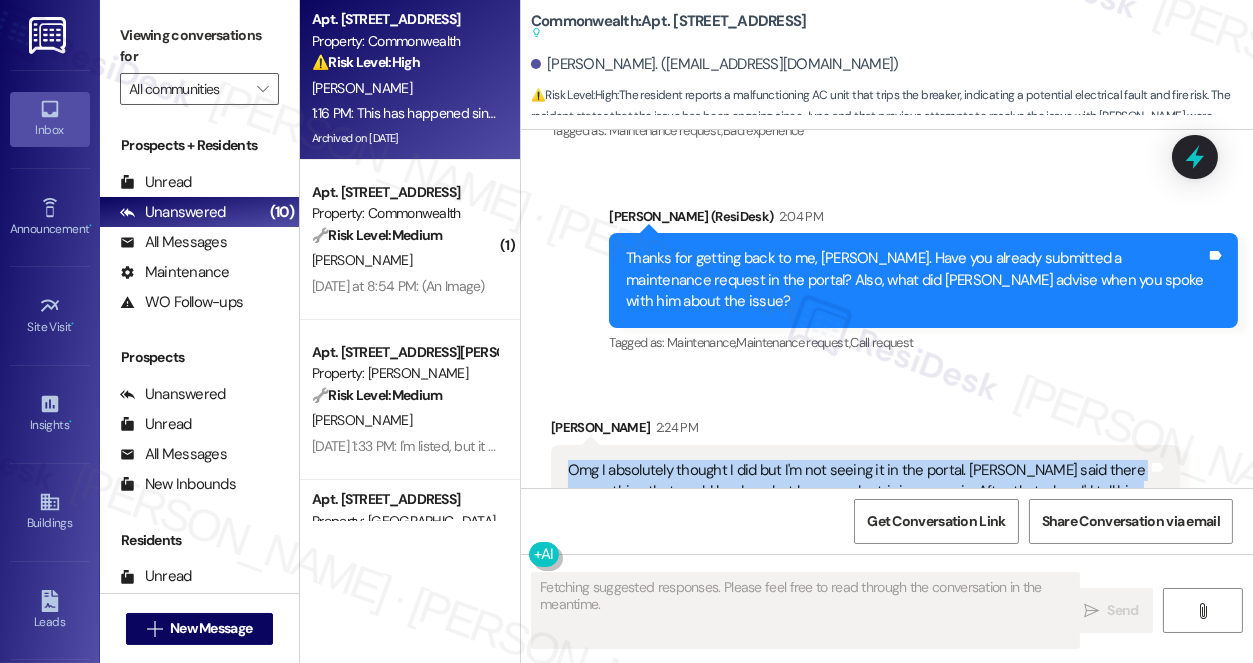 click on "Omg I absolutely thought I did but I'm not seeing it in the portal. Marco said there was nothing that could be done but have an electrician come in. After that when I'd tell him he would just simply acknowledge and say "oh okay"" at bounding box center [858, 492] 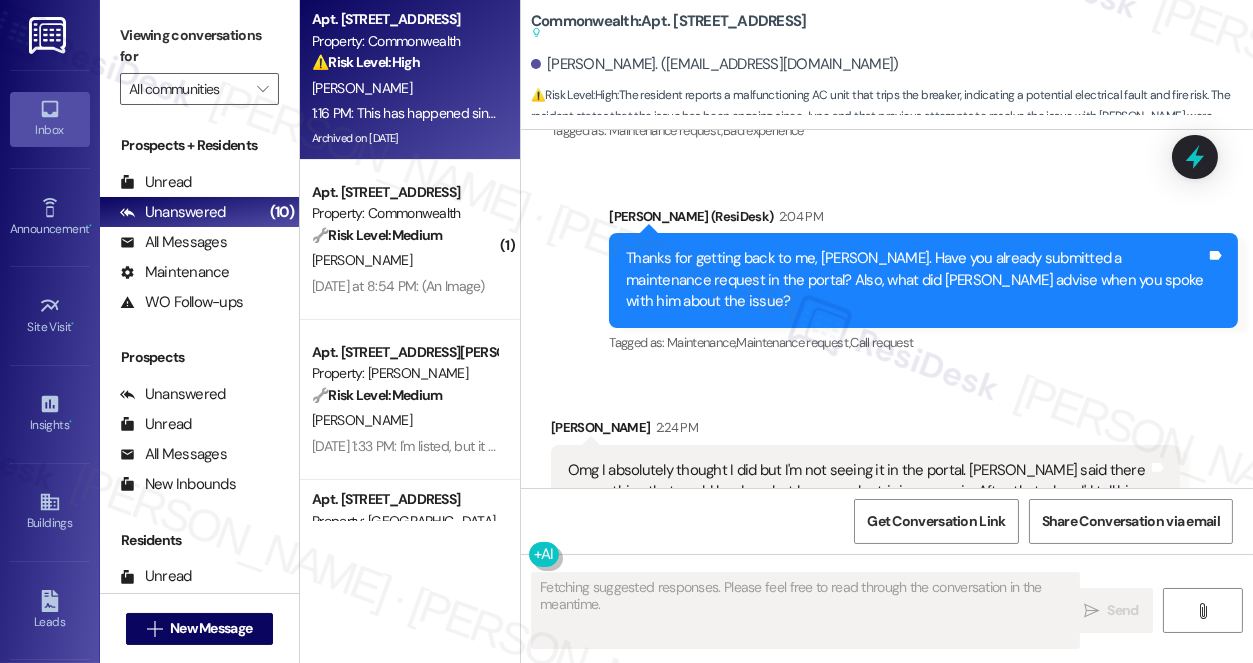 click on "Received via SMS Armando Brigham 2:24 PM Omg I absolutely thought I did but I'm not seeing it in the portal. Marco said there was nothing that could be done but have an electrician come in. After that when I'd tell him he would just simply acknowledge and say "oh okay"  Tags and notes Tagged as:   Electrical services ,  Click to highlight conversations about Electrical services Bad experience ,  Click to highlight conversations about Bad experience Maintenance request ,  Click to highlight conversations about Maintenance request Bad communication Click to highlight conversations about Bad communication" at bounding box center (865, 493) 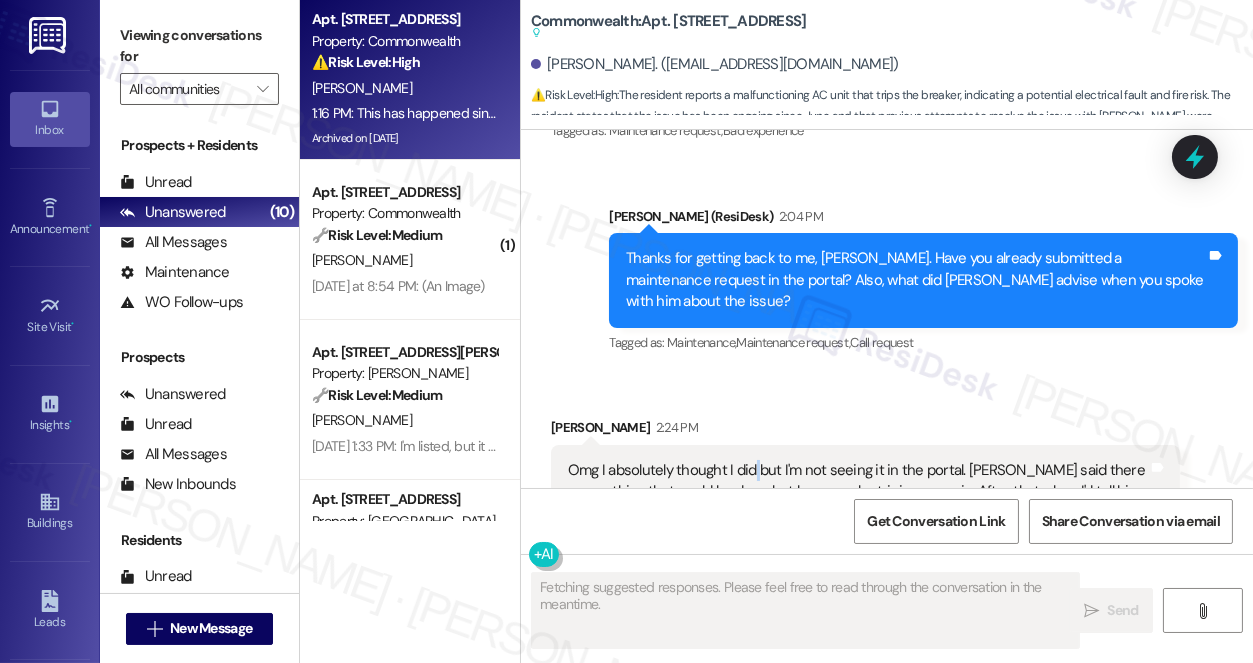 click on "Omg I absolutely thought I did but I'm not seeing it in the portal. Marco said there was nothing that could be done but have an electrician come in. After that when I'd tell him he would just simply acknowledge and say "oh okay"" at bounding box center [858, 492] 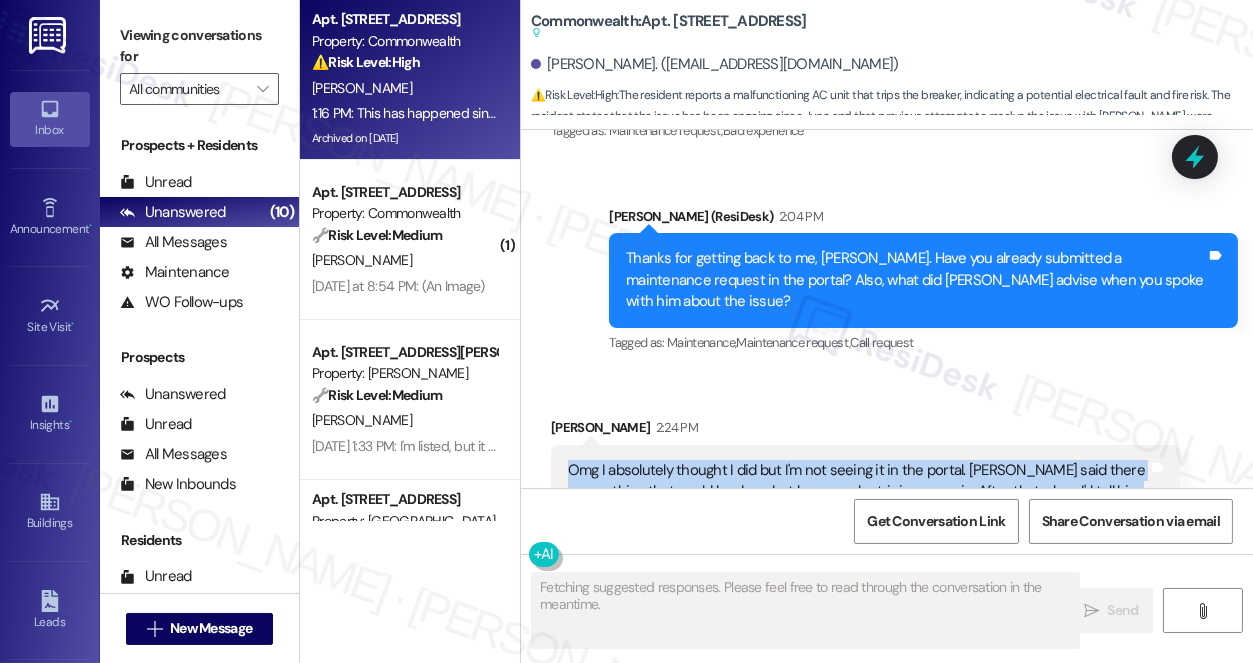 click on "Omg I absolutely thought I did but I'm not seeing it in the portal. Marco said there was nothing that could be done but have an electrician come in. After that when I'd tell him he would just simply acknowledge and say "oh okay"" at bounding box center (858, 492) 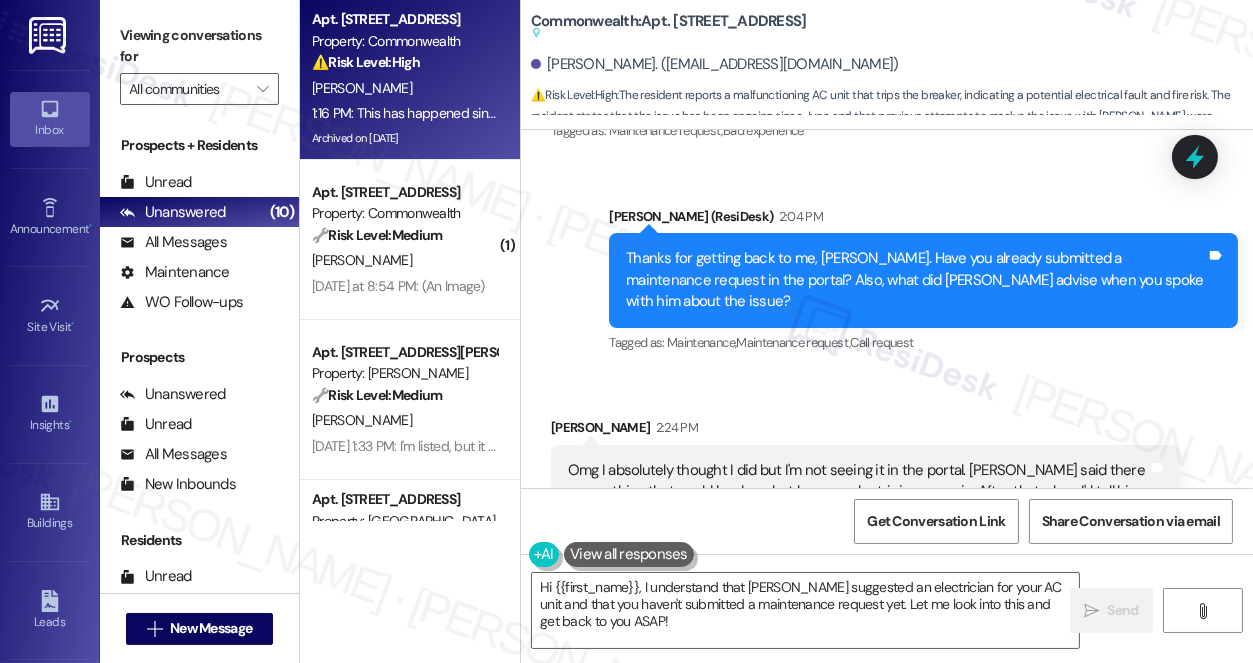 click on "Thanks for getting back to me, [PERSON_NAME]. Have you already submitted a maintenance request in the portal? Also, what did [PERSON_NAME] advise when you spoke with him about the issue?" at bounding box center (916, 280) 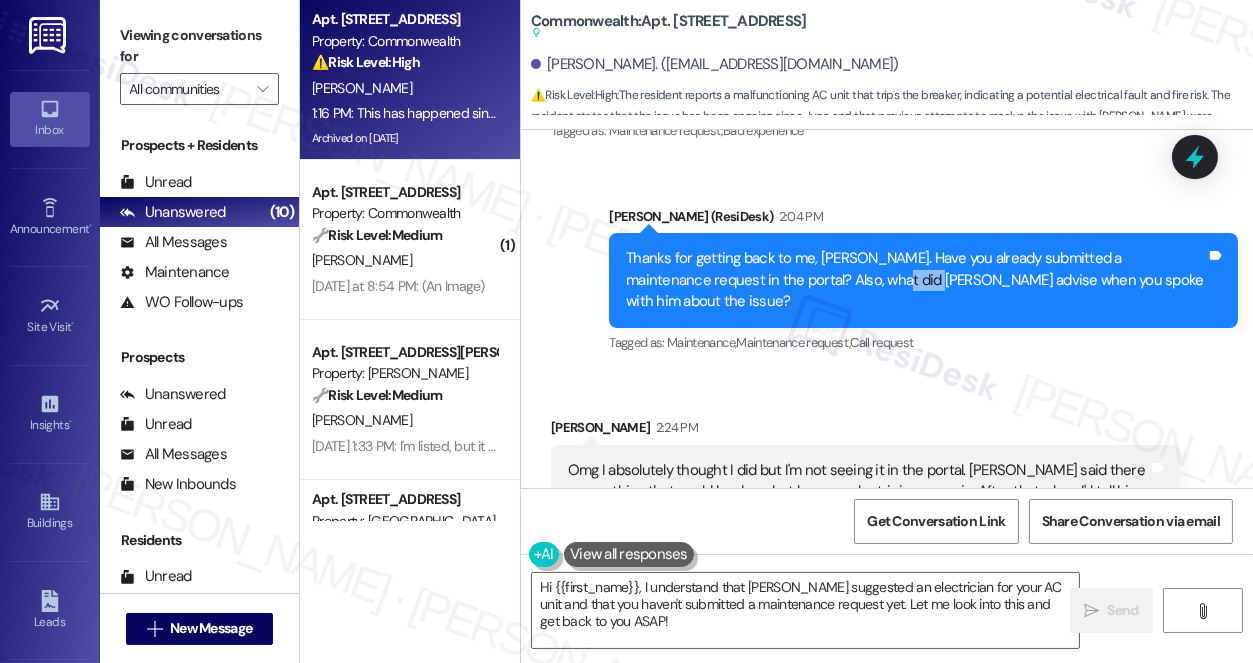 click on "Thanks for getting back to me, [PERSON_NAME]. Have you already submitted a maintenance request in the portal? Also, what did [PERSON_NAME] advise when you spoke with him about the issue?" at bounding box center [916, 280] 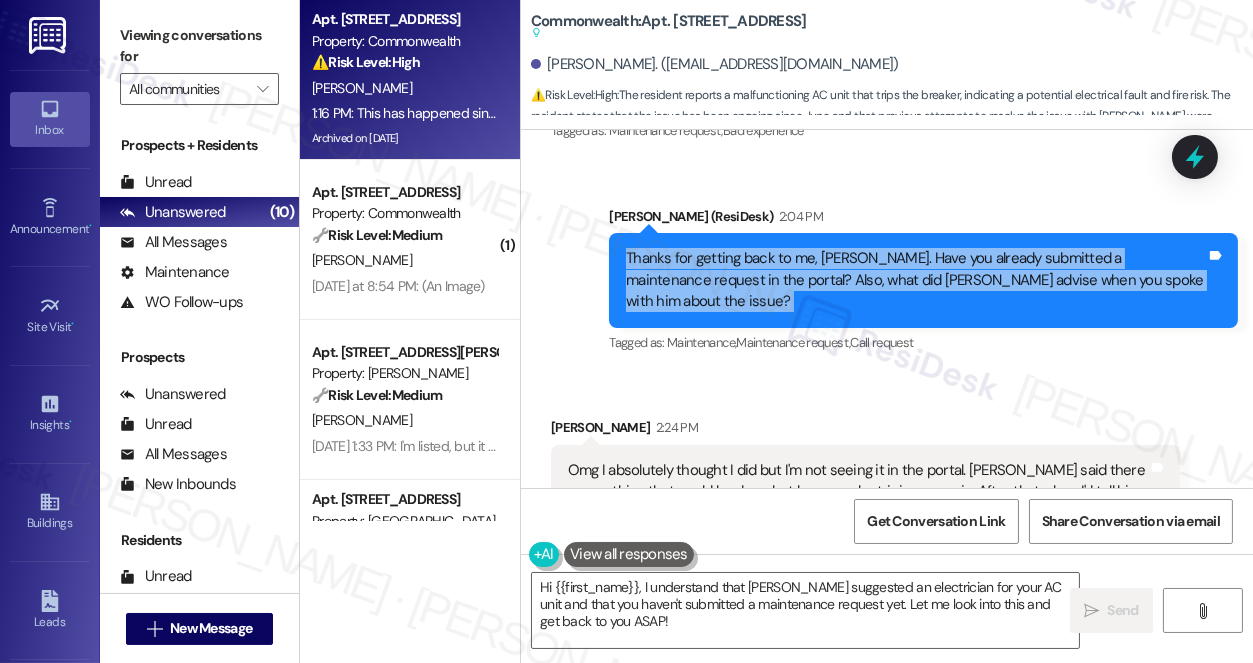 click on "Thanks for getting back to me, [PERSON_NAME]. Have you already submitted a maintenance request in the portal? Also, what did [PERSON_NAME] advise when you spoke with him about the issue?" at bounding box center (916, 280) 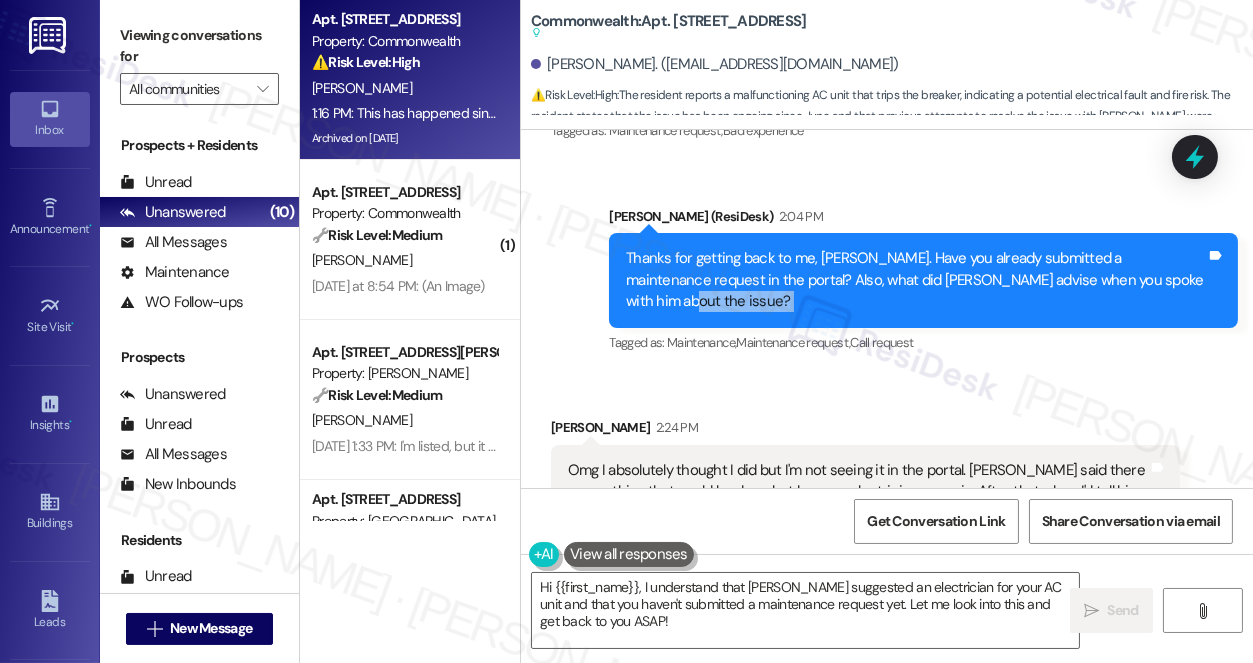 click on "Thanks for getting back to me, [PERSON_NAME]. Have you already submitted a maintenance request in the portal? Also, what did [PERSON_NAME] advise when you spoke with him about the issue?" at bounding box center (916, 280) 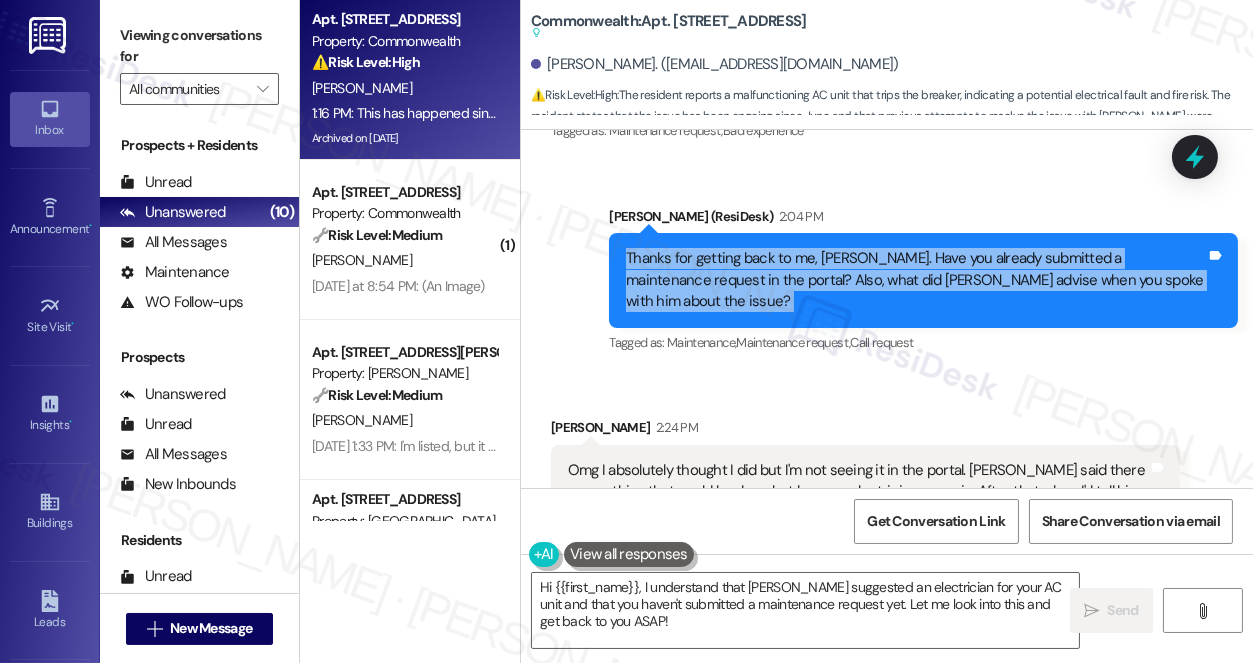 click on "Thanks for getting back to me, [PERSON_NAME]. Have you already submitted a maintenance request in the portal? Also, what did [PERSON_NAME] advise when you spoke with him about the issue?" at bounding box center (916, 280) 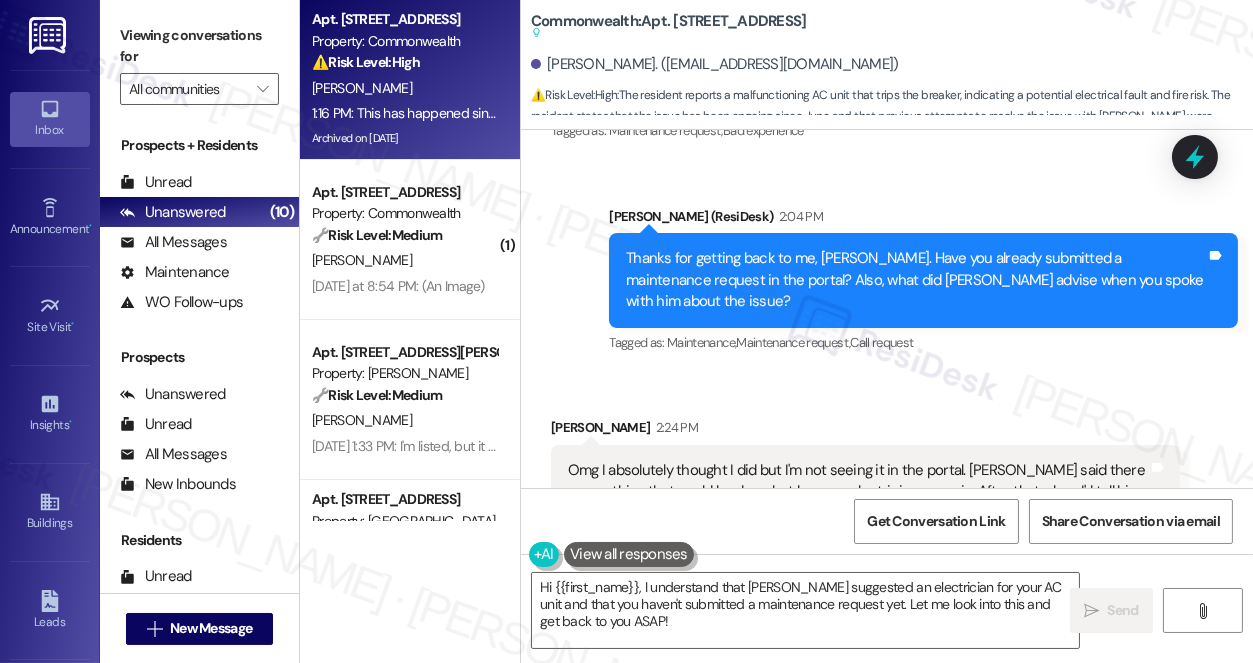 click on "Omg I absolutely thought I did but I'm not seeing it in the portal. Marco said there was nothing that could be done but have an electrician come in. After that when I'd tell him he would just simply acknowledge and say "oh okay"" at bounding box center (858, 492) 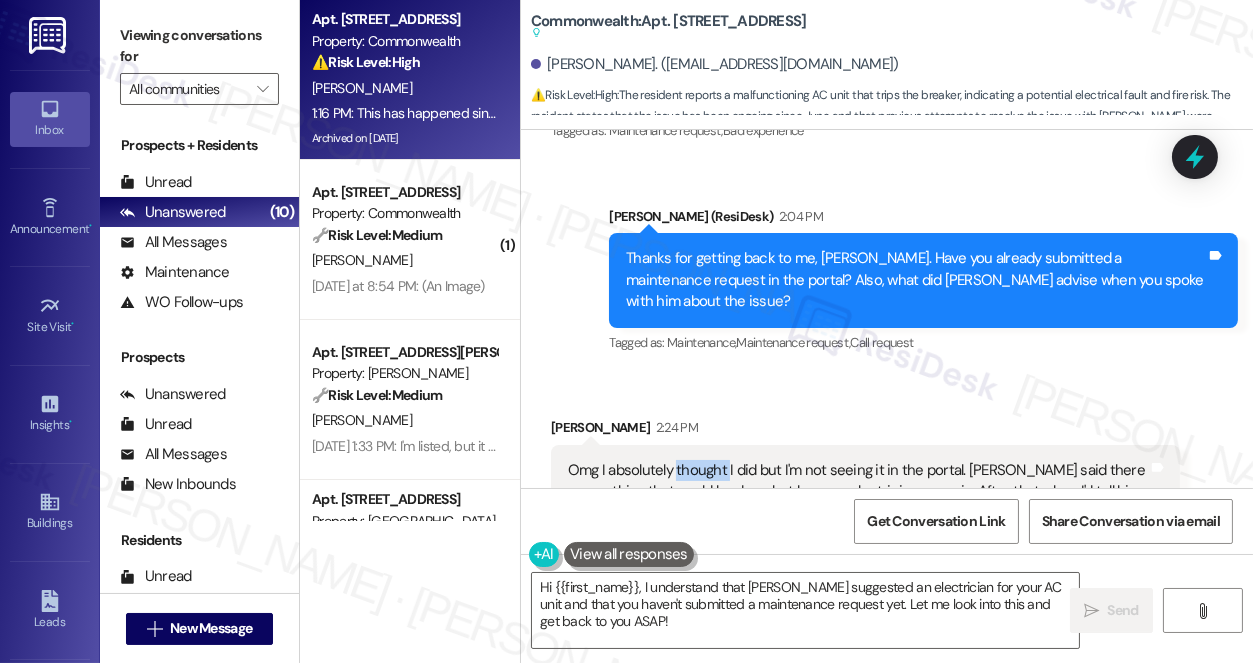click on "Omg I absolutely thought I did but I'm not seeing it in the portal. Marco said there was nothing that could be done but have an electrician come in. After that when I'd tell him he would just simply acknowledge and say "oh okay"" at bounding box center [858, 492] 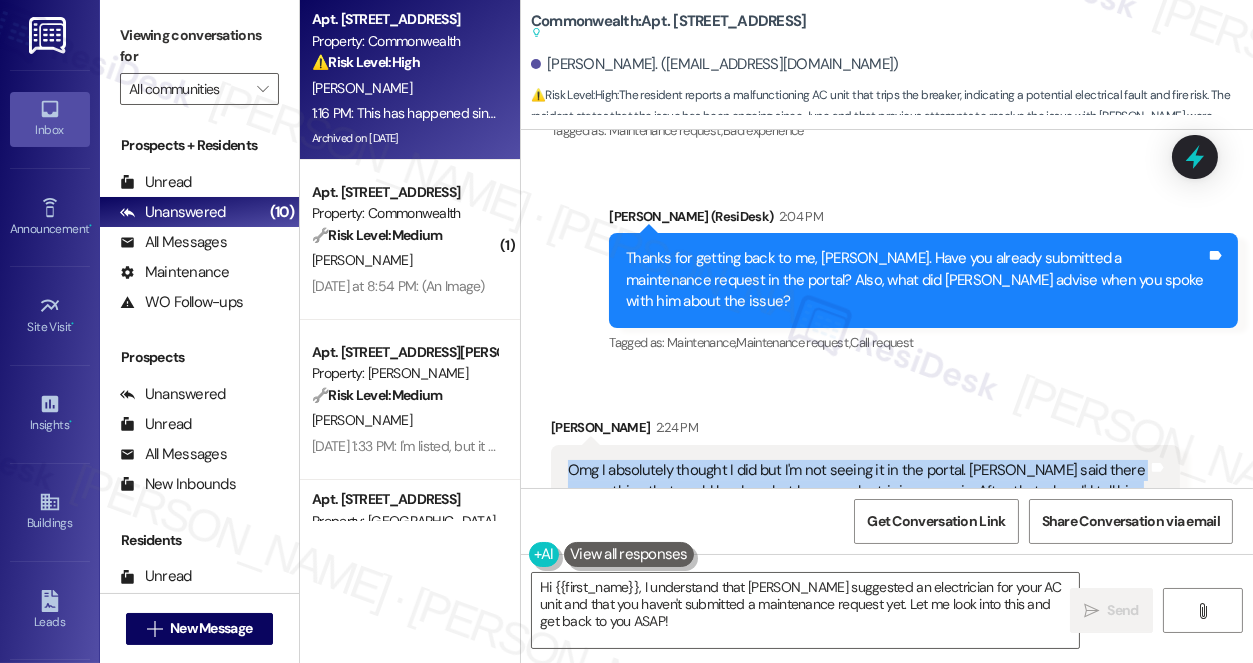 click on "Omg I absolutely thought I did but I'm not seeing it in the portal. Marco said there was nothing that could be done but have an electrician come in. After that when I'd tell him he would just simply acknowledge and say "oh okay"" at bounding box center (858, 492) 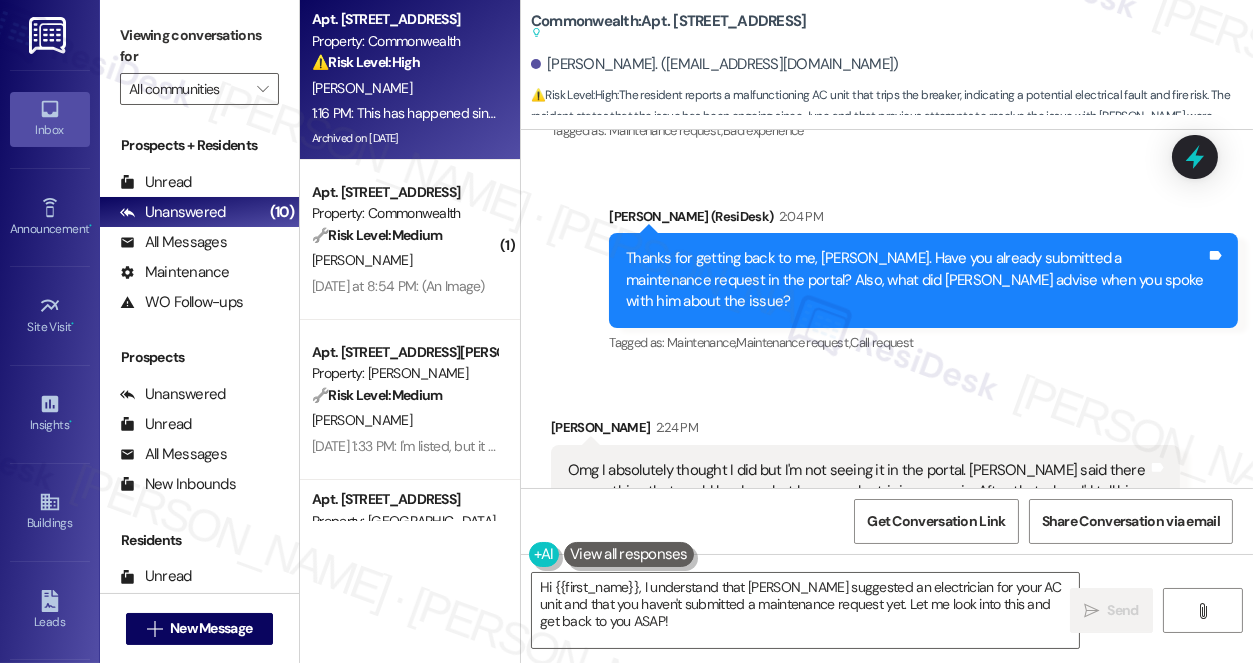 click on "Thanks for getting back to me, [PERSON_NAME]. Have you already submitted a maintenance request in the portal? Also, what did [PERSON_NAME] advise when you spoke with him about the issue?" at bounding box center (916, 280) 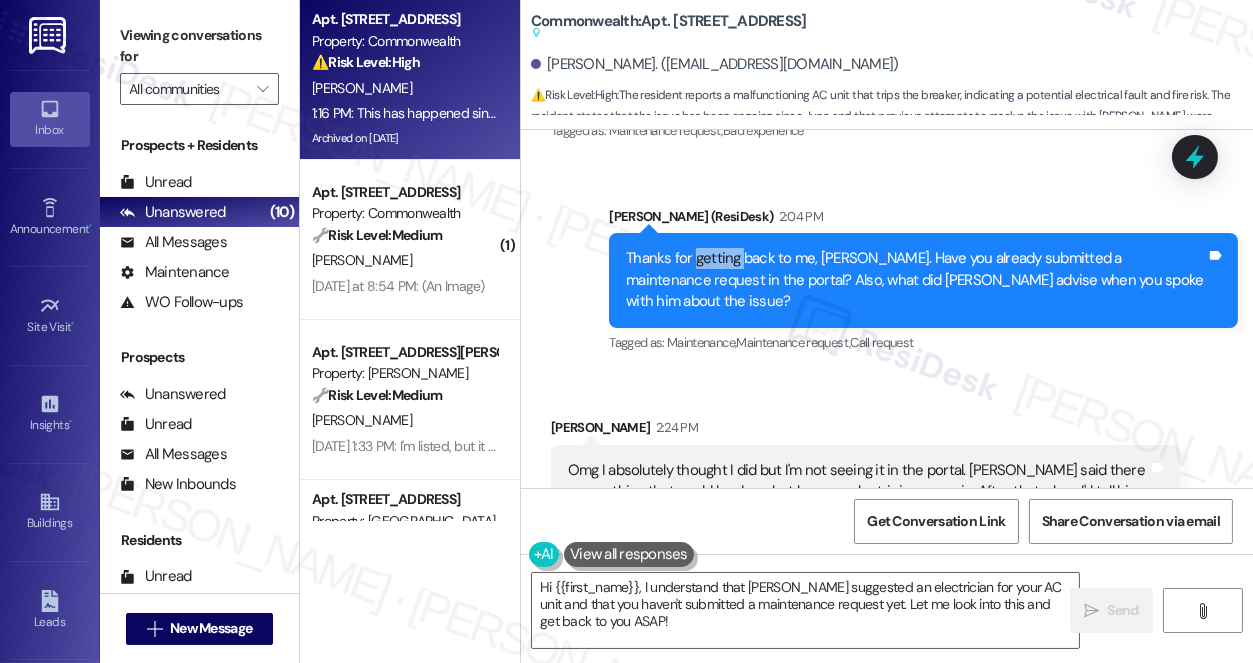 click on "Thanks for getting back to me, [PERSON_NAME]. Have you already submitted a maintenance request in the portal? Also, what did [PERSON_NAME] advise when you spoke with him about the issue?" at bounding box center (916, 280) 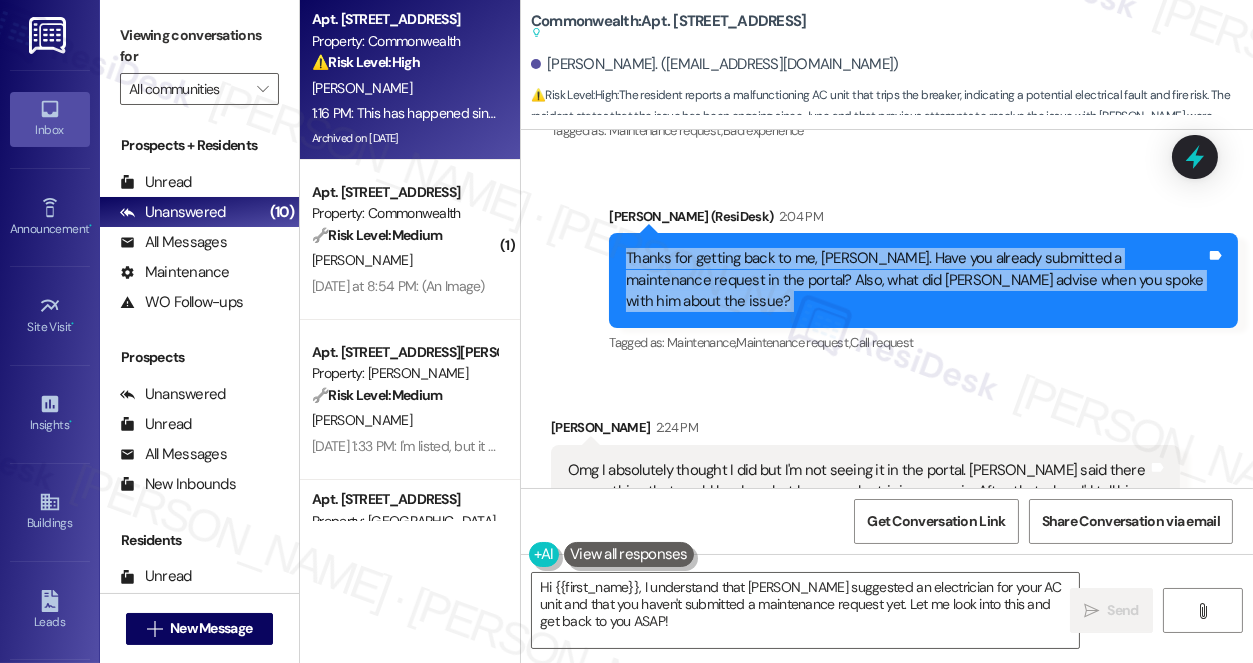click on "Thanks for getting back to me, [PERSON_NAME]. Have you already submitted a maintenance request in the portal? Also, what did [PERSON_NAME] advise when you spoke with him about the issue?" at bounding box center [916, 280] 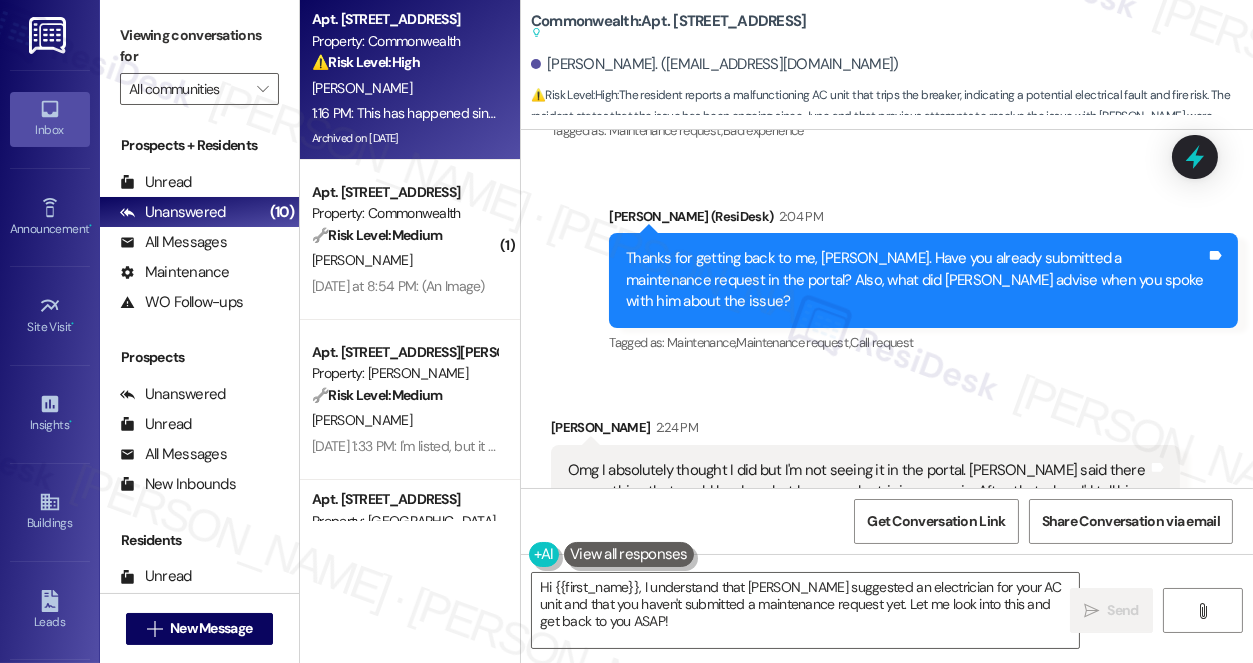 click on "Omg I absolutely thought I did but I'm not seeing it in the portal. Marco said there was nothing that could be done but have an electrician come in. After that when I'd tell him he would just simply acknowledge and say "oh okay"" at bounding box center [858, 492] 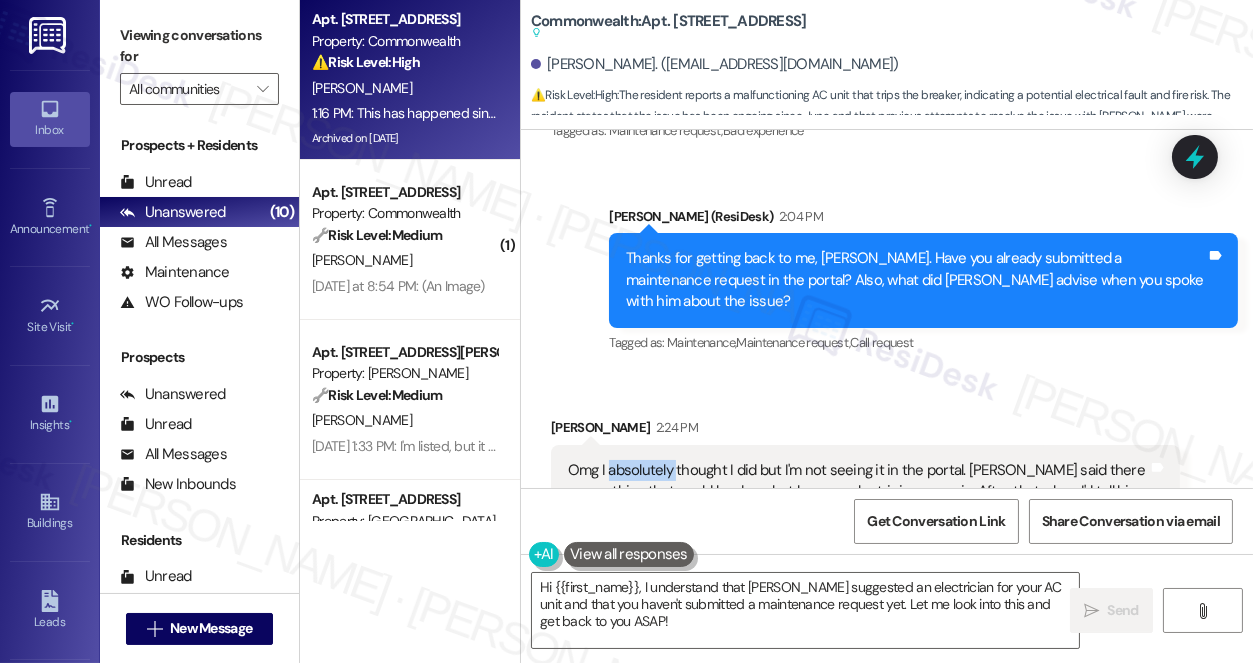 click on "Omg I absolutely thought I did but I'm not seeing it in the portal. Marco said there was nothing that could be done but have an electrician come in. After that when I'd tell him he would just simply acknowledge and say "oh okay"" at bounding box center [858, 492] 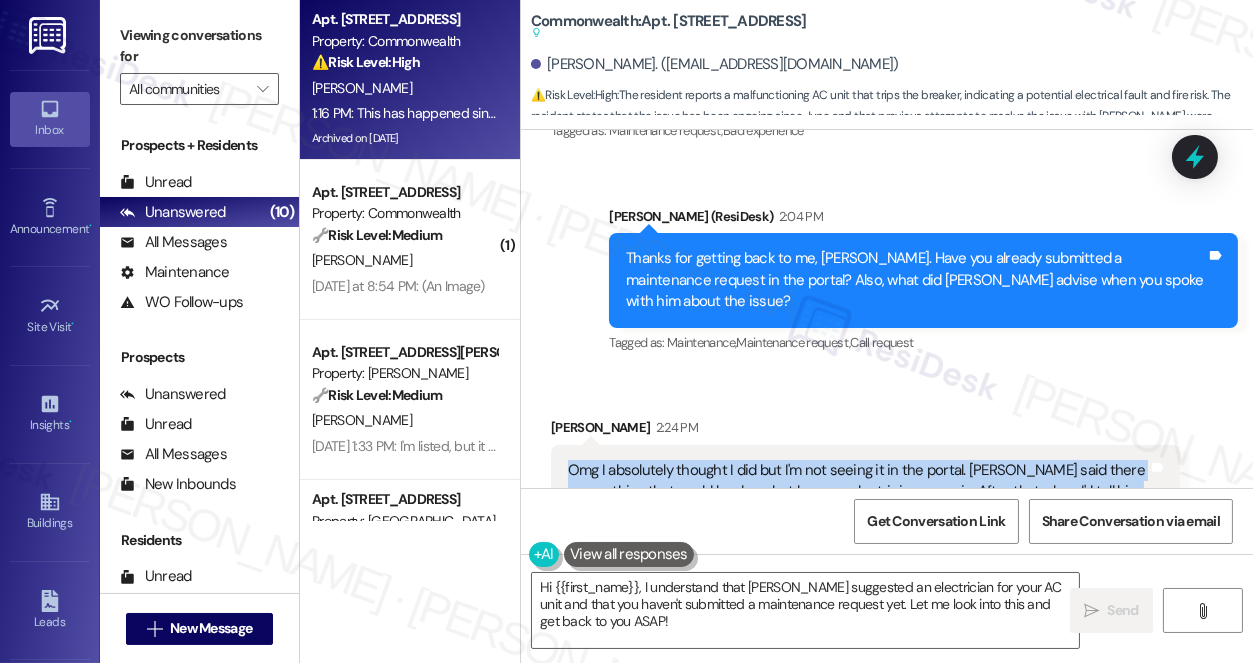 click on "Omg I absolutely thought I did but I'm not seeing it in the portal. Marco said there was nothing that could be done but have an electrician come in. After that when I'd tell him he would just simply acknowledge and say "oh okay"" at bounding box center (858, 492) 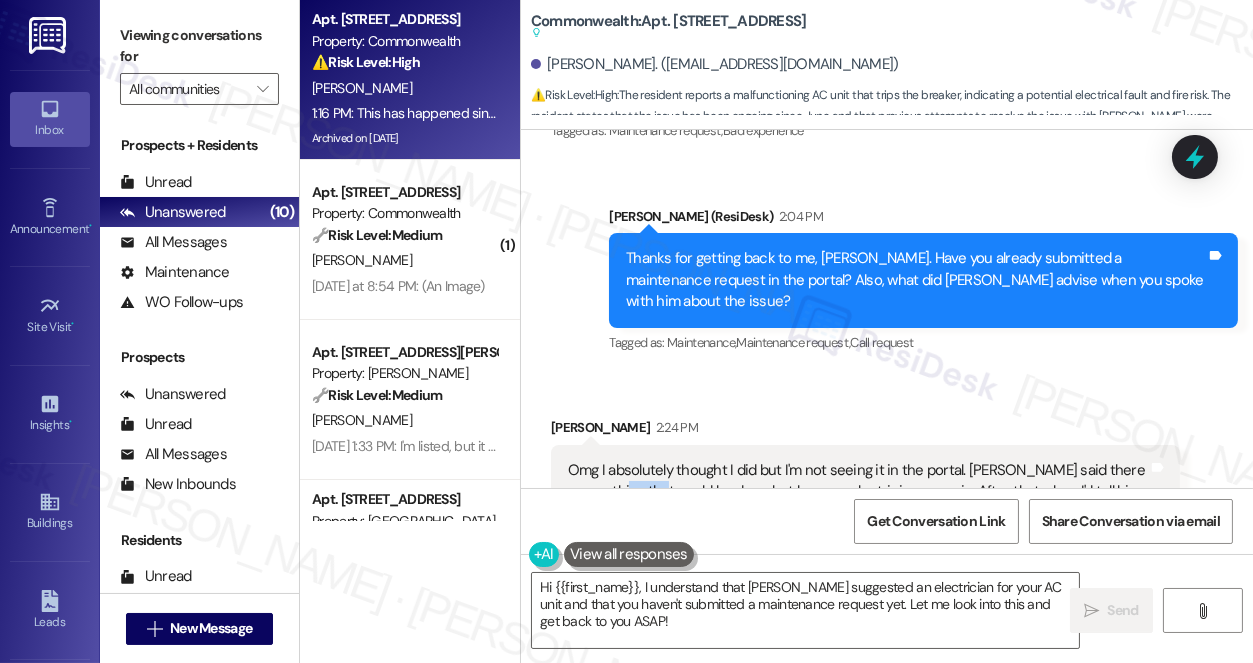 click on "Omg I absolutely thought I did but I'm not seeing it in the portal. Marco said there was nothing that could be done but have an electrician come in. After that when I'd tell him he would just simply acknowledge and say "oh okay"" at bounding box center (858, 492) 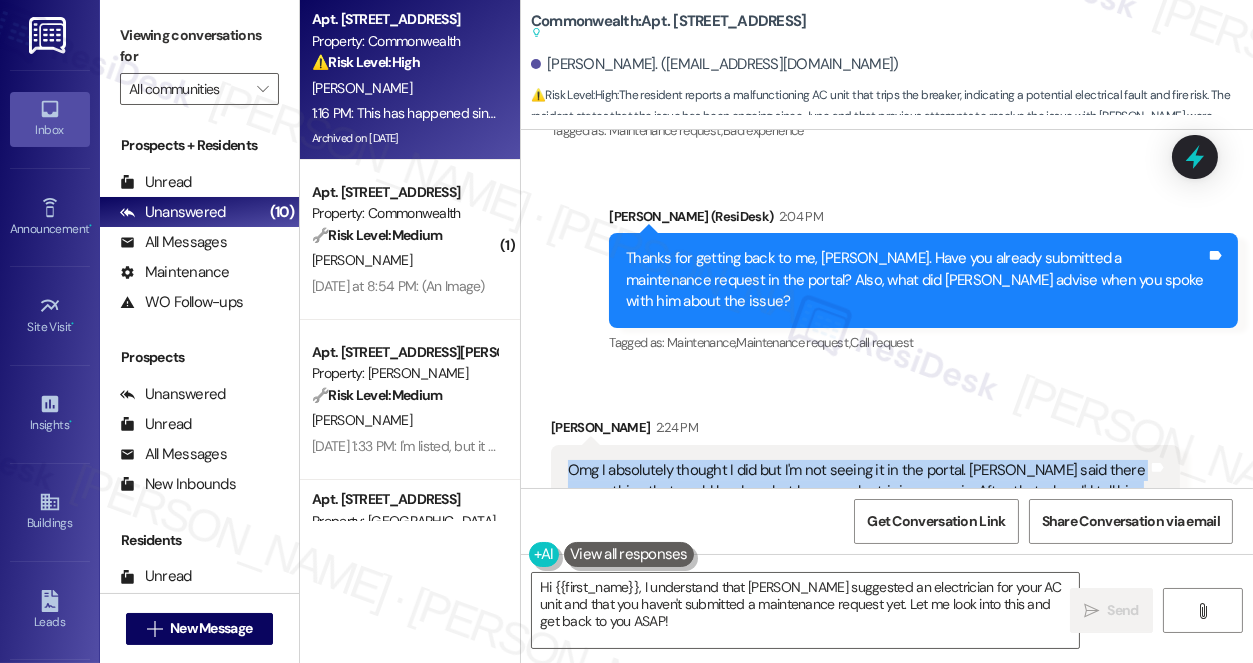 click on "Omg I absolutely thought I did but I'm not seeing it in the portal. Marco said there was nothing that could be done but have an electrician come in. After that when I'd tell him he would just simply acknowledge and say "oh okay"" at bounding box center (858, 492) 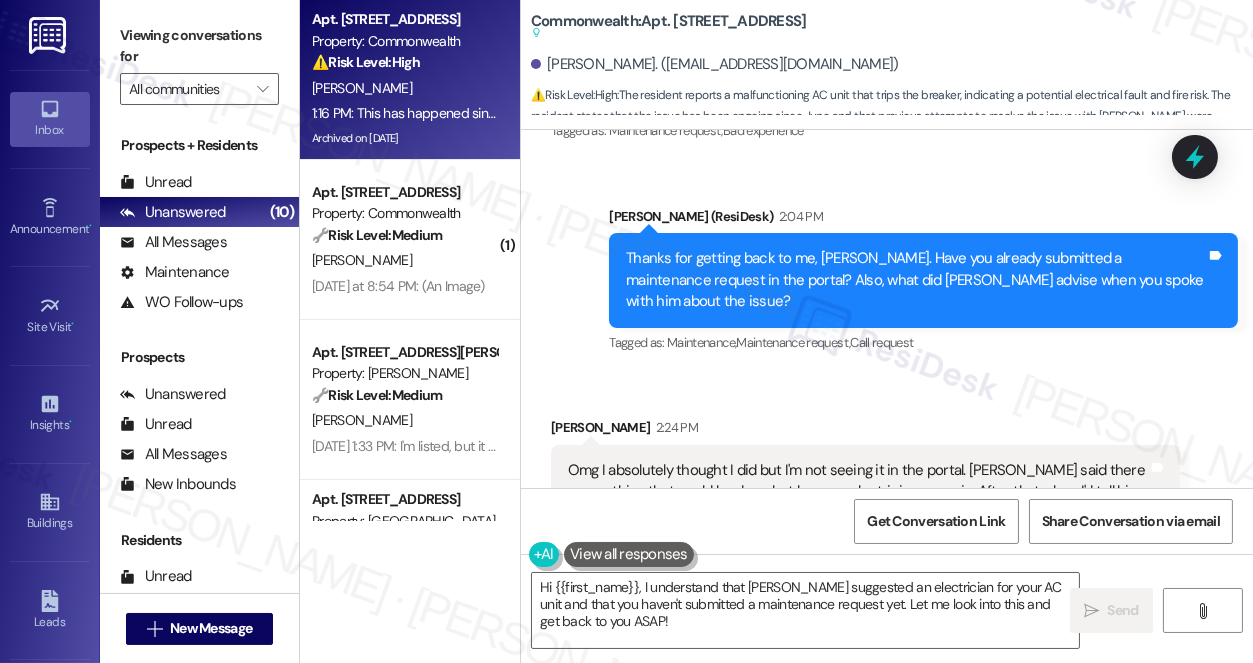 click on "Received via SMS Armando Brigham 2:24 PM Omg I absolutely thought I did but I'm not seeing it in the portal. Marco said there was nothing that could be done but have an electrician come in. After that when I'd tell him he would just simply acknowledge and say "oh okay"  Tags and notes Tagged as:   Electrical services ,  Click to highlight conversations about Electrical services Bad experience ,  Click to highlight conversations about Bad experience Maintenance request ,  Click to highlight conversations about Maintenance request Bad communication Click to highlight conversations about Bad communication" at bounding box center [865, 493] 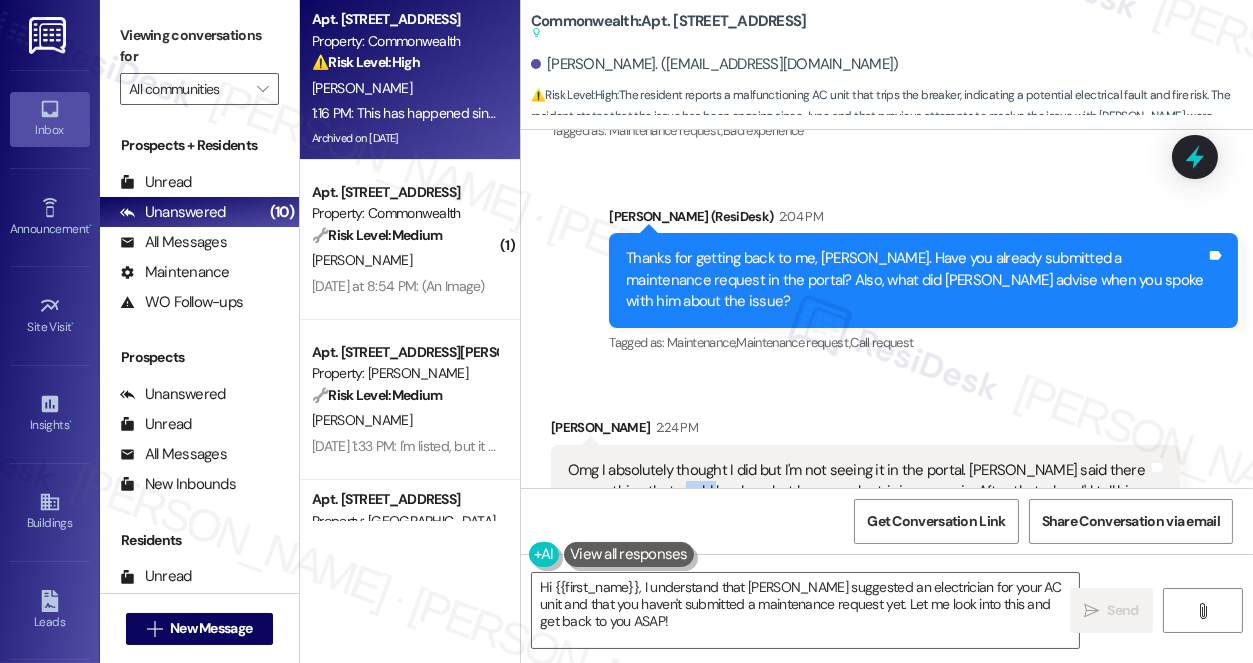 click on "Omg I absolutely thought I did but I'm not seeing it in the portal. Marco said there was nothing that could be done but have an electrician come in. After that when I'd tell him he would just simply acknowledge and say "oh okay"" at bounding box center (858, 492) 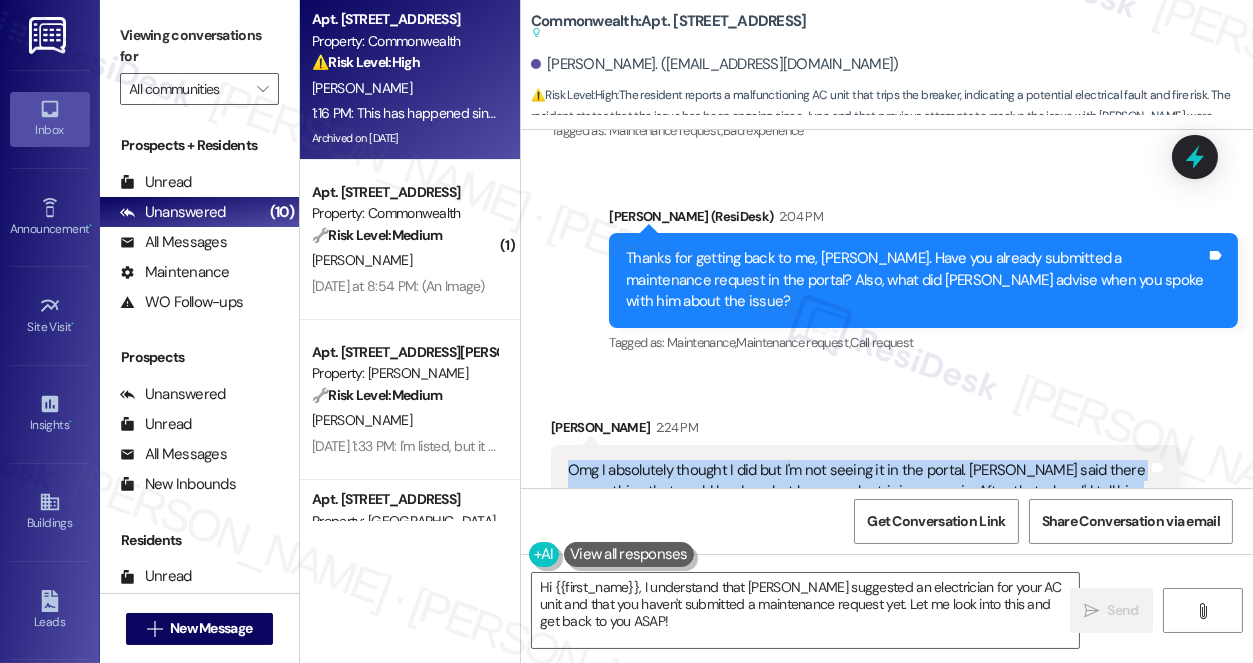click on "Omg I absolutely thought I did but I'm not seeing it in the portal. Marco said there was nothing that could be done but have an electrician come in. After that when I'd tell him he would just simply acknowledge and say "oh okay"" at bounding box center [858, 492] 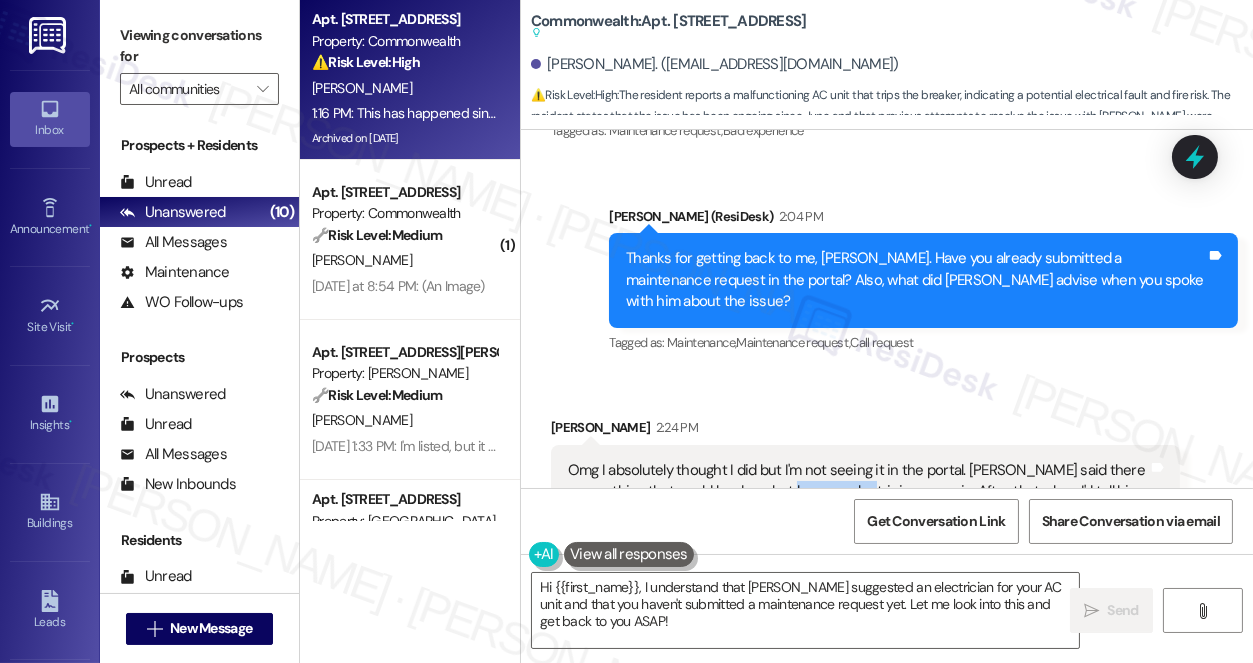 click on "Omg I absolutely thought I did but I'm not seeing it in the portal. Marco said there was nothing that could be done but have an electrician come in. After that when I'd tell him he would just simply acknowledge and say "oh okay"" at bounding box center [858, 492] 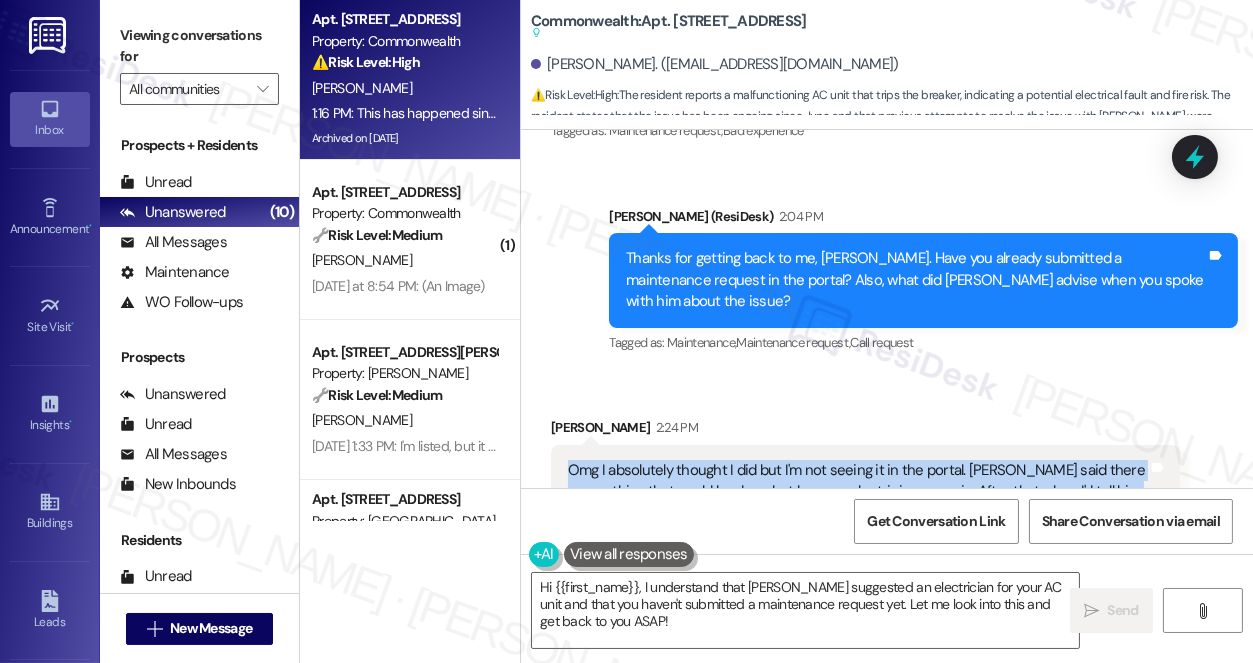 click on "Omg I absolutely thought I did but I'm not seeing it in the portal. Marco said there was nothing that could be done but have an electrician come in. After that when I'd tell him he would just simply acknowledge and say "oh okay"" at bounding box center (858, 492) 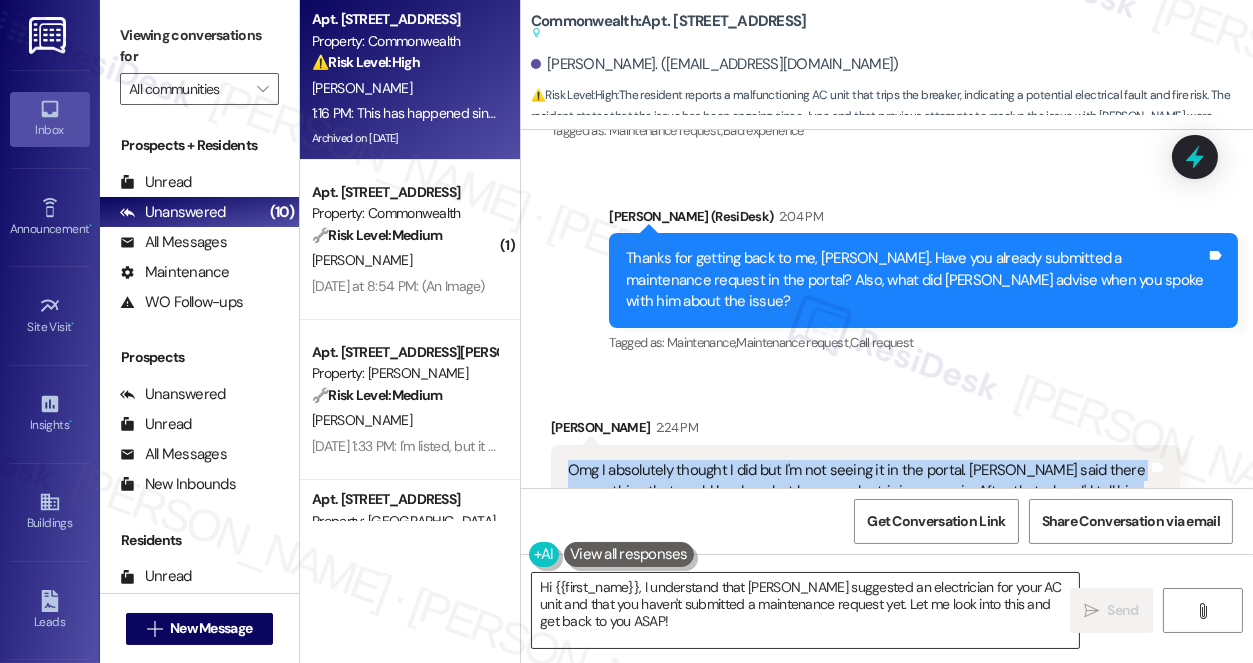 click on "Hi {{first_name}}, I understand that Marco suggested an electrician for your AC unit and that you haven't submitted a maintenance request yet. Let me look into this and get back to you ASAP!" at bounding box center [805, 610] 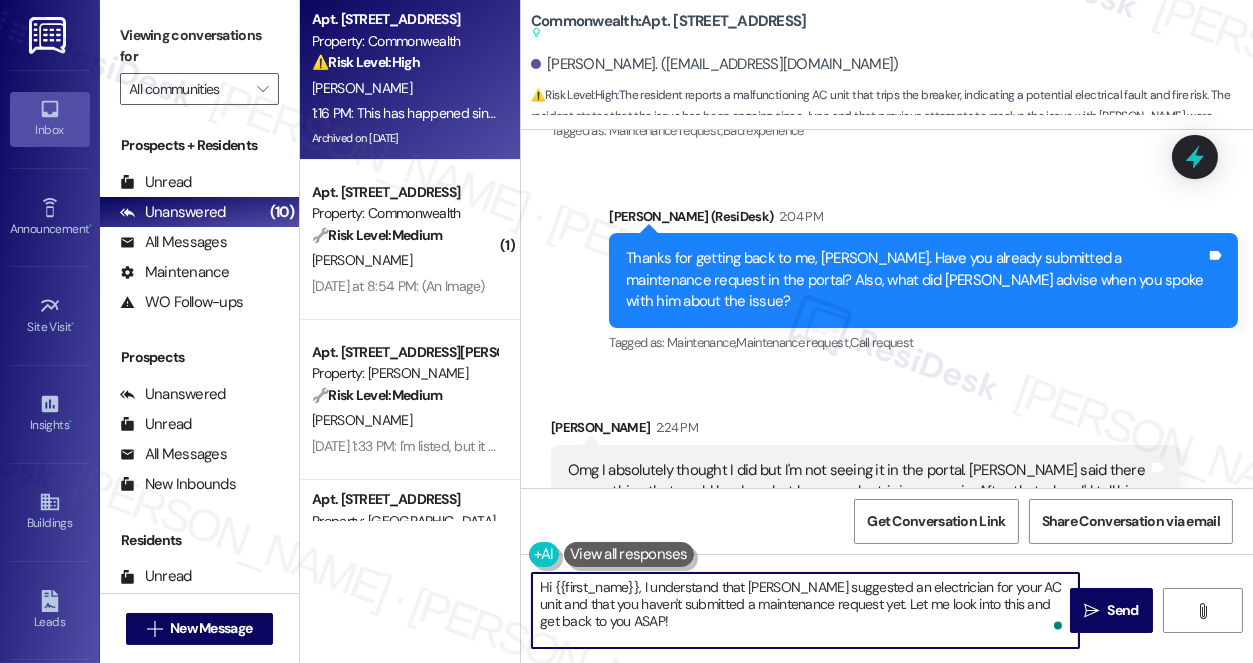click on "Hi {{first_name}}, I understand that Marco suggested an electrician for your AC unit and that you haven't submitted a maintenance request yet. Let me look into this and get back to you ASAP!" at bounding box center [805, 610] 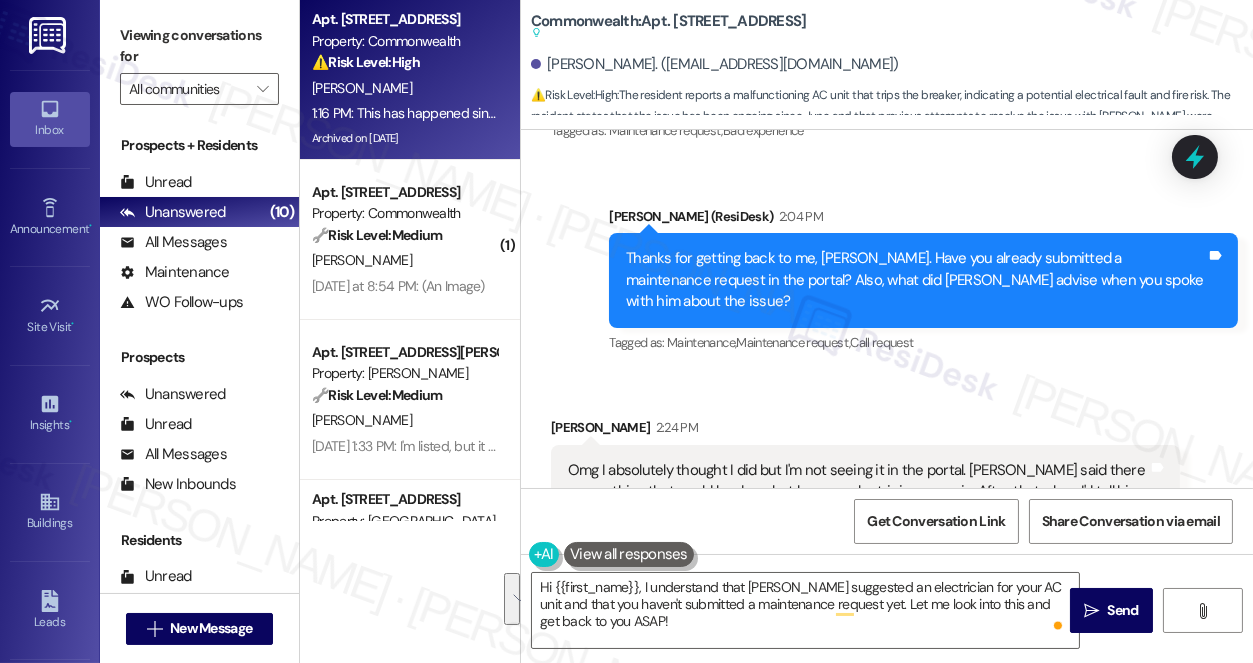 click on "Omg I absolutely thought I did but I'm not seeing it in the portal. Marco said there was nothing that could be done but have an electrician come in. After that when I'd tell him he would just simply acknowledge and say "oh okay"  Tags and notes" at bounding box center (865, 492) 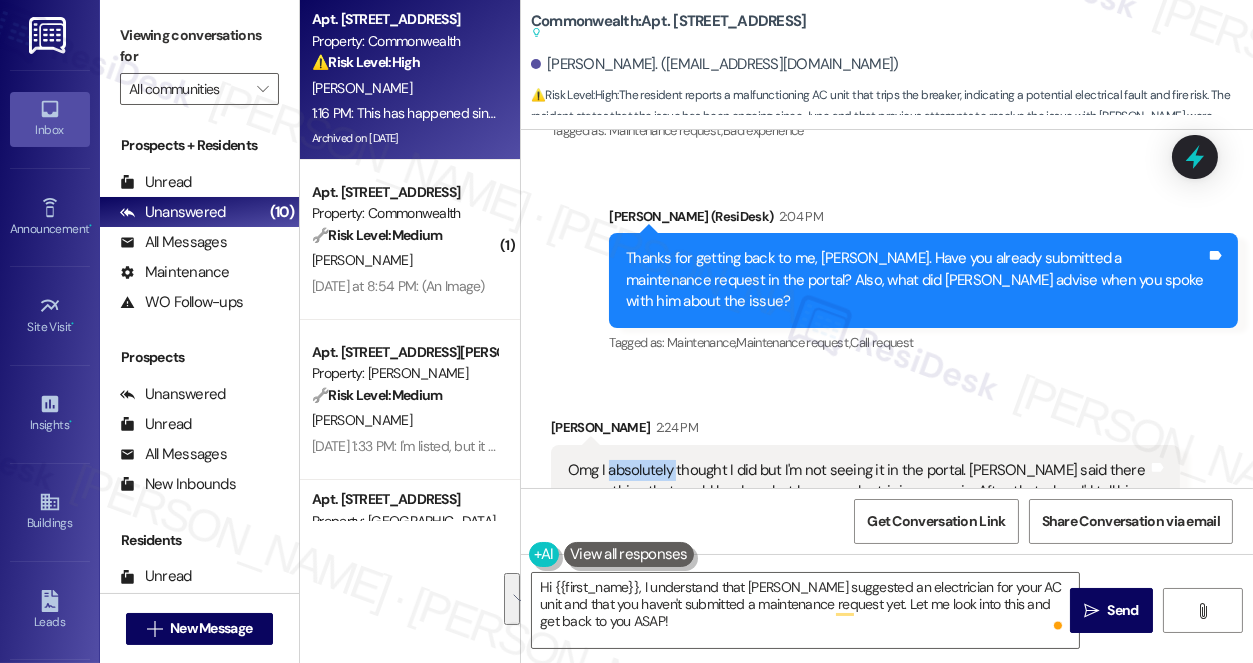 click on "Omg I absolutely thought I did but I'm not seeing it in the portal. Marco said there was nothing that could be done but have an electrician come in. After that when I'd tell him he would just simply acknowledge and say "oh okay"  Tags and notes" at bounding box center (865, 492) 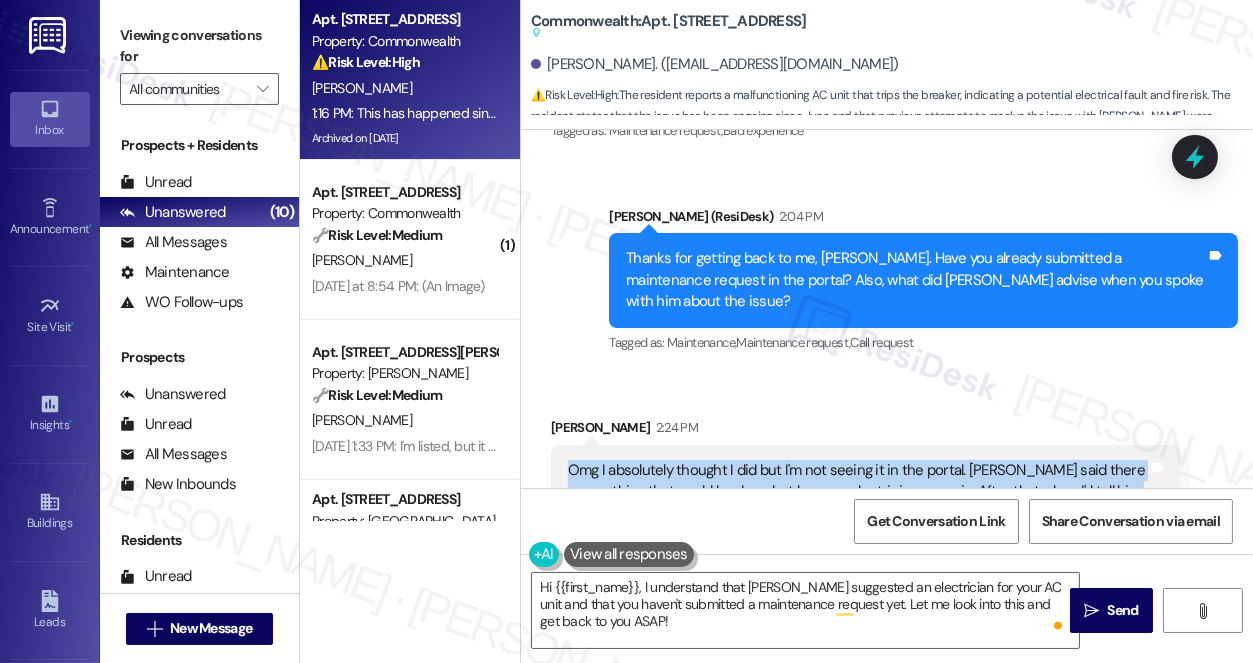 click on "Omg I absolutely thought I did but I'm not seeing it in the portal. Marco said there was nothing that could be done but have an electrician come in. After that when I'd tell him he would just simply acknowledge and say "oh okay"  Tags and notes" at bounding box center [865, 492] 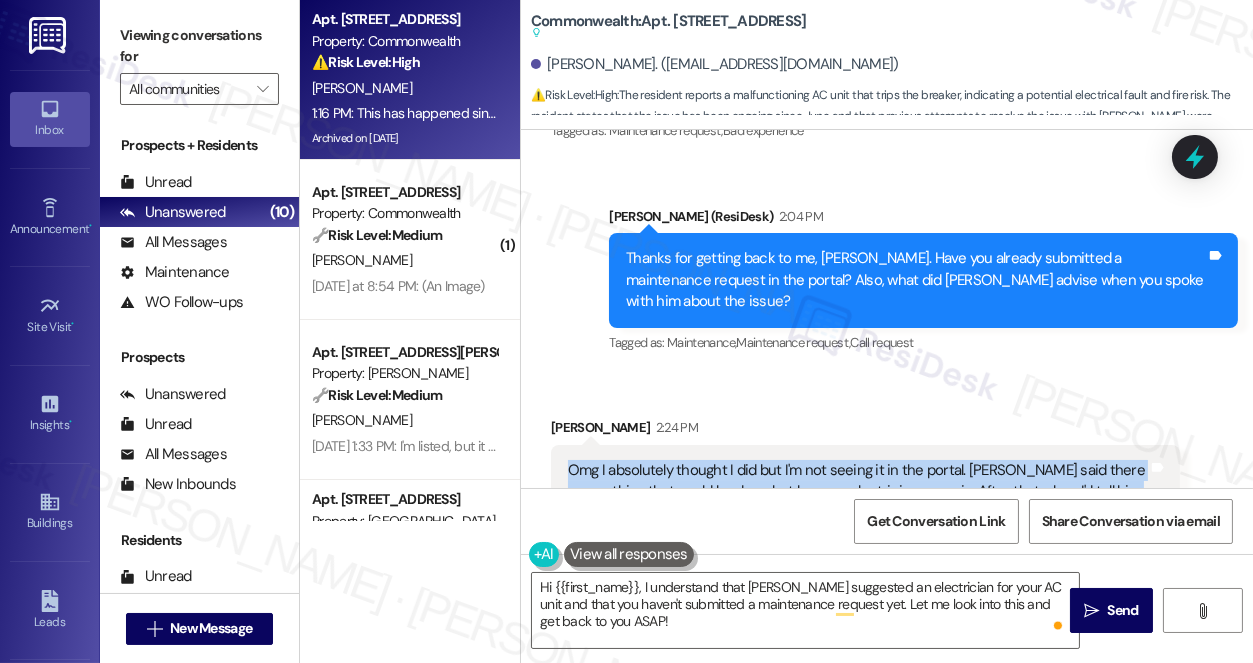 copy on "Omg I absolutely thought I did but I'm not seeing it in the portal. Marco said there was nothing that could be done but have an electrician come in. After that when I'd tell him he would just simply acknowledge and say "oh okay"  Tags and notes" 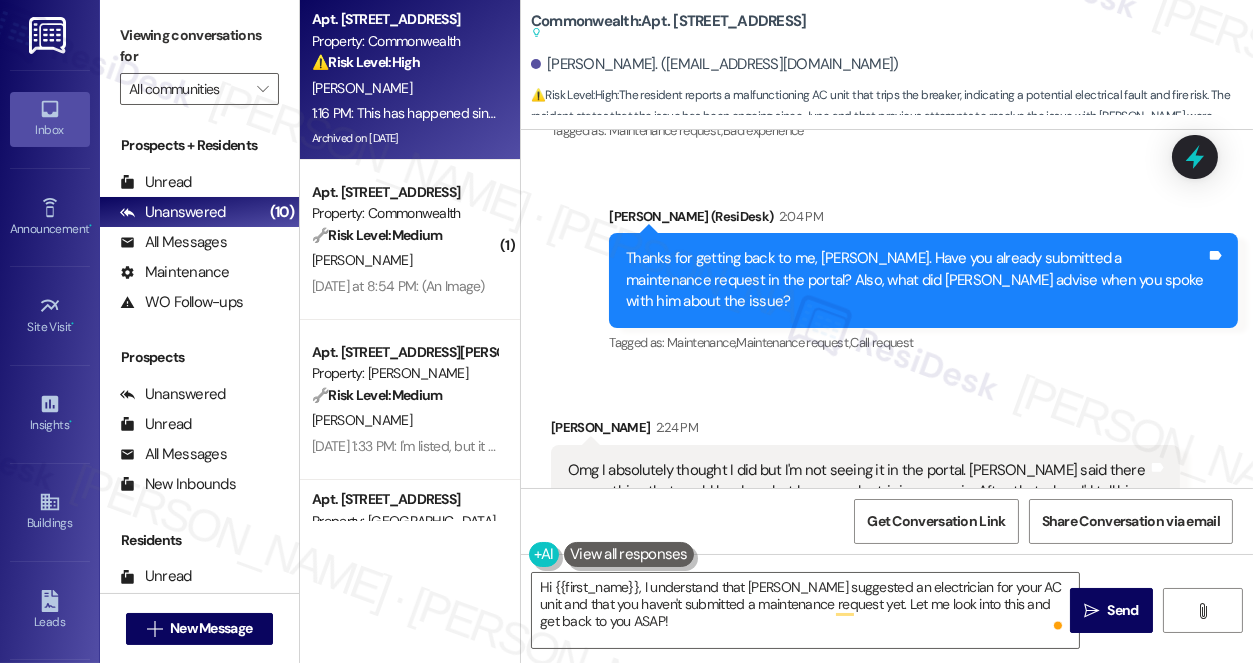 click on "Viewing conversations for" at bounding box center (199, 46) 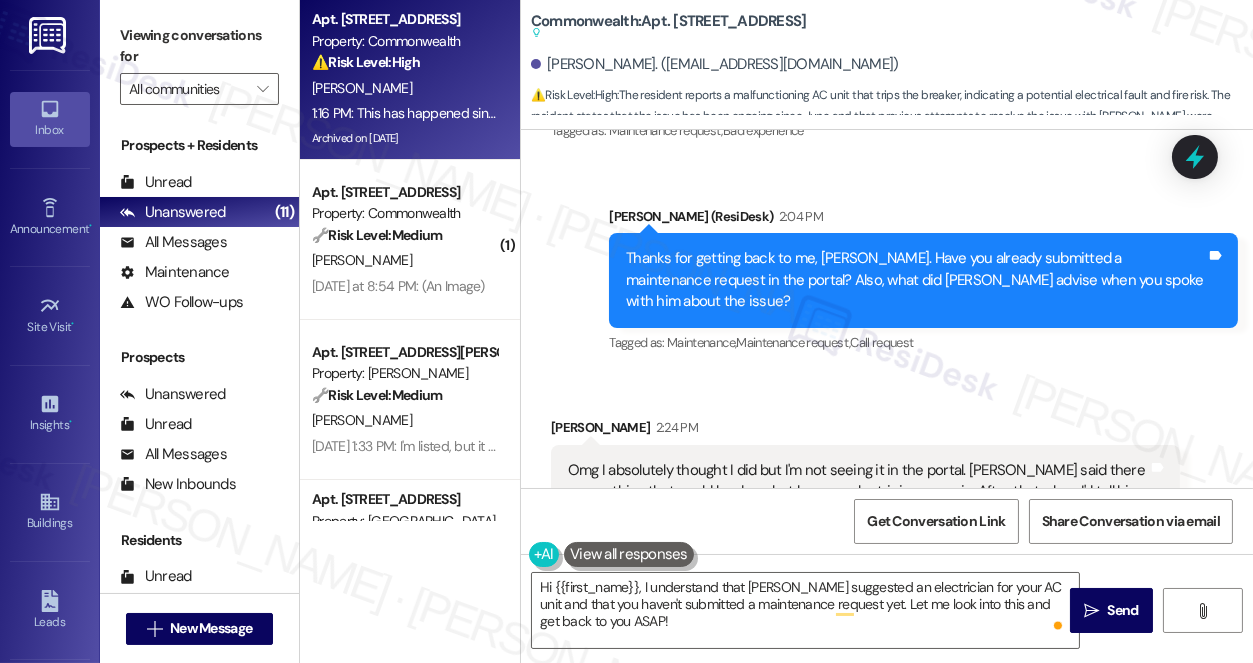 click on "Omg I absolutely thought I did but I'm not seeing it in the portal. Marco said there was nothing that could be done but have an electrician come in. After that when I'd tell him he would just simply acknowledge and say "oh okay"" at bounding box center (858, 492) 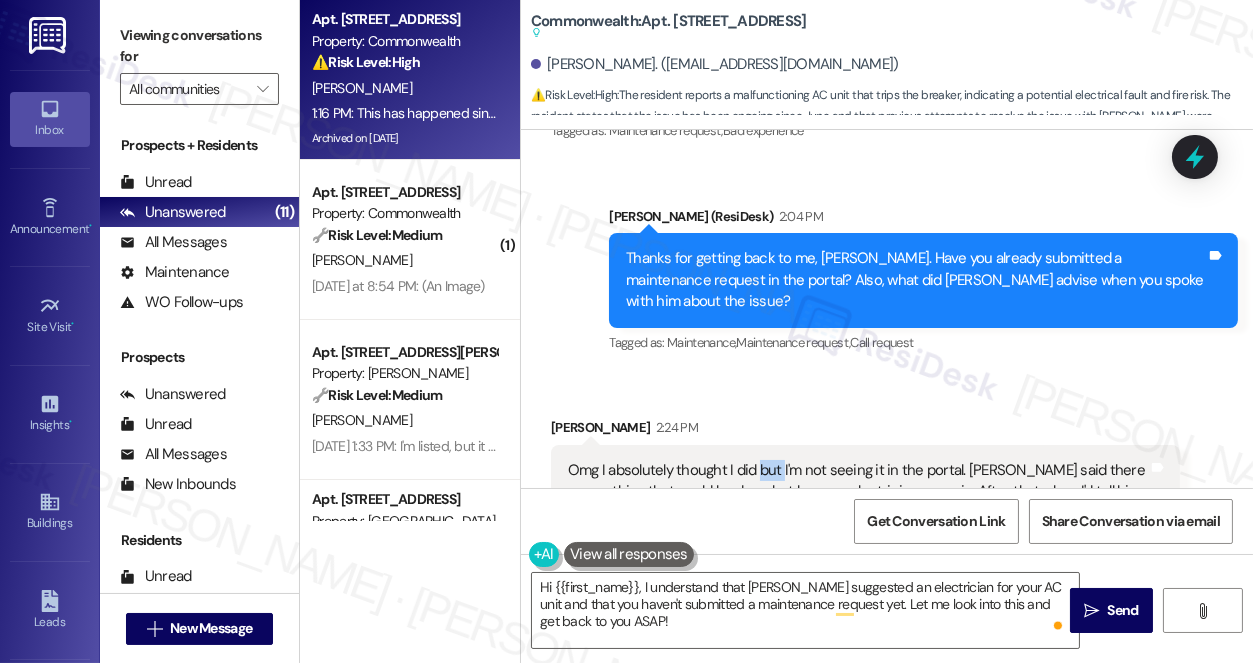 click on "Omg I absolutely thought I did but I'm not seeing it in the portal. Marco said there was nothing that could be done but have an electrician come in. After that when I'd tell him he would just simply acknowledge and say "oh okay"" at bounding box center [858, 492] 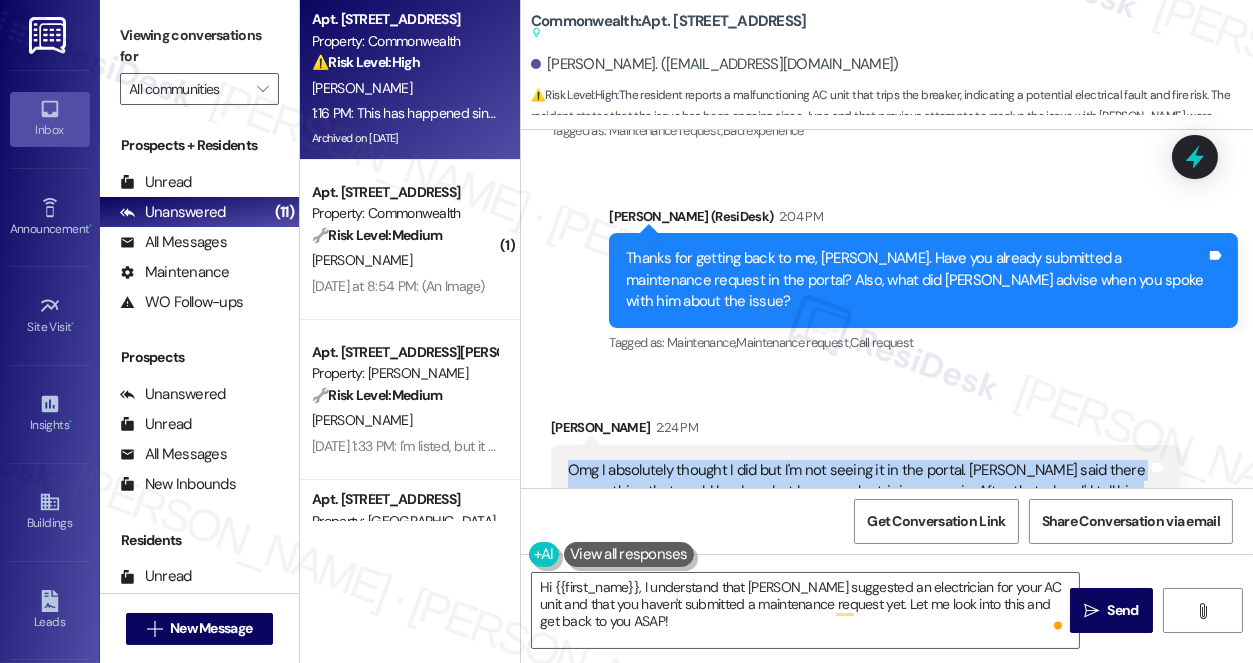 click on "Omg I absolutely thought I did but I'm not seeing it in the portal. Marco said there was nothing that could be done but have an electrician come in. After that when I'd tell him he would just simply acknowledge and say "oh okay"" at bounding box center (858, 492) 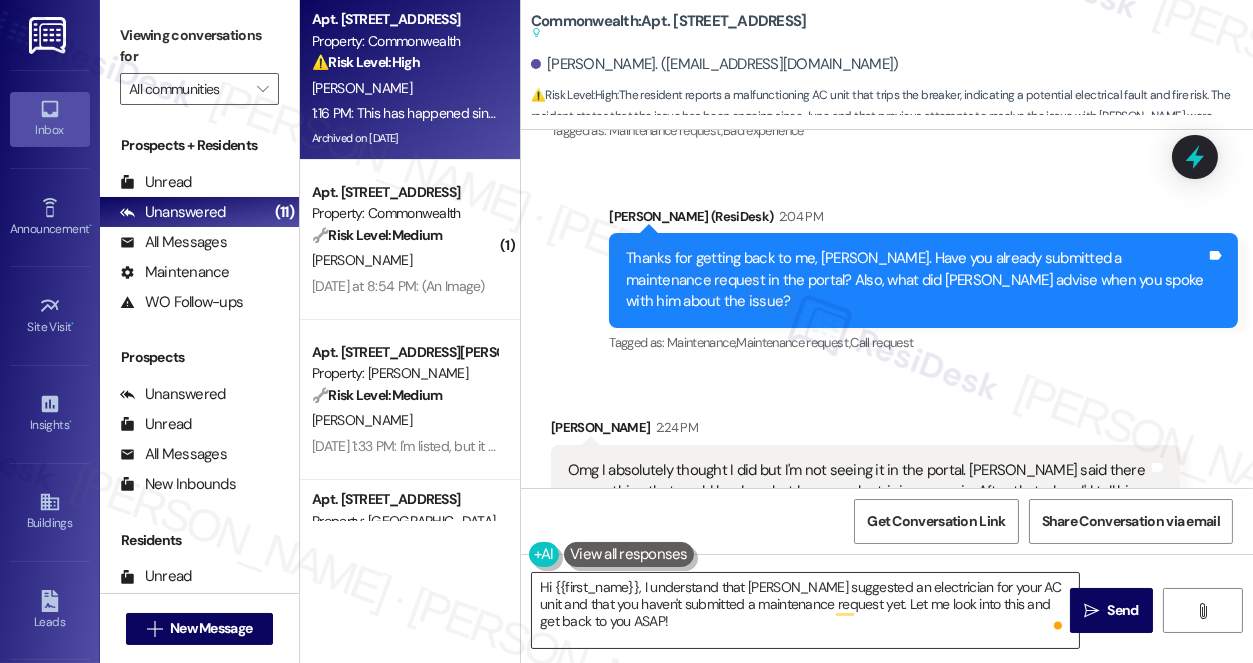 click on "Hi {{first_name}}, I understand that Marco suggested an electrician for your AC unit and that you haven't submitted a maintenance request yet. Let me look into this and get back to you ASAP!" at bounding box center (805, 610) 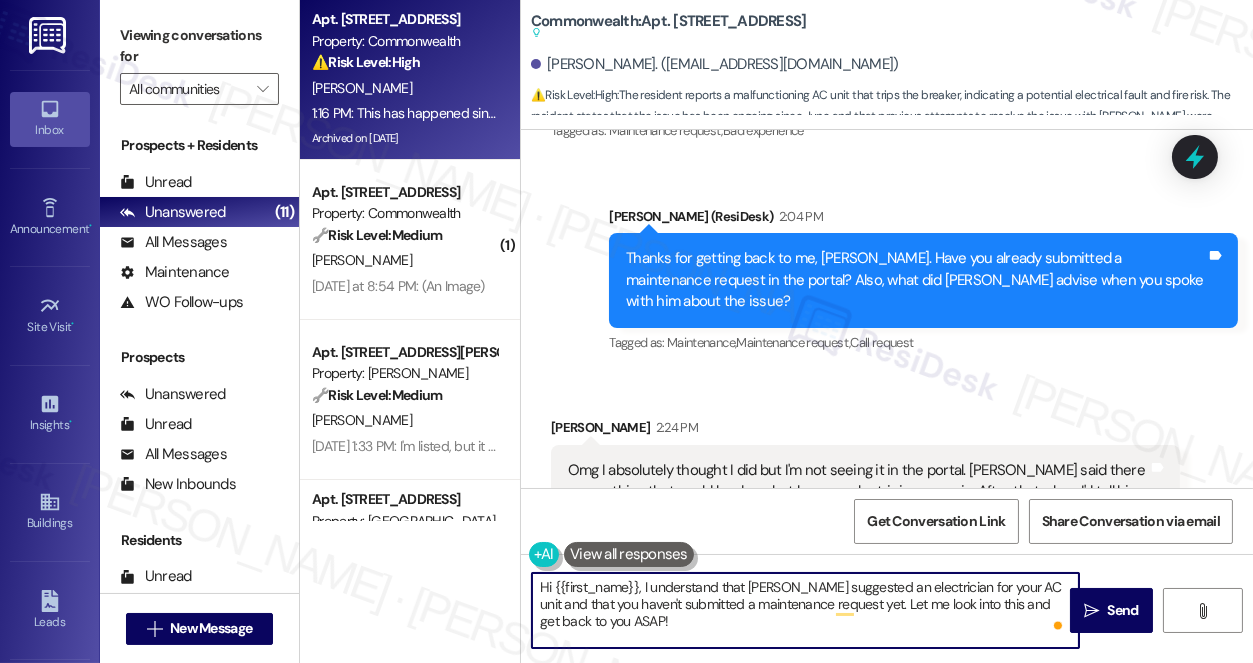 click on "Hi {{first_name}}, I understand that Marco suggested an electrician for your AC unit and that you haven't submitted a maintenance request yet. Let me look into this and get back to you ASAP!" at bounding box center (805, 610) 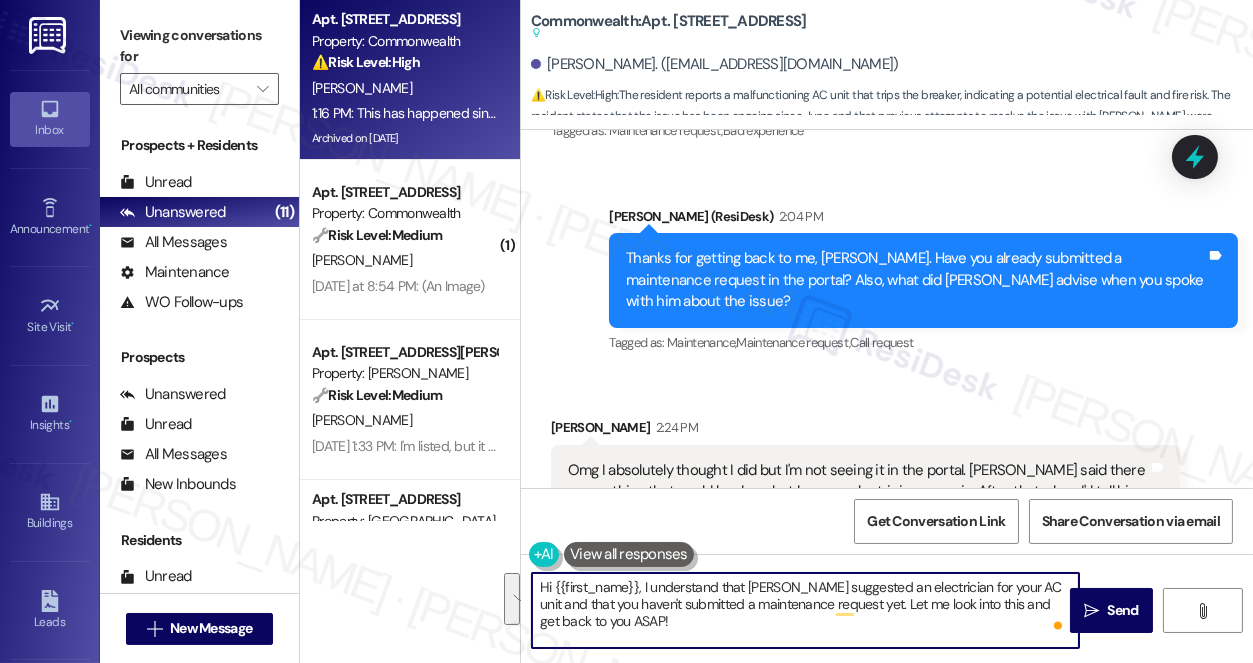 drag, startPoint x: 640, startPoint y: 624, endPoint x: 520, endPoint y: 590, distance: 124.723694 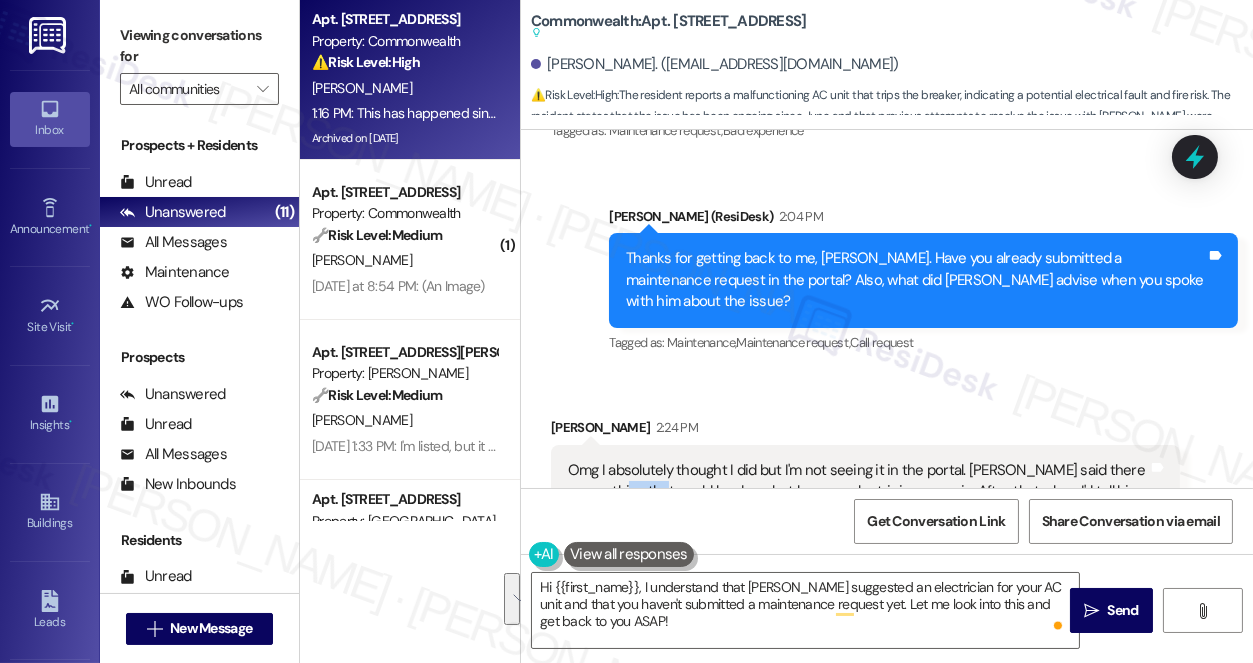 click on "Omg I absolutely thought I did but I'm not seeing it in the portal. Marco said there was nothing that could be done but have an electrician come in. After that when I'd tell him he would just simply acknowledge and say "oh okay"" at bounding box center (858, 492) 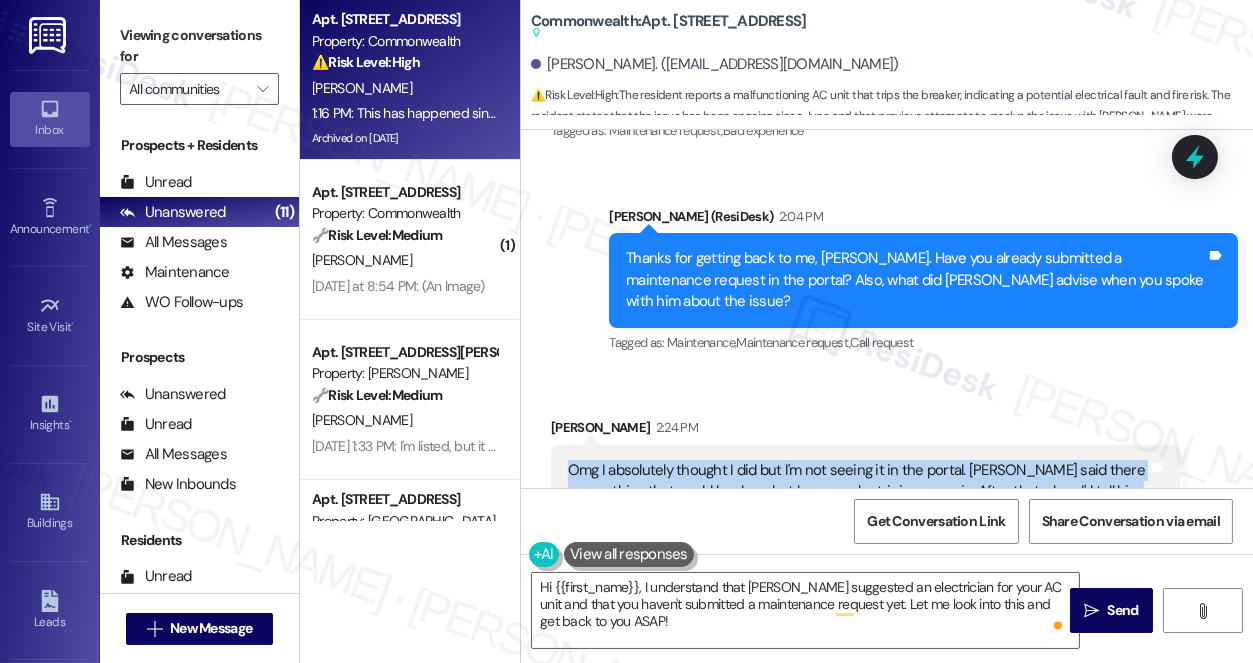click on "Omg I absolutely thought I did but I'm not seeing it in the portal. Marco said there was nothing that could be done but have an electrician come in. After that when I'd tell him he would just simply acknowledge and say "oh okay"" at bounding box center (858, 492) 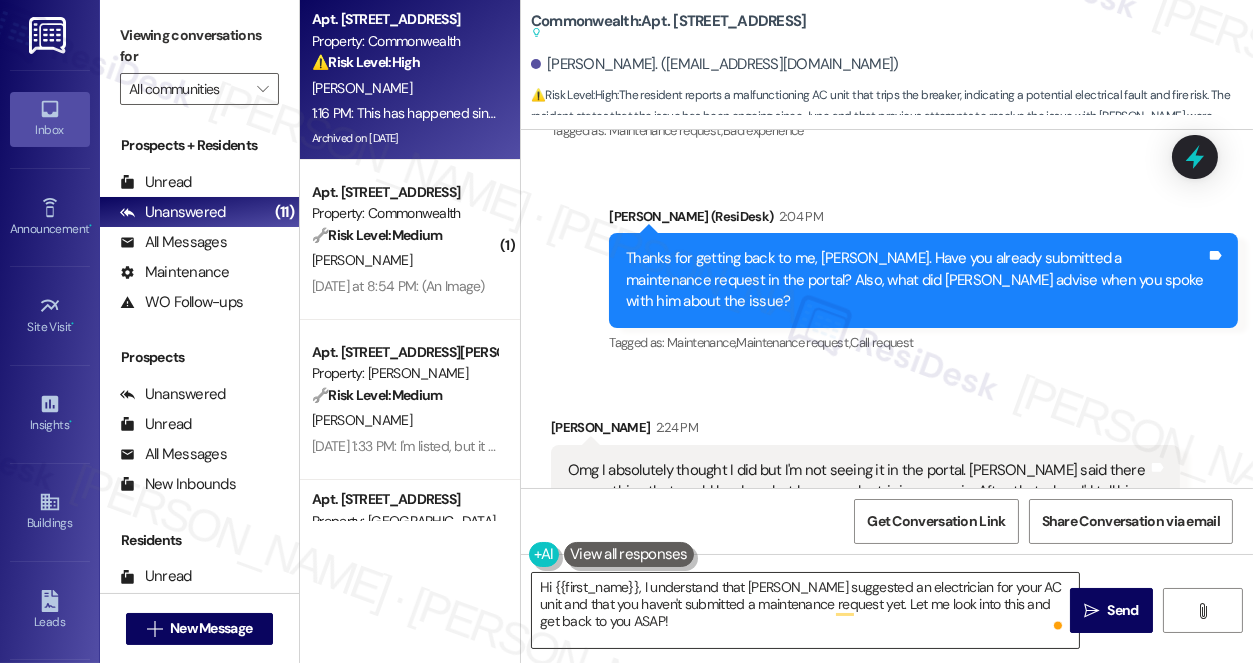 click on "Hi {{first_name}}, I understand that Marco suggested an electrician for your AC unit and that you haven't submitted a maintenance request yet. Let me look into this and get back to you ASAP!" at bounding box center (805, 610) 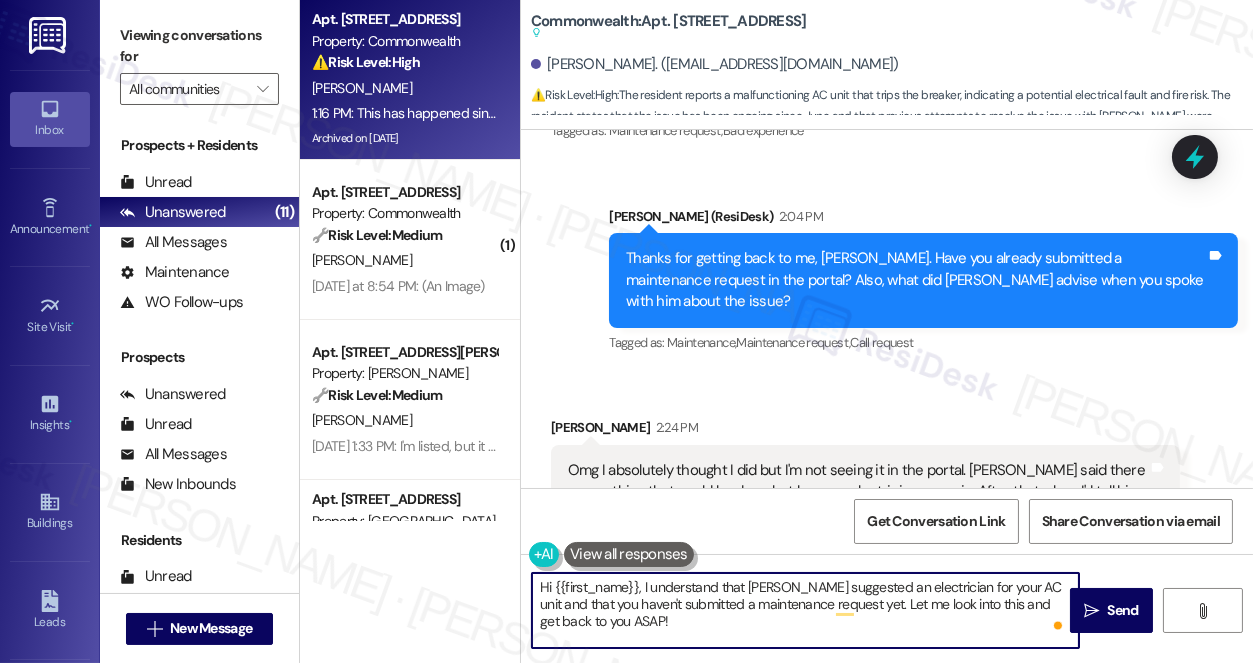 click on "Hi {{first_name}}, I understand that Marco suggested an electrician for your AC unit and that you haven't submitted a maintenance request yet. Let me look into this and get back to you ASAP!" at bounding box center (805, 610) 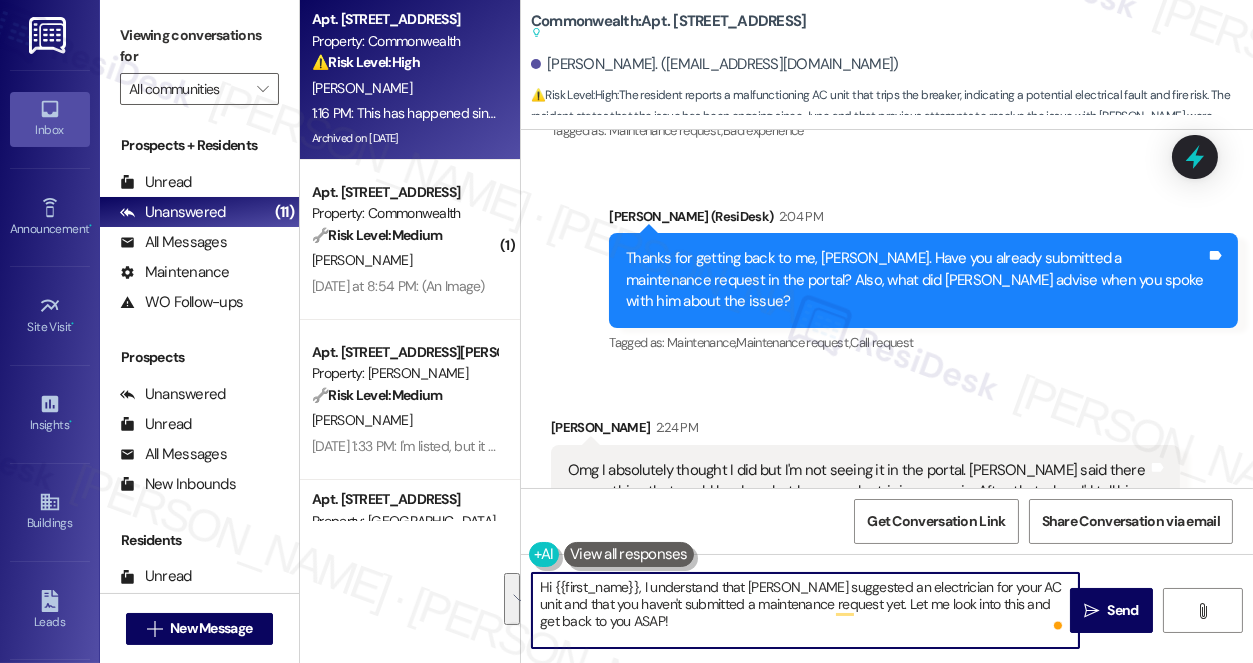 click on "Omg I absolutely thought I did but I'm not seeing it in the portal. Marco said there was nothing that could be done but have an electrician come in. After that when I'd tell him he would just simply acknowledge and say "oh okay"" at bounding box center [858, 492] 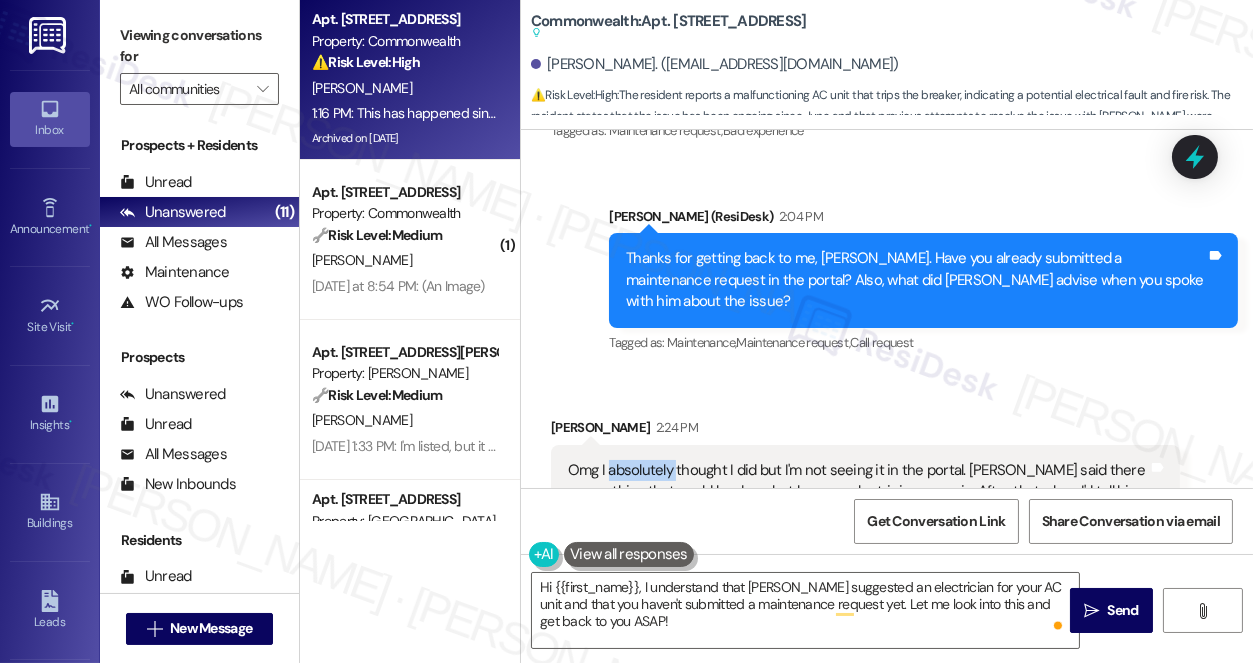 click on "Omg I absolutely thought I did but I'm not seeing it in the portal. Marco said there was nothing that could be done but have an electrician come in. After that when I'd tell him he would just simply acknowledge and say "oh okay"" at bounding box center (858, 492) 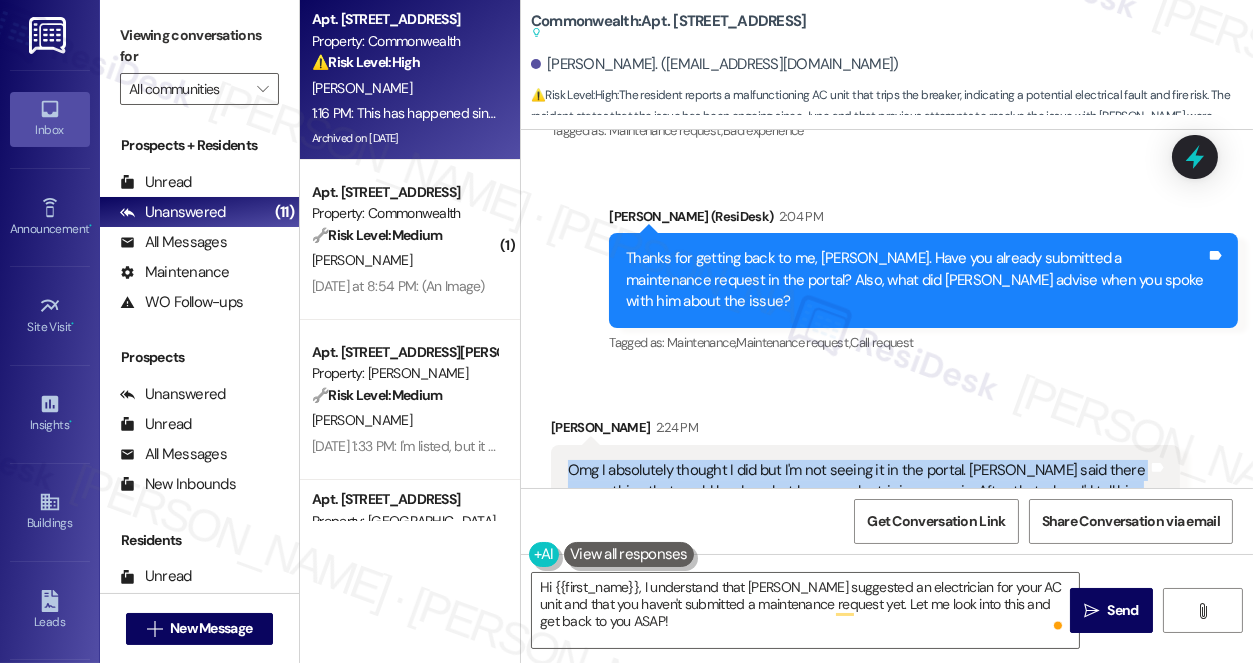 click on "Omg I absolutely thought I did but I'm not seeing it in the portal. Marco said there was nothing that could be done but have an electrician come in. After that when I'd tell him he would just simply acknowledge and say "oh okay"" at bounding box center (858, 492) 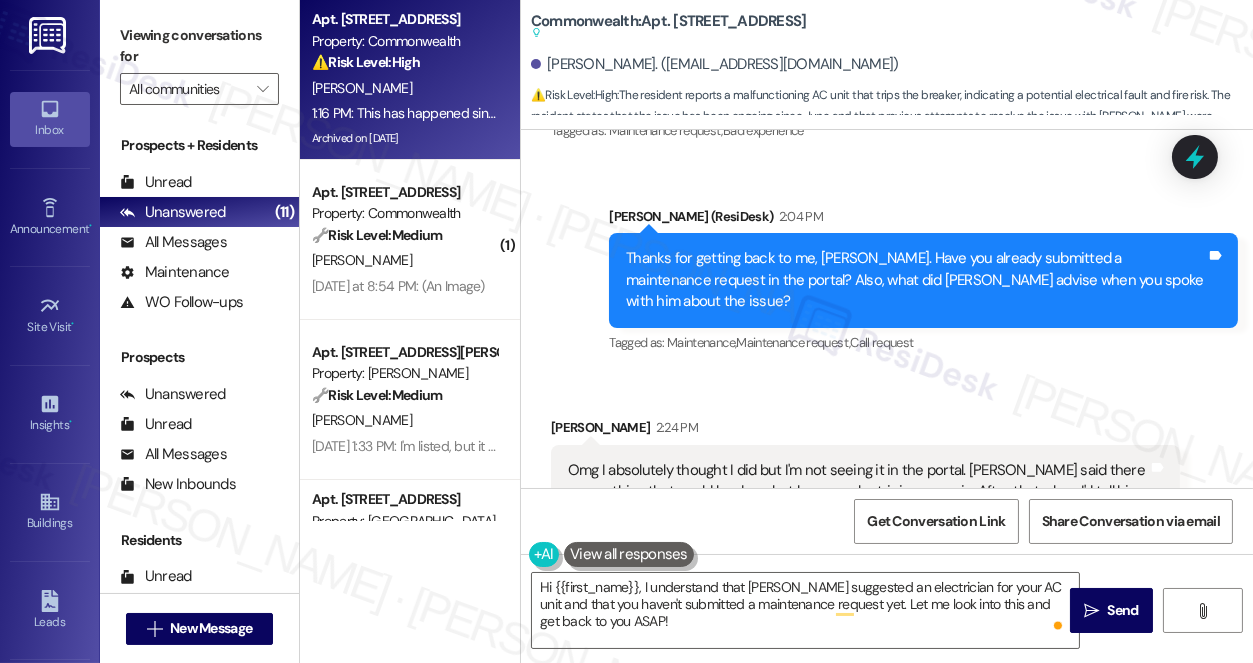 click on "Viewing conversations for" at bounding box center (199, 46) 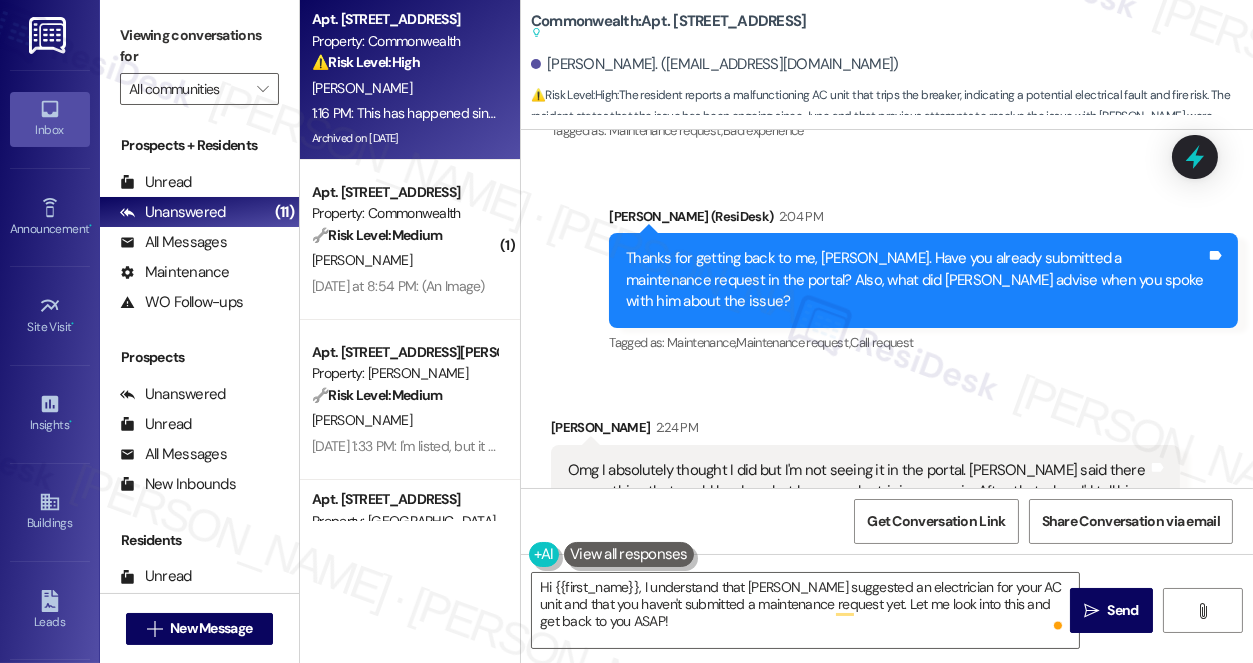 click on "Thanks for getting back to me, [PERSON_NAME]. Have you already submitted a maintenance request in the portal? Also, what did [PERSON_NAME] advise when you spoke with him about the issue?" at bounding box center (916, 280) 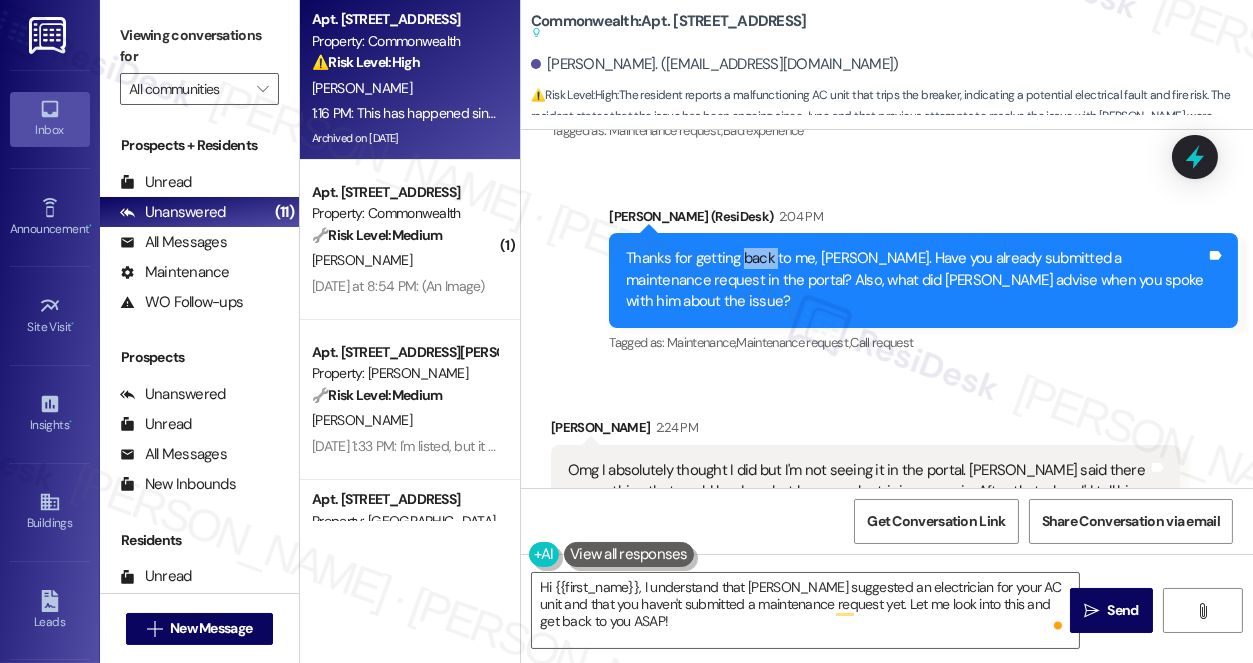 click on "Thanks for getting back to me, [PERSON_NAME]. Have you already submitted a maintenance request in the portal? Also, what did [PERSON_NAME] advise when you spoke with him about the issue?" at bounding box center (916, 280) 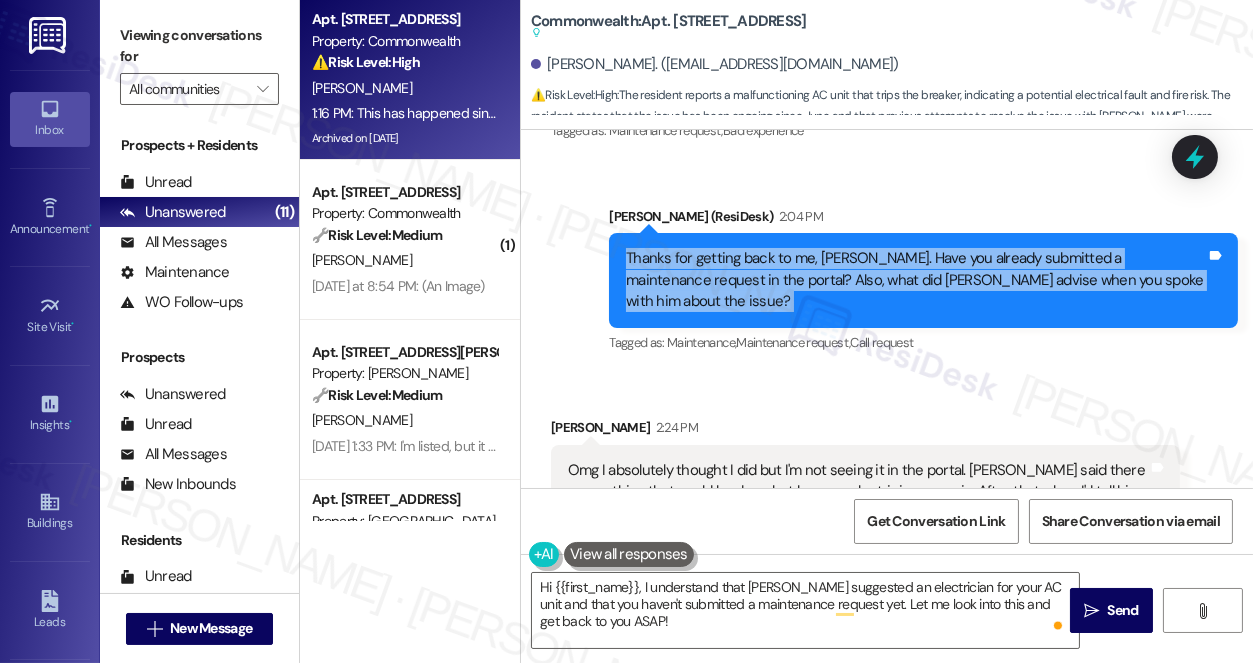 click on "Thanks for getting back to me, [PERSON_NAME]. Have you already submitted a maintenance request in the portal? Also, what did [PERSON_NAME] advise when you spoke with him about the issue?" at bounding box center [916, 280] 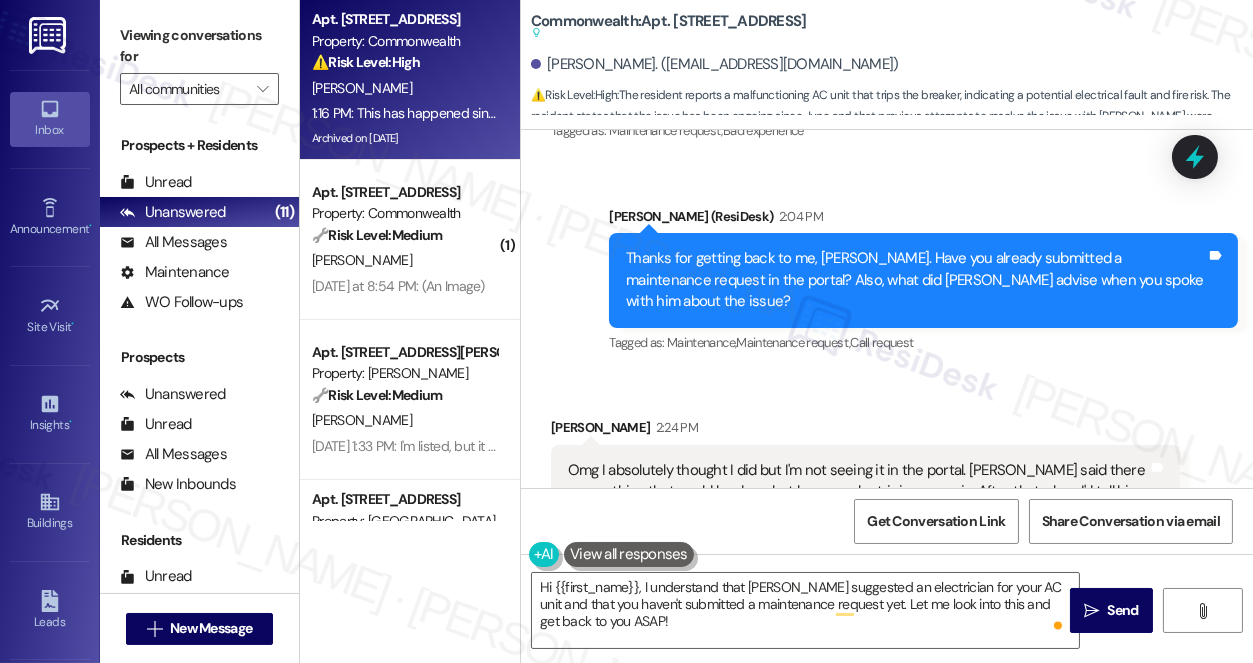 drag, startPoint x: 208, startPoint y: 33, endPoint x: 585, endPoint y: 133, distance: 390.03717 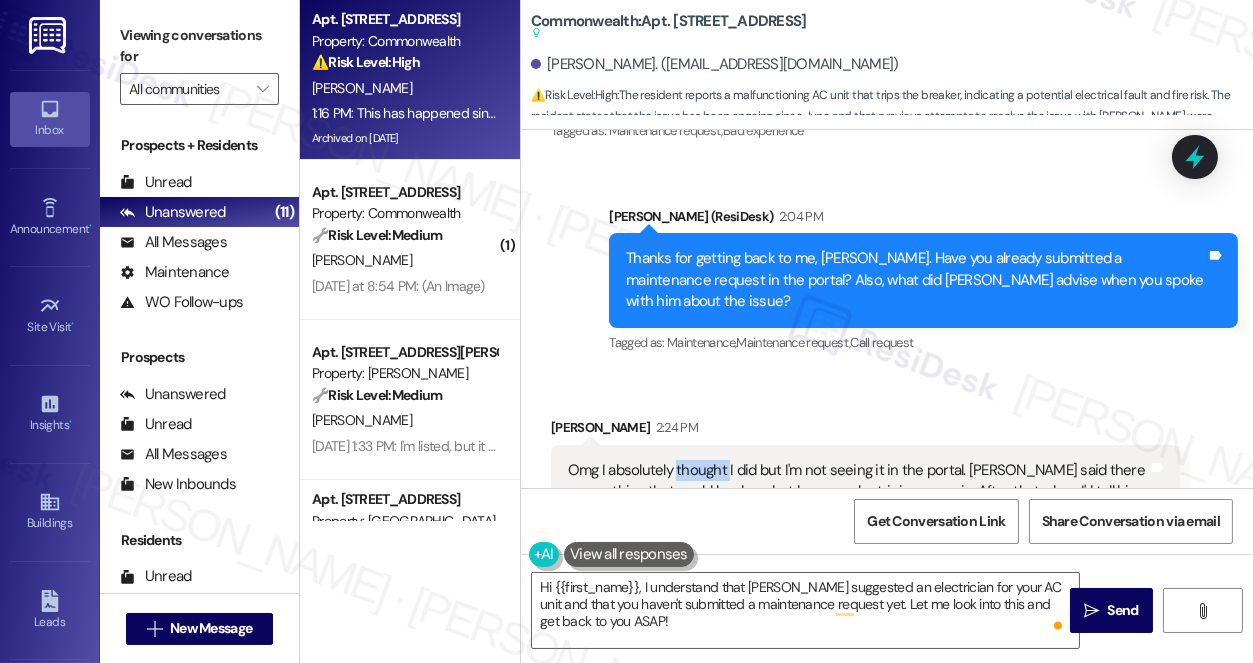 click on "Omg I absolutely thought I did but I'm not seeing it in the portal. Marco said there was nothing that could be done but have an electrician come in. After that when I'd tell him he would just simply acknowledge and say "oh okay"" at bounding box center (858, 492) 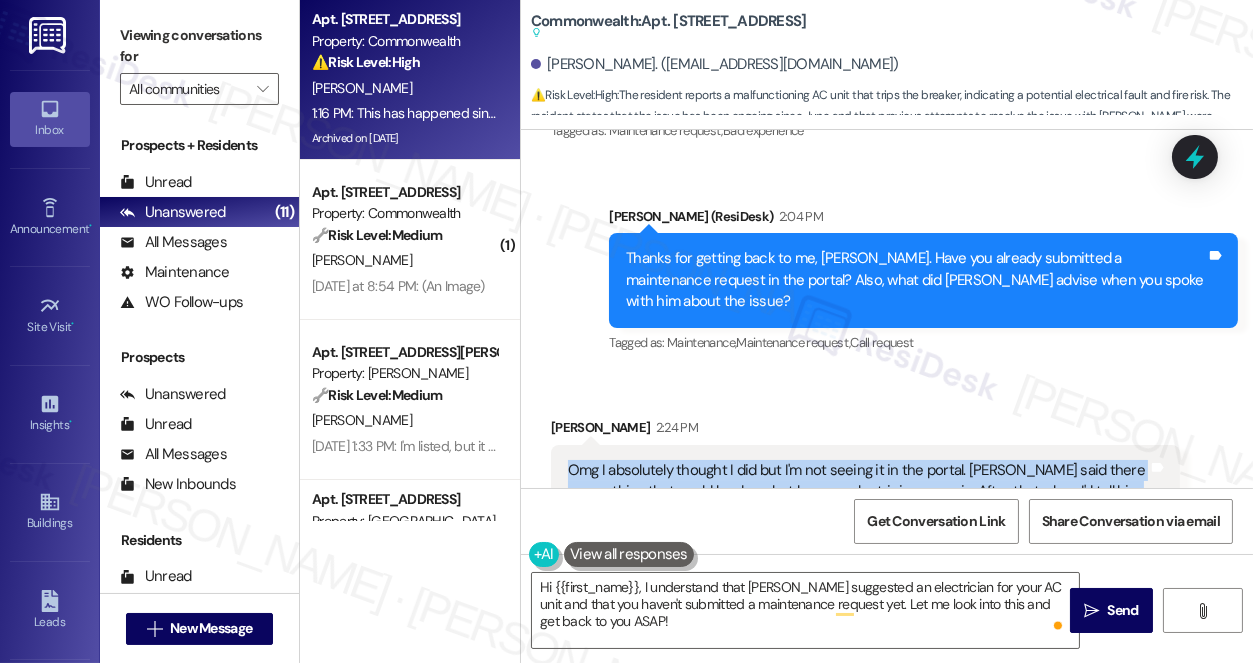 click on "Omg I absolutely thought I did but I'm not seeing it in the portal. Marco said there was nothing that could be done but have an electrician come in. After that when I'd tell him he would just simply acknowledge and say "oh okay"" at bounding box center [858, 492] 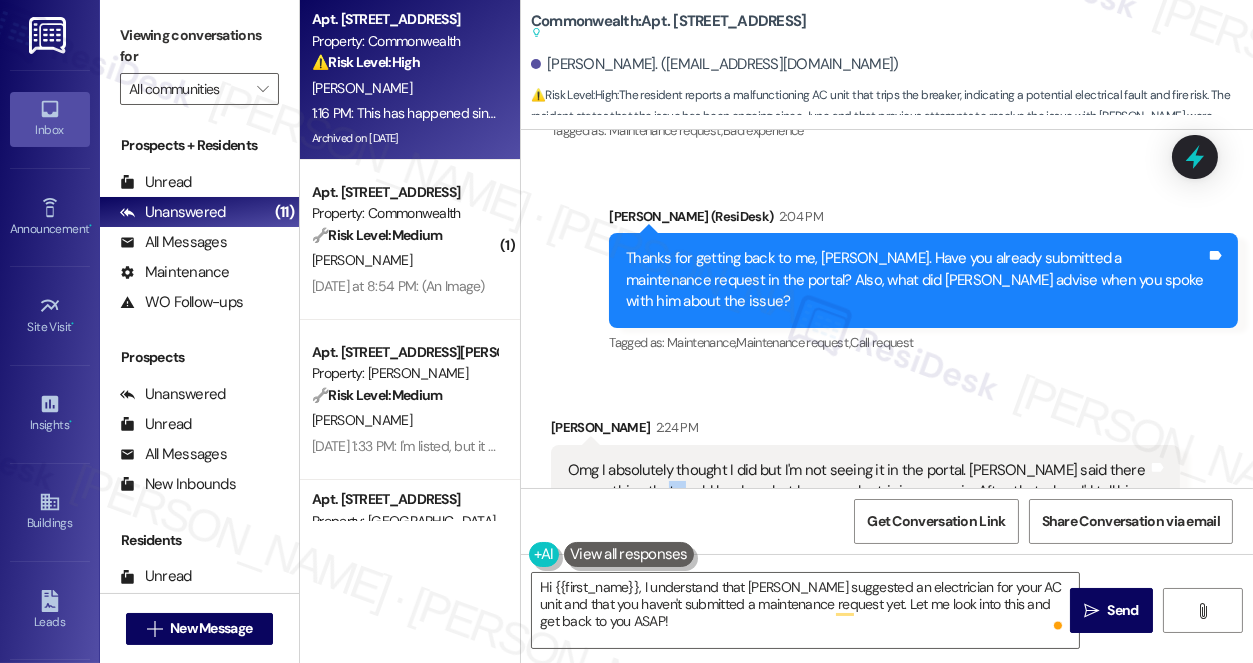 click on "Omg I absolutely thought I did but I'm not seeing it in the portal. Marco said there was nothing that could be done but have an electrician come in. After that when I'd tell him he would just simply acknowledge and say "oh okay"" at bounding box center [858, 492] 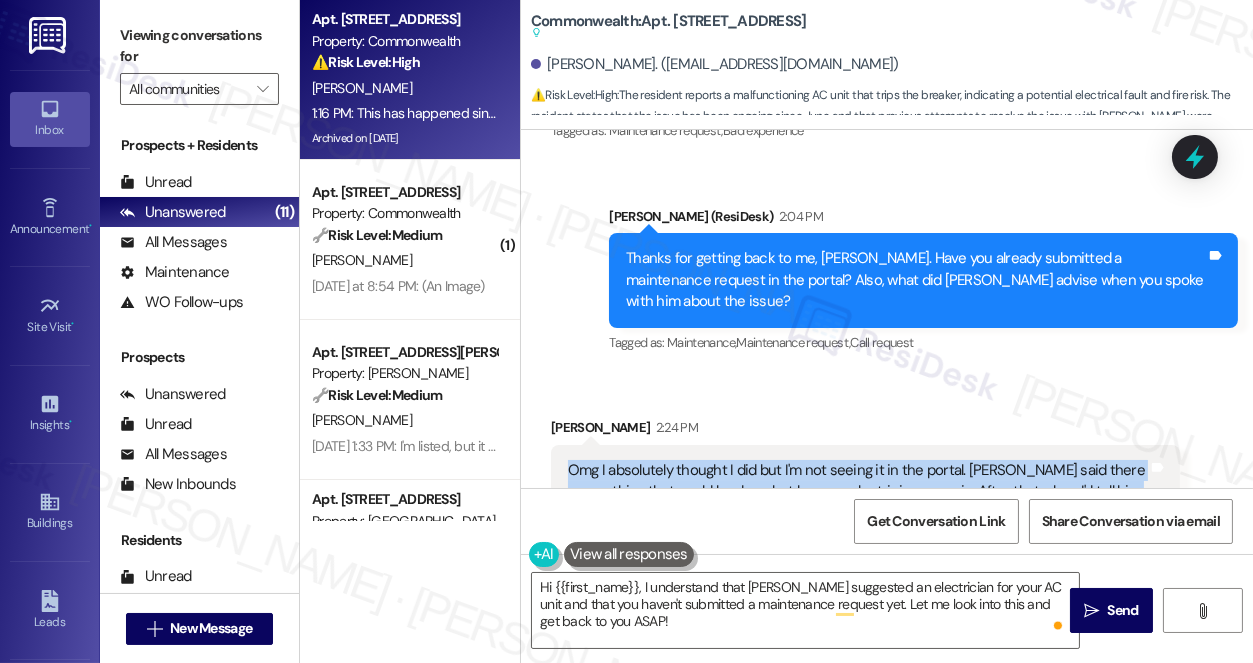 click on "Omg I absolutely thought I did but I'm not seeing it in the portal. Marco said there was nothing that could be done but have an electrician come in. After that when I'd tell him he would just simply acknowledge and say "oh okay"" at bounding box center (858, 492) 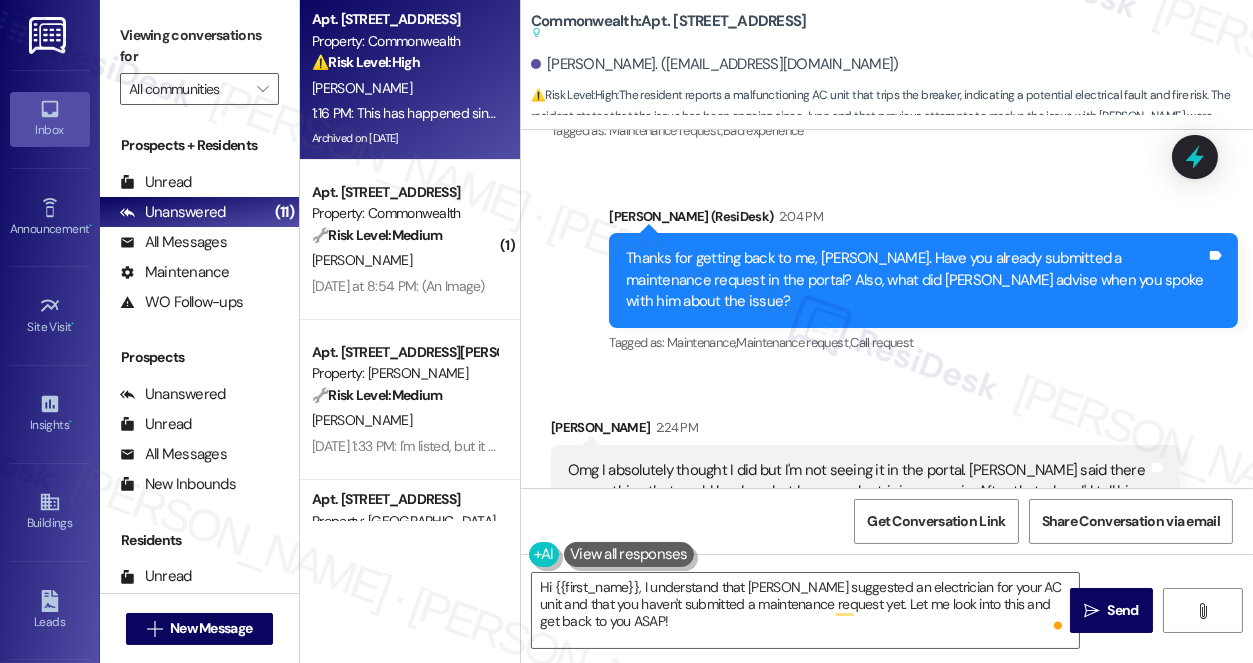click on "Viewing conversations for" at bounding box center (199, 46) 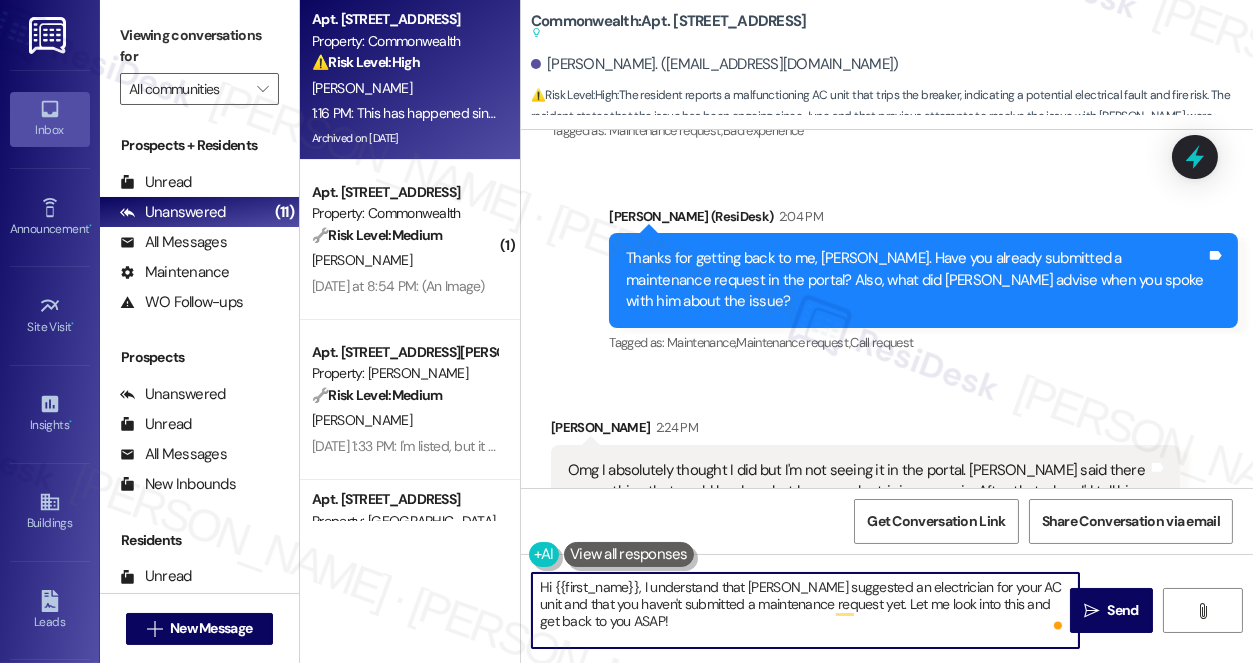 click on "Hi {{first_name}}, I understand that Marco suggested an electrician for your AC unit and that you haven't submitted a maintenance request yet. Let me look into this and get back to you ASAP!" at bounding box center (805, 610) 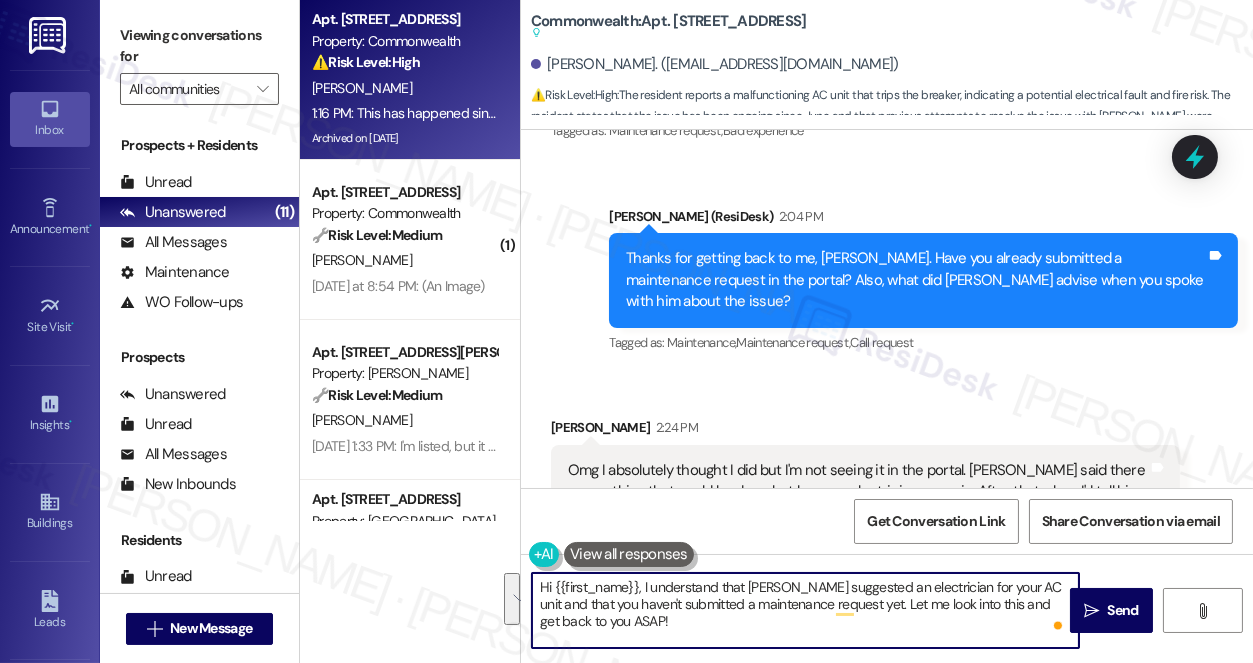 paste on "Got it, {{first_name}} — thanks for clarifying." 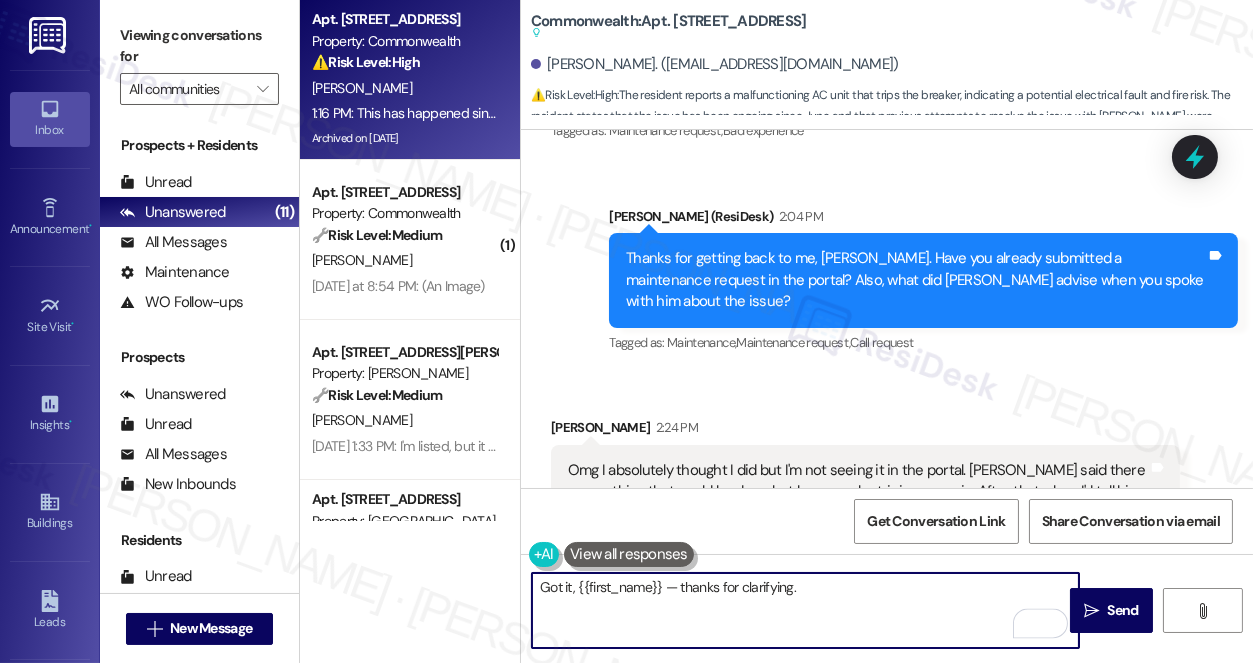 drag, startPoint x: 675, startPoint y: 584, endPoint x: 662, endPoint y: 586, distance: 13.152946 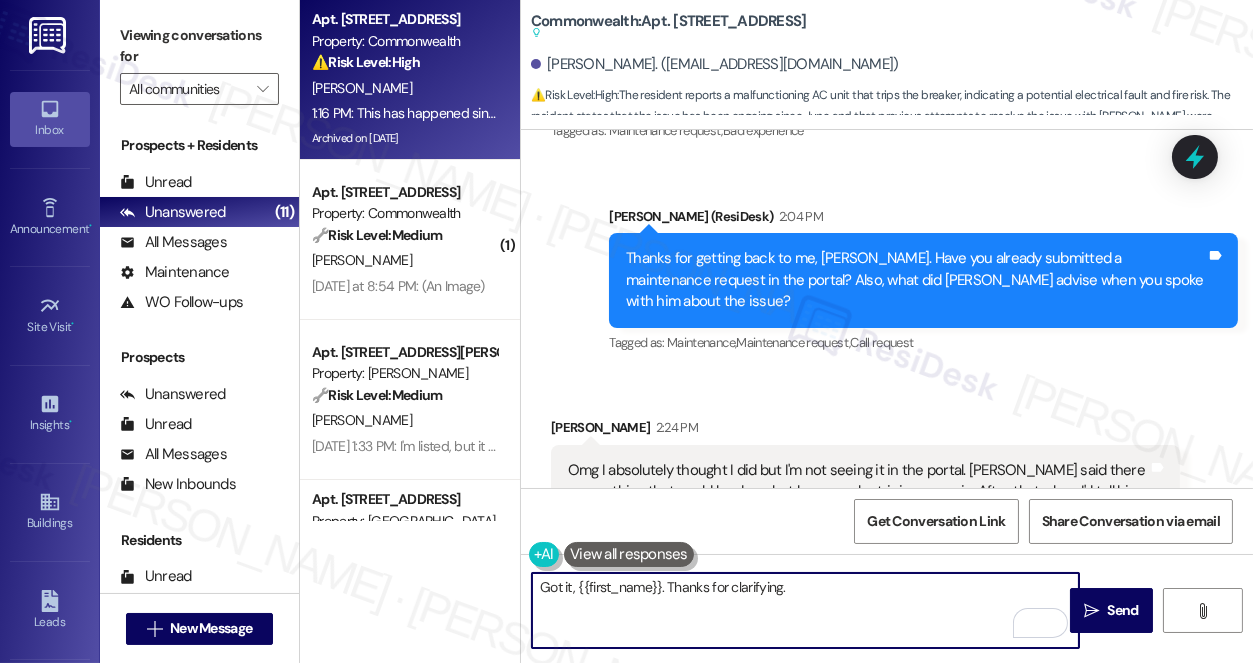 click on "Got it, {{first_name}}. Thanks for clarifying." at bounding box center [805, 610] 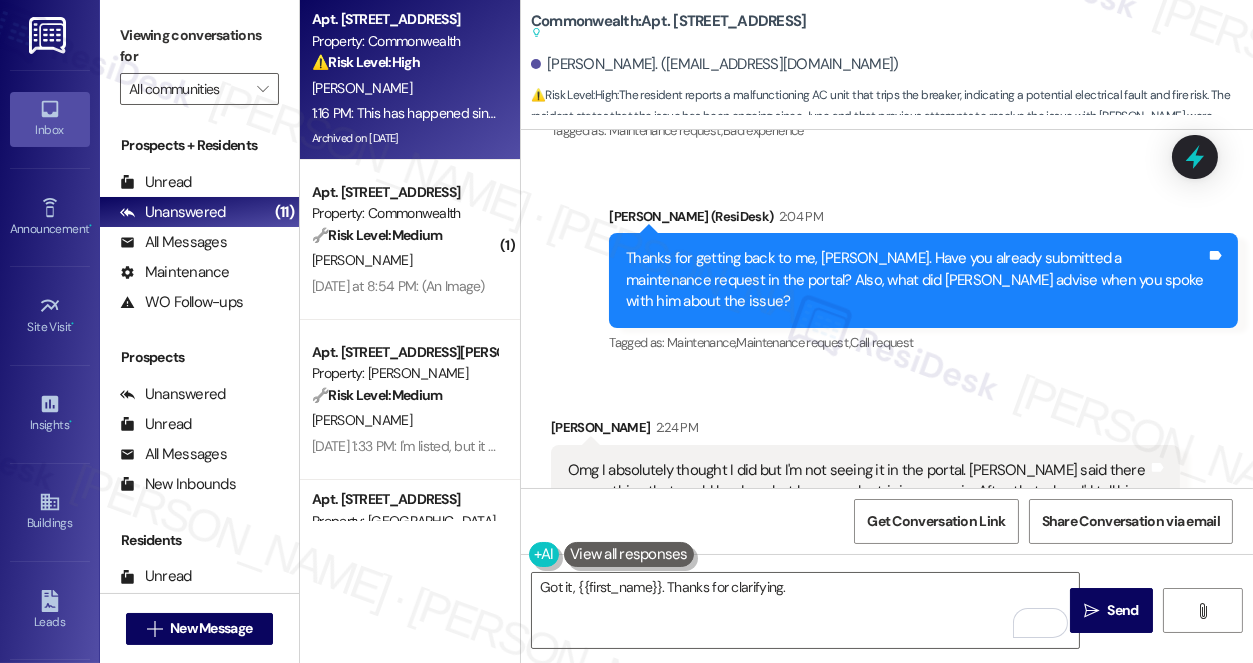 click on "Viewing conversations for All communities " at bounding box center [199, 62] 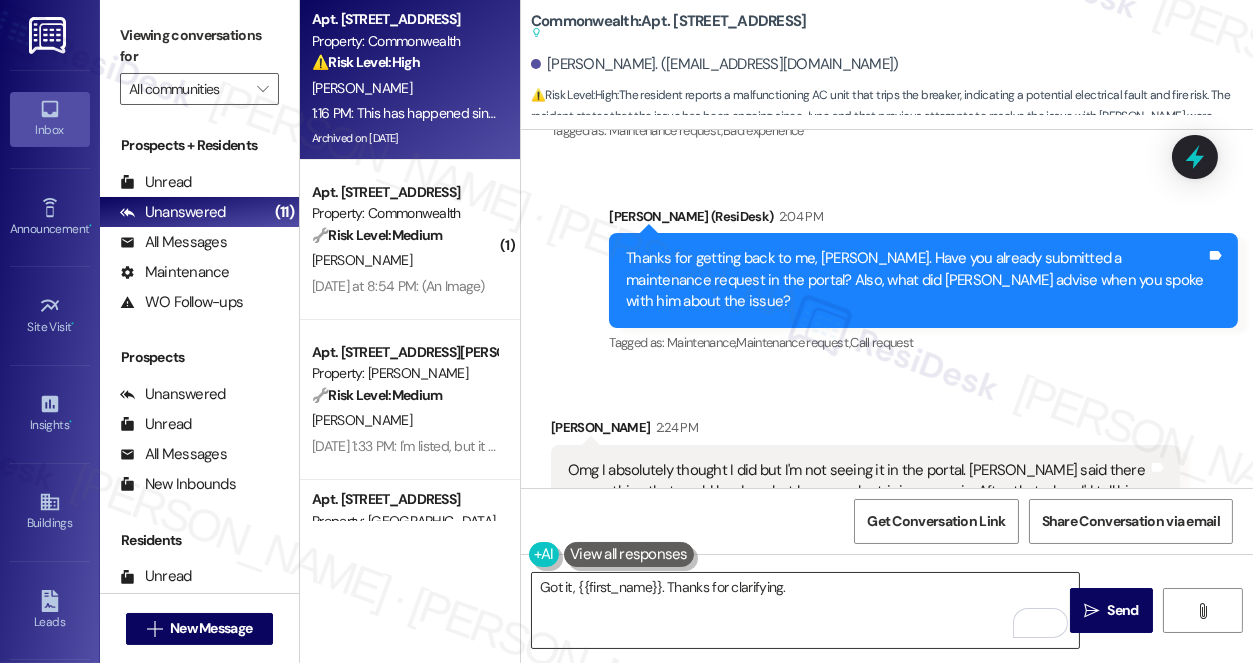 drag, startPoint x: 842, startPoint y: 600, endPoint x: 810, endPoint y: 600, distance: 32 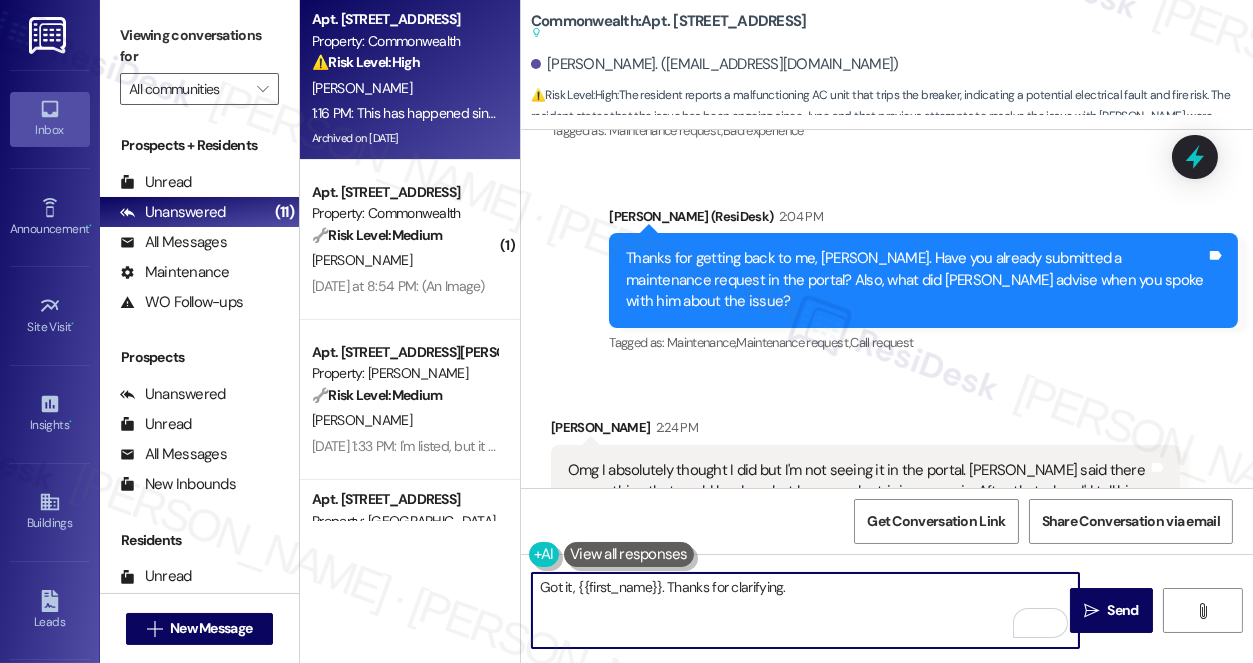 click on "Armando Brigham 2:24 PM" at bounding box center [865, 431] 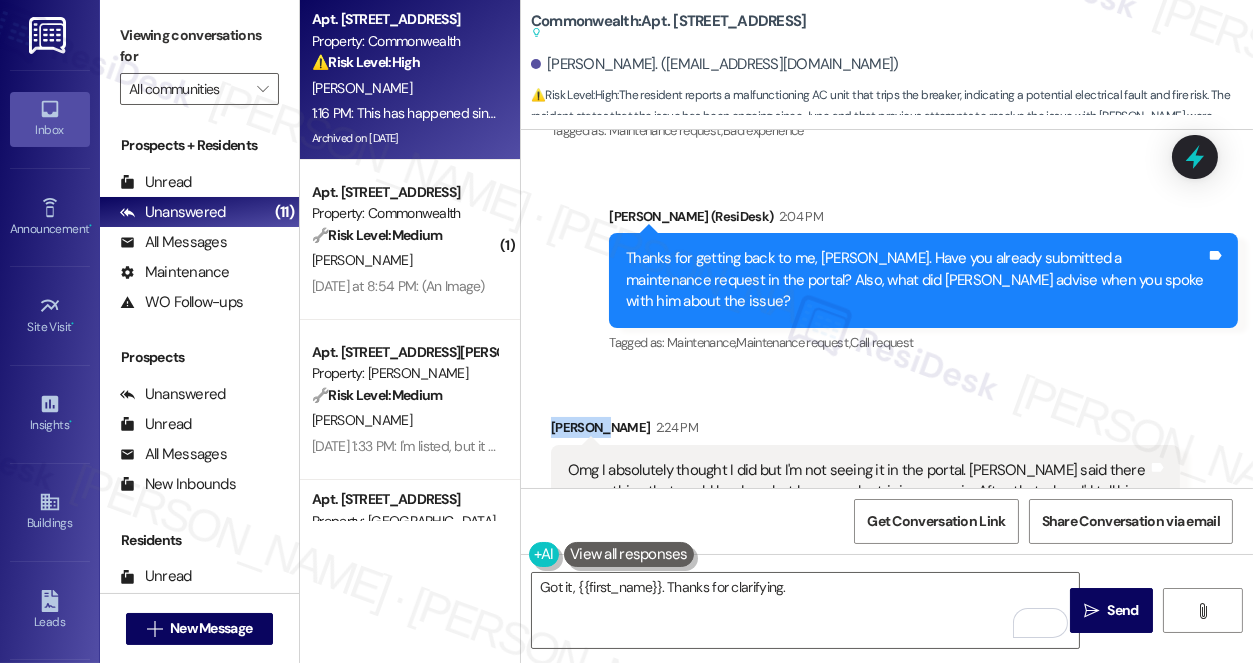 click on "Armando Brigham 2:24 PM" at bounding box center (865, 431) 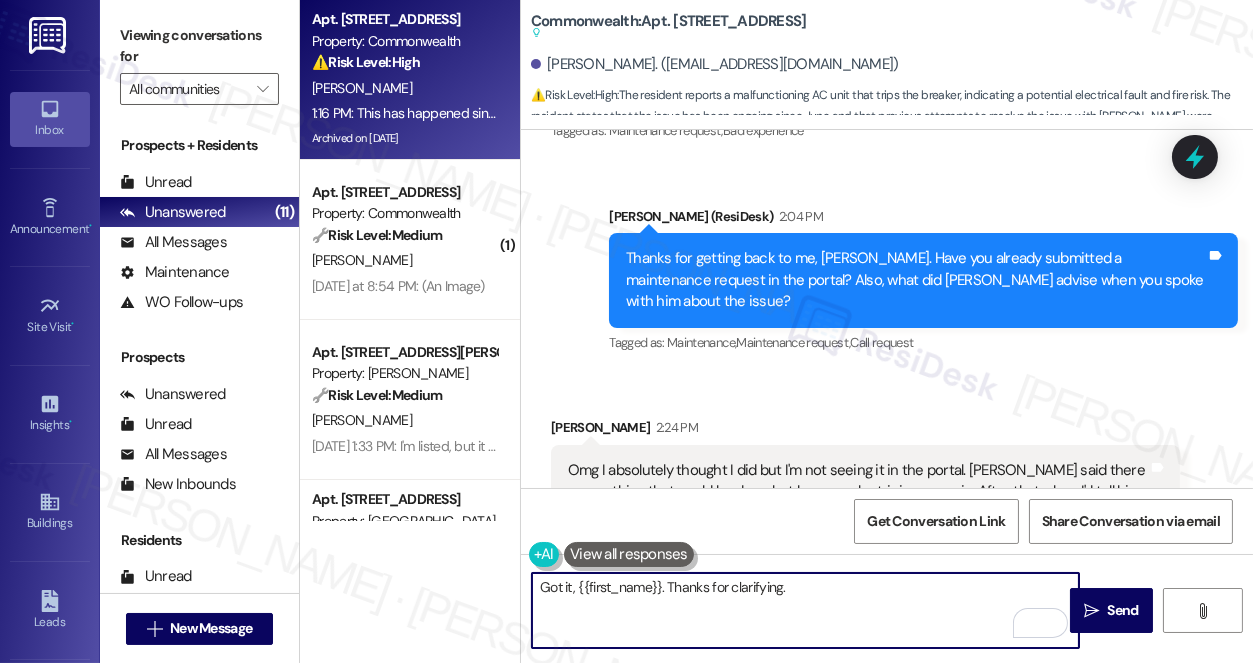 click on "Got it, {{first_name}}. Thanks for clarifying." at bounding box center (805, 610) 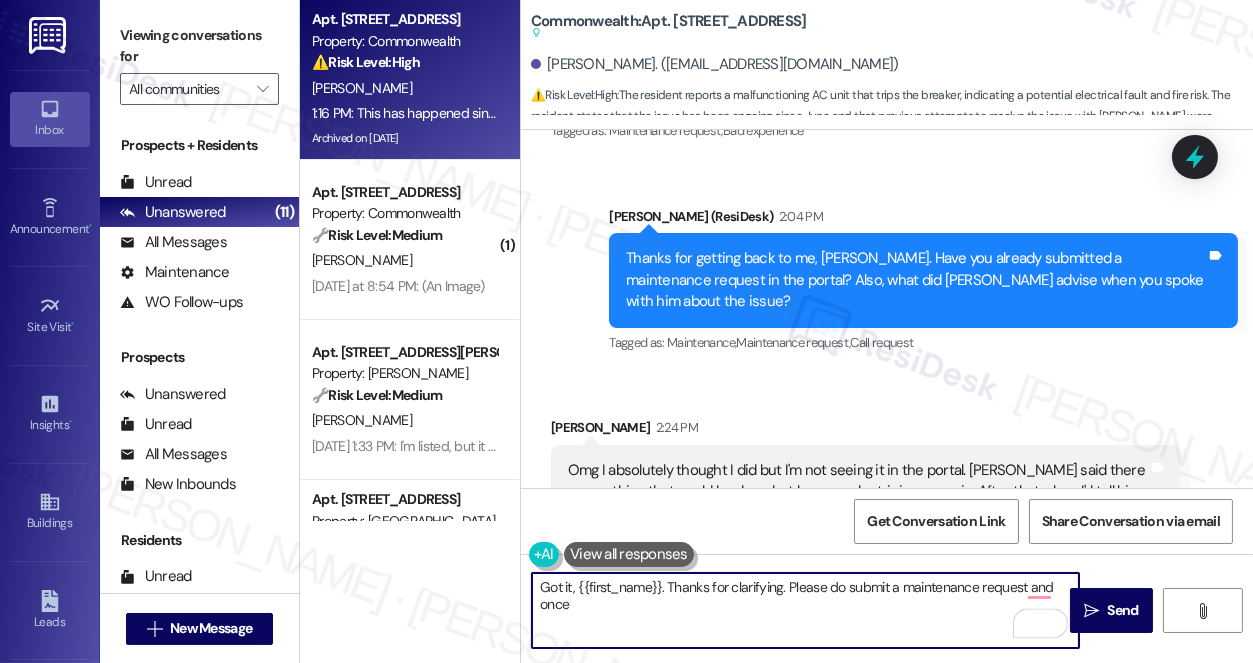 click on "Got it, {{first_name}}. Thanks for clarifying. Please do submit a maintenance request and once" at bounding box center (805, 610) 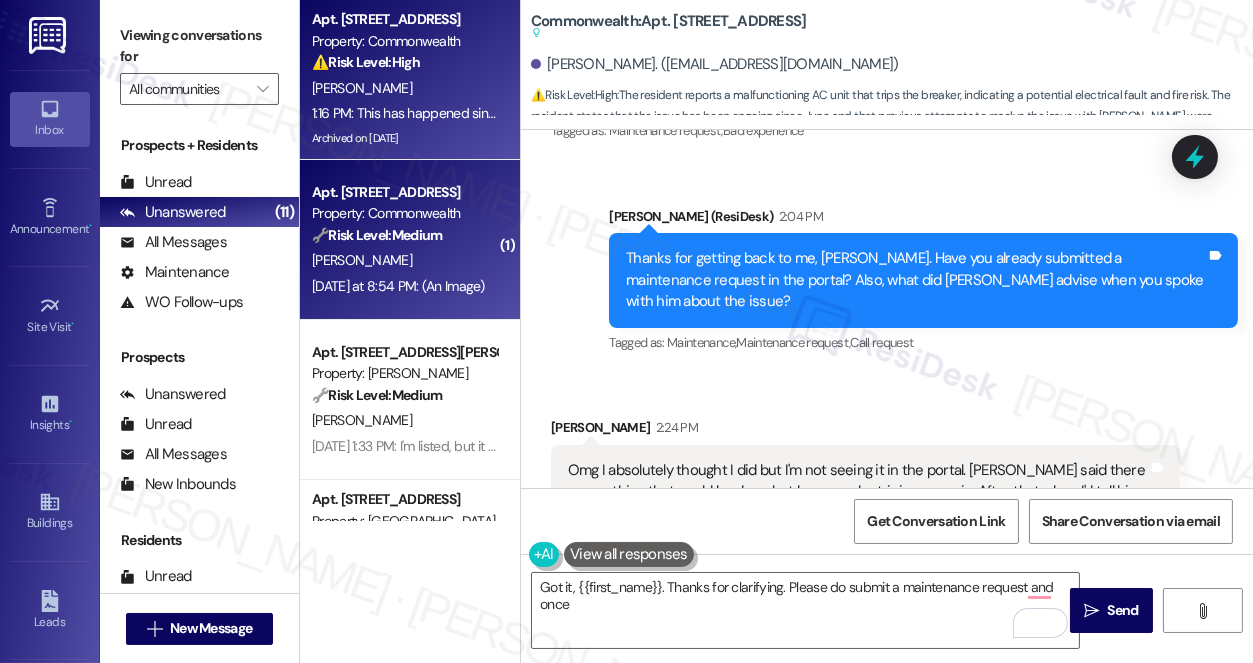 drag, startPoint x: 191, startPoint y: 14, endPoint x: 512, endPoint y: 275, distance: 413.7173 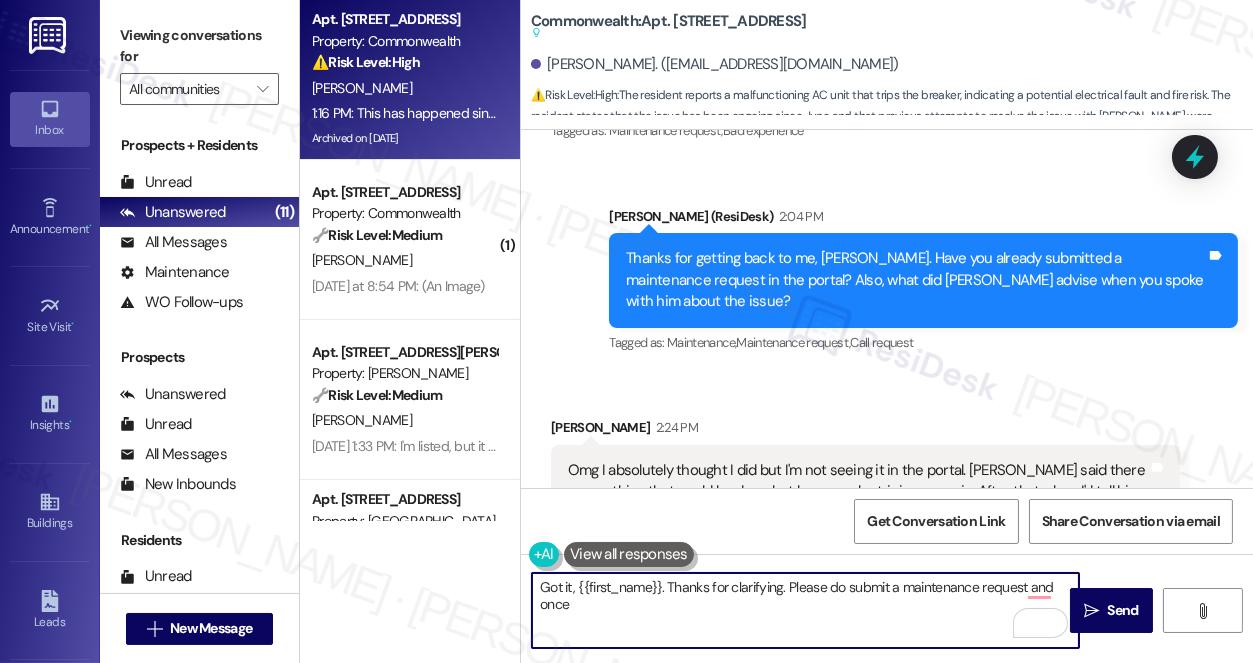 click on "Got it, {{first_name}}. Thanks for clarifying. Please do submit a maintenance request and once" at bounding box center [805, 610] 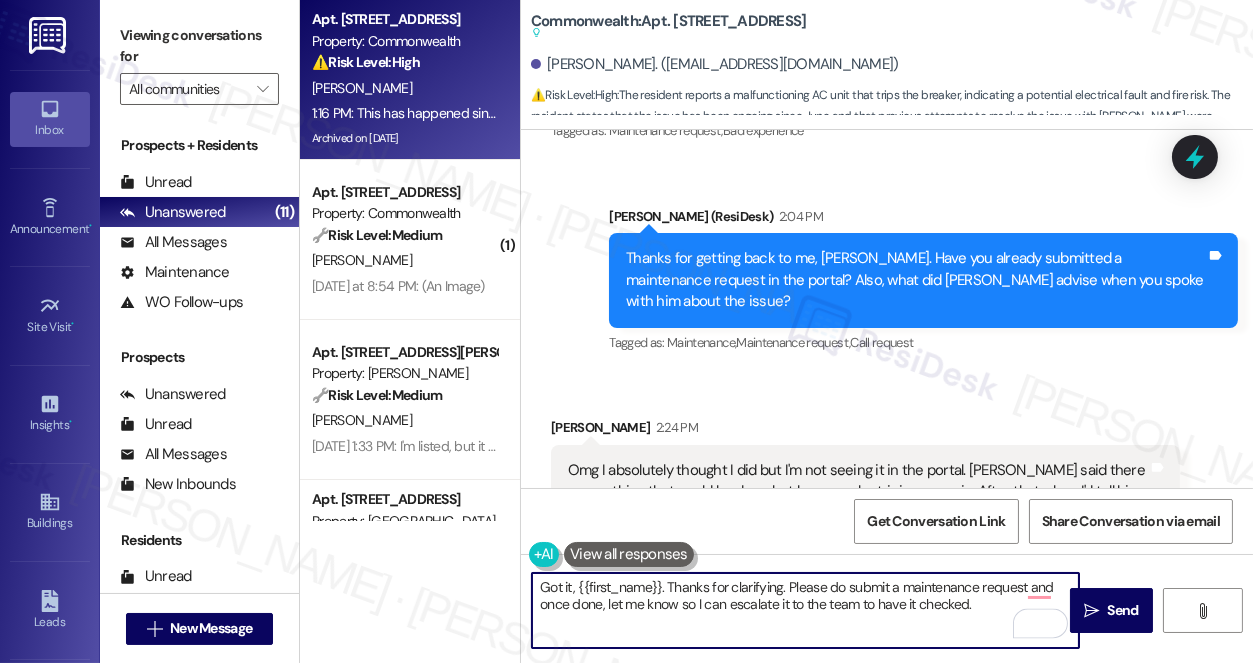 click on "Got it, {{first_name}}. Thanks for clarifying. Please do submit a maintenance request and once done, let me know so I can escalate it to the team to have it checked." at bounding box center (805, 610) 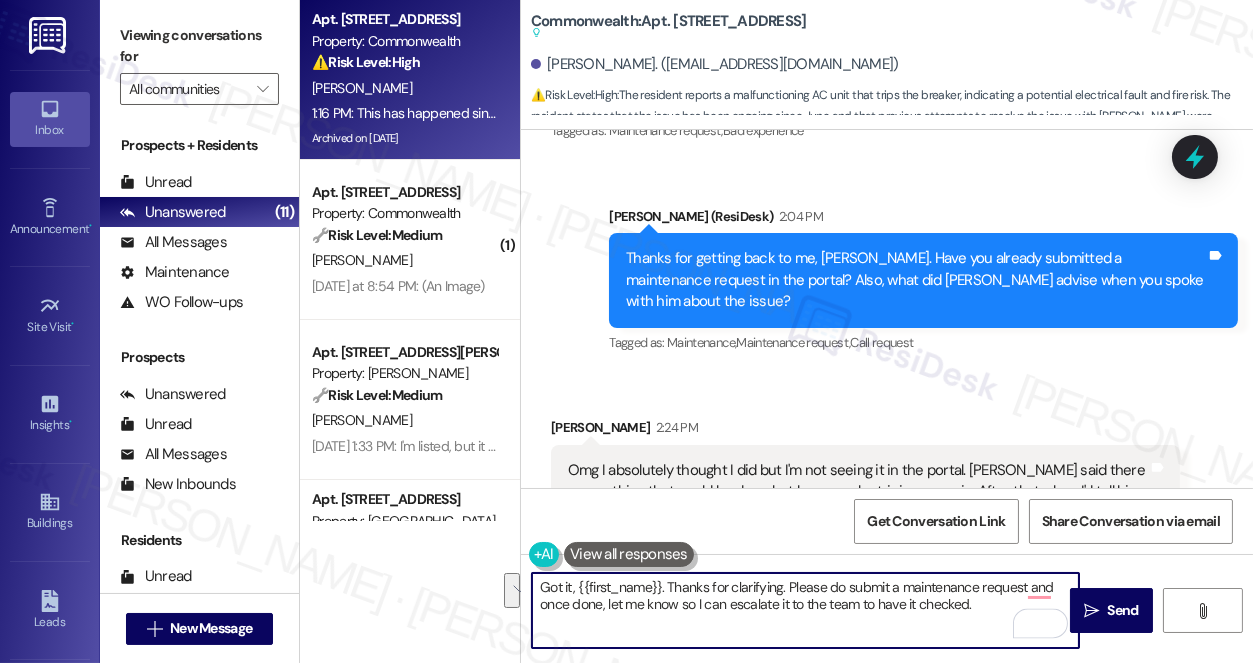 click on "Got it, {{first_name}}. Thanks for clarifying. Please do submit a maintenance request and once done, let me know so I can escalate it to the team to have it checked." at bounding box center [805, 610] 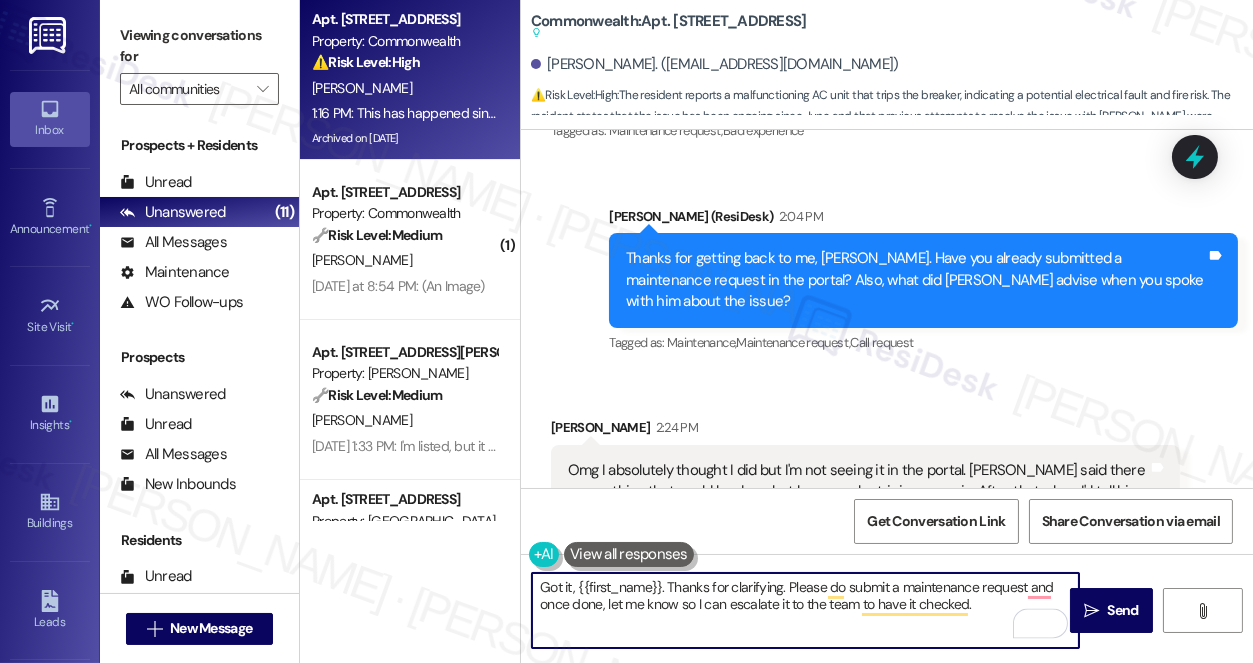 click on "Got it, {{first_name}}. Thanks for clarifying. Please do submit a maintenance request and once done, let me know so I can escalate it to the team to have it checked." at bounding box center (805, 610) 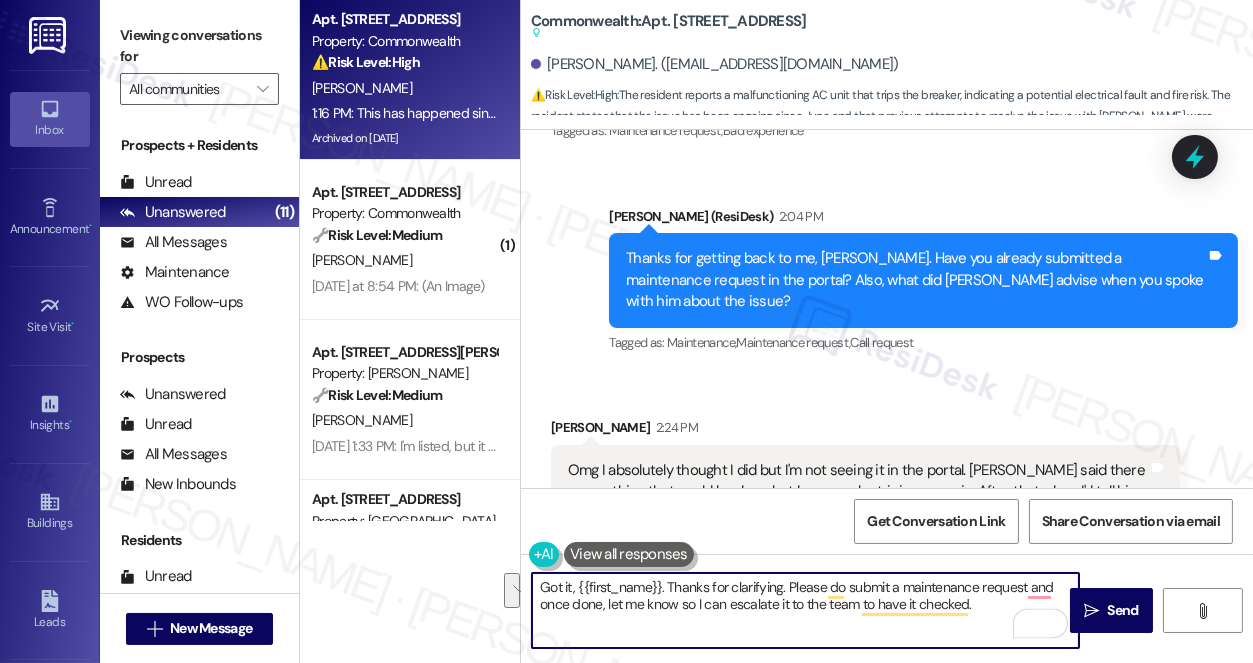 click on "Got it, {{first_name}}. Thanks for clarifying. Please do submit a maintenance request and once done, let me know so I can escalate it to the team to have it checked." at bounding box center (805, 610) 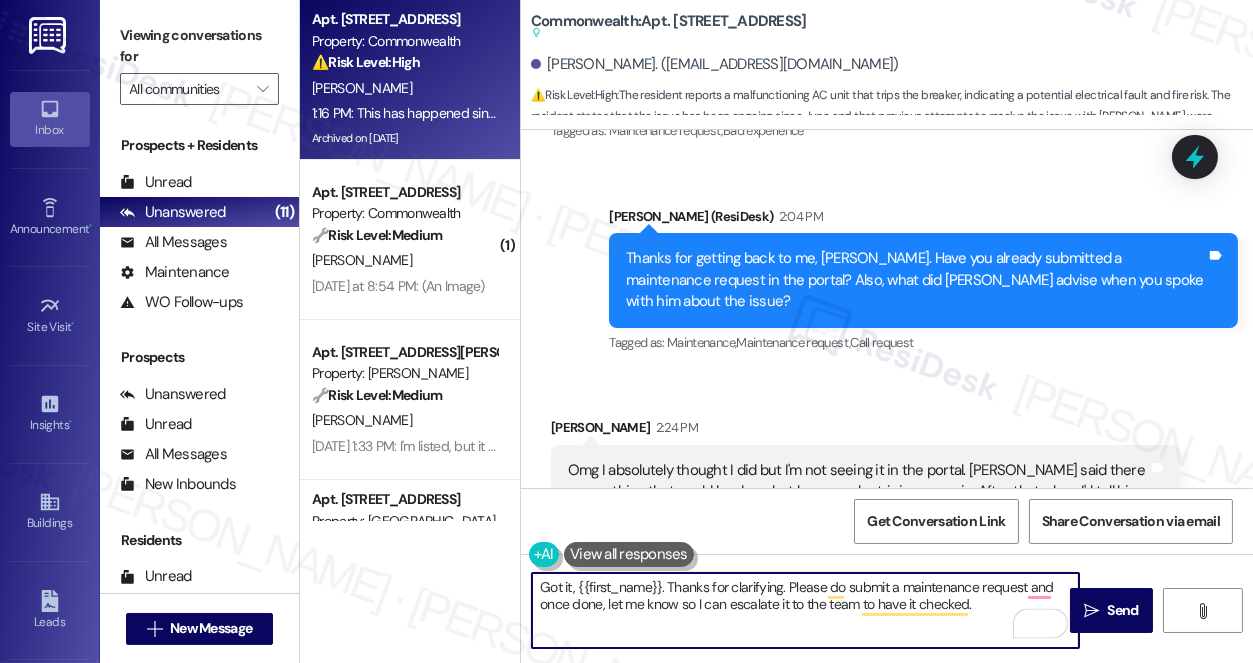 click on "Got it, {{first_name}}. Thanks for clarifying. Please do submit a maintenance request and once done, let me know so I can escalate it to the team to have it checked." at bounding box center [805, 610] 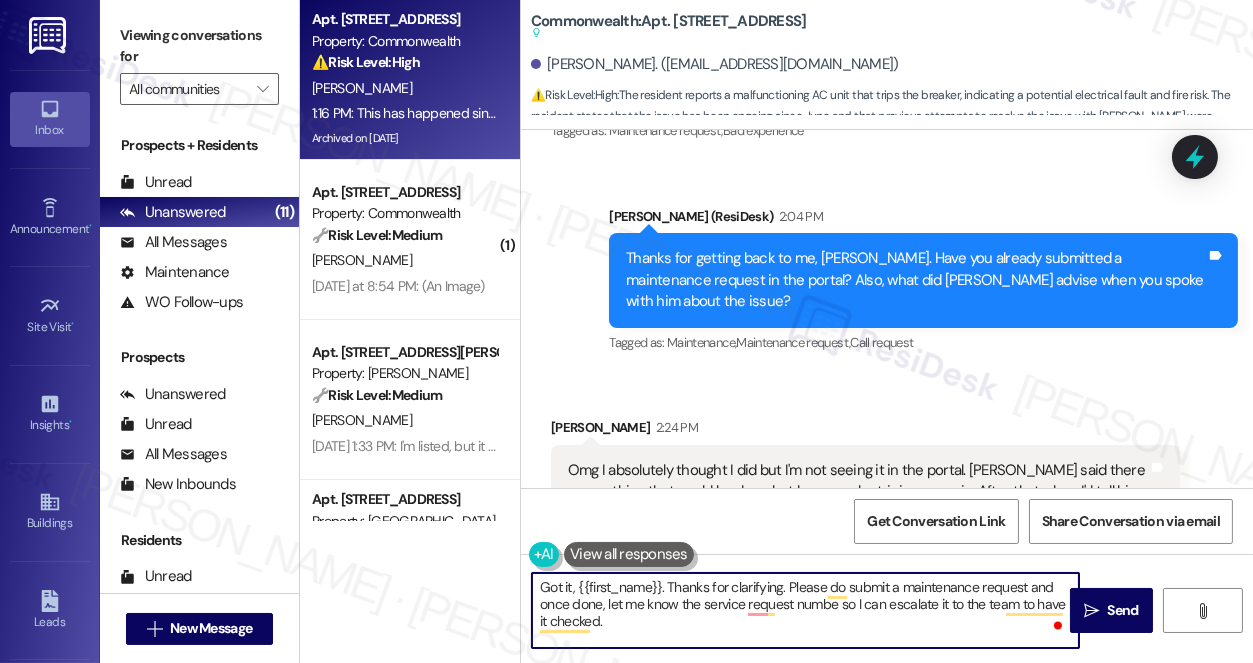 type on "Got it, {{first_name}}. Thanks for clarifying. Please do submit a maintenance request and once done, let me know the service request number so I can escalate it to the team to have it checked." 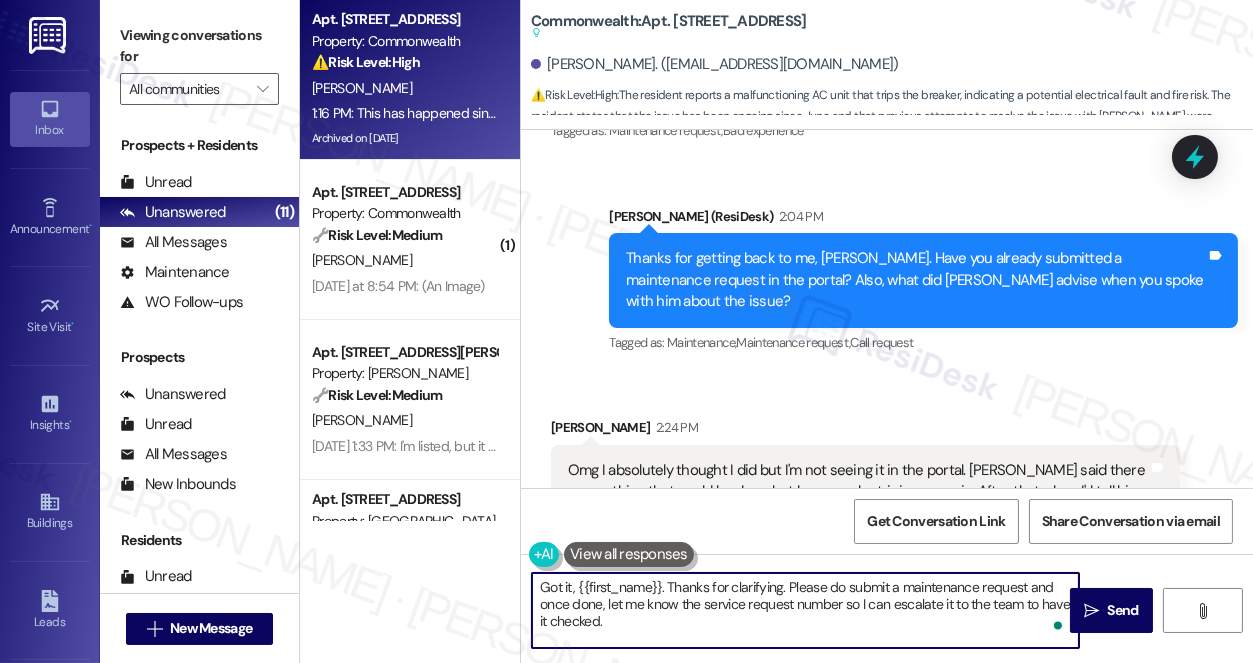 click on "Got it, {{first_name}}. Thanks for clarifying. Please do submit a maintenance request and once done, let me know the service request number so I can escalate it to the team to have it checked." at bounding box center (805, 610) 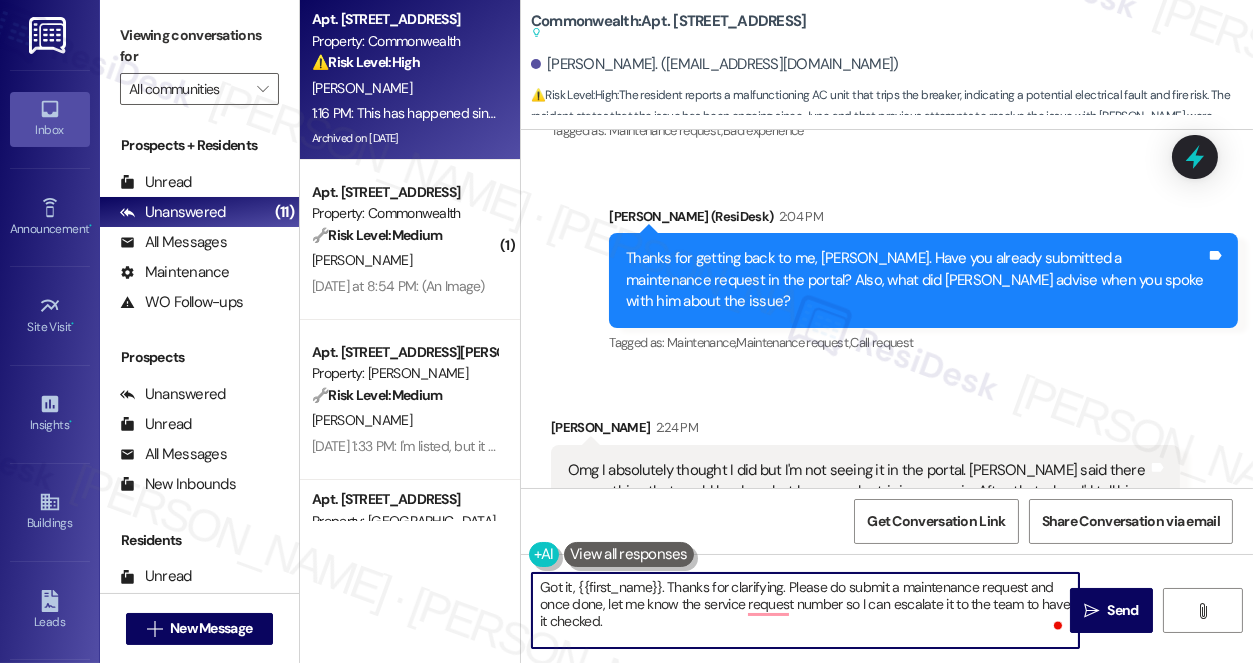 click on "Got it, {{first_name}}. Thanks for clarifying. Please do submit a maintenance request and once done, let me know the service request number so I can escalate it to the team to have it checked." at bounding box center (805, 610) 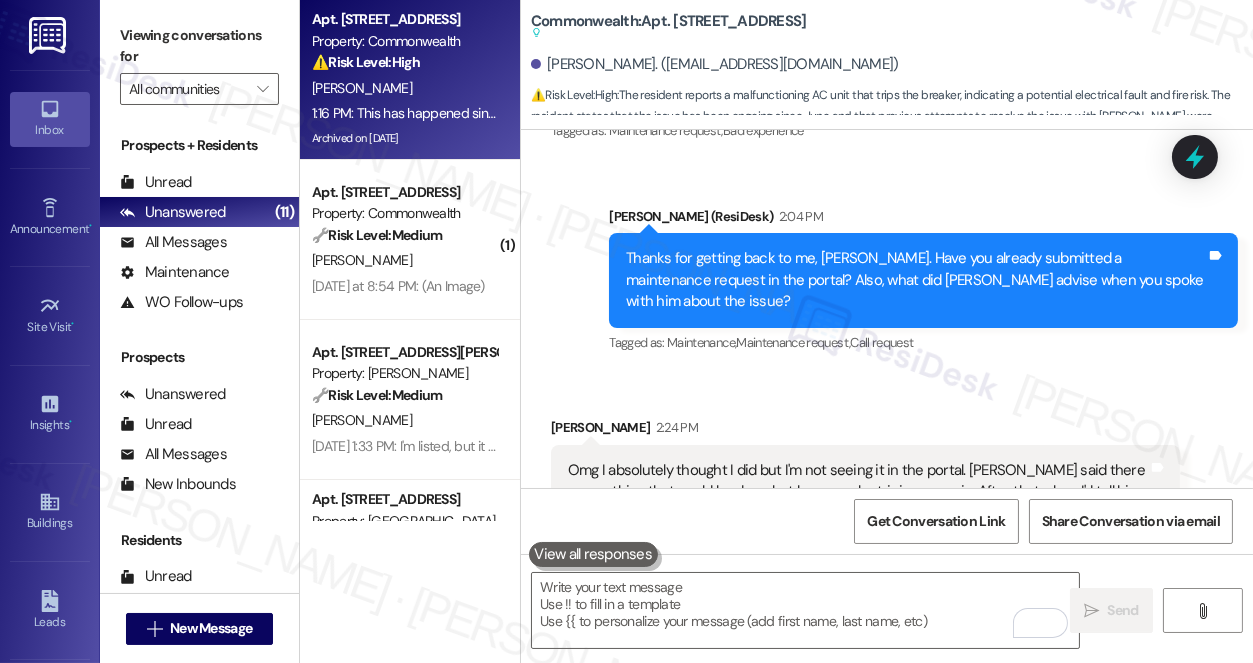 drag, startPoint x: 238, startPoint y: 40, endPoint x: 276, endPoint y: 66, distance: 46.043457 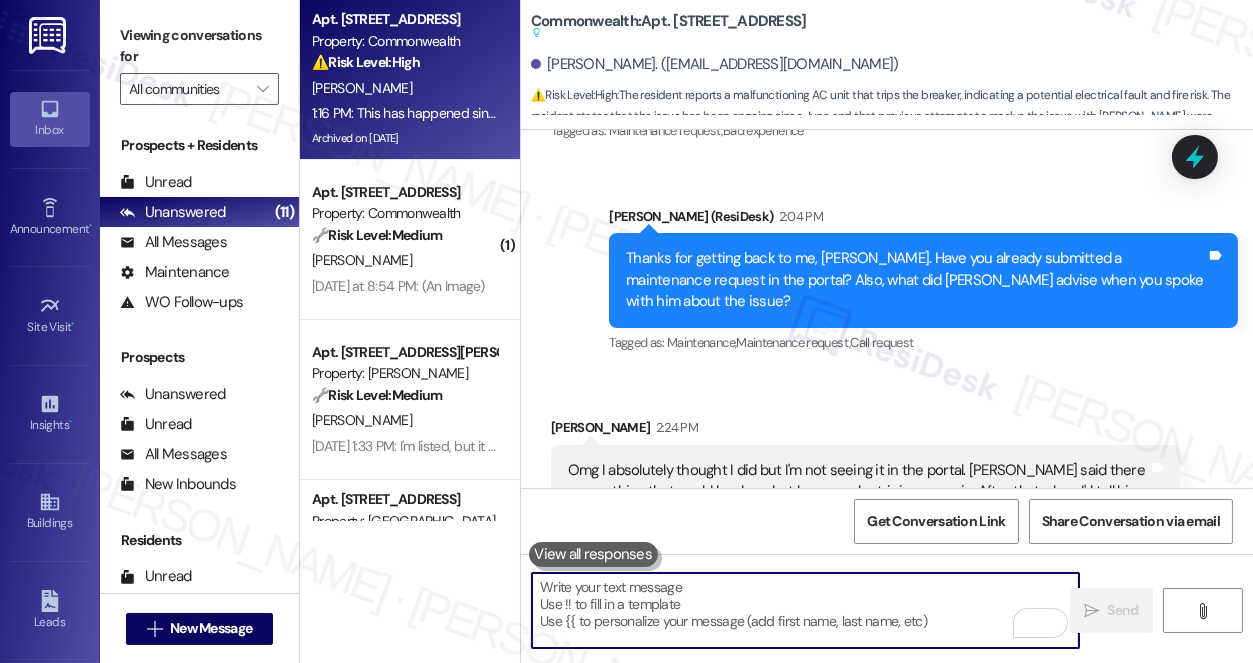 click at bounding box center (805, 610) 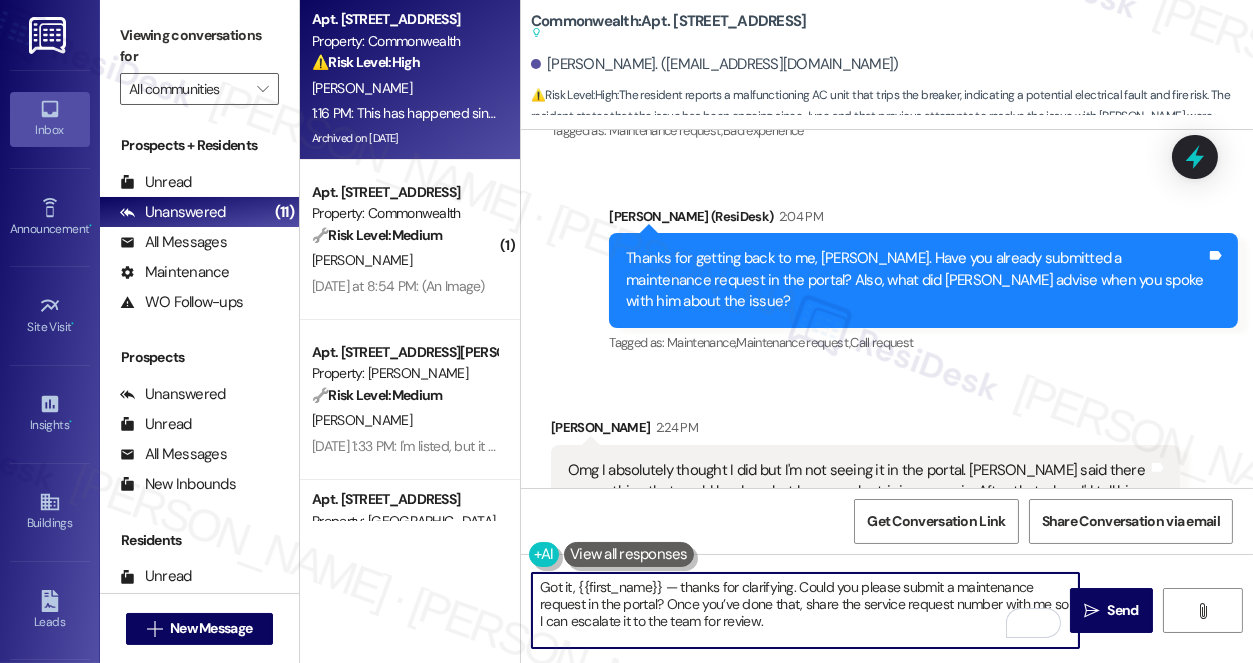 scroll, scrollTop: 16, scrollLeft: 0, axis: vertical 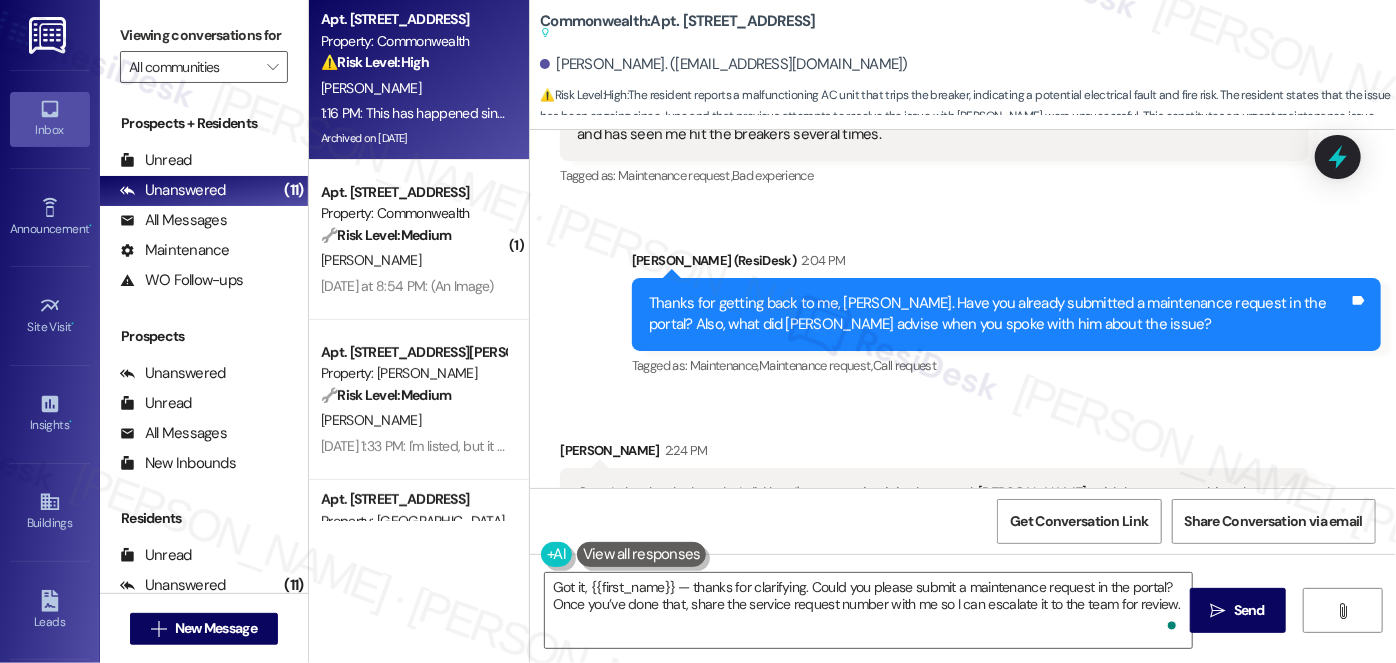 click on "Omg I absolutely thought I did but I'm not seeing it in the portal. Marco said there was nothing that could be done but have an electrician come in. After that when I'd tell him he would just simply acknowledge and say "oh okay"  Tags and notes" at bounding box center [934, 515] 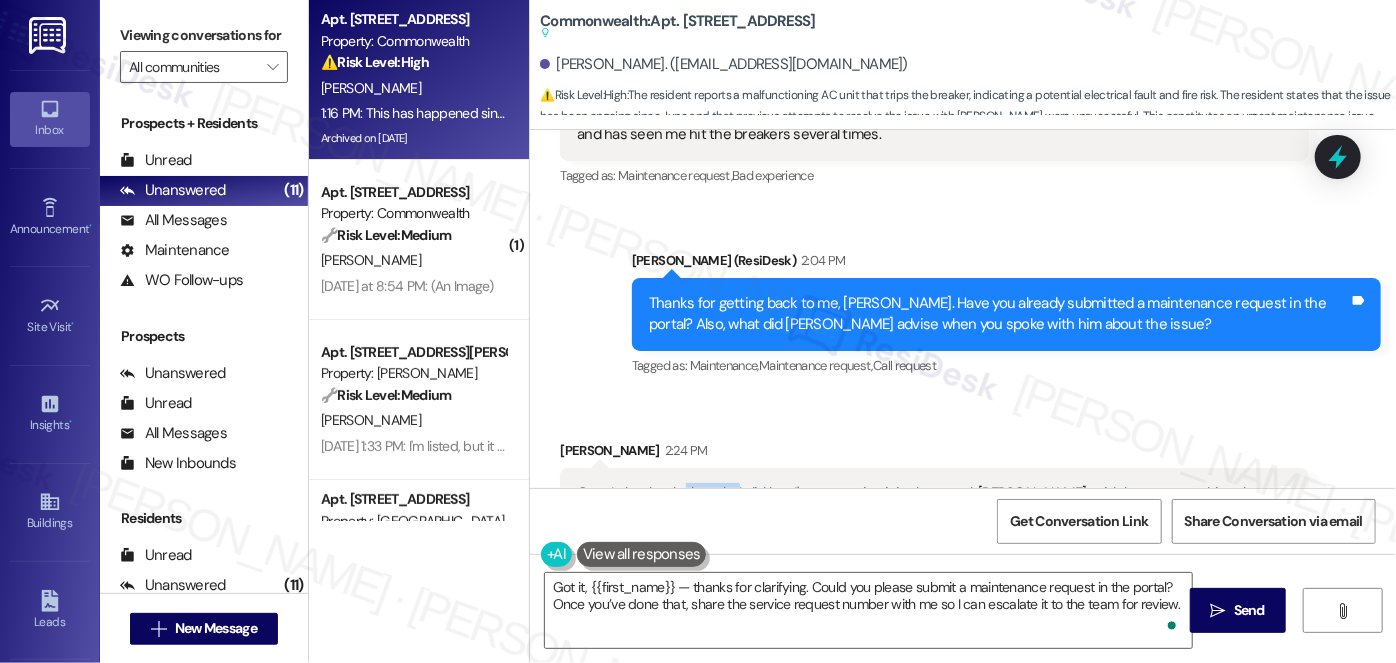 click on "Omg I absolutely thought I did but I'm not seeing it in the portal. Marco said there was nothing that could be done but have an electrician come in. After that when I'd tell him he would just simply acknowledge and say "oh okay"  Tags and notes" at bounding box center (934, 515) 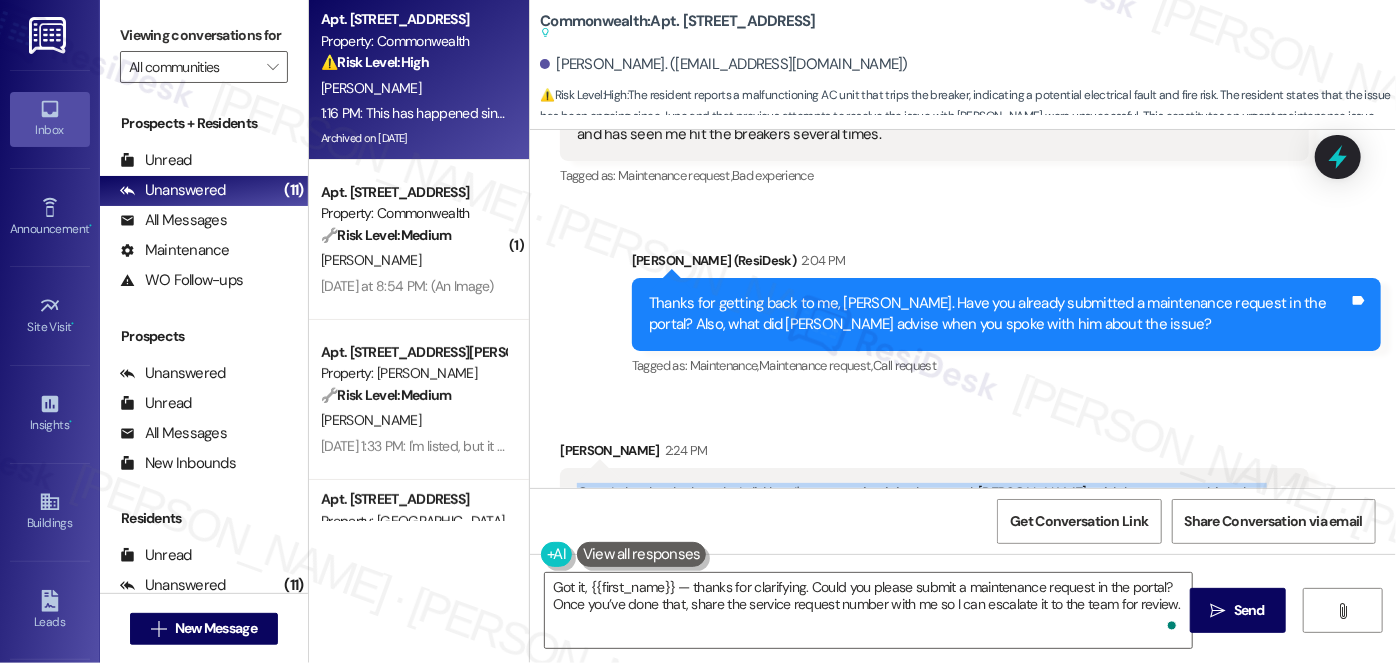 click on "Omg I absolutely thought I did but I'm not seeing it in the portal. Marco said there was nothing that could be done but have an electrician come in. After that when I'd tell him he would just simply acknowledge and say "oh okay"  Tags and notes" at bounding box center (934, 515) 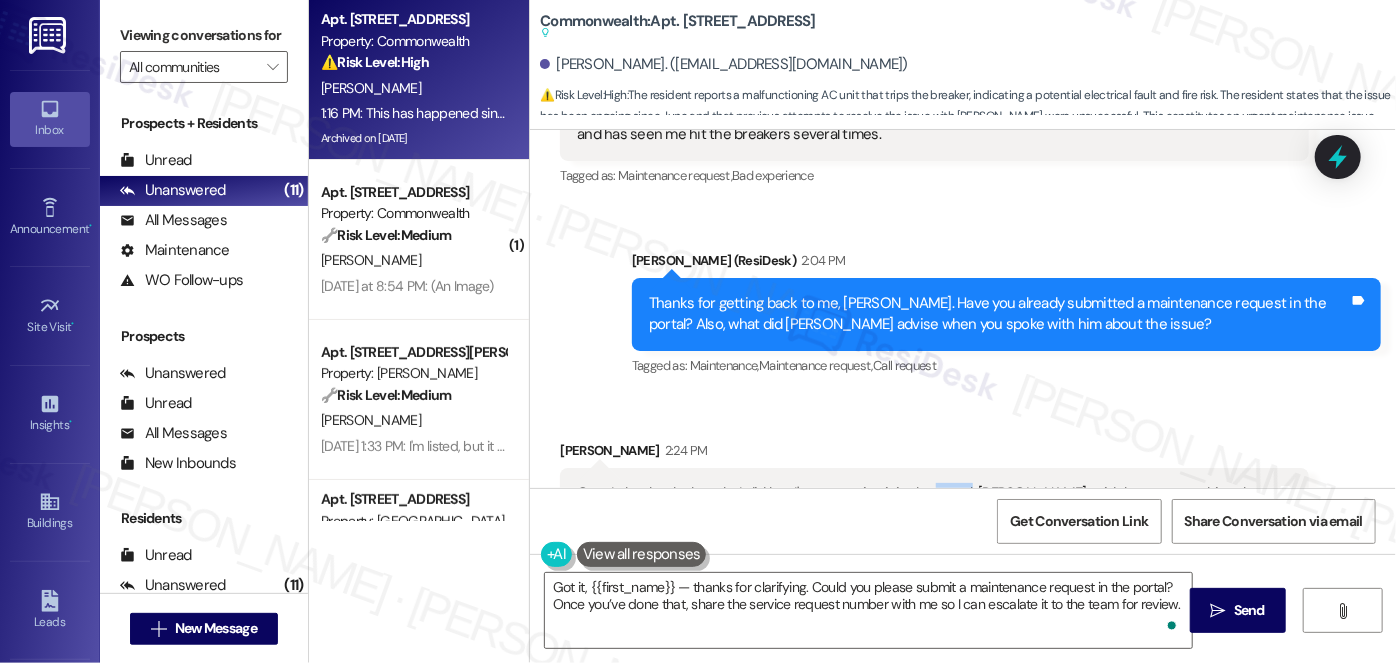 click on "Omg I absolutely thought I did but I'm not seeing it in the portal. Marco said there was nothing that could be done but have an electrician come in. After that when I'd tell him he would just simply acknowledge and say "oh okay"" at bounding box center (927, 515) 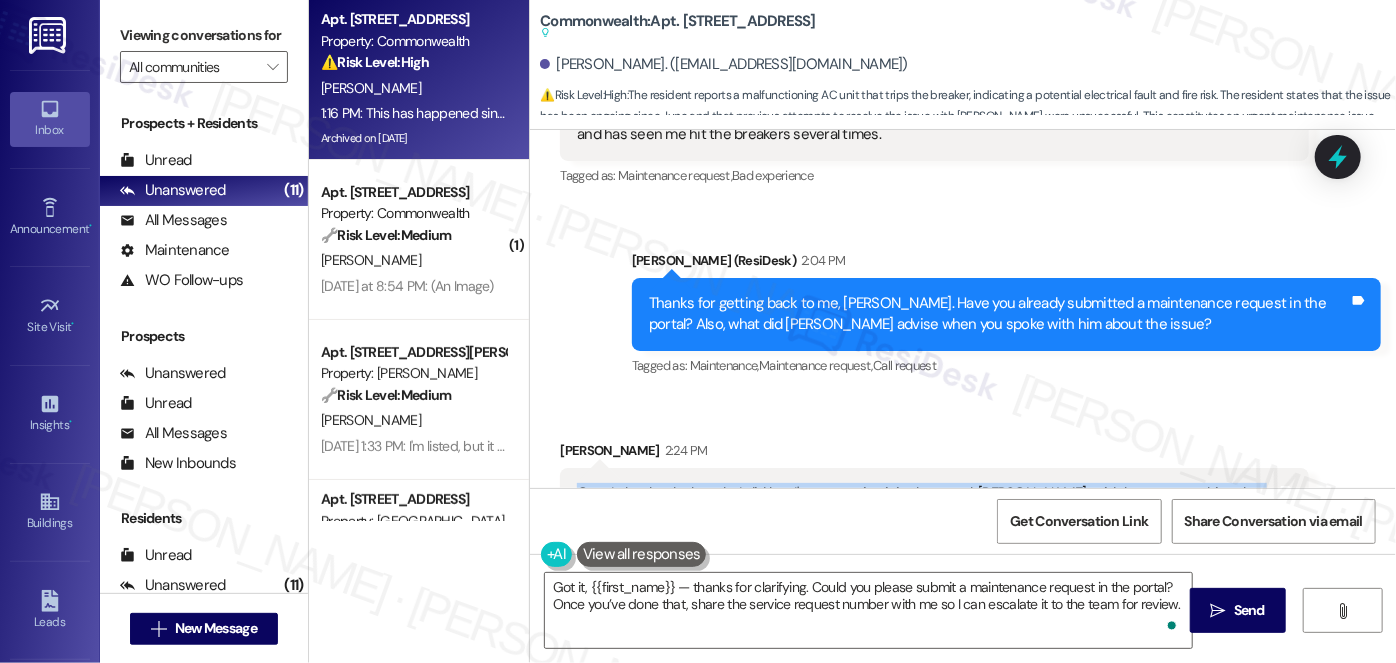 click on "Omg I absolutely thought I did but I'm not seeing it in the portal. Marco said there was nothing that could be done but have an electrician come in. After that when I'd tell him he would just simply acknowledge and say "oh okay"" at bounding box center [927, 515] 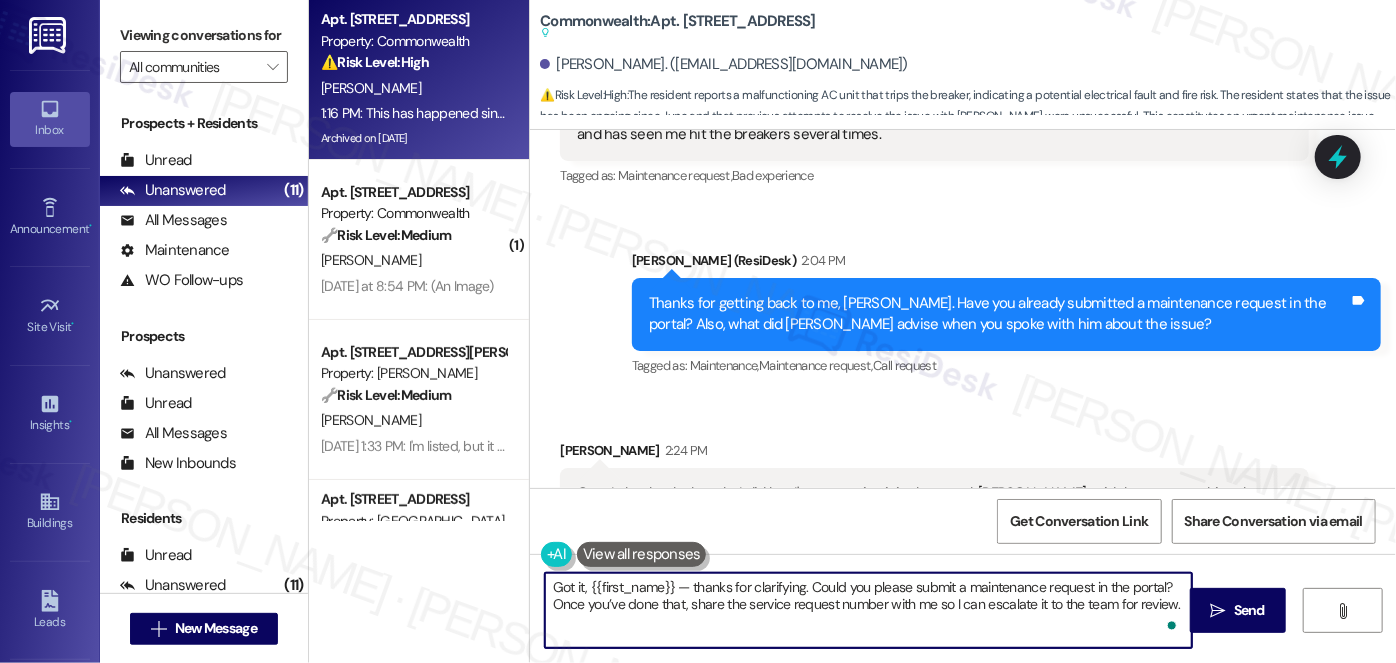scroll, scrollTop: 0, scrollLeft: 0, axis: both 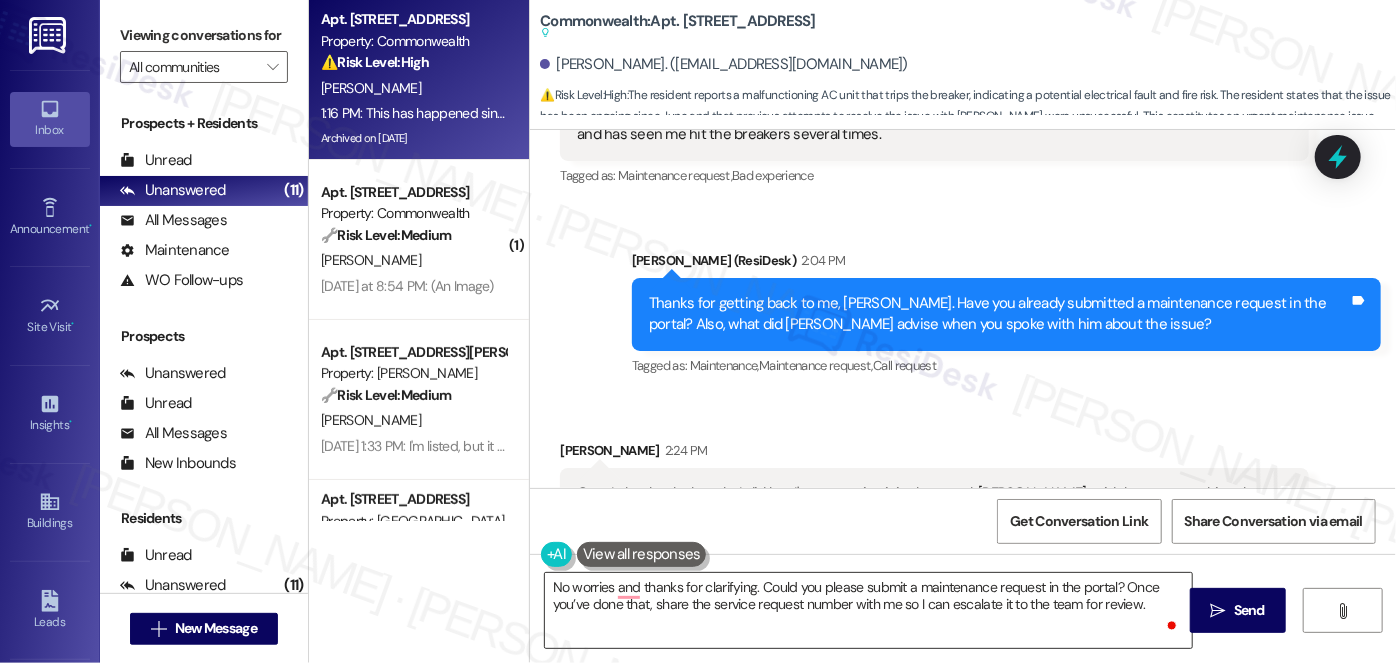 click on "No worries and thanks for clarifying. Could you please submit a maintenance request in the portal? Once you’ve done that, share the service request number with me so I can escalate it to the team for review." at bounding box center [868, 610] 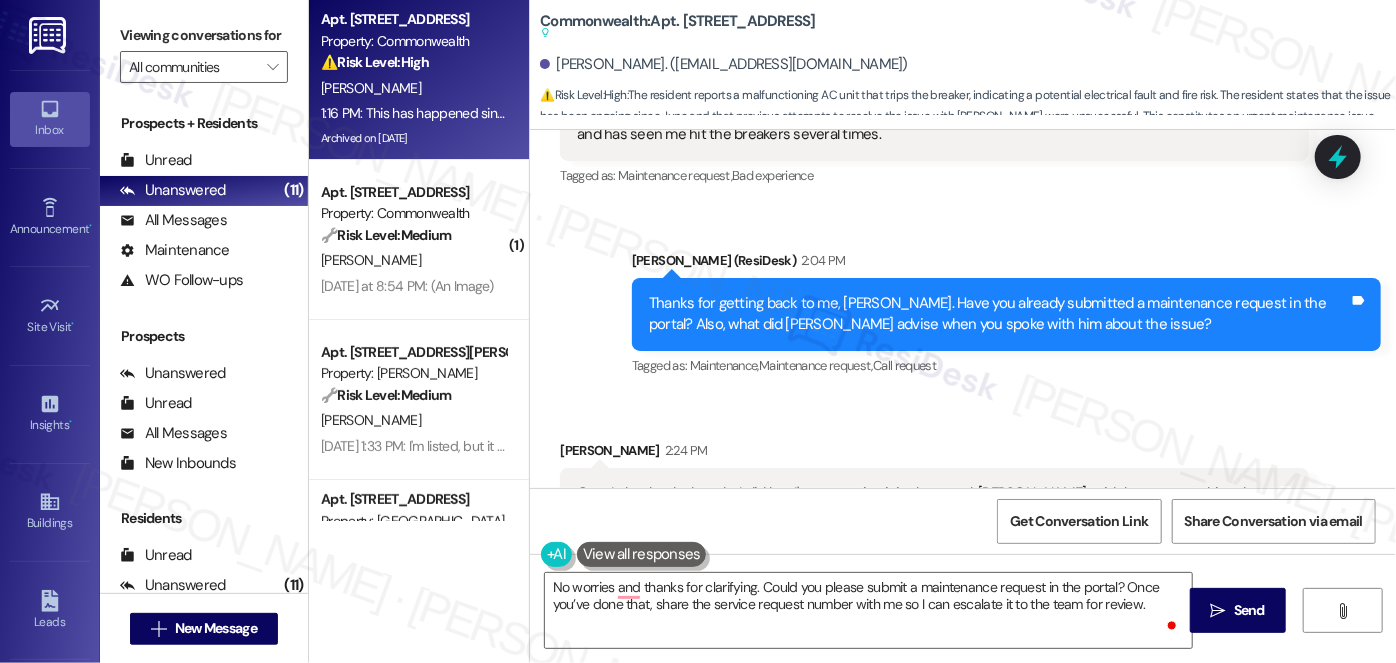click on "No worries and thanks for clarifying. Could you please submit a maintenance request in the portal? Once you’ve done that, share the service request number with me so I can escalate it to the team for review.
 Send " at bounding box center (963, 629) 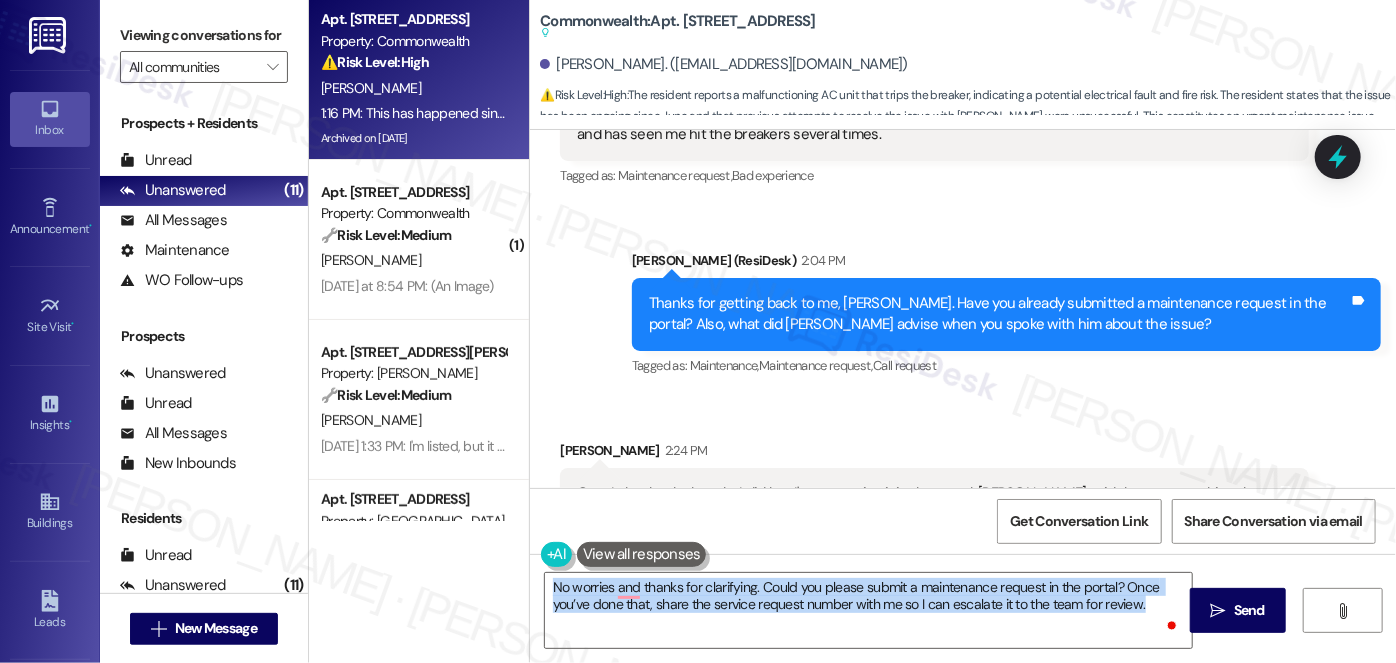 click on "No worries and thanks for clarifying. Could you please submit a maintenance request in the portal? Once you’ve done that, share the service request number with me so I can escalate it to the team for review.
 Send " at bounding box center [963, 629] 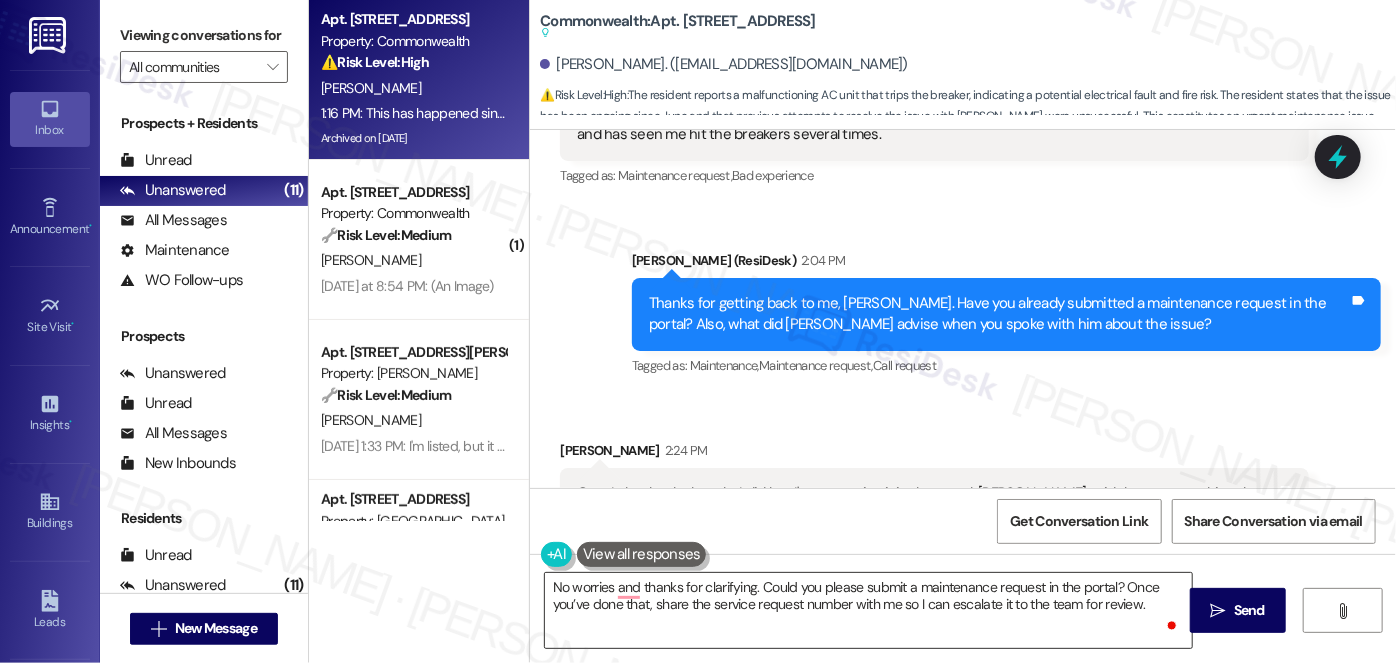 click on "No worries and thanks for clarifying. Could you please submit a maintenance request in the portal? Once you’ve done that, share the service request number with me so I can escalate it to the team for review." at bounding box center [868, 610] 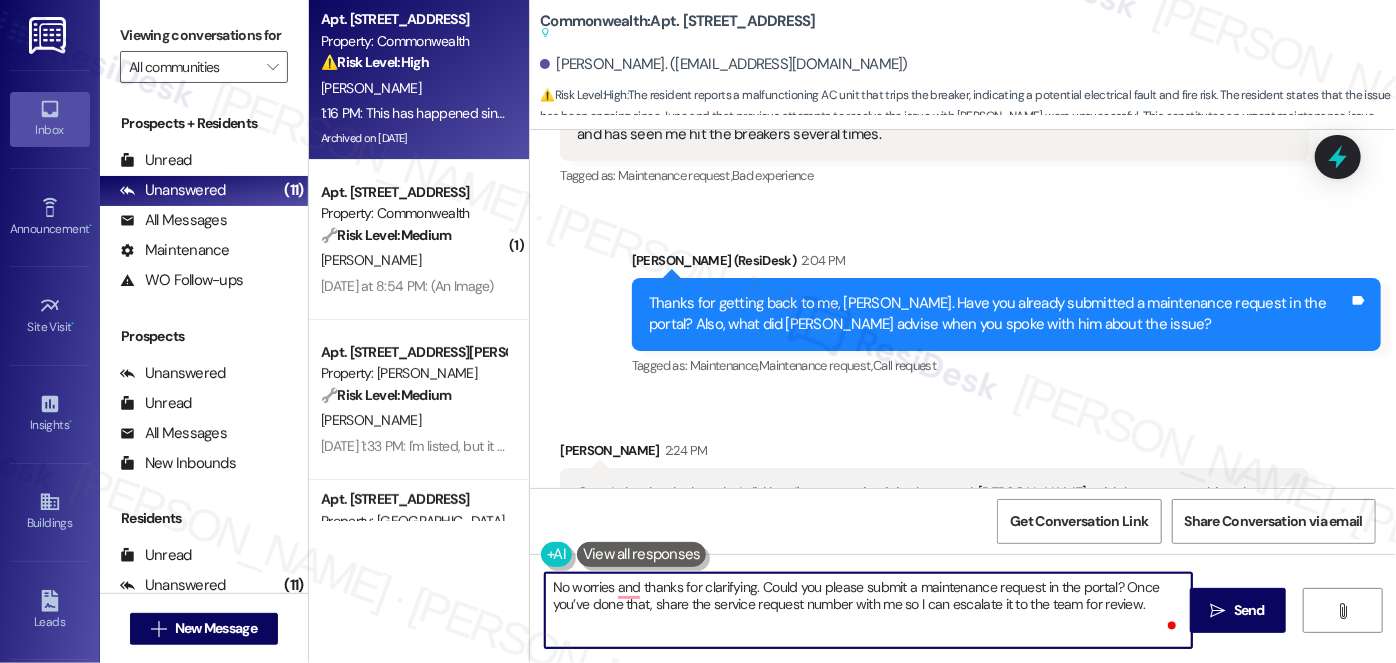 click on "No worries and thanks for clarifying. Could you please submit a maintenance request in the portal? Once you’ve done that, share the service request number with me so I can escalate it to the team for review." at bounding box center [868, 610] 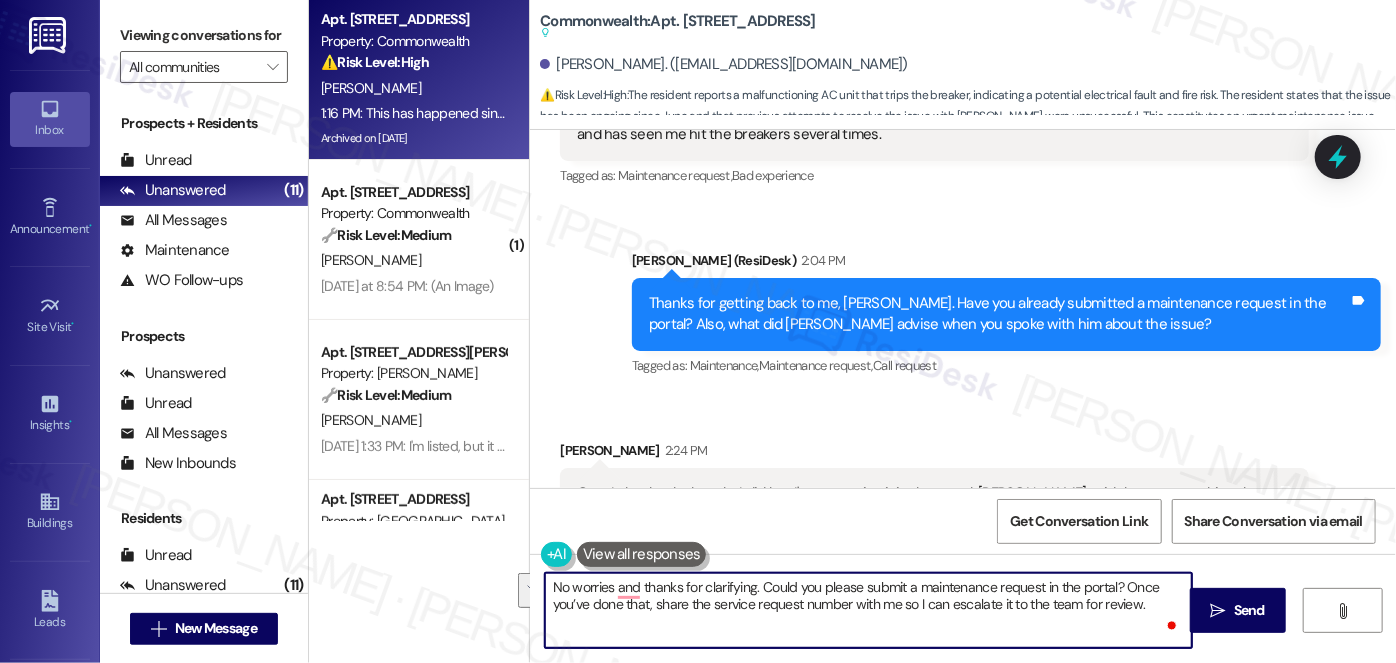 click on "No worries and thanks for clarifying. Could you please submit a maintenance request in the portal? Once you’ve done that, share the service request number with me so I can escalate it to the team for review." at bounding box center (868, 610) 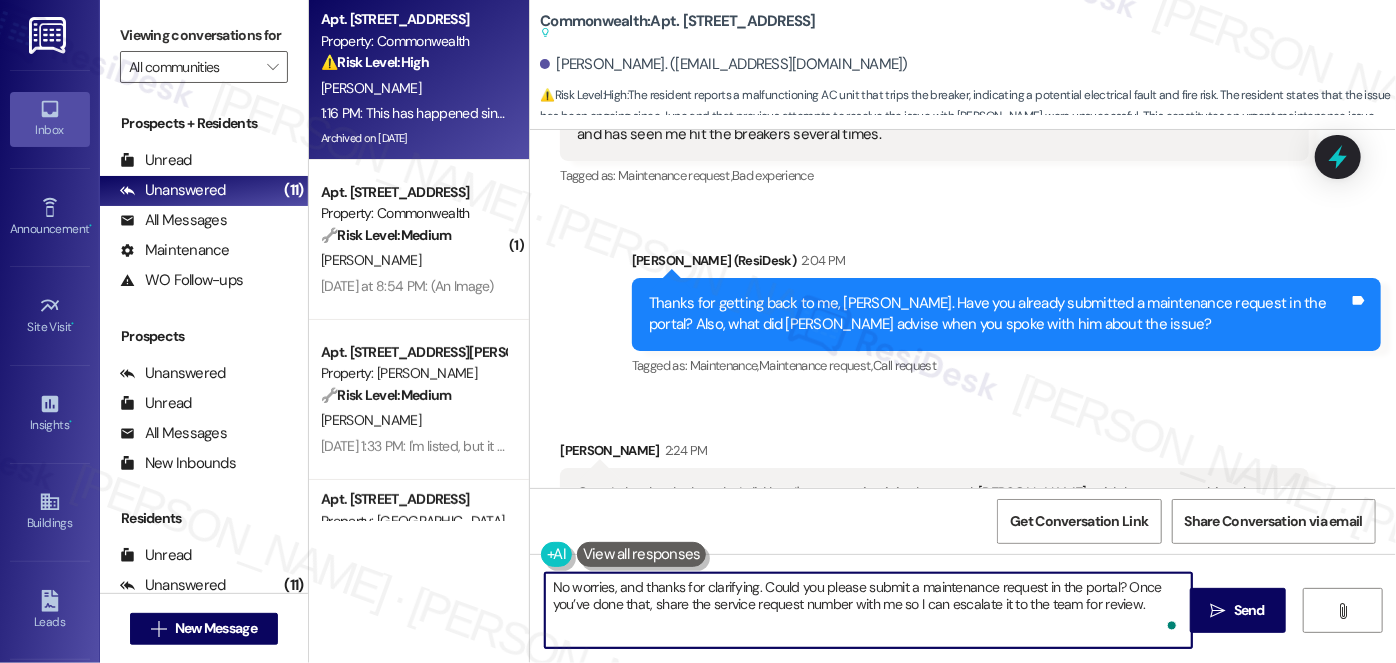 click on "No worries, and thanks for clarifying. Could you please submit a maintenance request in the portal? Once you’ve done that, share the service request number with me so I can escalate it to the team for review." at bounding box center (868, 610) 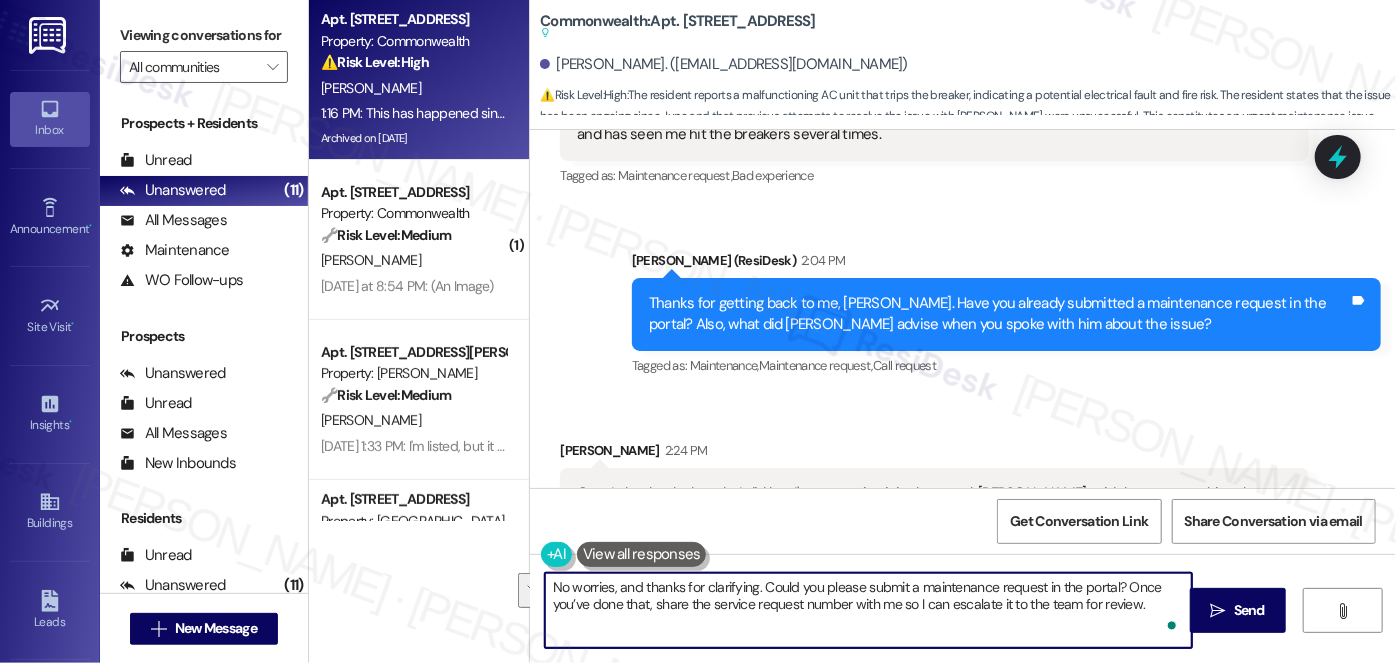 click on "No worries, and thanks for clarifying. Could you please submit a maintenance request in the portal? Once you’ve done that, share the service request number with me so I can escalate it to the team for review." at bounding box center (868, 610) 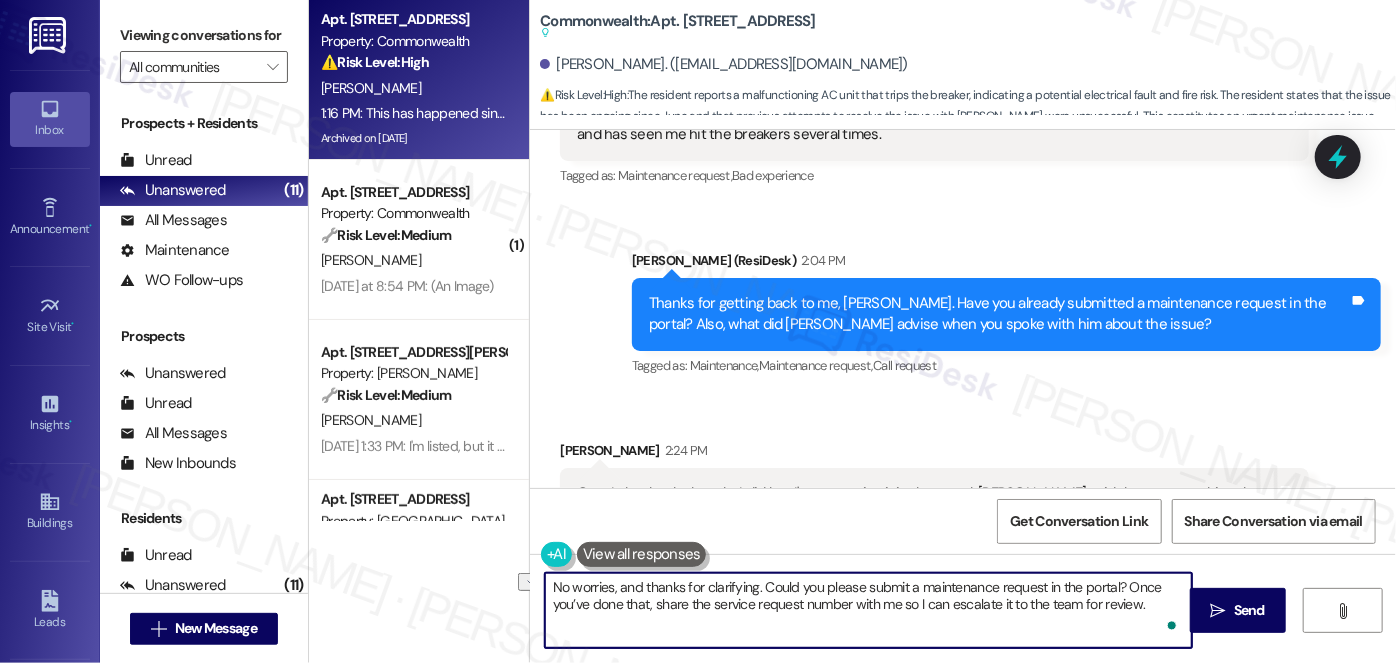 drag, startPoint x: 1141, startPoint y: 606, endPoint x: 1077, endPoint y: 605, distance: 64.00781 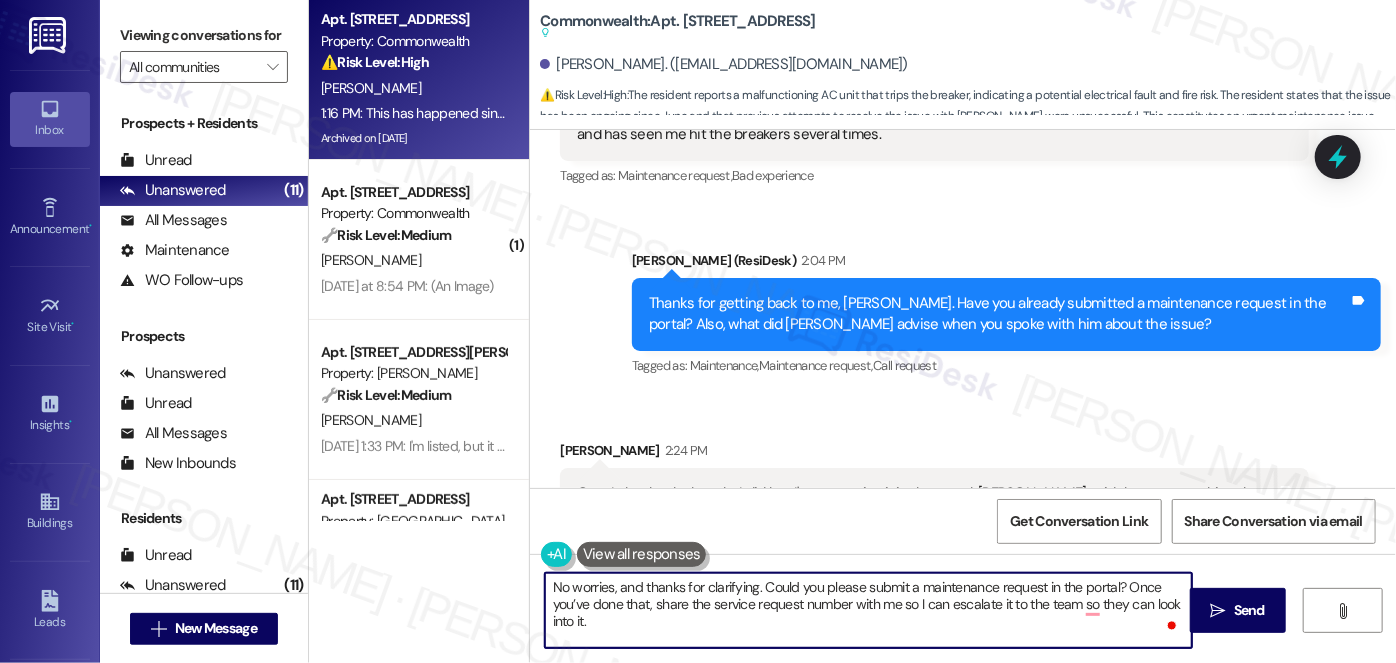 click on "No worries, and thanks for clarifying. Could you please submit a maintenance request in the portal? Once you’ve done that, share the service request number with me so I can escalate it to the team so they can look into it." at bounding box center [868, 610] 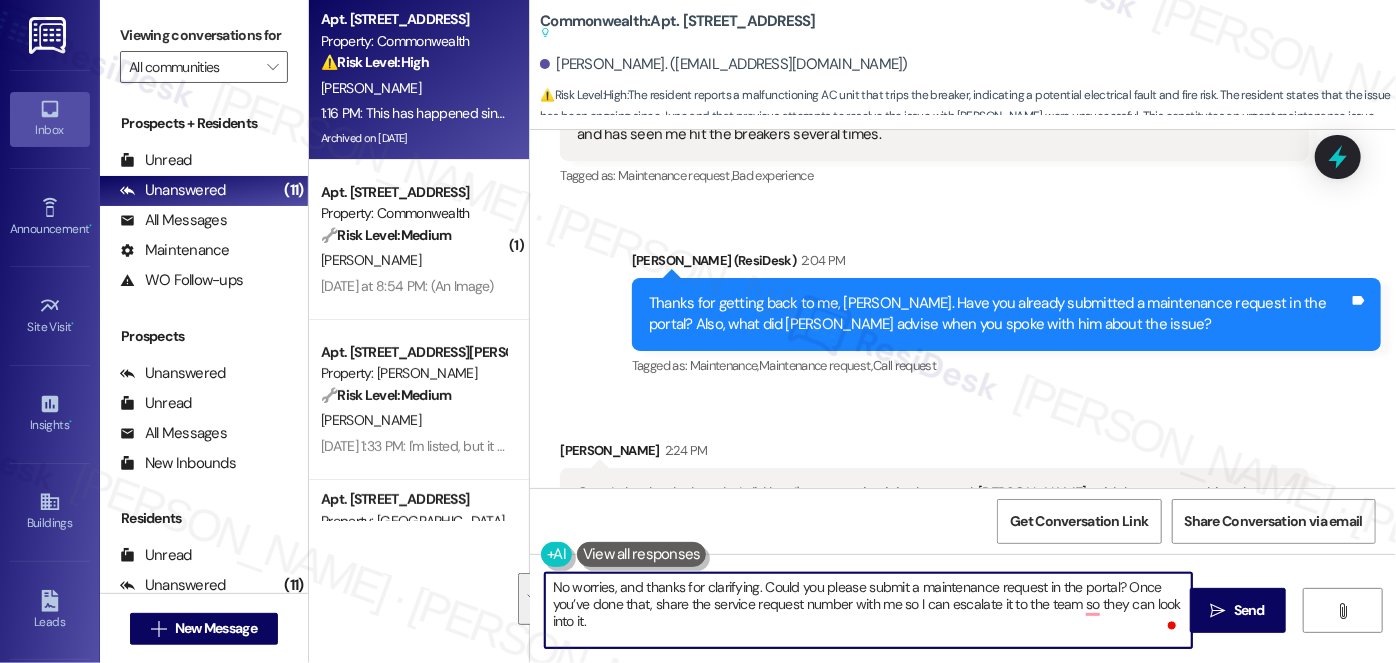 click on "No worries, and thanks for clarifying. Could you please submit a maintenance request in the portal? Once you’ve done that, share the service request number with me so I can escalate it to the team so they can look into it." at bounding box center (868, 610) 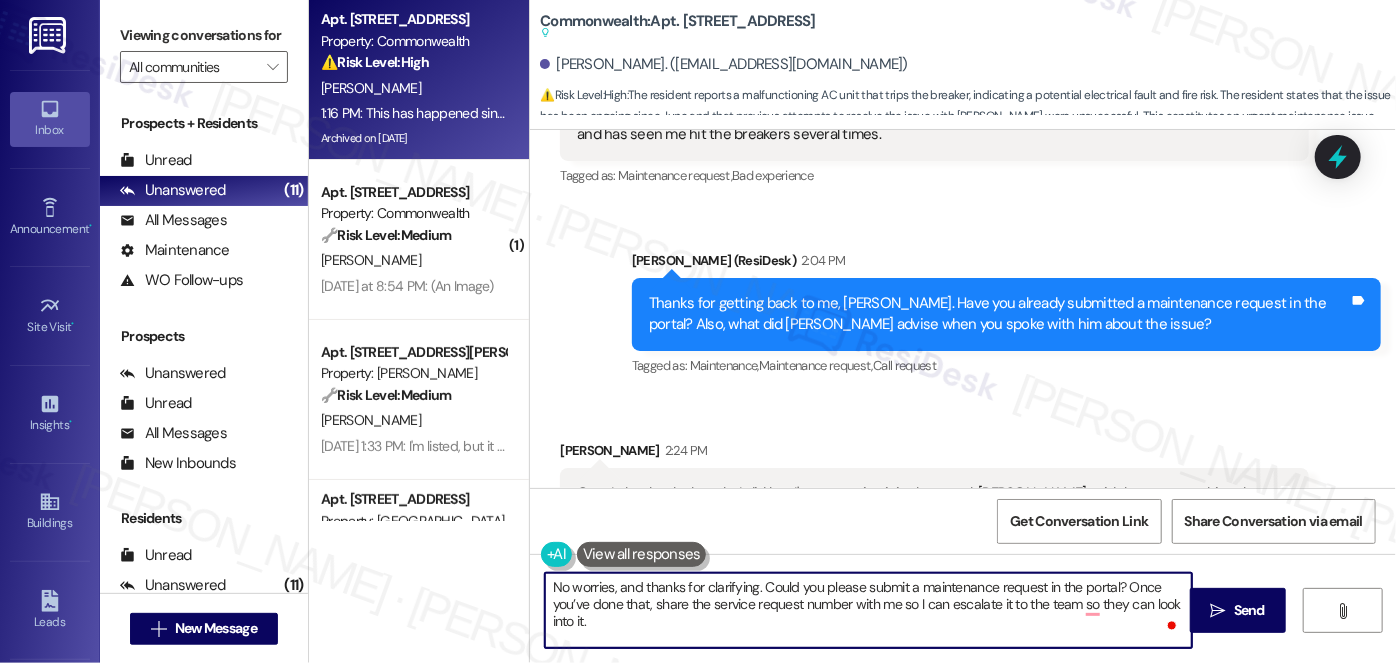 click on "No worries, and thanks for clarifying. Could you please submit a maintenance request in the portal? Once you’ve done that, share the service request number with me so I can escalate it to the team so they can look into it." at bounding box center (868, 610) 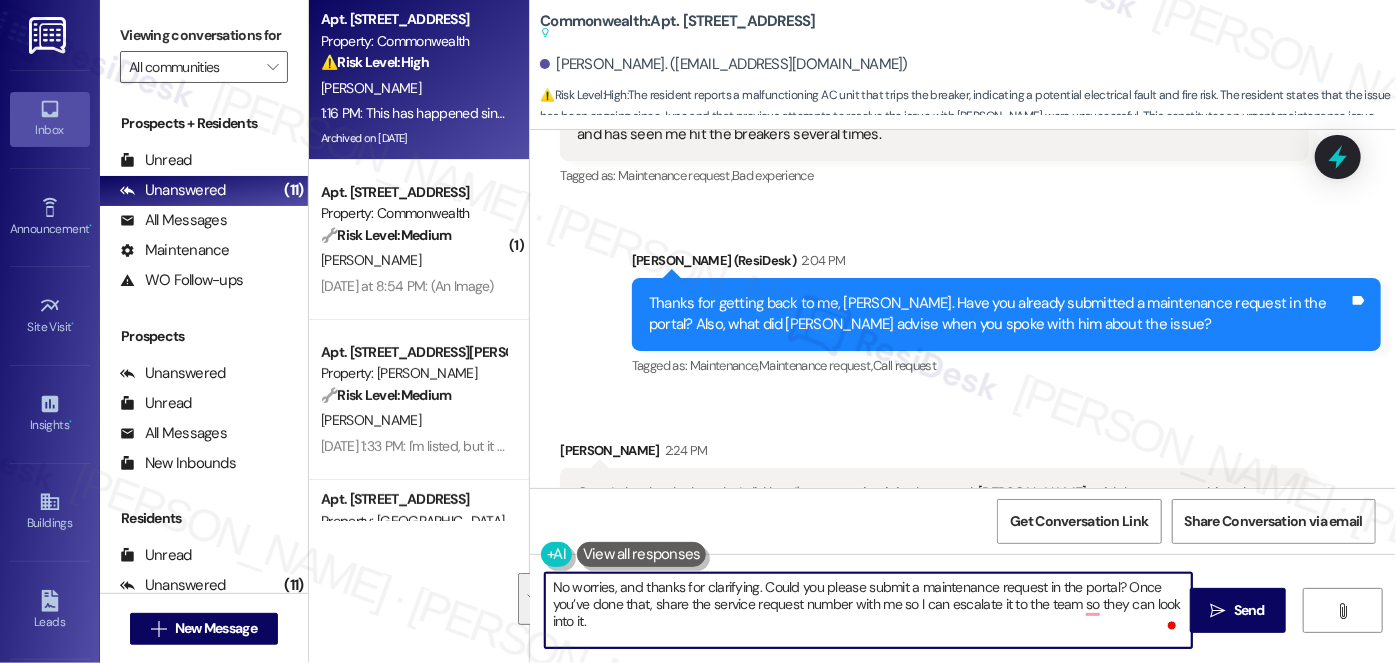 click on "No worries, and thanks for clarifying. Could you please submit a maintenance request in the portal? Once you’ve done that, share the service request number with me so I can escalate it to the team so they can look into it." at bounding box center (868, 610) 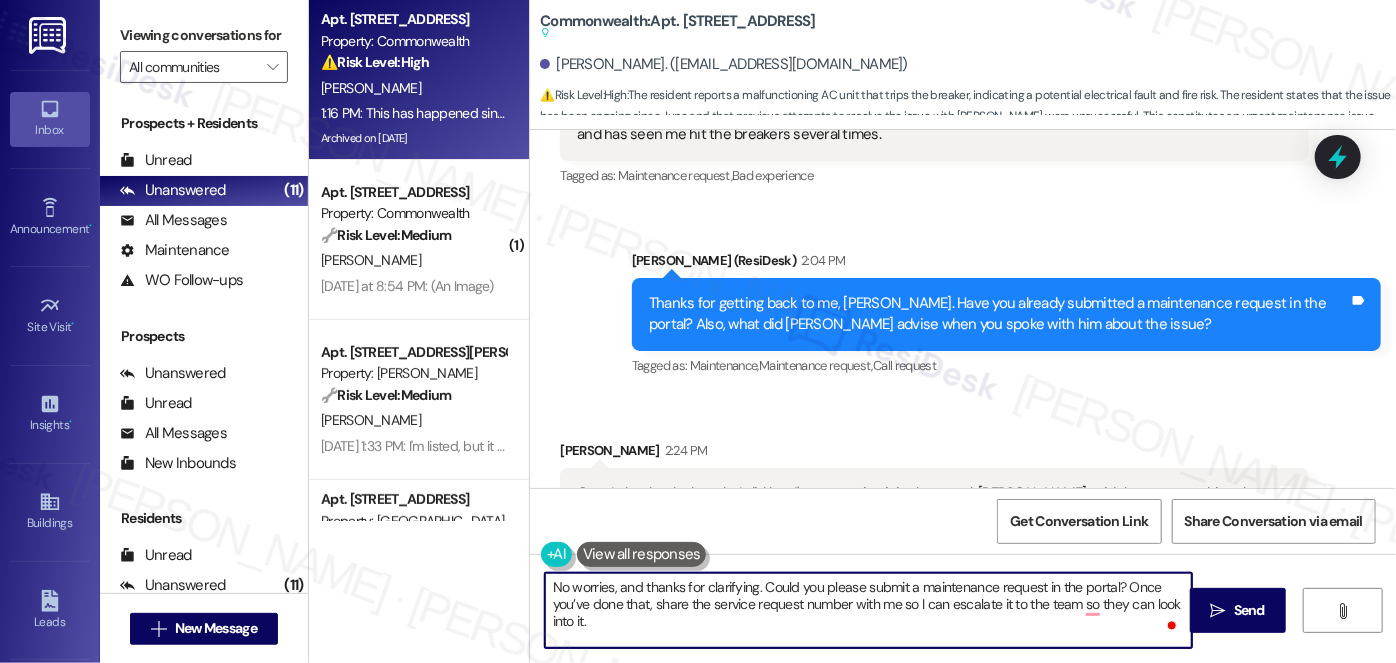 click on "No worries, and thanks for clarifying. Could you please submit a maintenance request in the portal? Once you’ve done that, share the service request number with me so I can escalate it to the team so they can look into it." at bounding box center (868, 610) 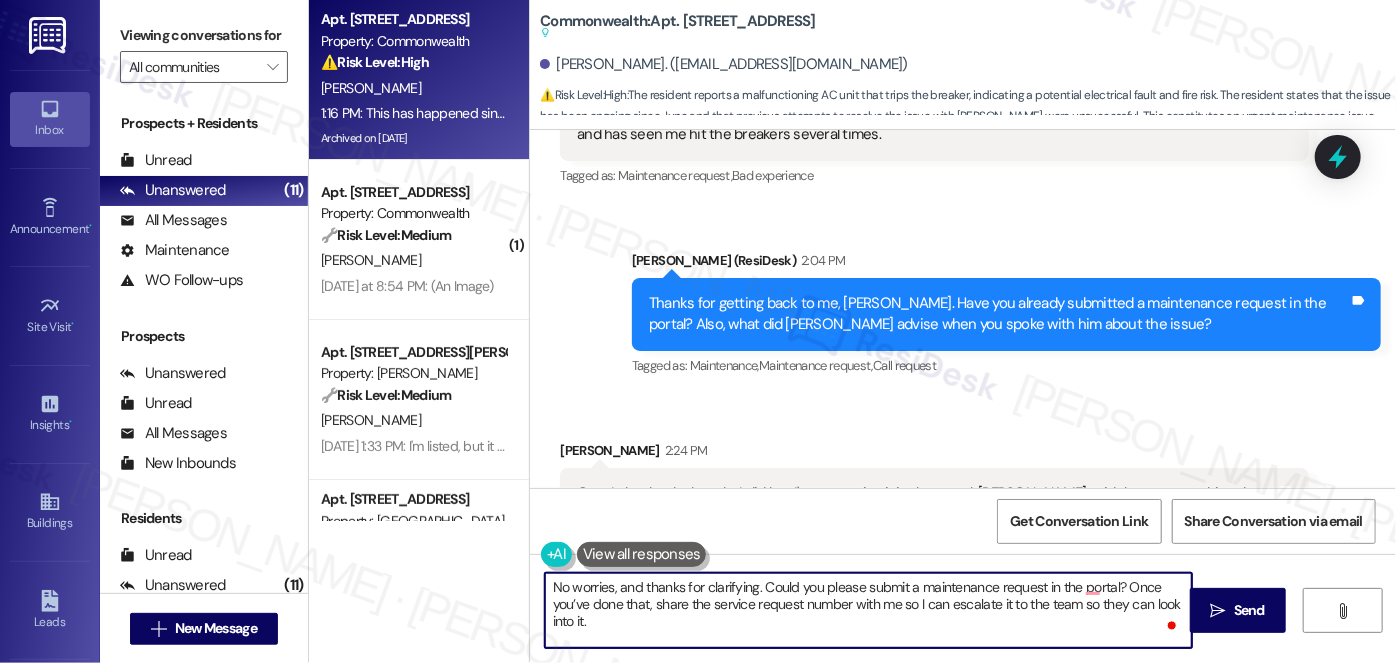 click on "No worries, and thanks for clarifying. Could you please submit a maintenance request in the portal? Once you’ve done that, share the service request number with me so I can escalate it to the team so they can look into it." at bounding box center [868, 610] 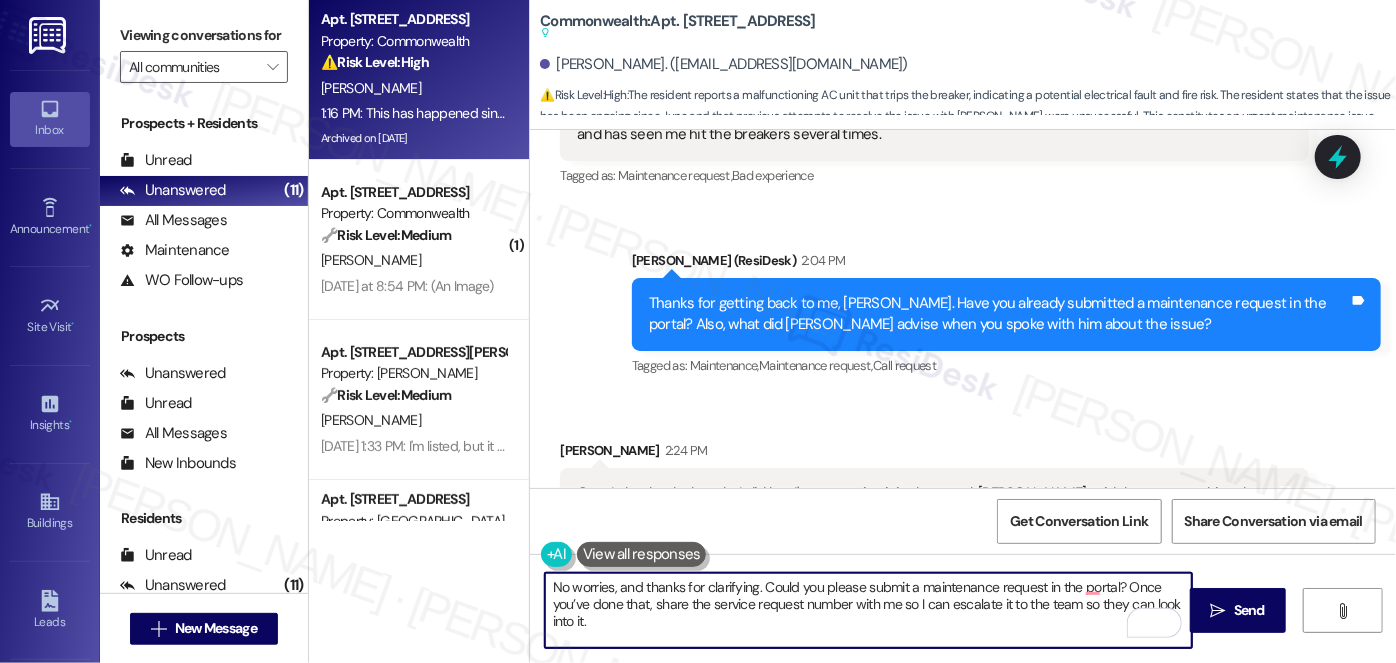 scroll, scrollTop: 5, scrollLeft: 0, axis: vertical 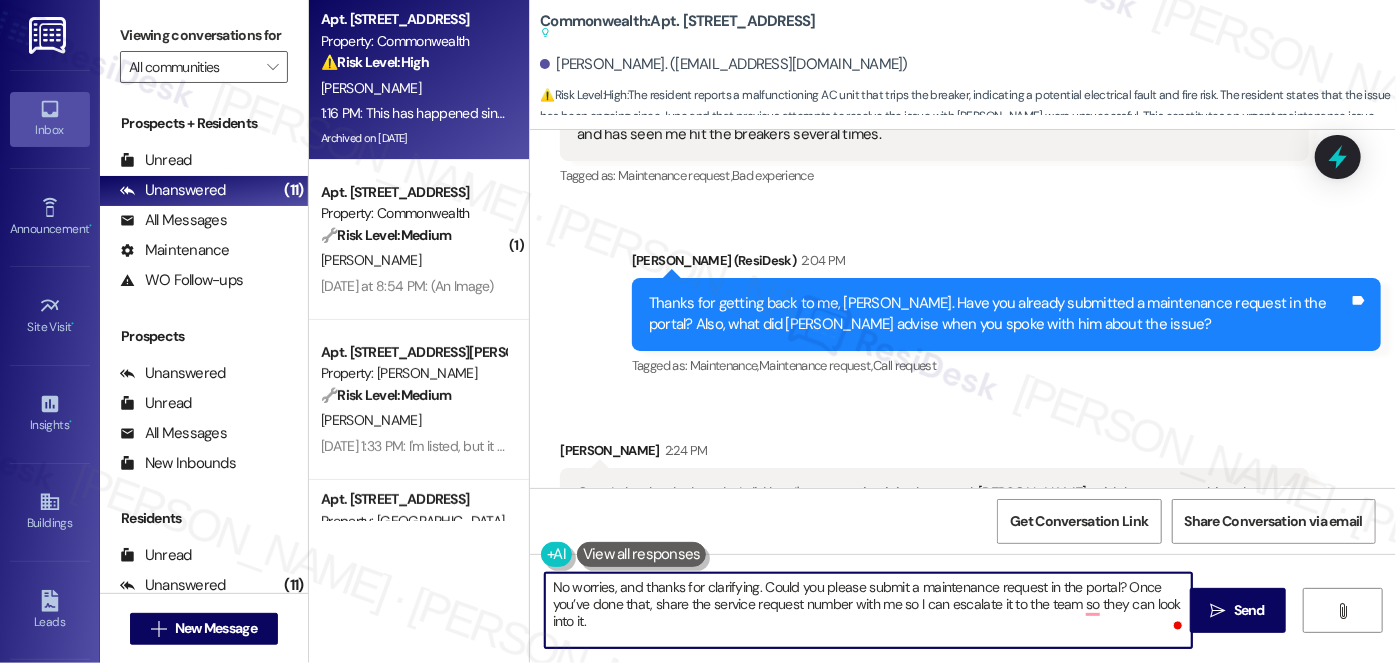 click on "No worries, and thanks for clarifying. Could you please submit a maintenance request in the portal? Once you’ve done that, share the service request number with me so I can escalate it to the team so they can look into it." at bounding box center (868, 610) 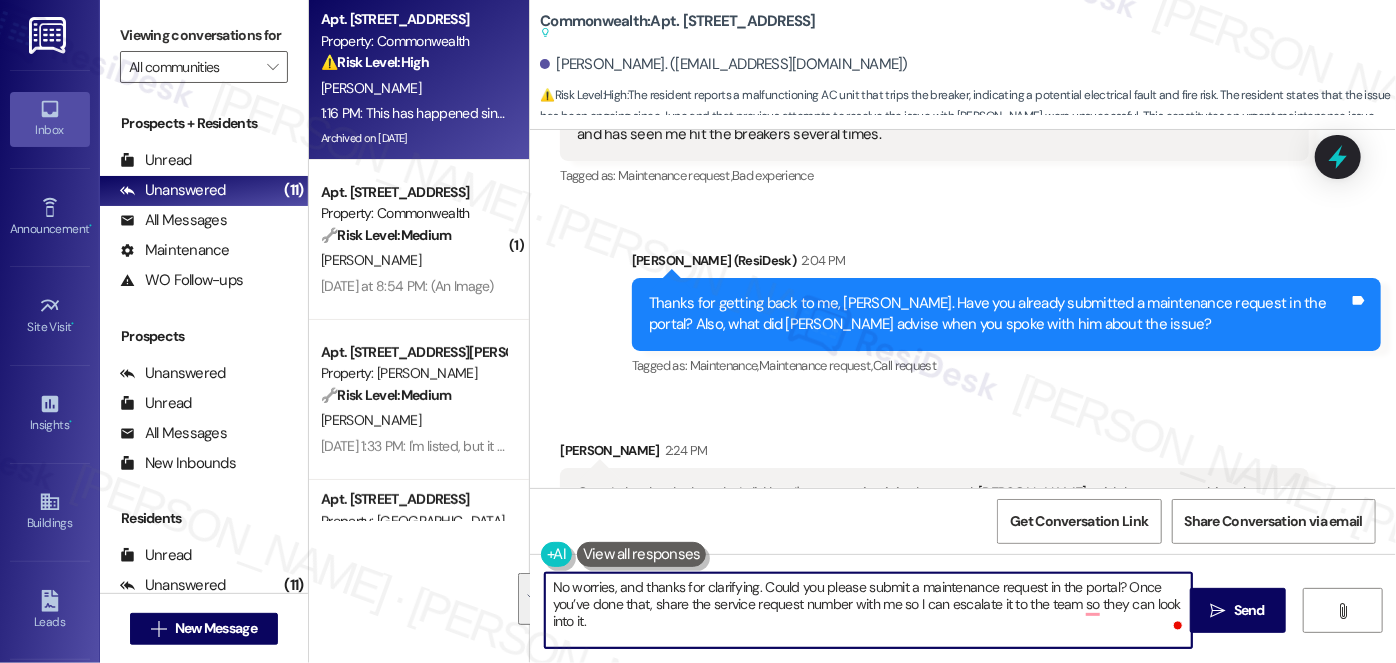 click on "No worries, and thanks for clarifying. Could you please submit a maintenance request in the portal? Once you’ve done that, share the service request number with me so I can escalate it to the team so they can look into it." at bounding box center (868, 610) 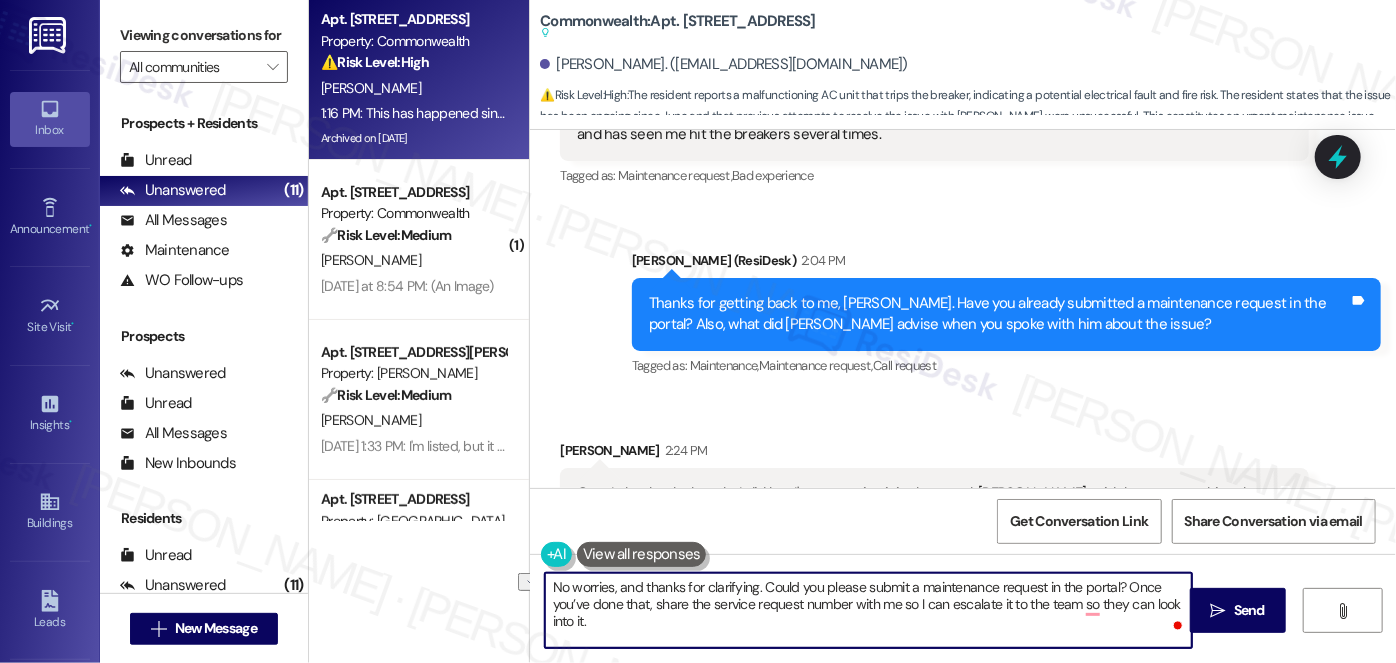 drag, startPoint x: 752, startPoint y: 585, endPoint x: 1114, endPoint y: 579, distance: 362.0497 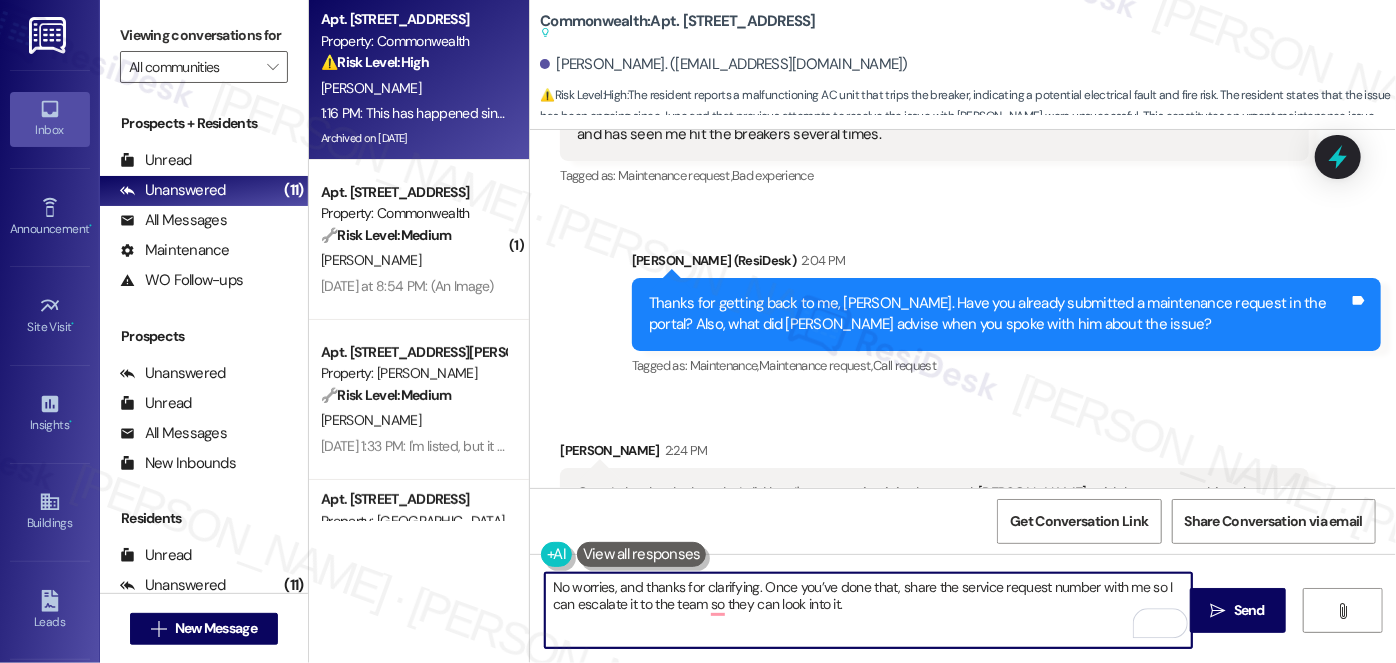 click on "No worries, and thanks for clarifying. Once you’ve done that, share the service request number with me so I can escalate it to the team so they can look into it." at bounding box center [868, 610] 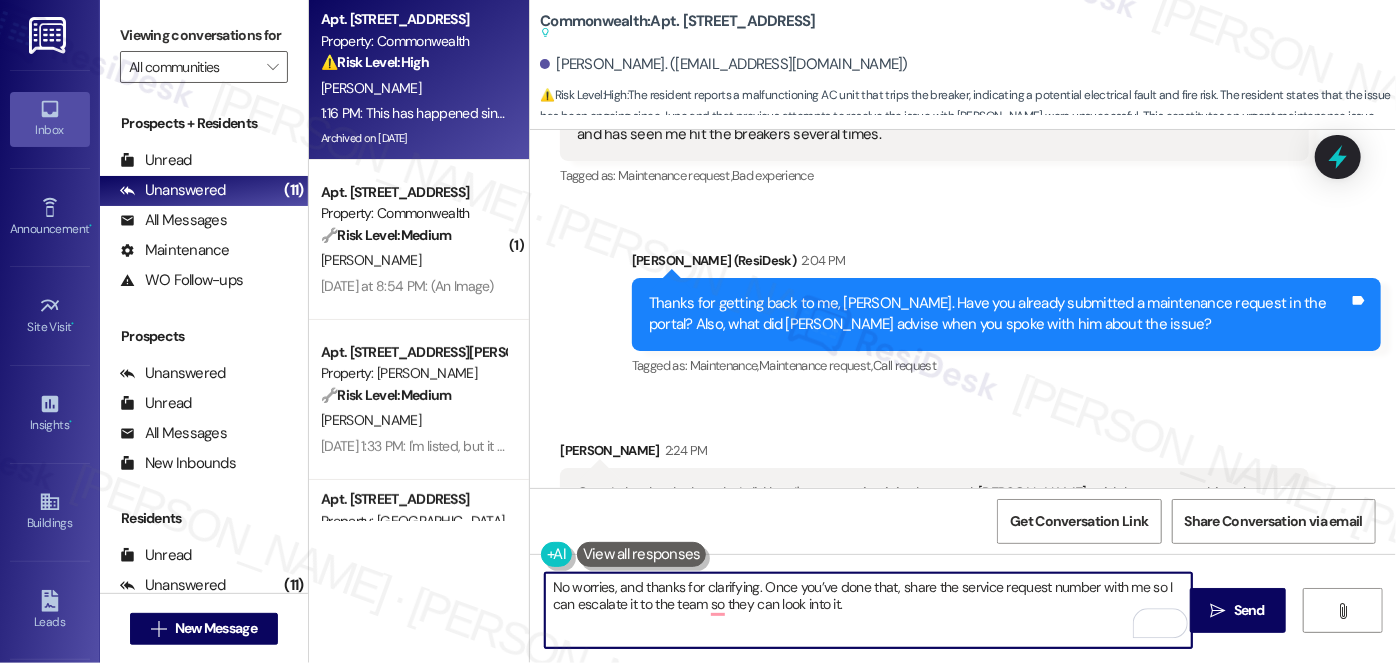 click on "No worries, and thanks for clarifying. Once you’ve done that, share the service request number with me so I can escalate it to the team so they can look into it." at bounding box center (868, 610) 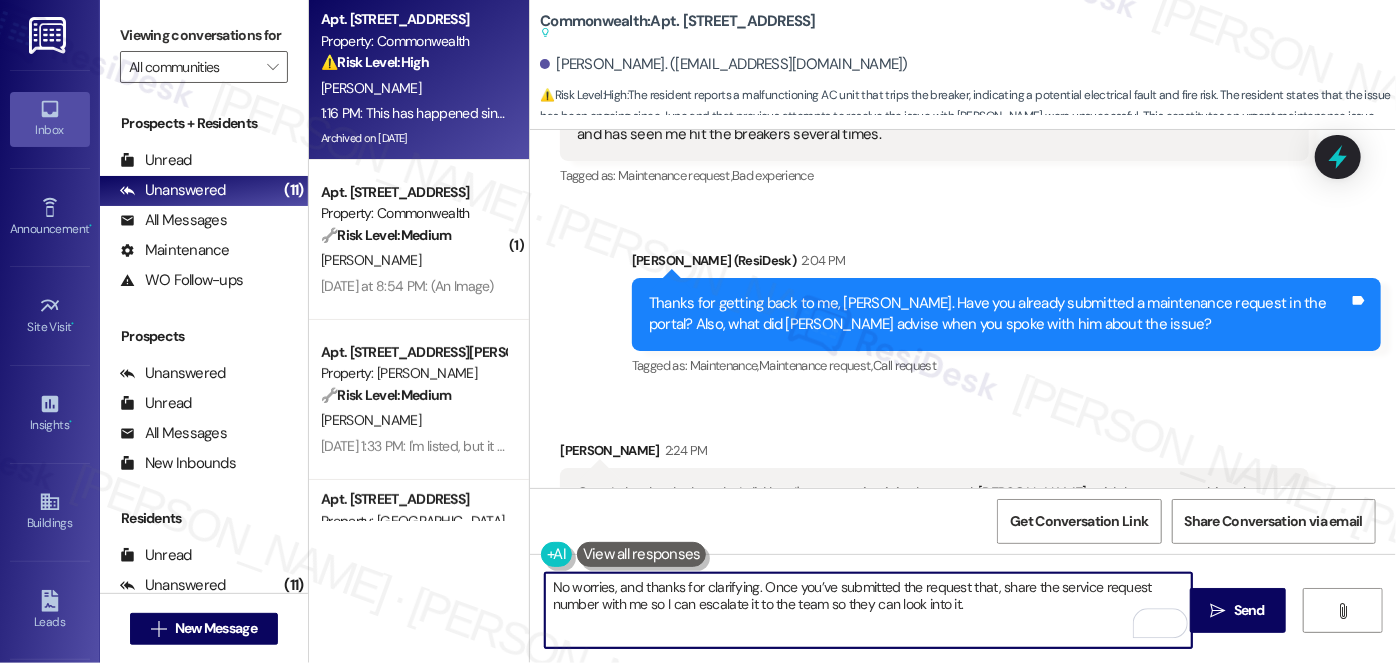 click on "No worries, and thanks for clarifying. Once you’ve submitted the request that, share the service request number with me so I can escalate it to the team so they can look into it." at bounding box center [868, 610] 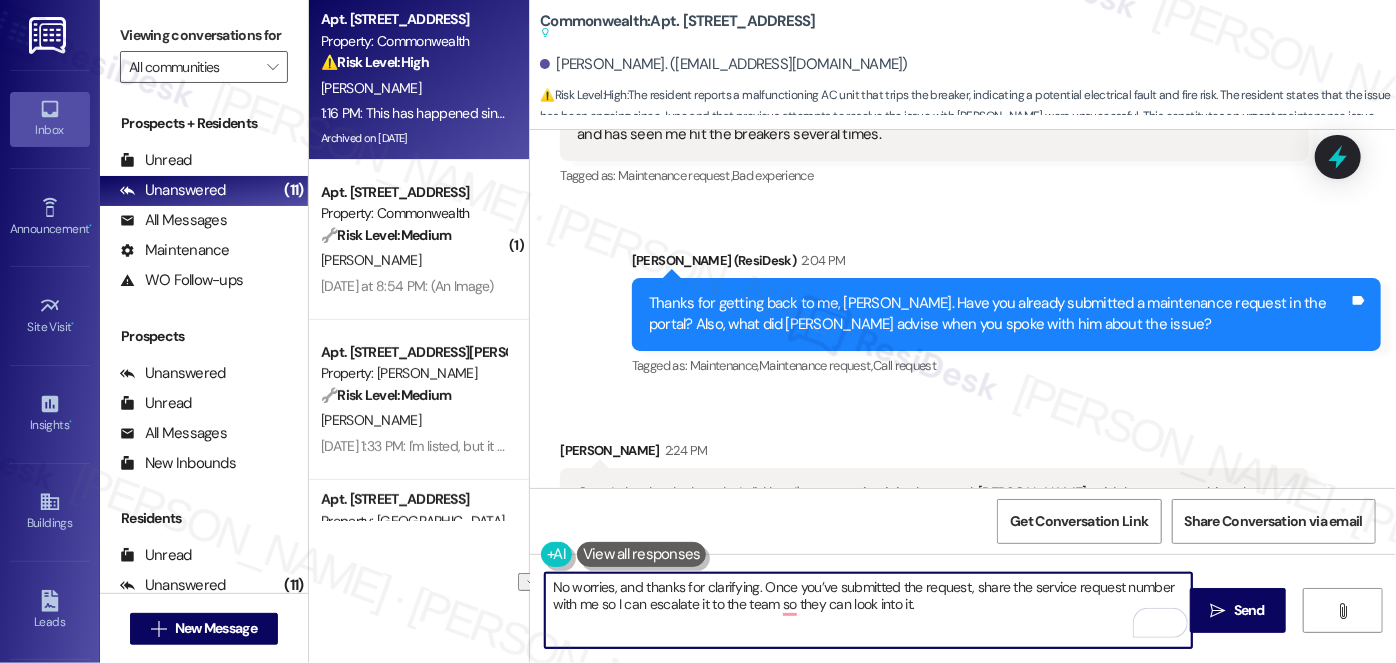 drag, startPoint x: 1065, startPoint y: 590, endPoint x: 967, endPoint y: 585, distance: 98.12747 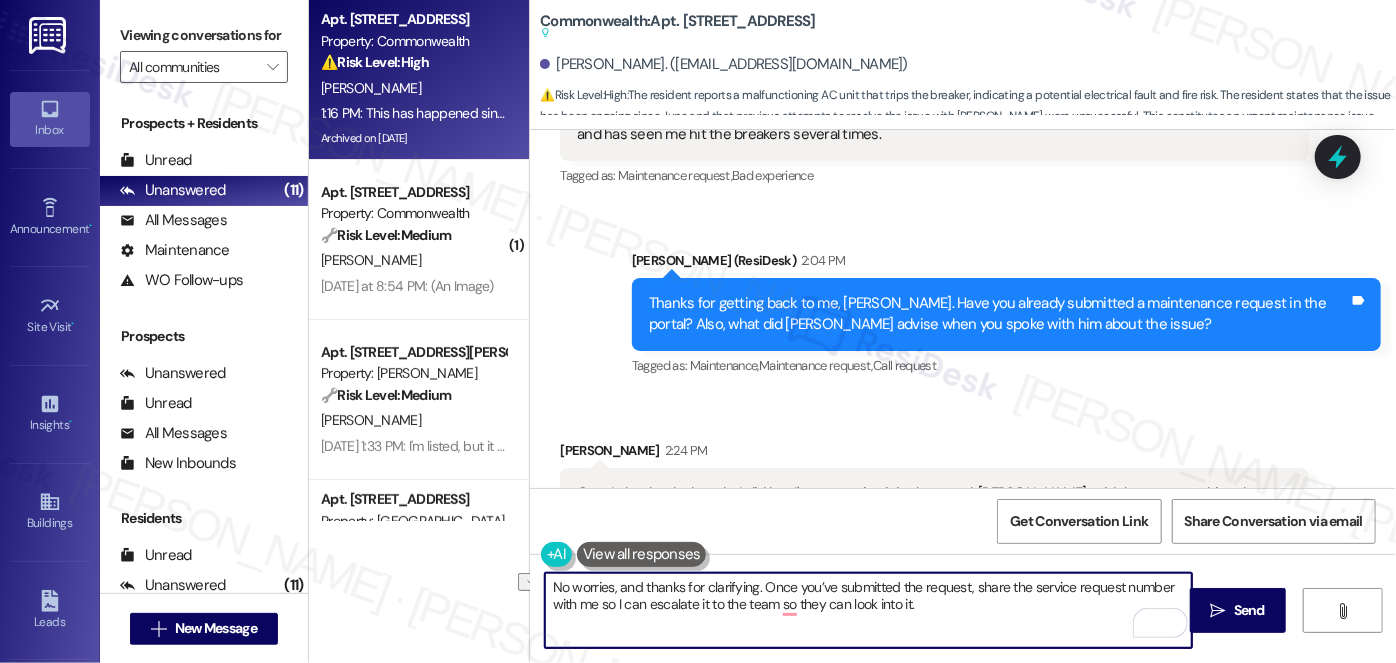 click on "No worries, and thanks for clarifying. Once you’ve submitted the request, share the service request number with me so I can escalate it to the team so they can look into it." at bounding box center [868, 610] 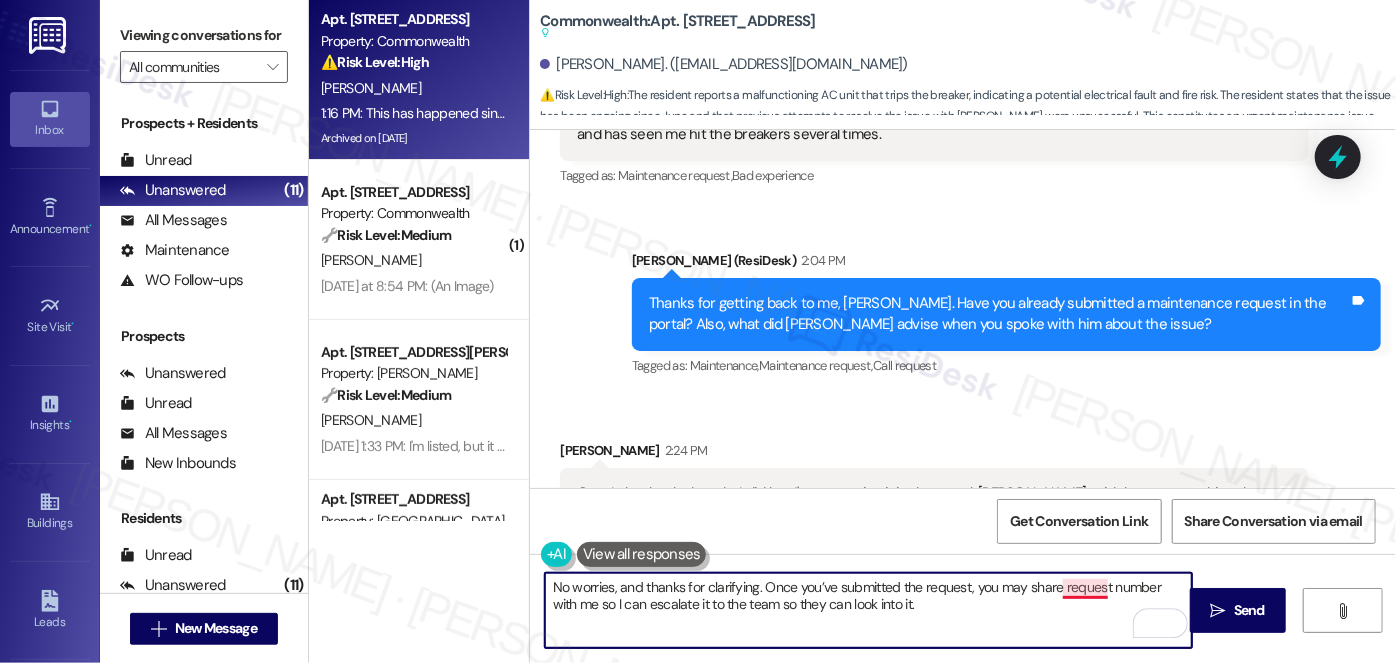 click on "No worries, and thanks for clarifying. Once you’ve submitted the request, you may share request number with me so I can escalate it to the team so they can look into it." at bounding box center [868, 610] 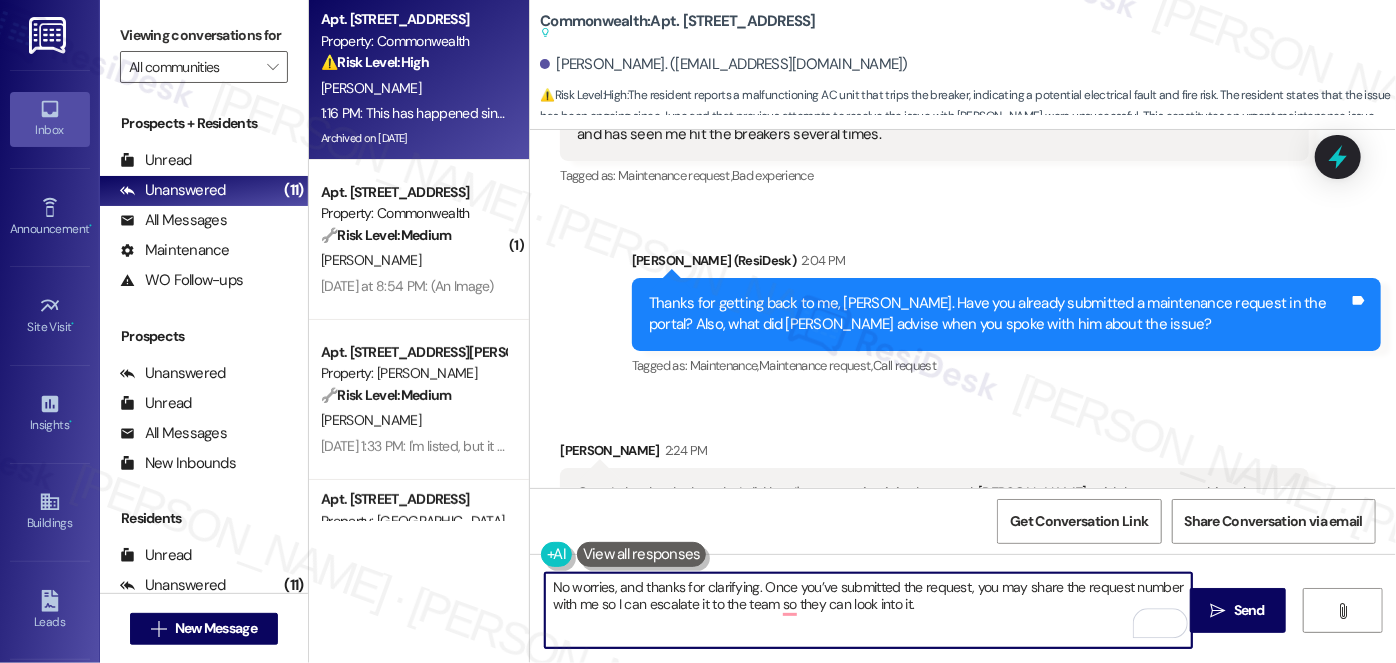 click on "No worries, and thanks for clarifying. Once you’ve submitted the request, you may share the request number with me so I can escalate it to the team so they can look into it." at bounding box center [868, 610] 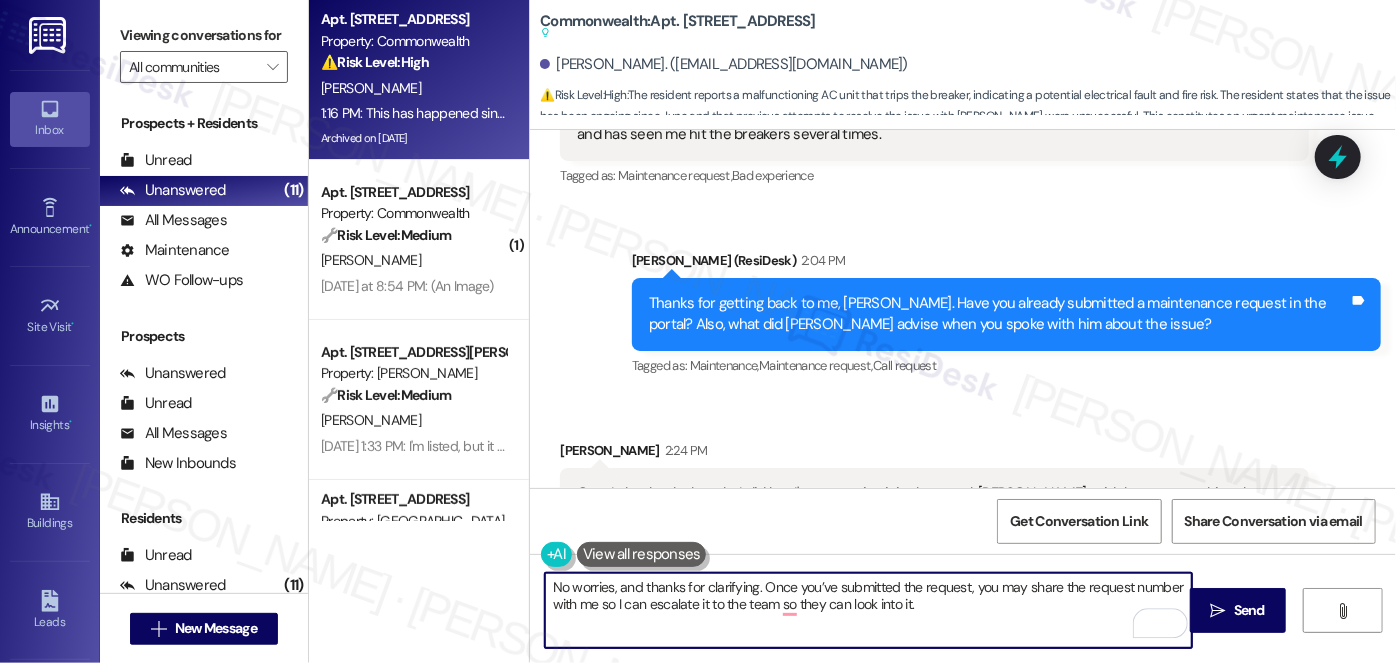 click on "No worries, and thanks for clarifying. Once you’ve submitted the request, you may share the request number with me so I can escalate it to the team so they can look into it." at bounding box center (868, 610) 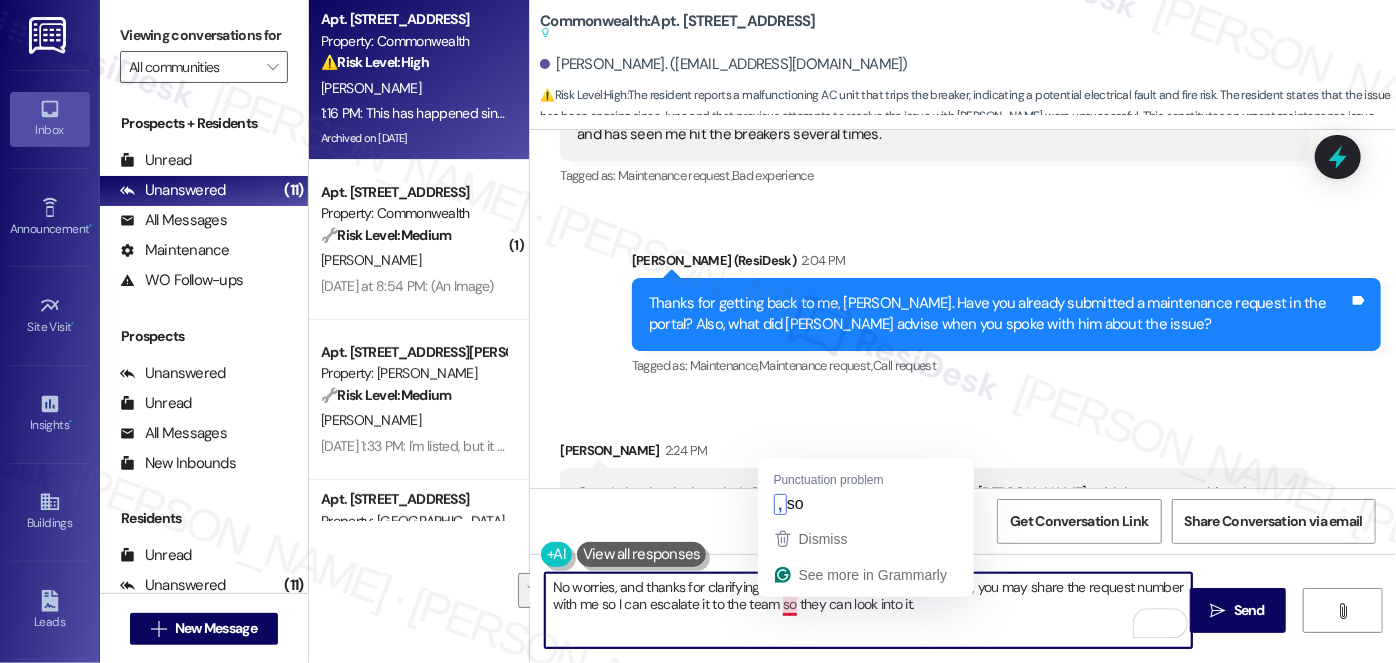 click on "No worries, and thanks for clarifying. Once you’ve submitted the request, you may share the request number with me so I can escalate it to the team so they can look into it." at bounding box center [868, 610] 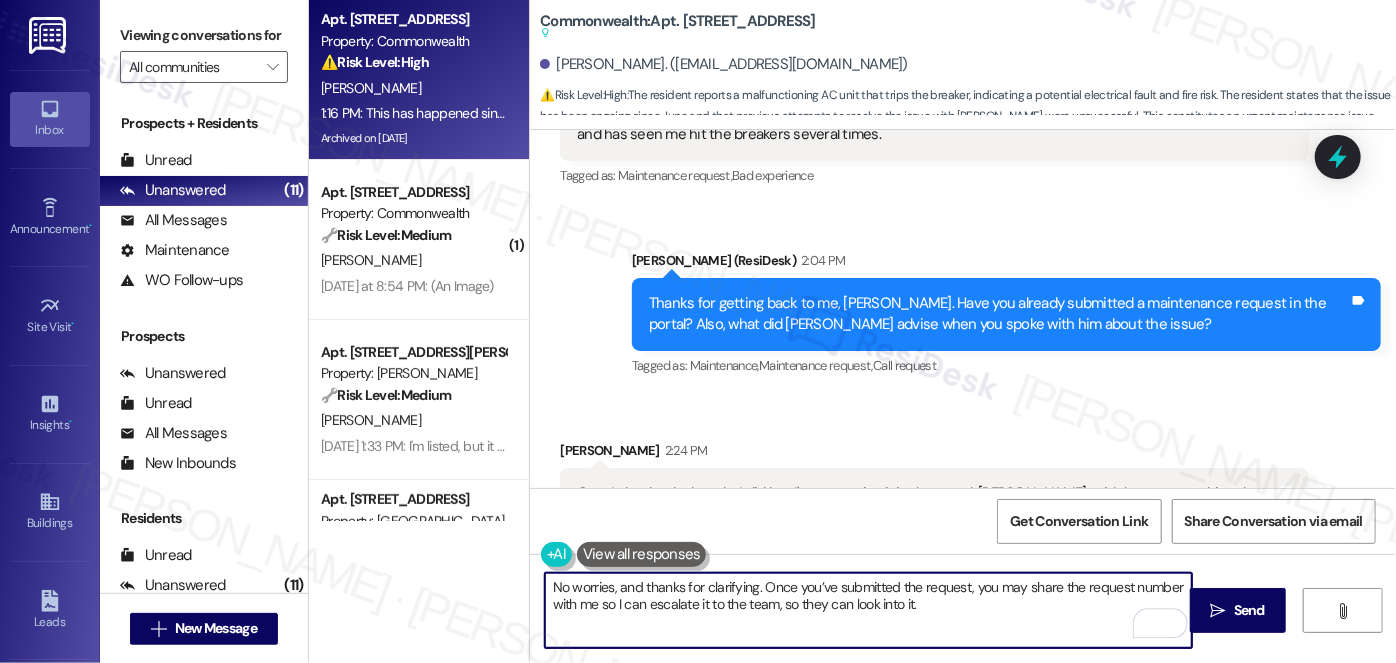 click on "No worries, and thanks for clarifying. Once you’ve submitted the request, you may share the request number with me so I can escalate it to the team, so they can look into it." at bounding box center (868, 610) 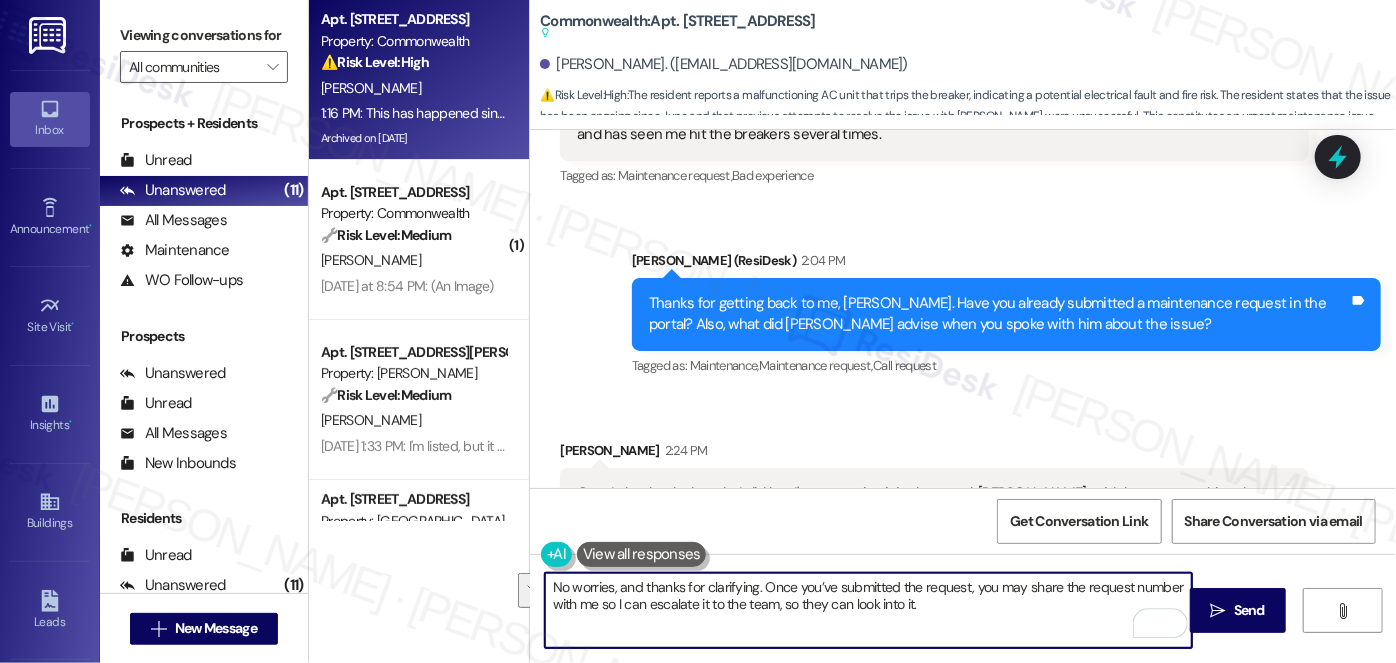 click on "No worries, and thanks for clarifying. Once you’ve submitted the request, you may share the request number with me so I can escalate it to the team, so they can look into it." at bounding box center (868, 610) 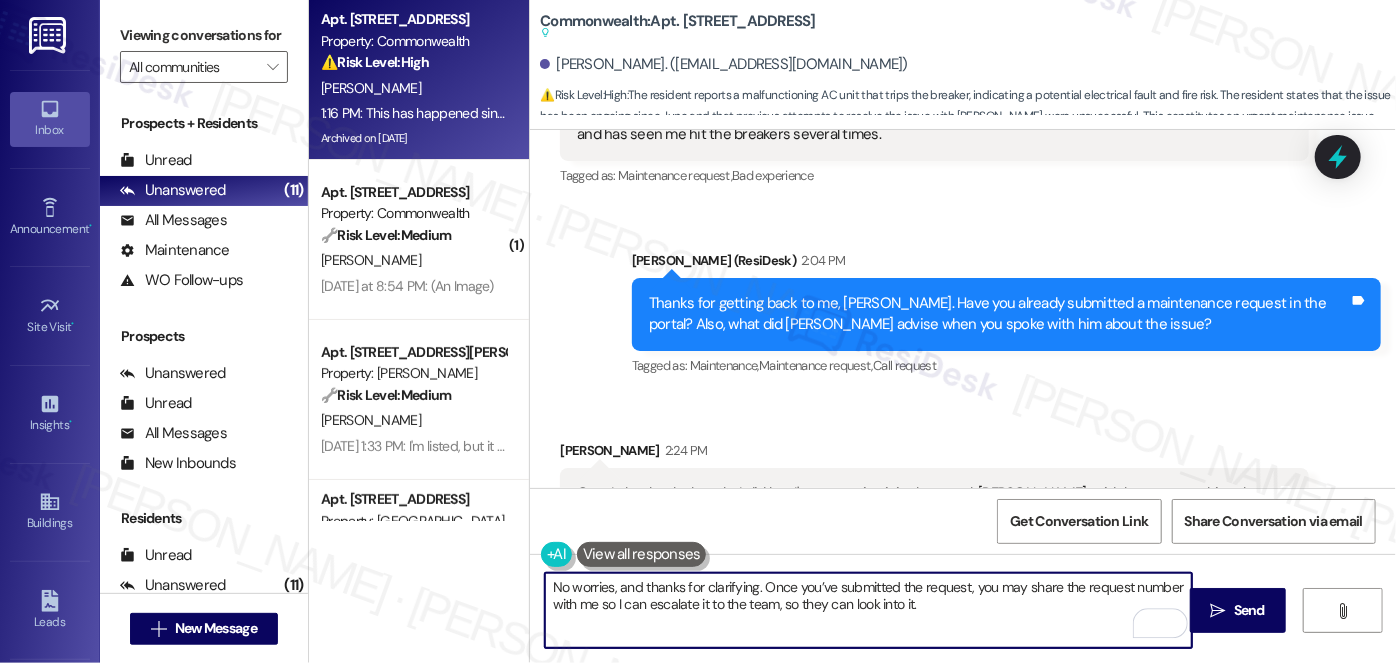 click on "No worries, and thanks for clarifying. Once you’ve submitted the request, you may share the request number with me so I can escalate it to the team, so they can look into it." at bounding box center [868, 610] 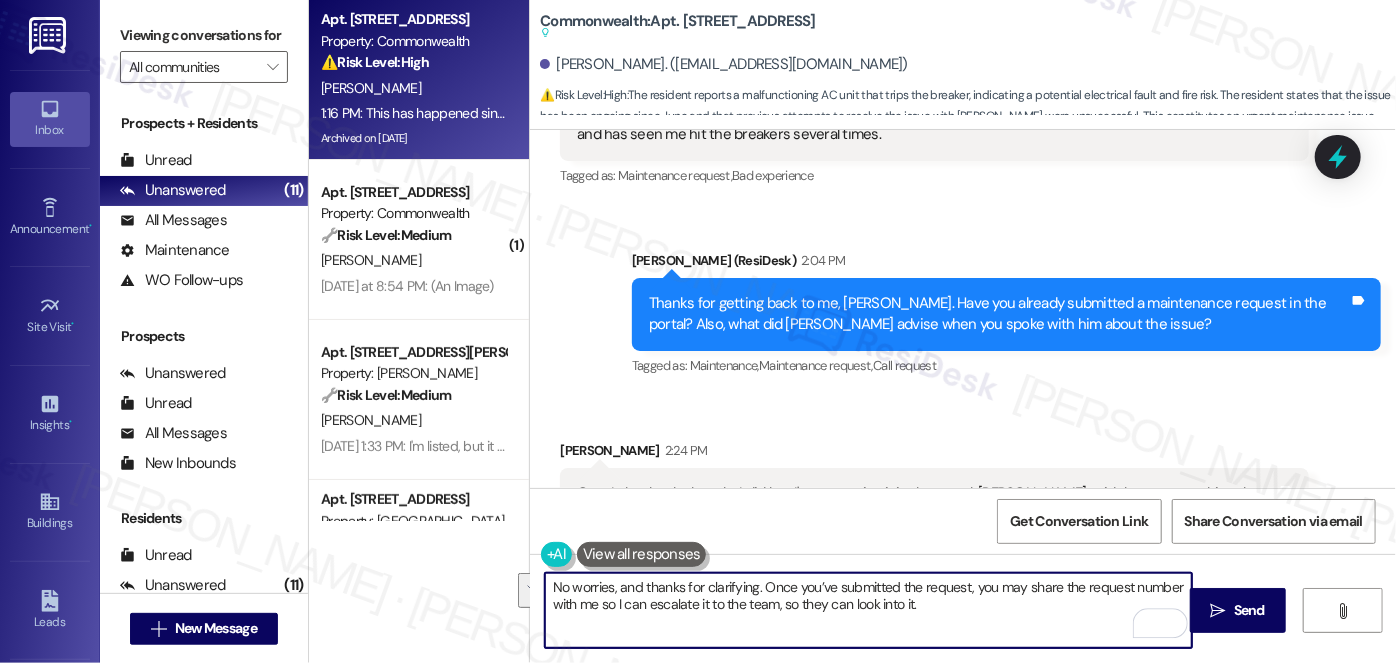 click on "No worries, and thanks for clarifying. Once you’ve submitted the request, you may share the request number with me so I can escalate it to the team, so they can look into it." at bounding box center (868, 610) 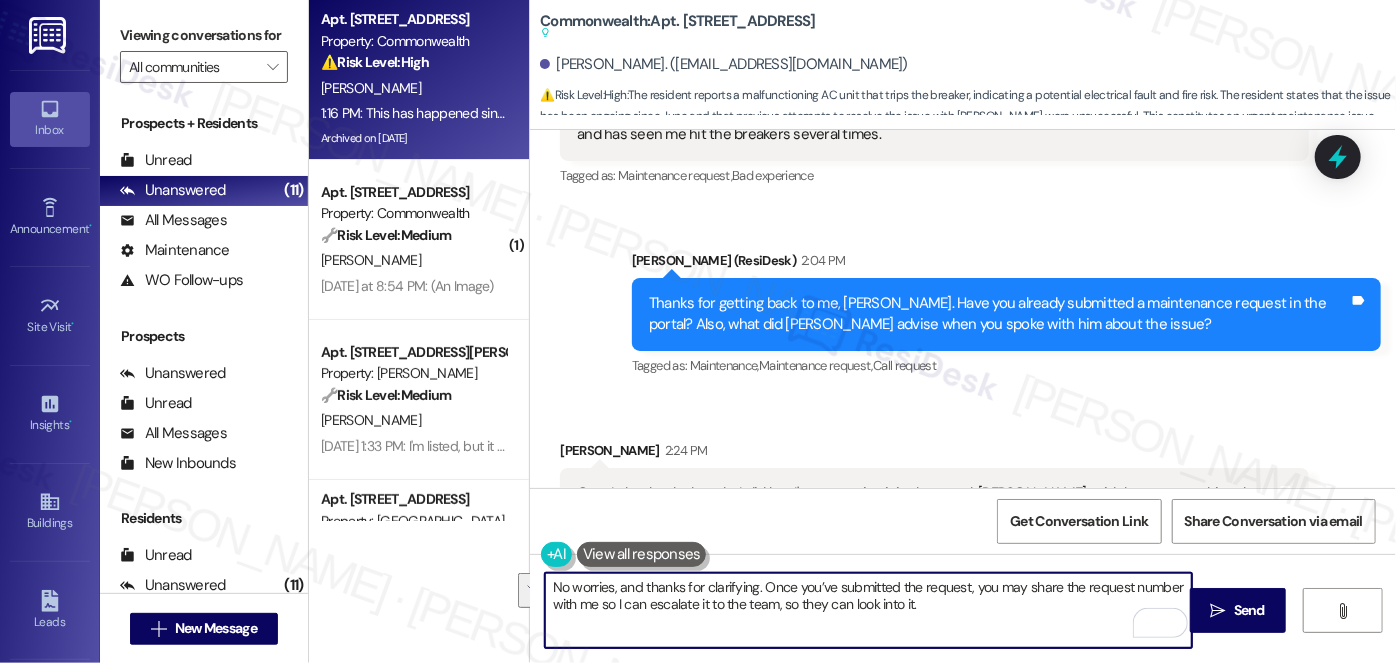 click on "No worries, and thanks for clarifying. Once you’ve submitted the request, you may share the request number with me so I can escalate it to the team, so they can look into it." at bounding box center [868, 610] 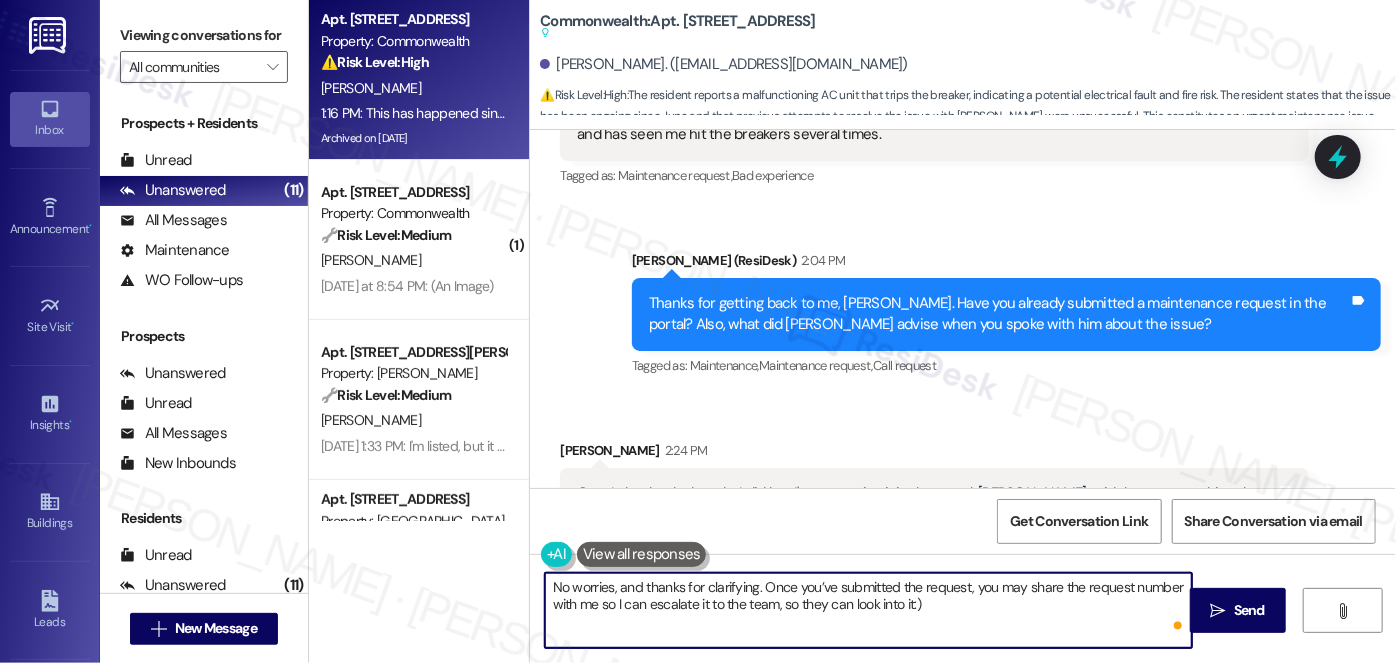 type on "No worries, and thanks for clarifying. Once you’ve submitted the request, you may share the request number with me so I can escalate it to the team, so they can look into it :)" 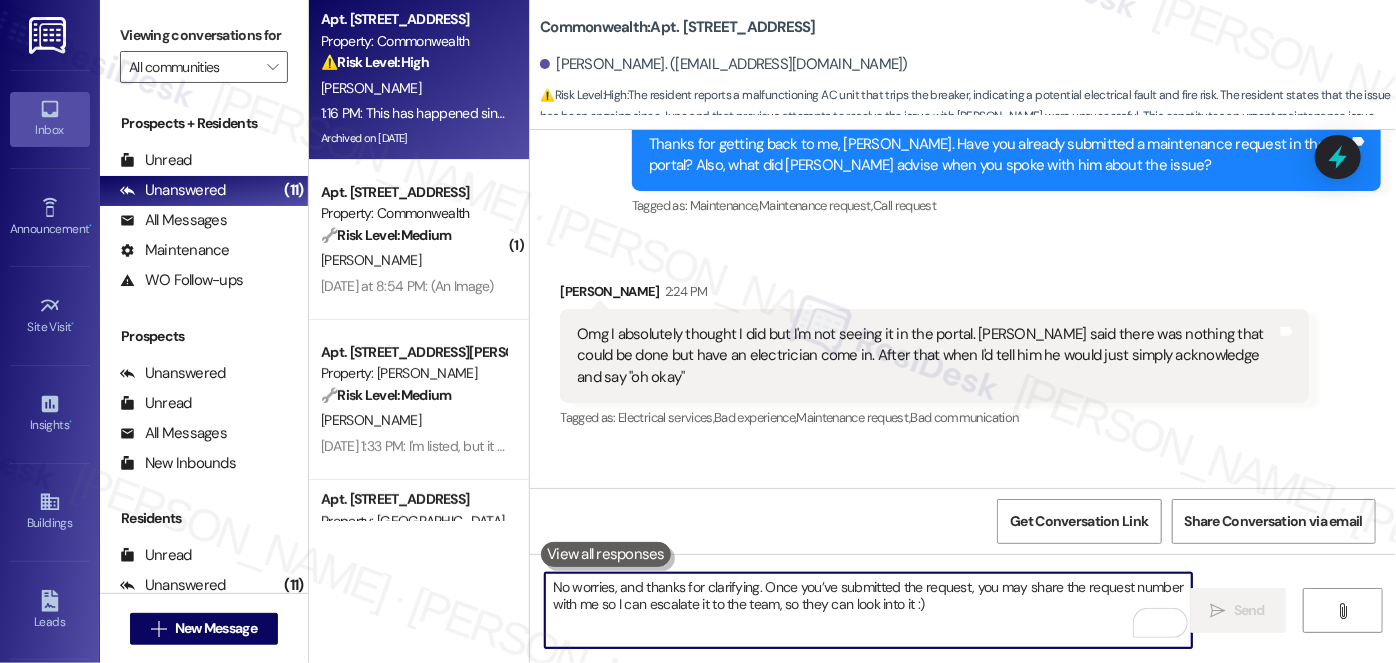 scroll, scrollTop: 50384, scrollLeft: 0, axis: vertical 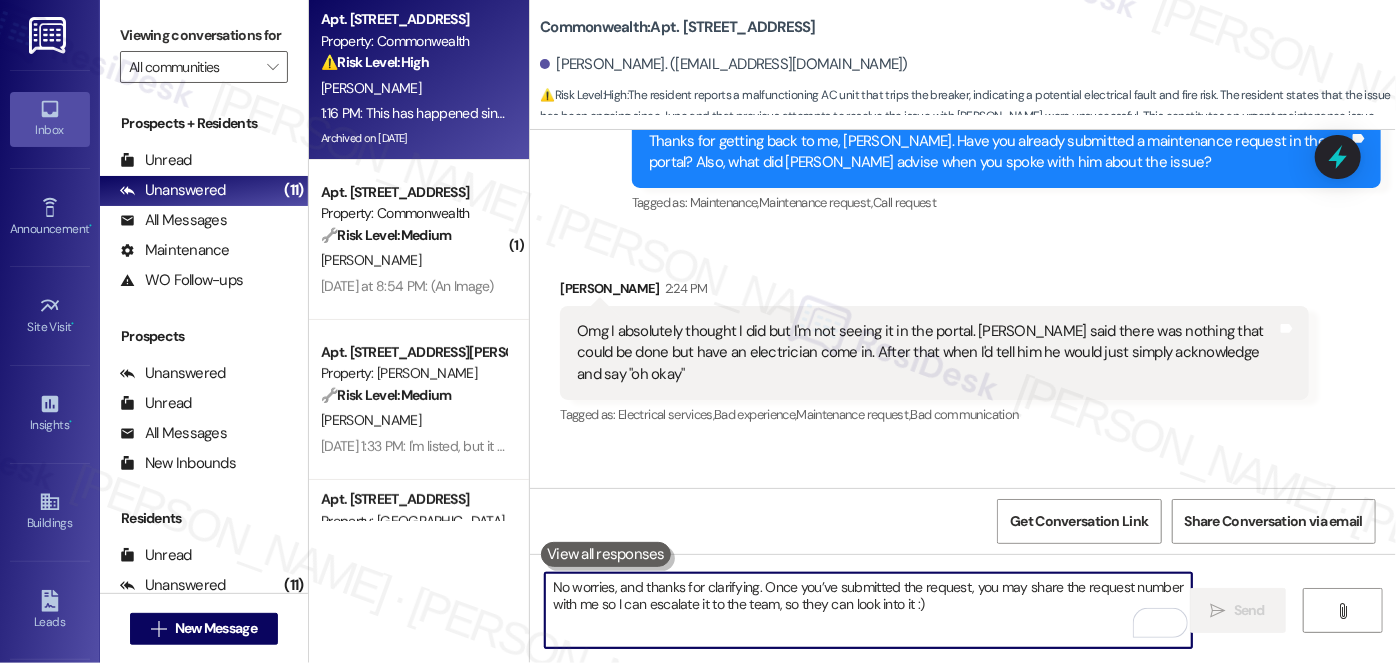 type 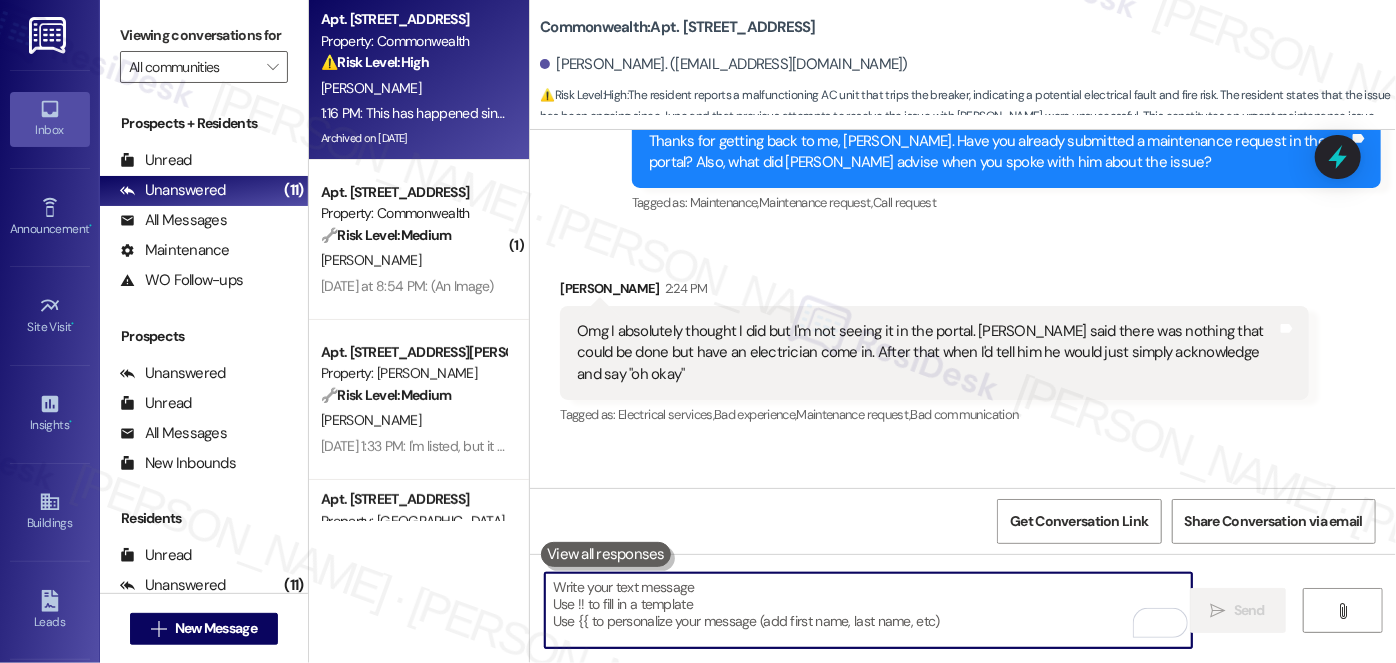 click on "No worries, and thanks for clarifying. Once you’ve submitted the request, you may share the request number with me so I can escalate it to the team, so they can look into it :) Tags and notes" at bounding box center [1006, 553] 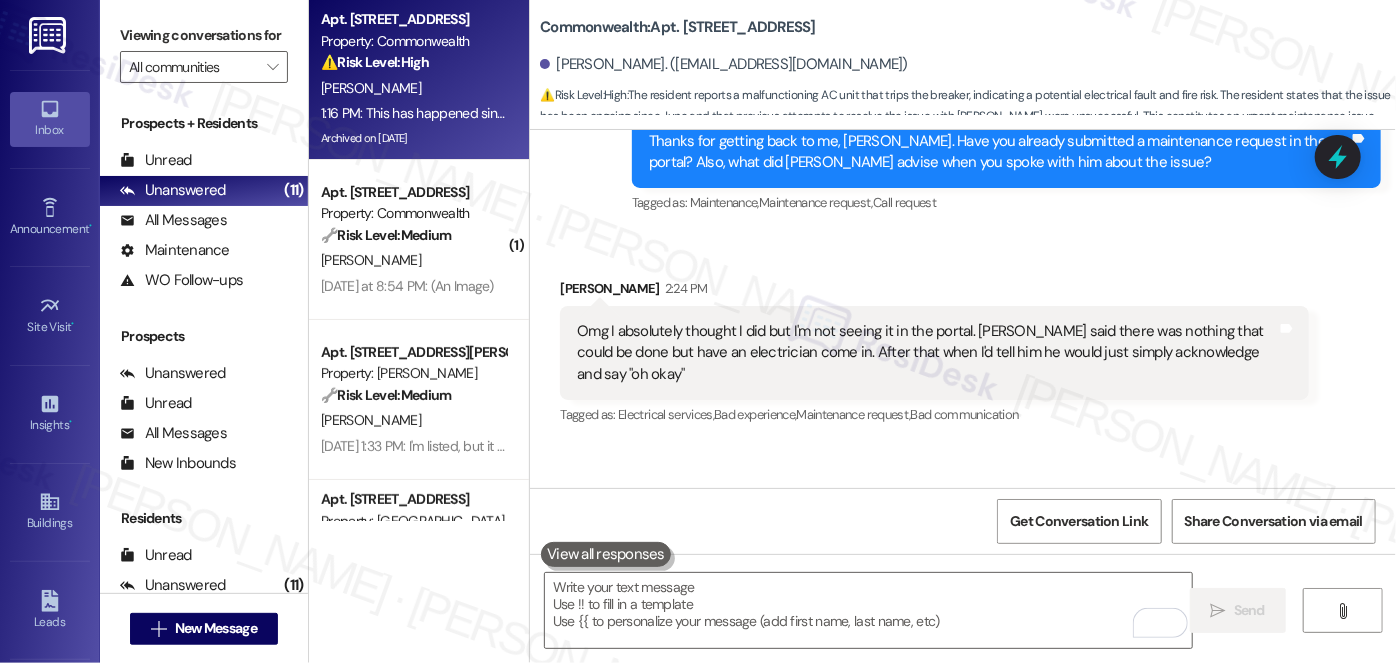 click on "No worries, and thanks for clarifying. Once you’ve submitted the request, you may share the request number with me so I can escalate it to the team, so they can look into it :) Tags and notes" at bounding box center (1006, 553) 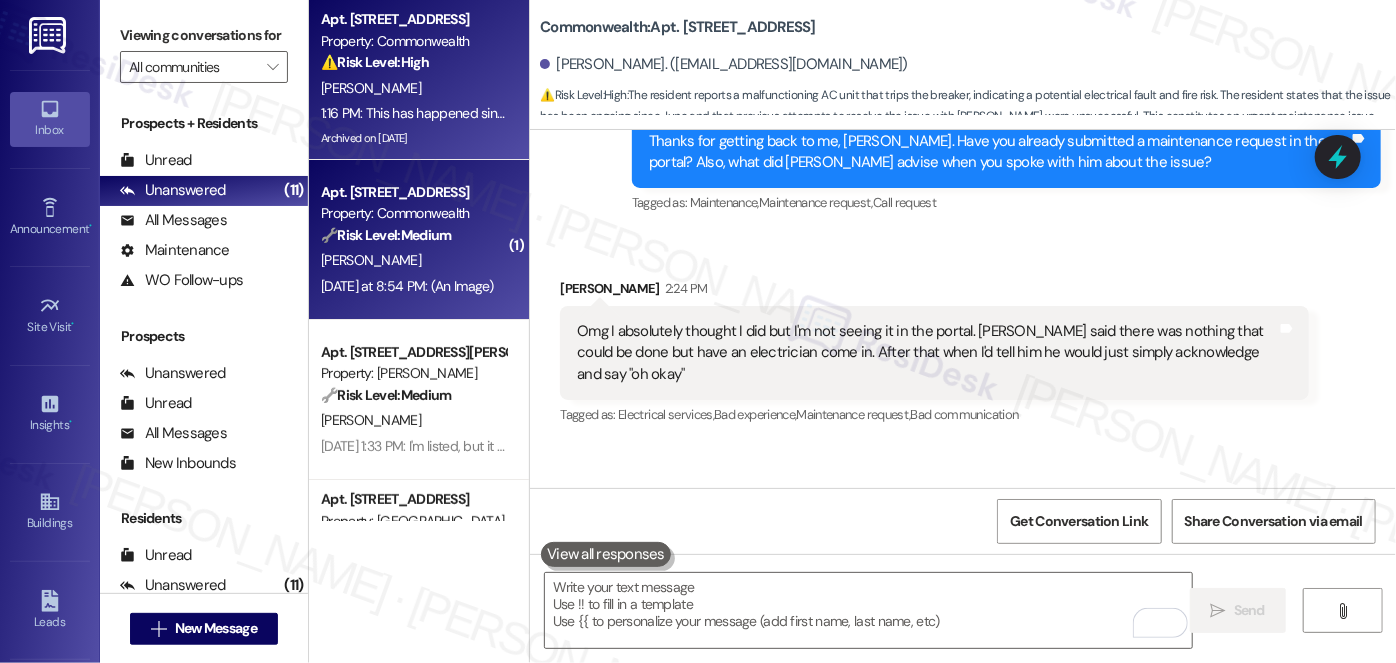 click on "🔧  Risk Level:  Medium" at bounding box center [386, 235] 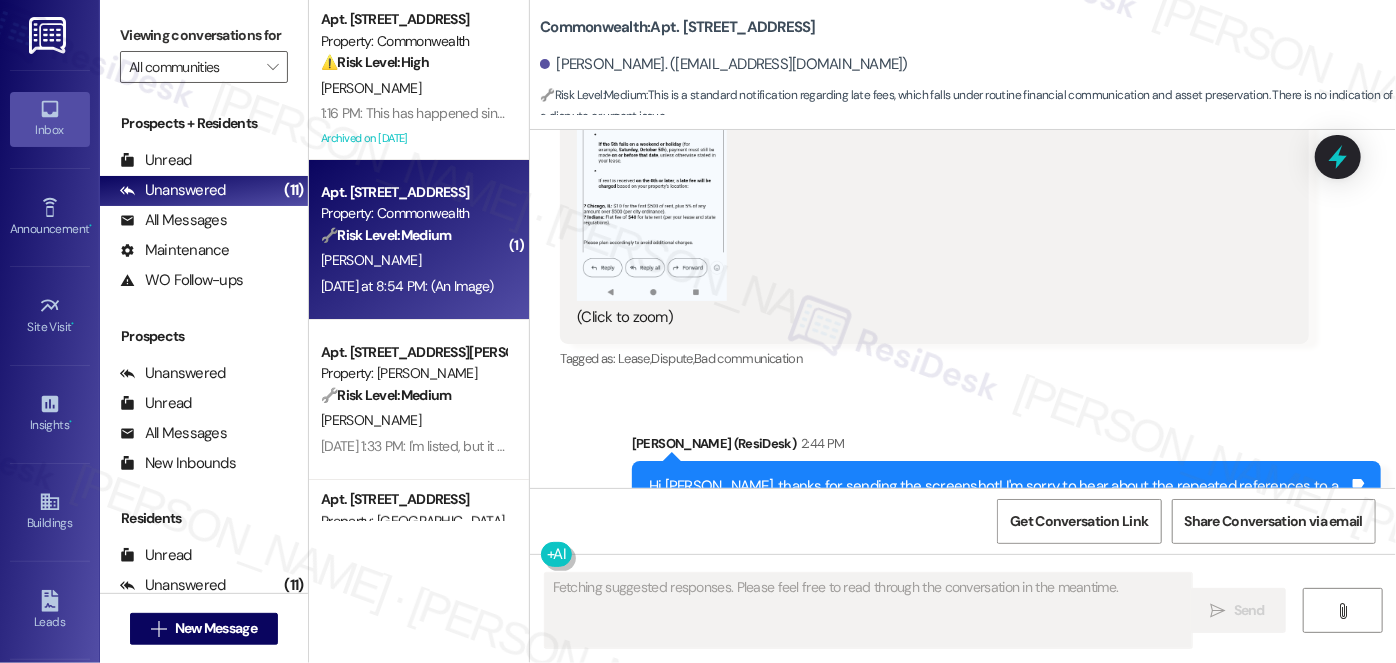 scroll, scrollTop: 13699, scrollLeft: 0, axis: vertical 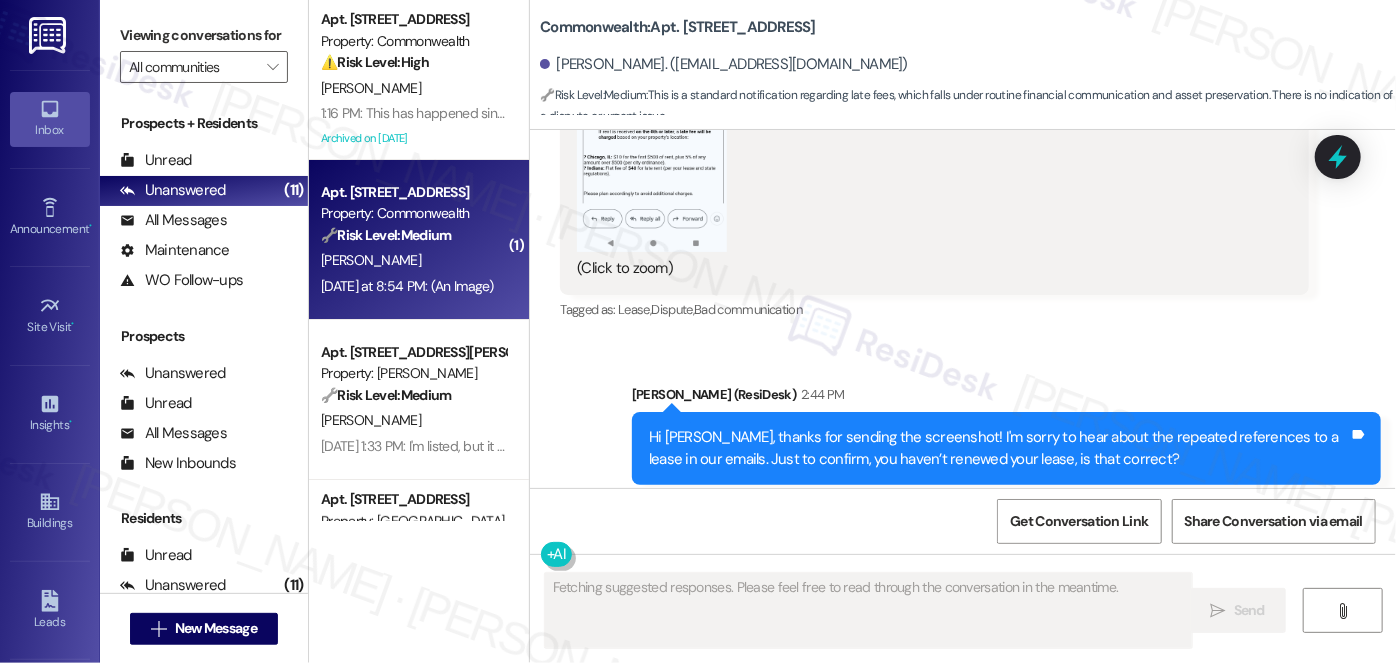 click on "Hi Irina, thanks for sending the screenshot! I'm sorry to hear about the repeated references to a lease in our emails. Just to confirm, you haven’t renewed your lease, is that correct?" at bounding box center (999, 448) 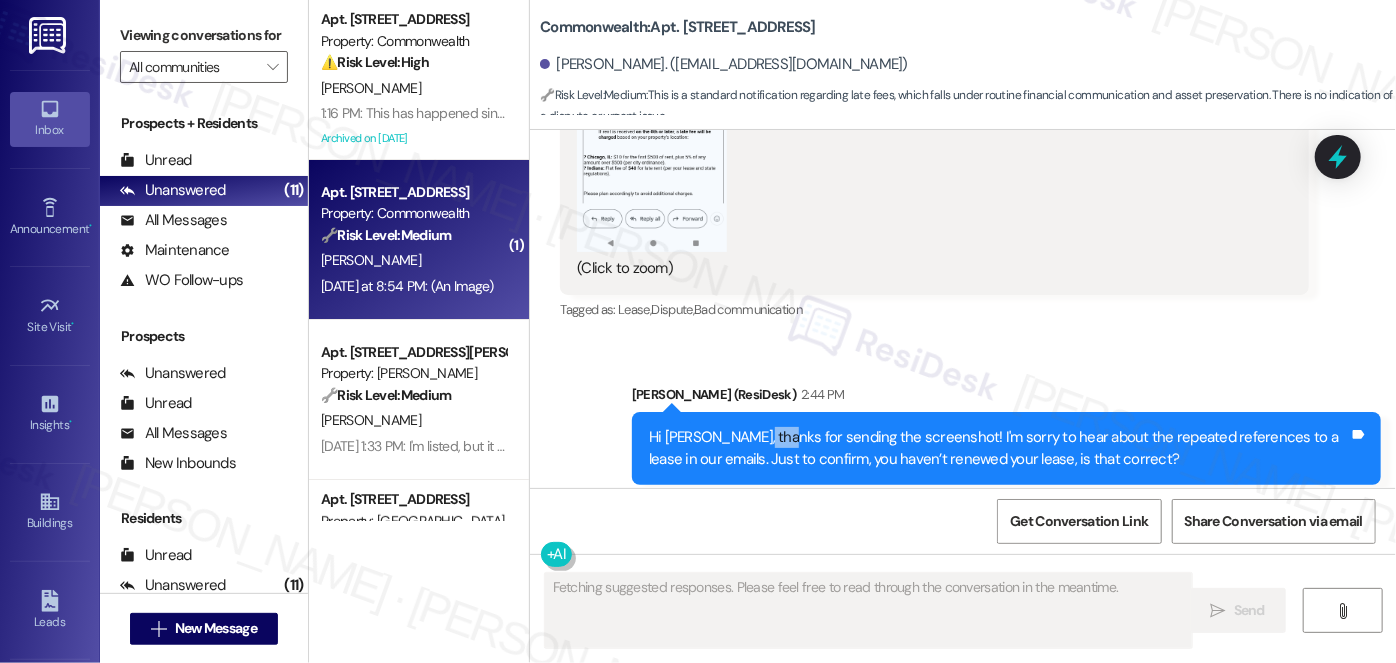 click on "Hi Irina, thanks for sending the screenshot! I'm sorry to hear about the repeated references to a lease in our emails. Just to confirm, you haven’t renewed your lease, is that correct?" at bounding box center (999, 448) 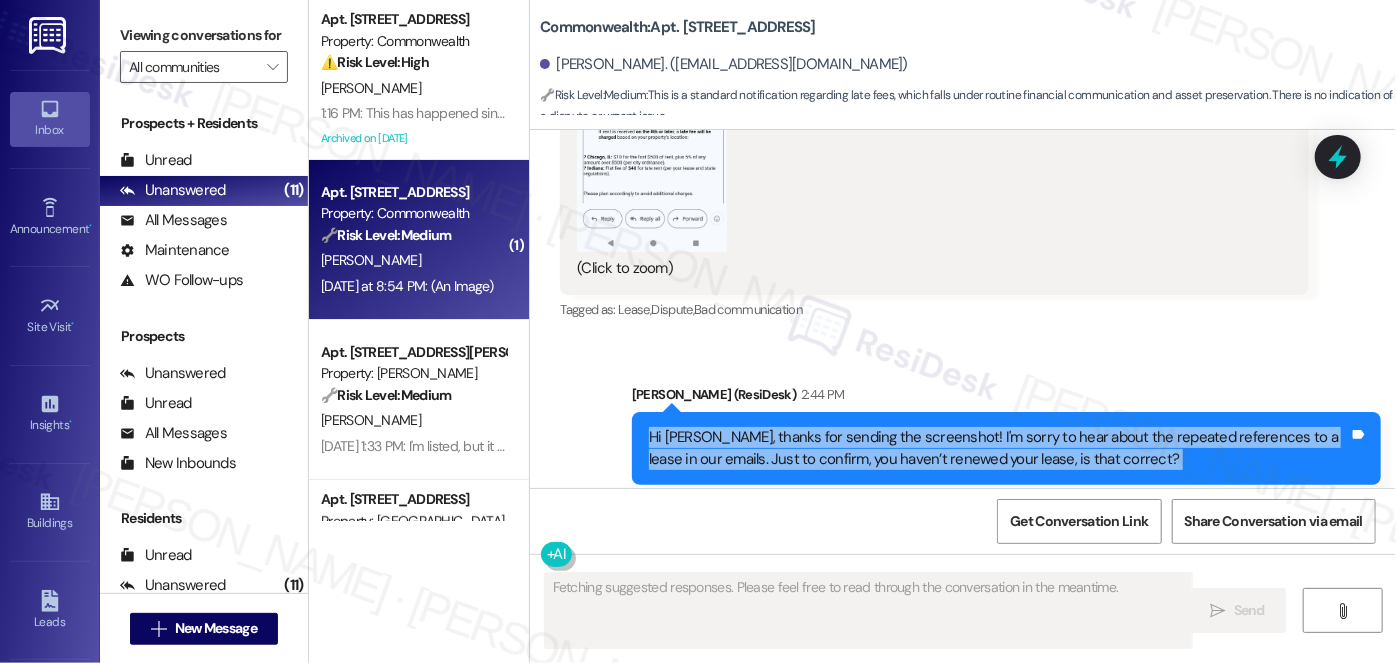 click on "Hi Irina, thanks for sending the screenshot! I'm sorry to hear about the repeated references to a lease in our emails. Just to confirm, you haven’t renewed your lease, is that correct?" at bounding box center (999, 448) 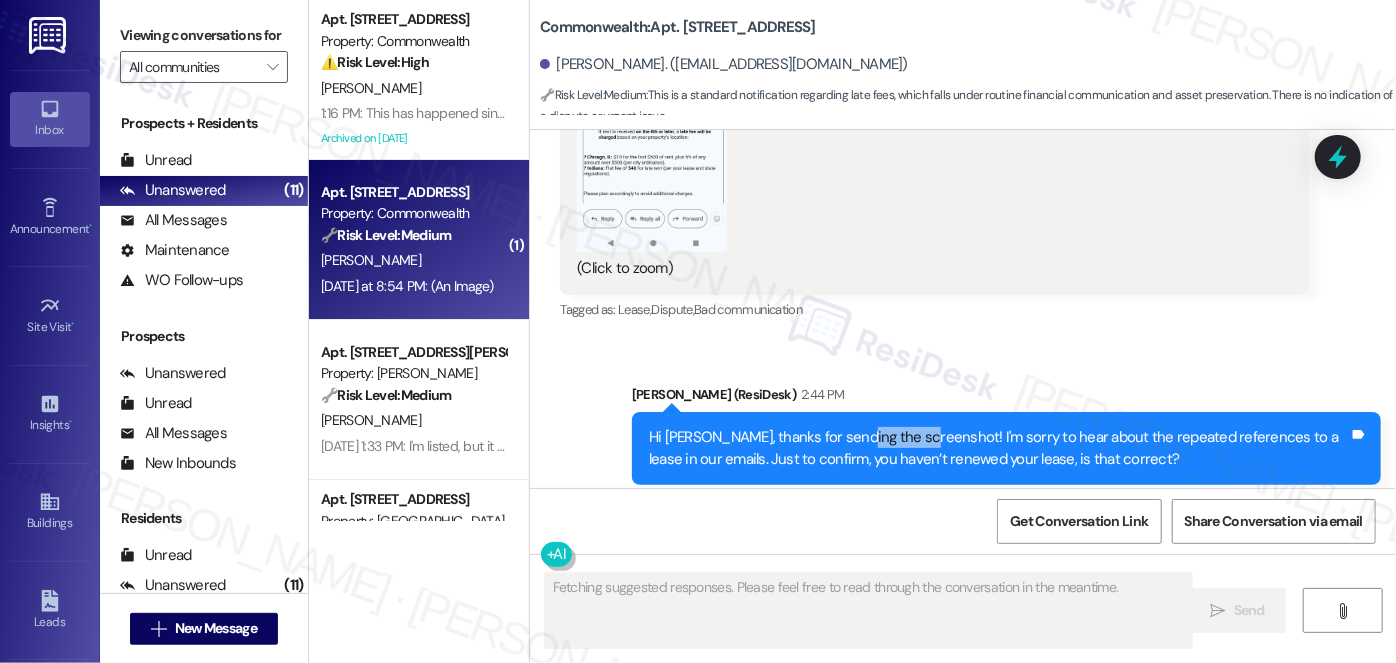 click on "Hi Irina, thanks for sending the screenshot! I'm sorry to hear about the repeated references to a lease in our emails. Just to confirm, you haven’t renewed your lease, is that correct?" at bounding box center [999, 448] 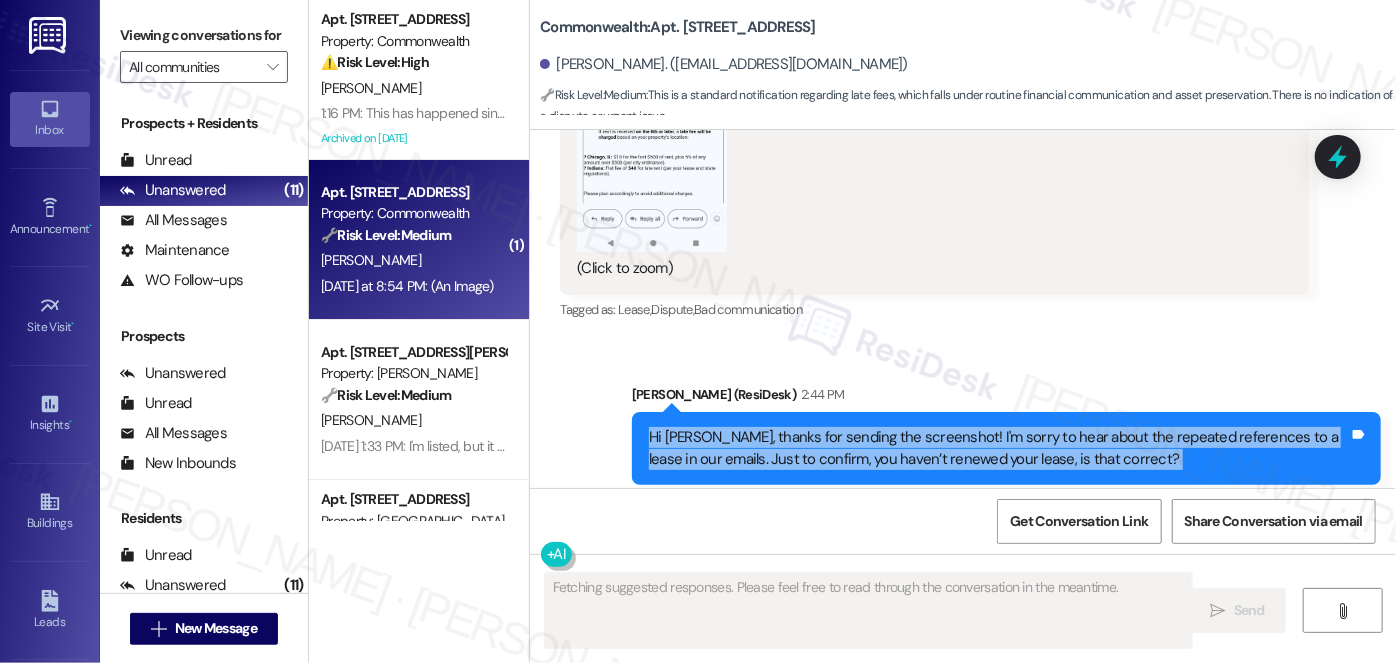click on "Hi Irina, thanks for sending the screenshot! I'm sorry to hear about the repeated references to a lease in our emails. Just to confirm, you haven’t renewed your lease, is that correct?" at bounding box center [999, 448] 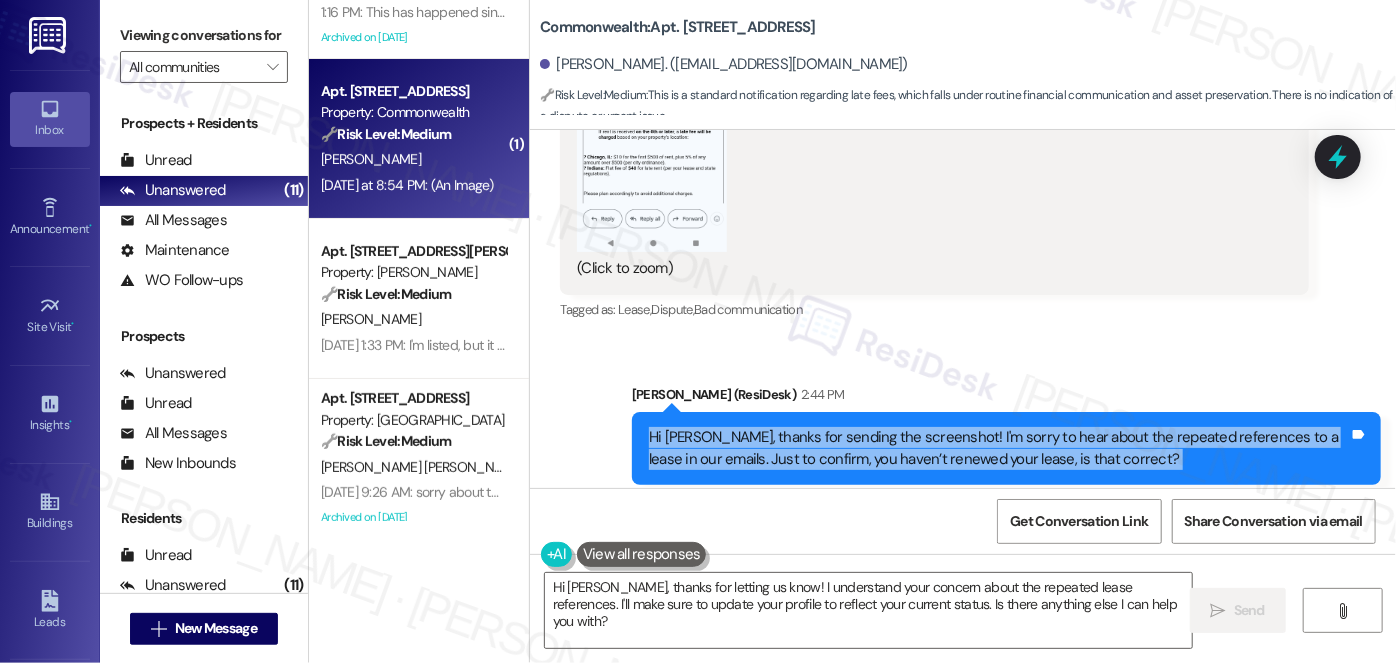 scroll, scrollTop: 272, scrollLeft: 0, axis: vertical 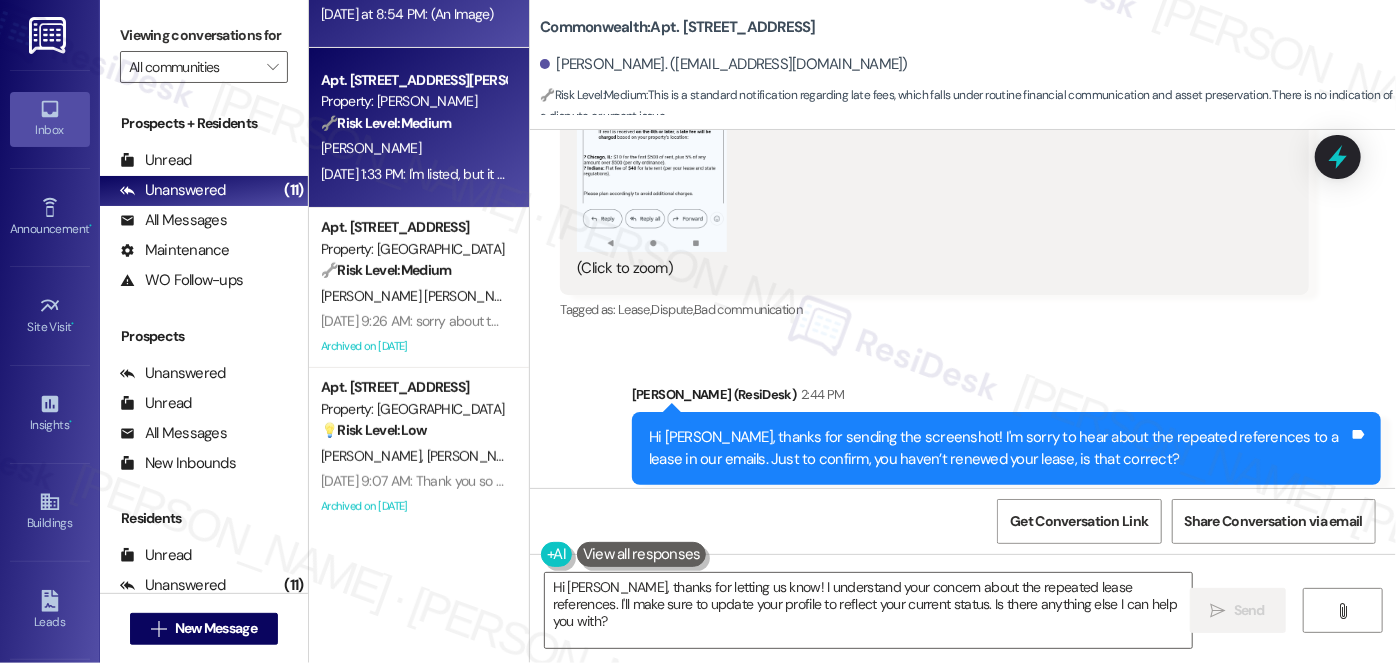 click on "Jul 25, 2025 at 1:33 PM: I'm listed, but it doesn't ring on my phone. Jul 25, 2025 at 1:33 PM: I'm listed, but it doesn't ring on my phone." at bounding box center [483, 174] 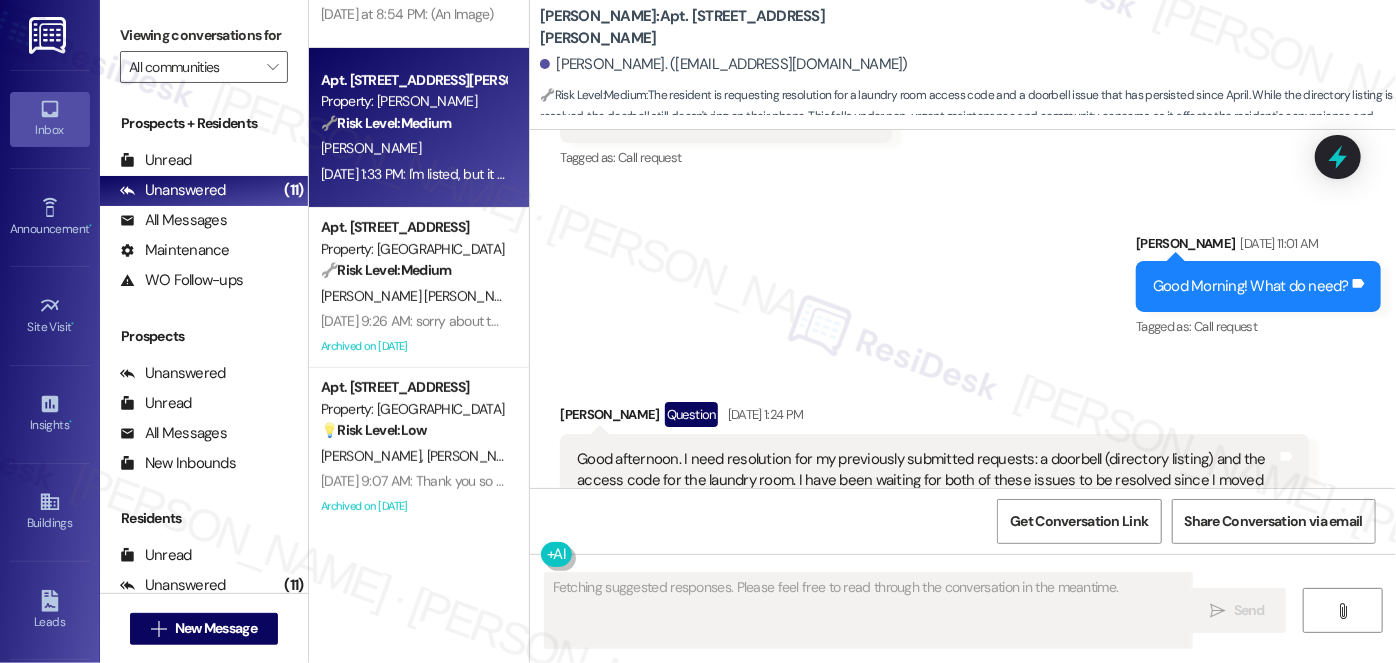 scroll, scrollTop: 12995, scrollLeft: 0, axis: vertical 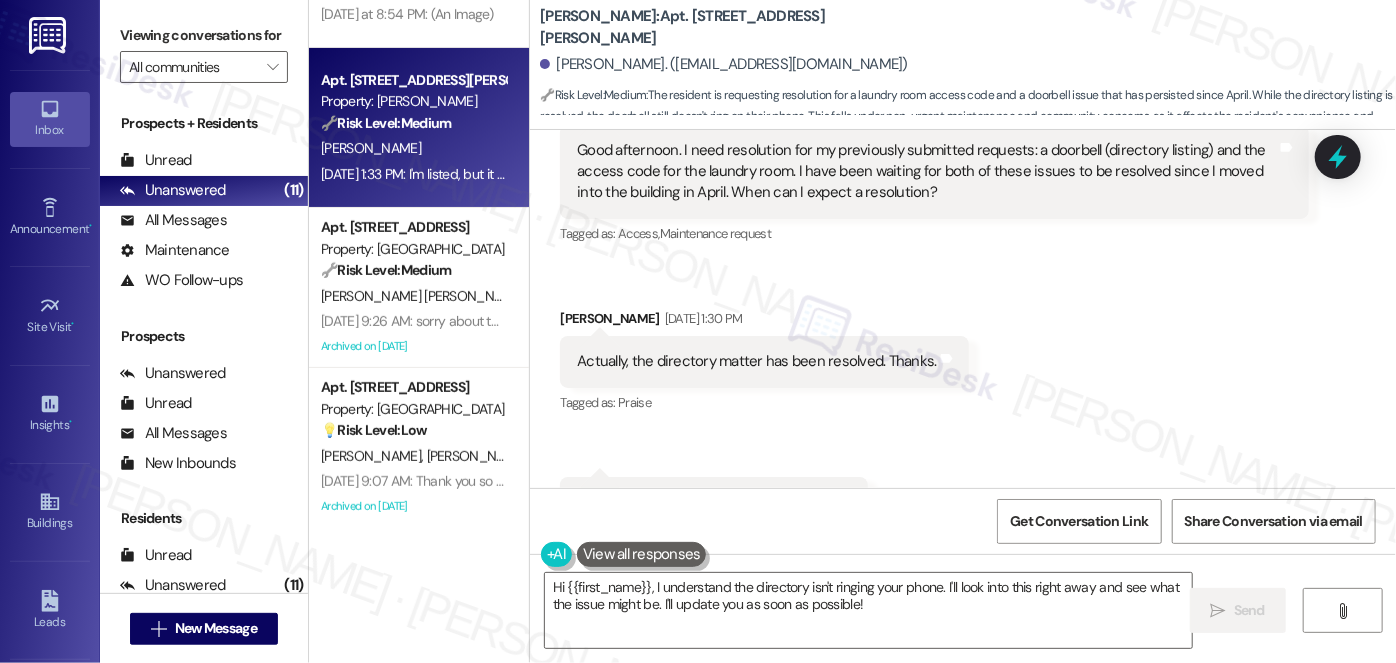 click on "Received via SMS Keith Kelley Question Jul 25, 2025 at 1:24 PM Good afternoon. I need resolution for my previously submitted requests: a doorbell (directory listing) and the access code for the laundry room. I have been waiting for both of these issues to be resolved since I moved into the building in April. When can I expect a resolution? Tags and notes Tagged as:   Access ,  Click to highlight conversations about Access Maintenance request Click to highlight conversations about Maintenance request Received via SMS Keith Kelley Jul 25, 2025 at 1:30 PM Actually, the directory matter has been resolved. Thanks. Tags and notes Tagged as:   Praise Click to highlight conversations about Praise Received via SMS 1:33 PM Keith Kelley Jul 25, 2025 at 1:33 PM I'm listed, but it doesn't ring on my phone. Tags and notes Tagged as:   Bad communication Click to highlight conversations about Bad communication" at bounding box center [963, 310] 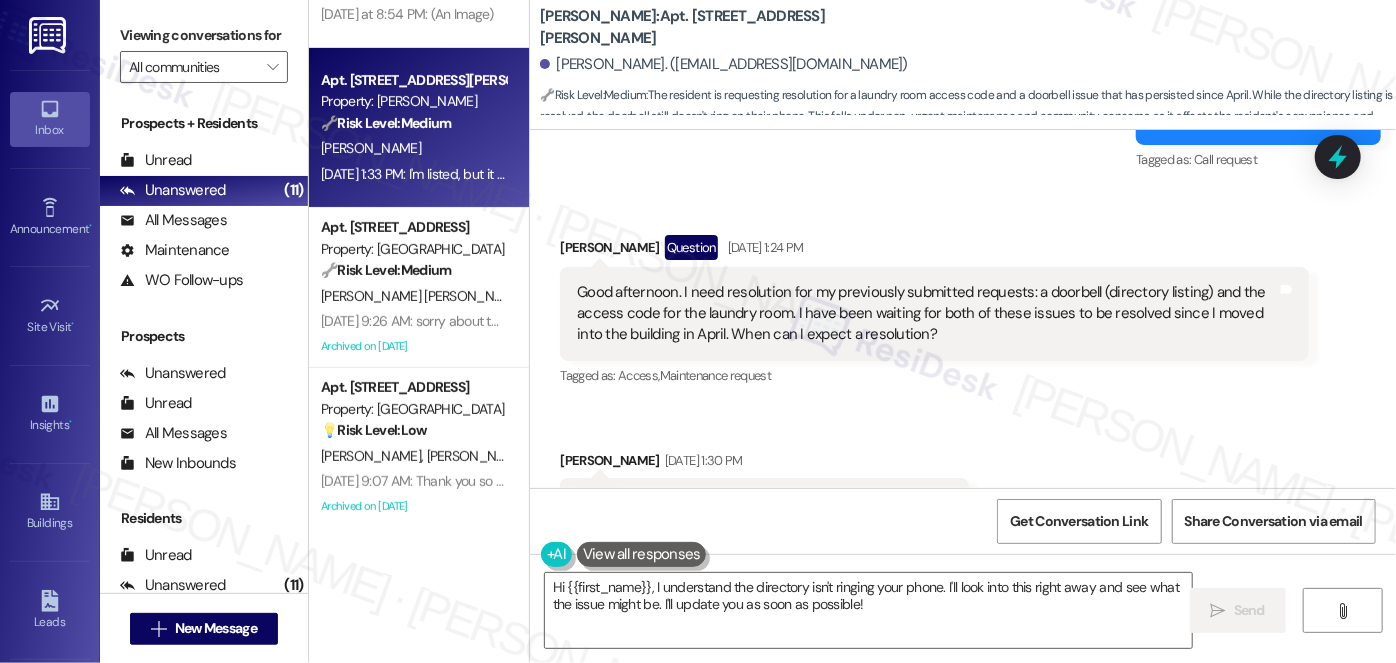 scroll, scrollTop: 12813, scrollLeft: 0, axis: vertical 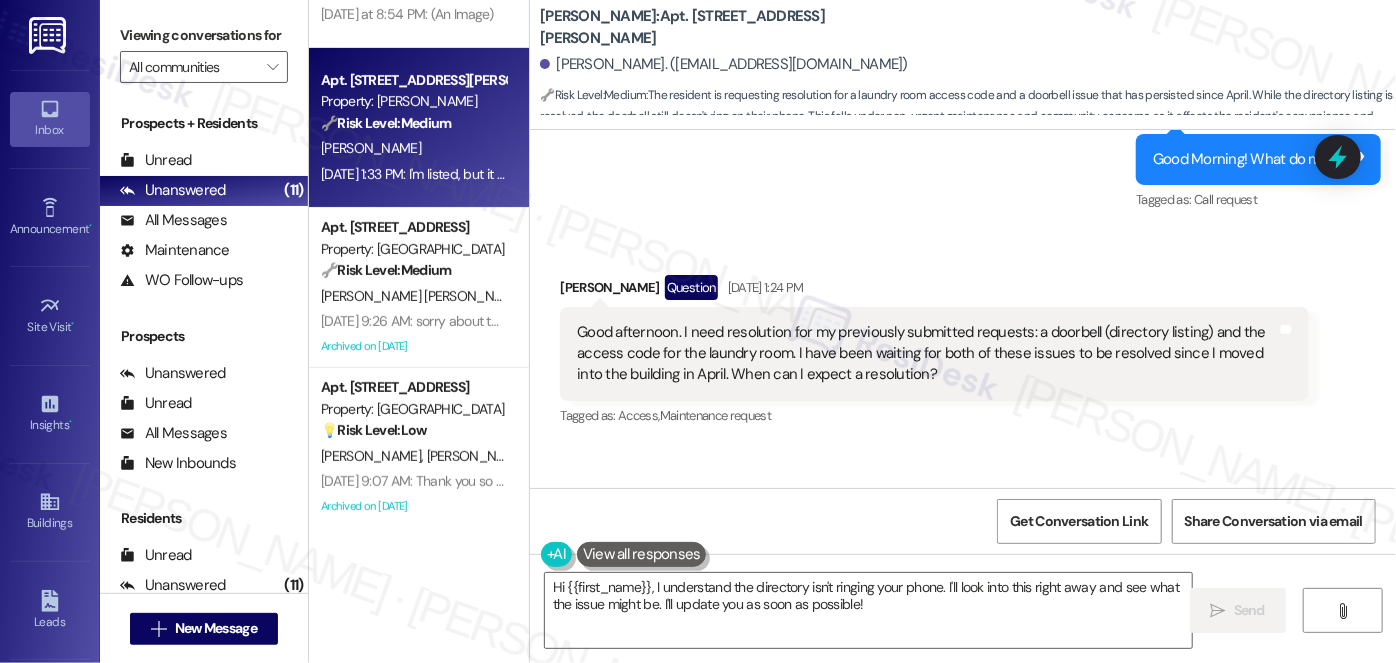 click on "Good afternoon. I need resolution for my previously submitted requests: a doorbell (directory listing) and the access code for the laundry room. I have been waiting for both of these issues to be resolved since I moved into the building in April. When can I expect a resolution?" at bounding box center (927, 354) 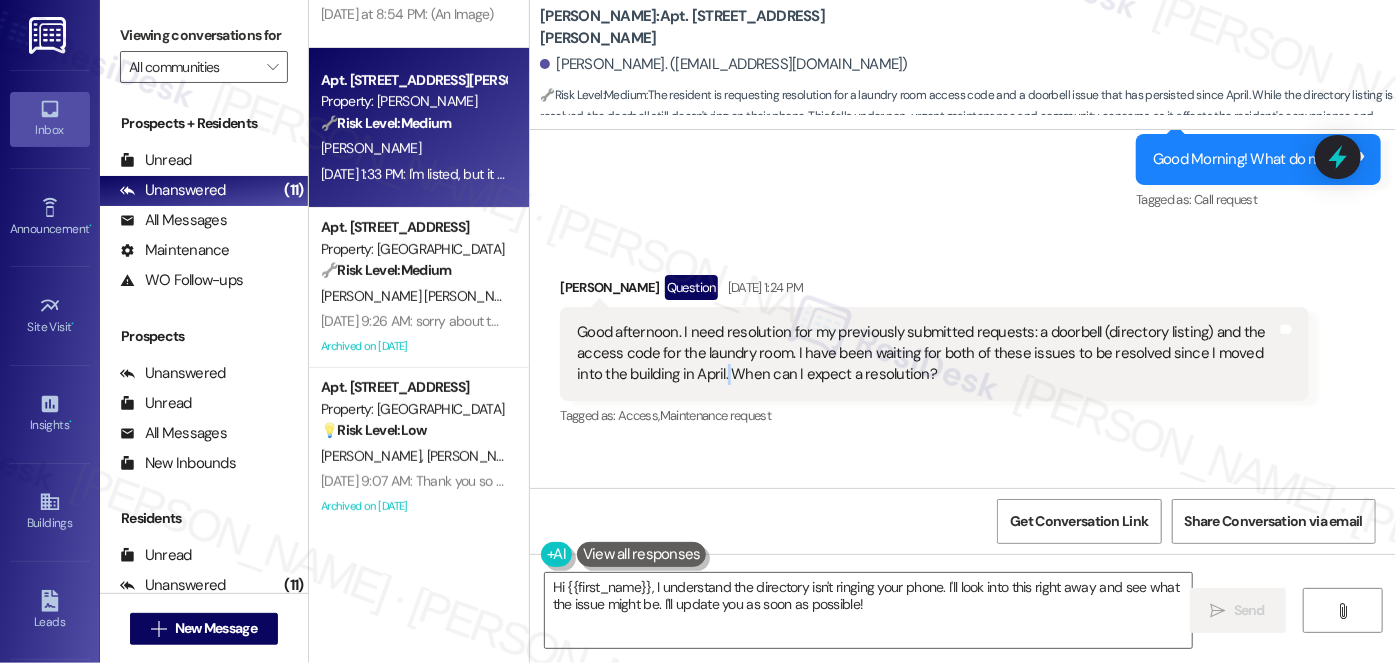 click on "Good afternoon. I need resolution for my previously submitted requests: a doorbell (directory listing) and the access code for the laundry room. I have been waiting for both of these issues to be resolved since I moved into the building in April. When can I expect a resolution?" at bounding box center [927, 354] 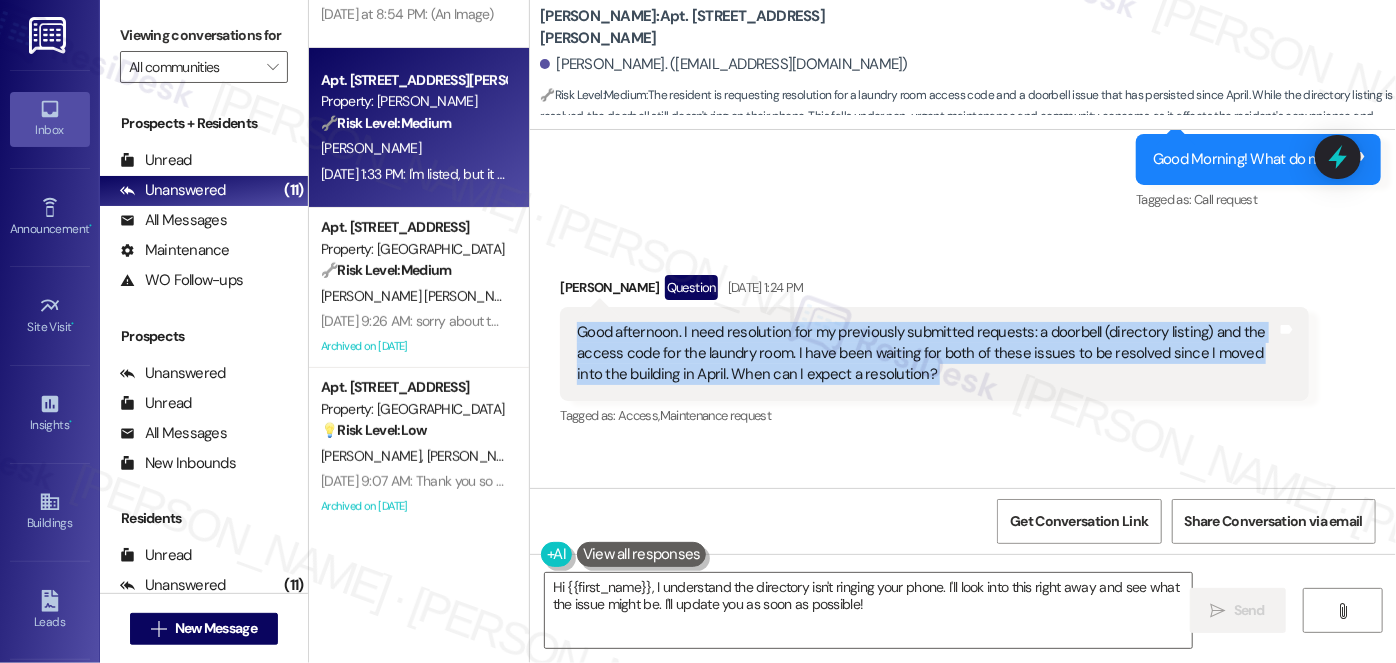 click on "Good afternoon. I need resolution for my previously submitted requests: a doorbell (directory listing) and the access code for the laundry room. I have been waiting for both of these issues to be resolved since I moved into the building in April. When can I expect a resolution?" at bounding box center [927, 354] 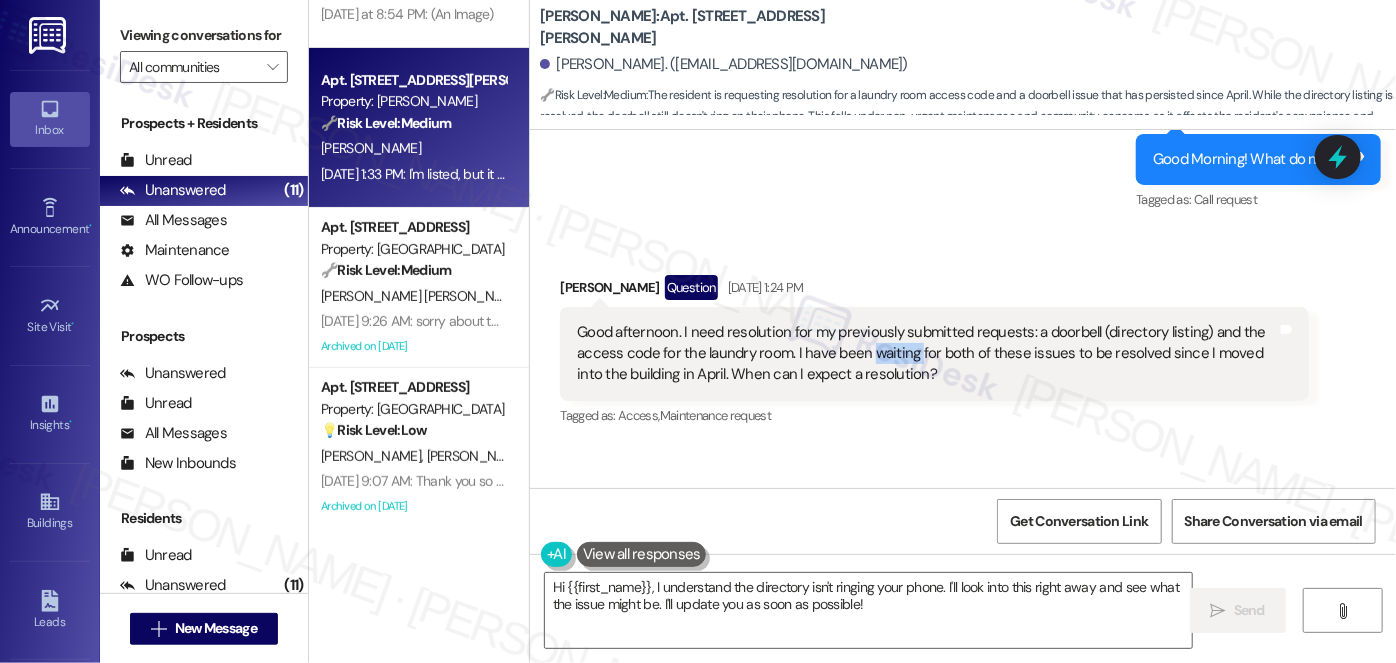 click on "Good afternoon. I need resolution for my previously submitted requests: a doorbell (directory listing) and the access code for the laundry room. I have been waiting for both of these issues to be resolved since I moved into the building in April. When can I expect a resolution?" at bounding box center [927, 354] 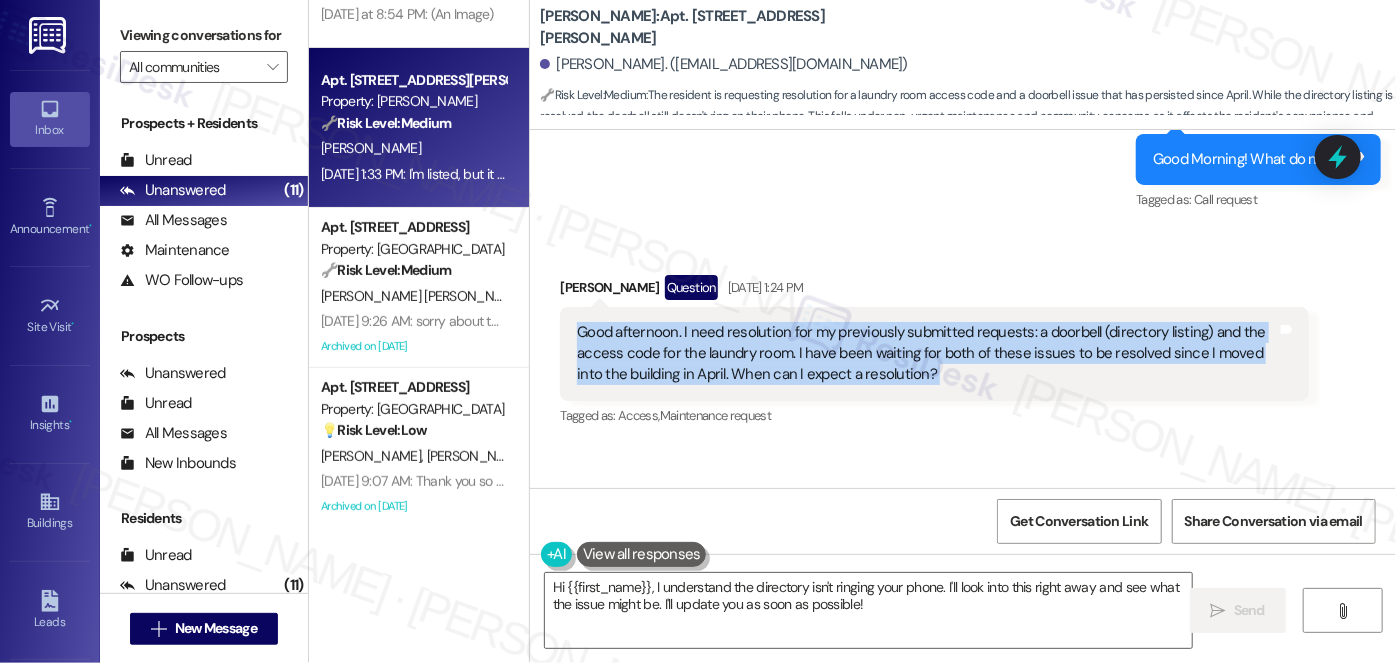 click on "Good afternoon. I need resolution for my previously submitted requests: a doorbell (directory listing) and the access code for the laundry room. I have been waiting for both of these issues to be resolved since I moved into the building in April. When can I expect a resolution?" at bounding box center [927, 354] 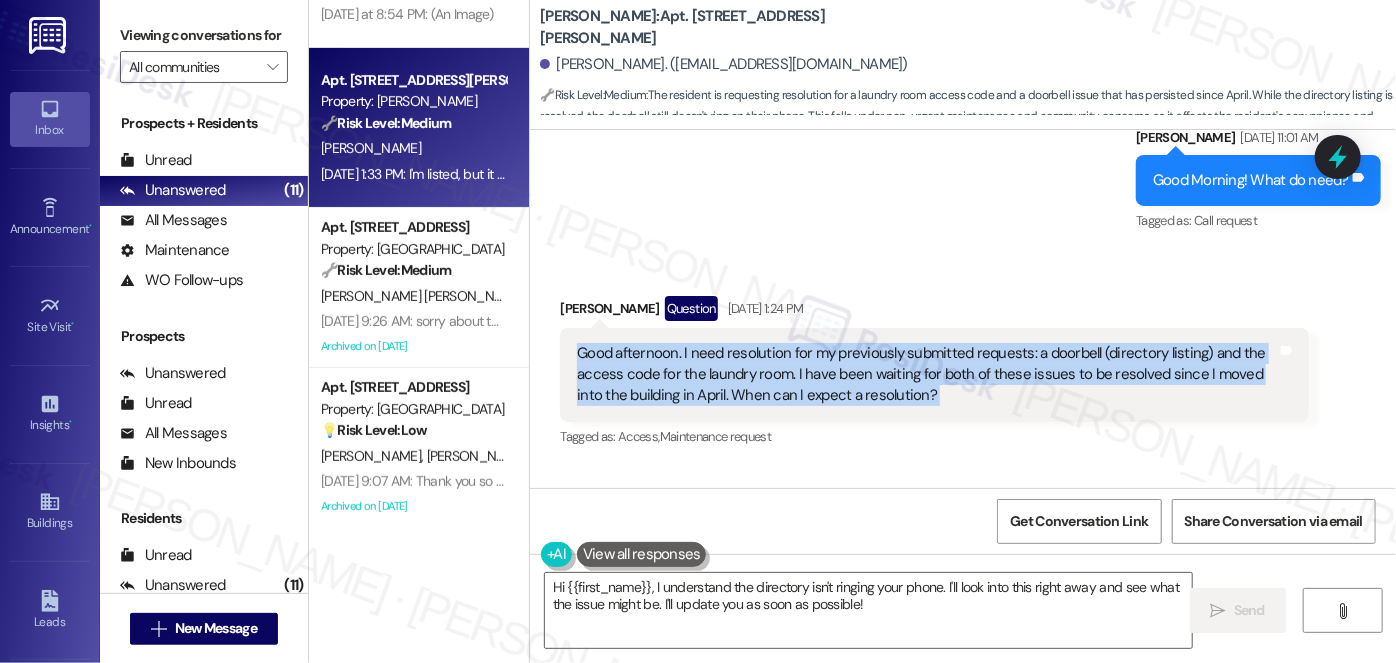 scroll, scrollTop: 12995, scrollLeft: 0, axis: vertical 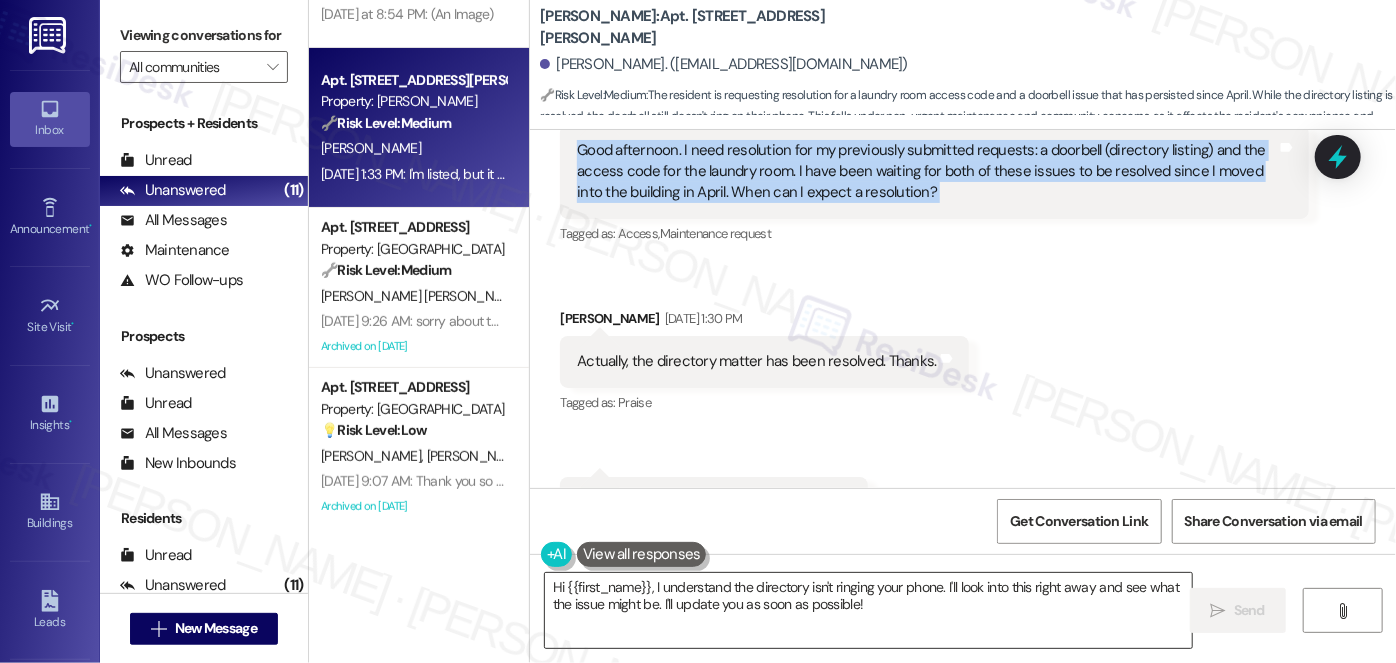 click on "Hi {{first_name}}, I understand the directory isn't ringing your phone. I'll look into this right away and see what the issue might be. I'll update you as soon as possible!" at bounding box center (868, 610) 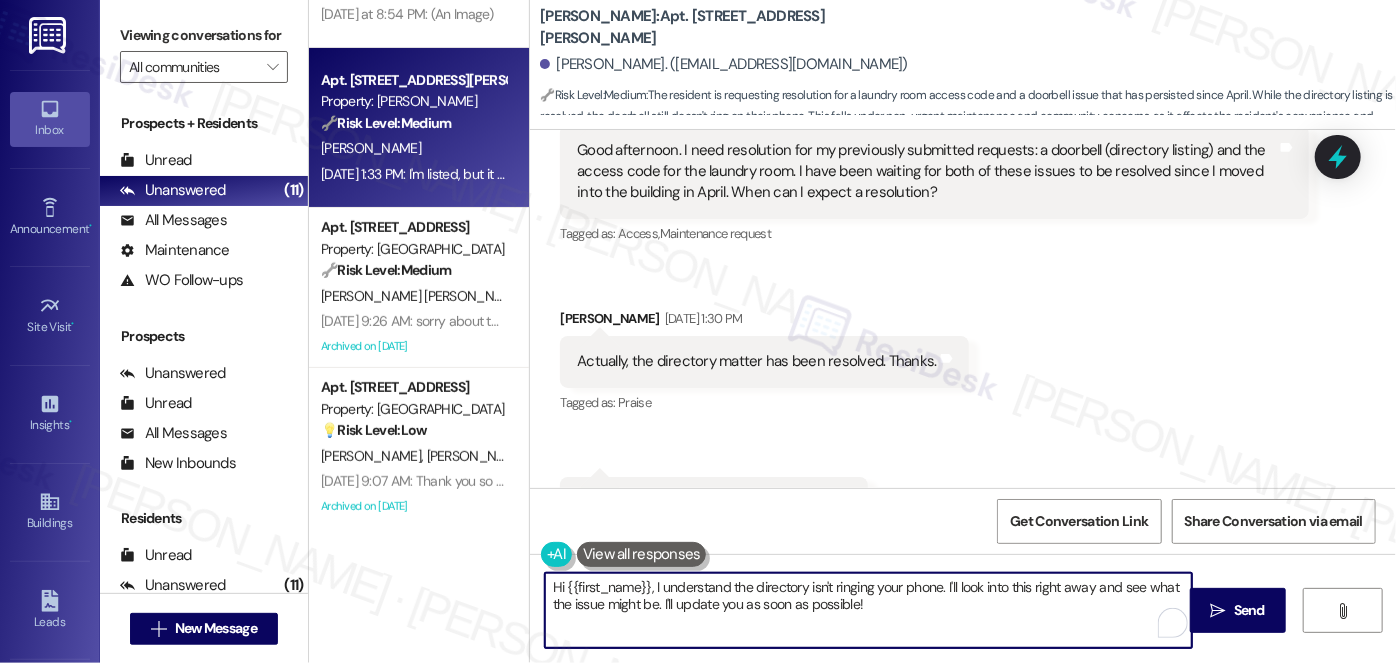click on "Hi {{first_name}}, I understand the directory isn't ringing your phone. I'll look into this right away and see what the issue might be. I'll update you as soon as possible!" at bounding box center [868, 610] 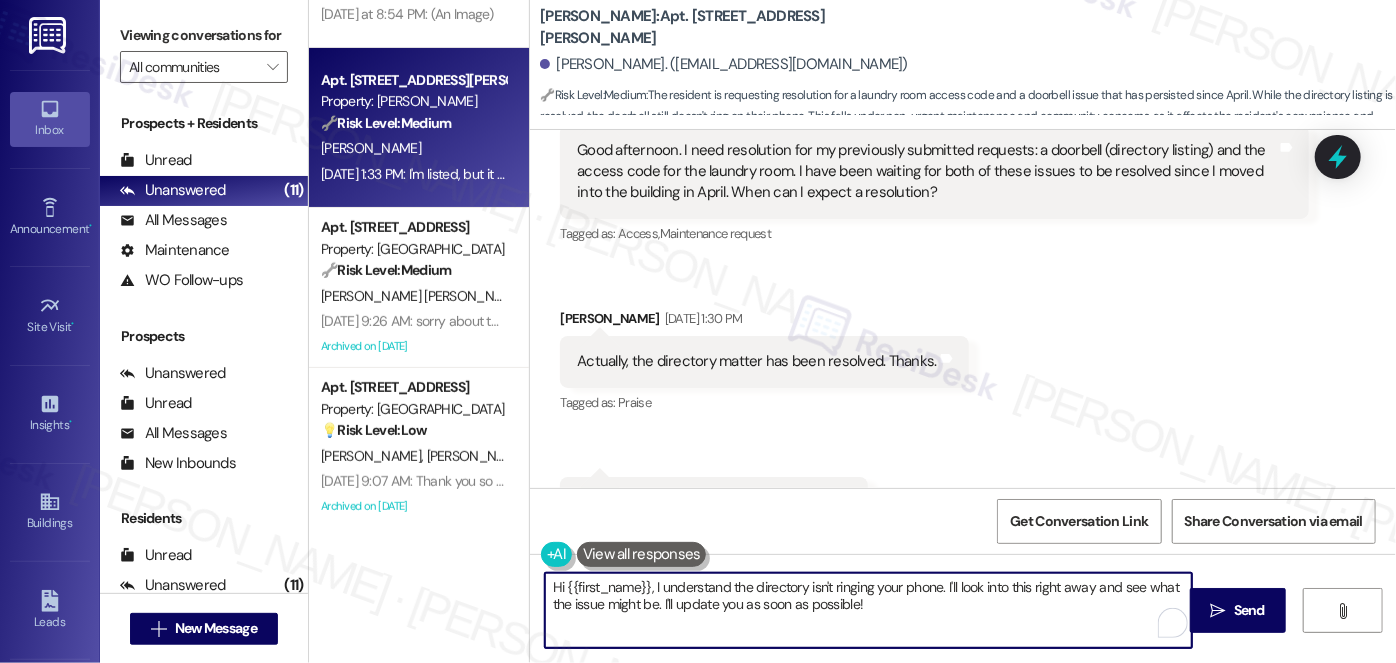 click on "Hi {{first_name}}, I understand the directory isn't ringing your phone. I'll look into this right away and see what the issue might be. I'll update you as soon as possible!" at bounding box center (868, 610) 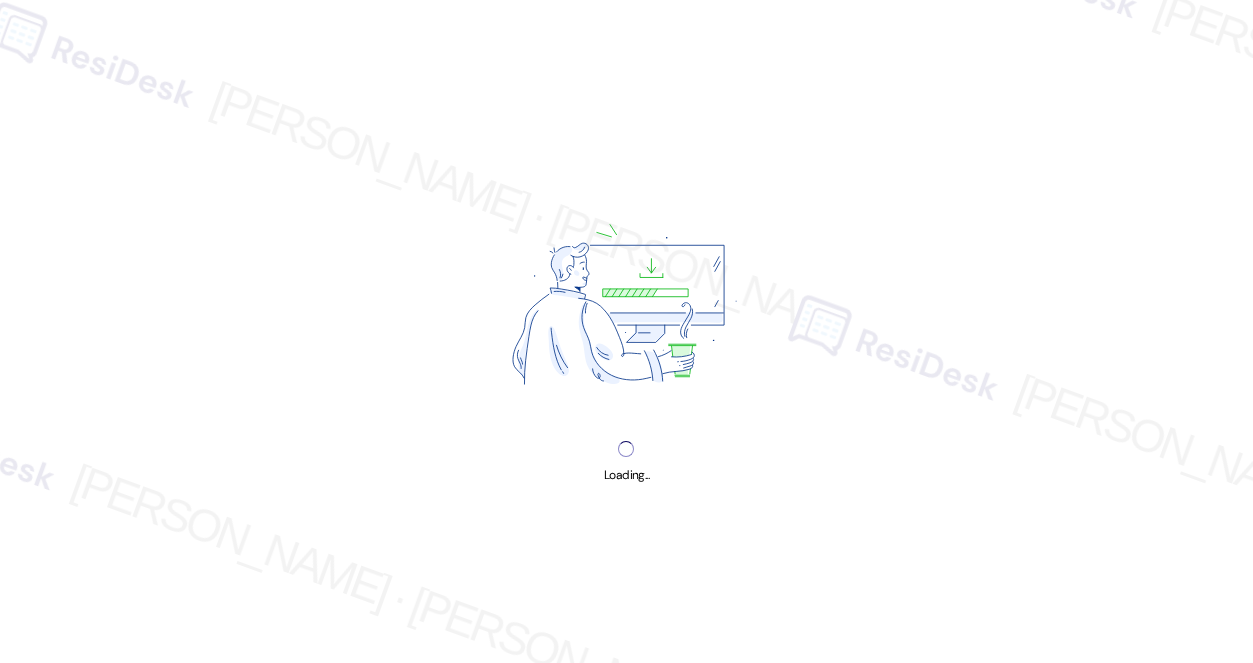 scroll, scrollTop: 0, scrollLeft: 0, axis: both 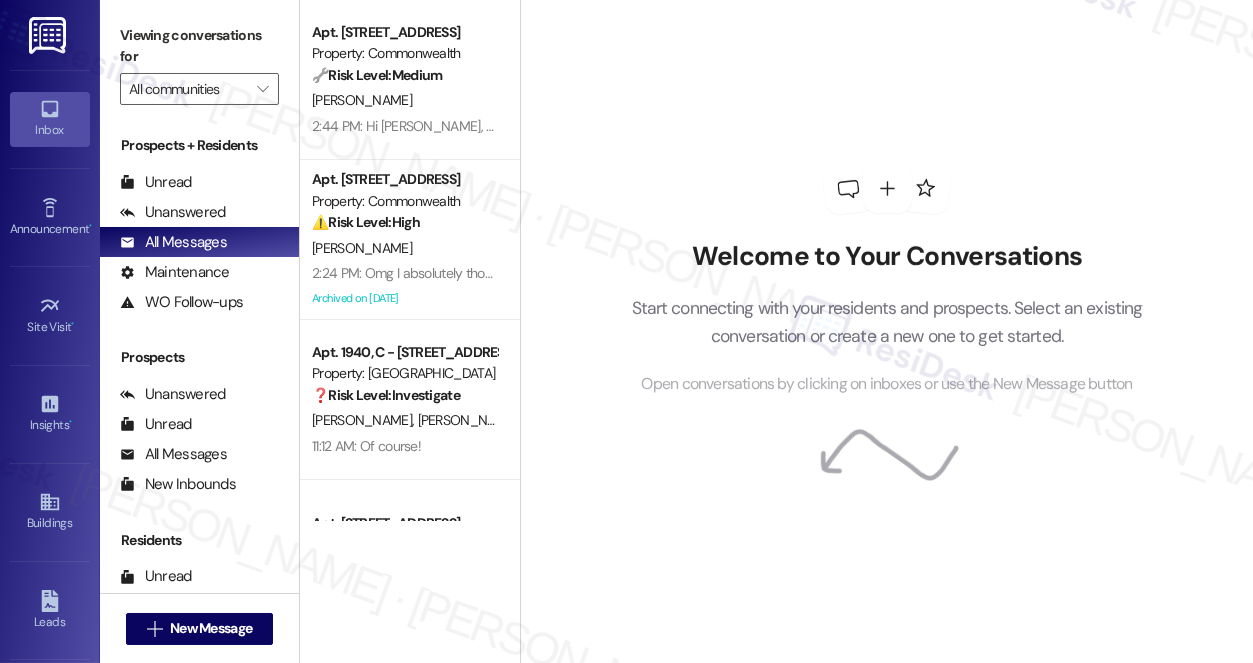 click on "Viewing conversations for" at bounding box center [199, 46] 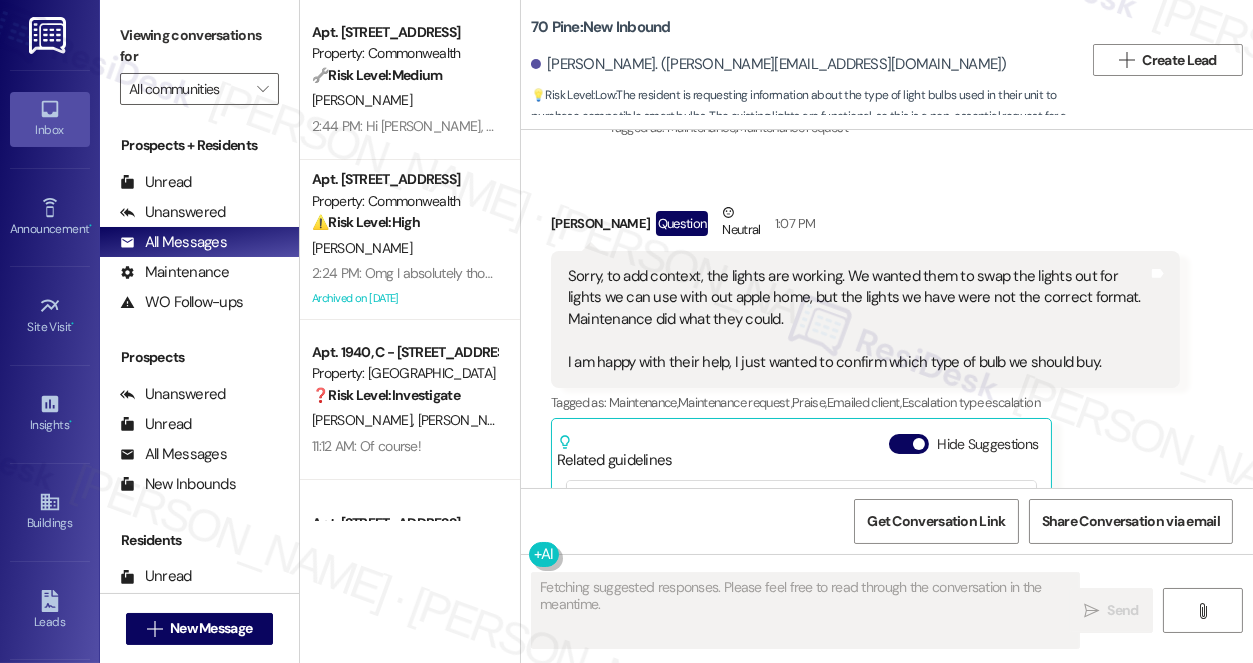 scroll, scrollTop: 725, scrollLeft: 0, axis: vertical 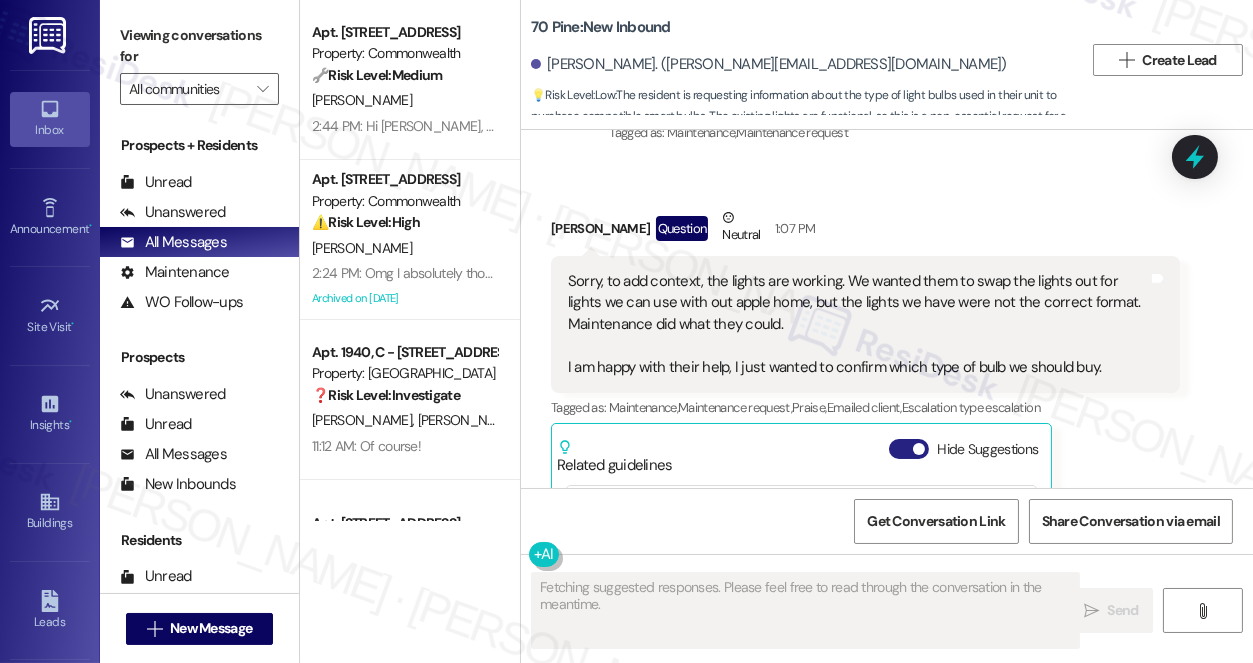 click on "Hide Suggestions" at bounding box center [909, 449] 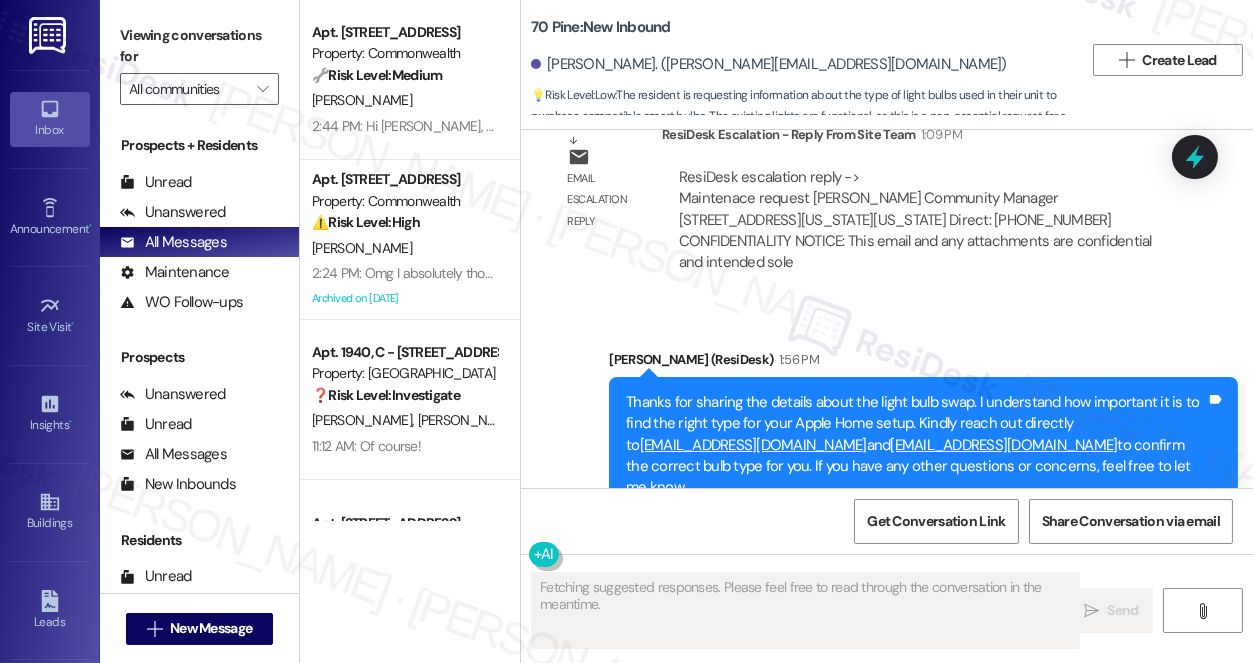 scroll, scrollTop: 1438, scrollLeft: 0, axis: vertical 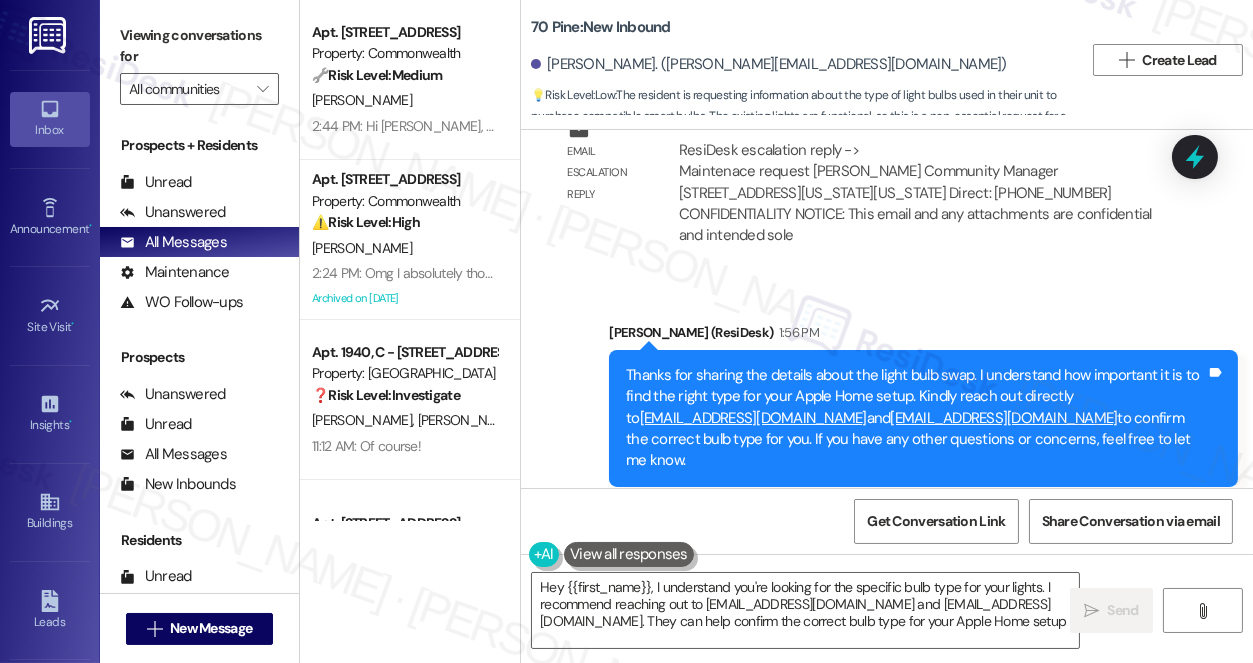 type on "Hey {{first_name}}, I understand you're looking for the specific bulb type for your lights. I recommend reaching out to tpicot@rosepmg.com and nluciano@rosepmg.com. They can help confirm the correct bulb type for your Apple Home setup!" 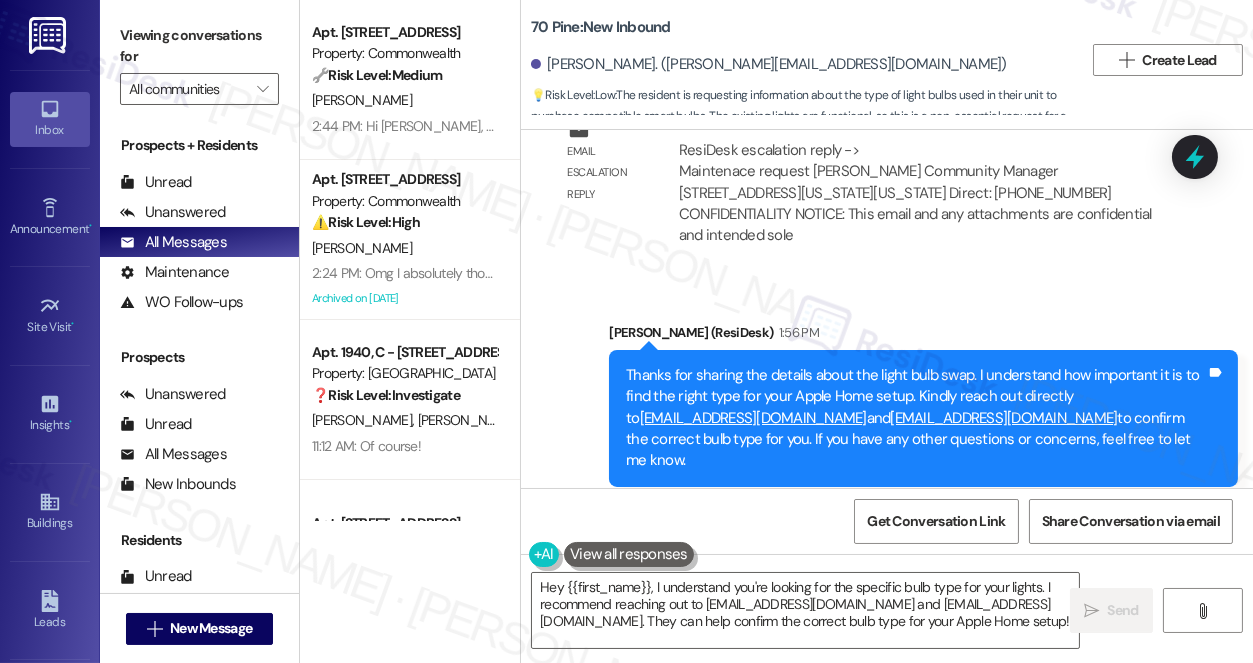 drag, startPoint x: 785, startPoint y: 343, endPoint x: 1186, endPoint y: 411, distance: 406.72473 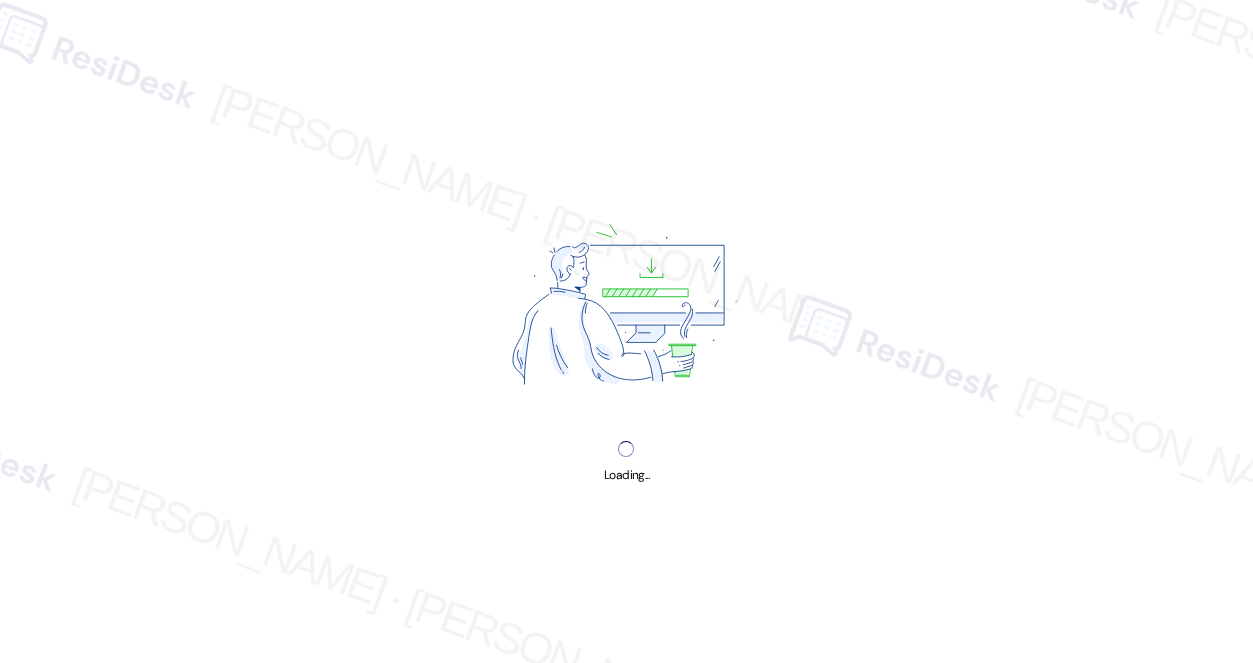 scroll, scrollTop: 0, scrollLeft: 0, axis: both 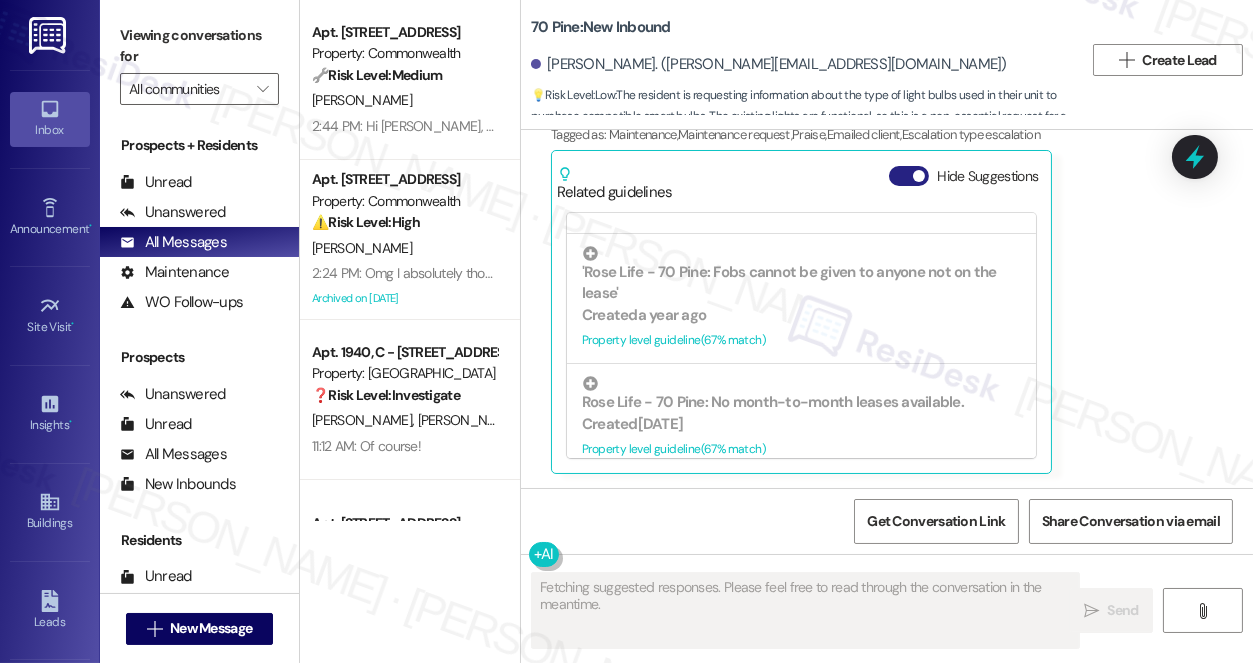 click on "Hide Suggestions" at bounding box center (909, 176) 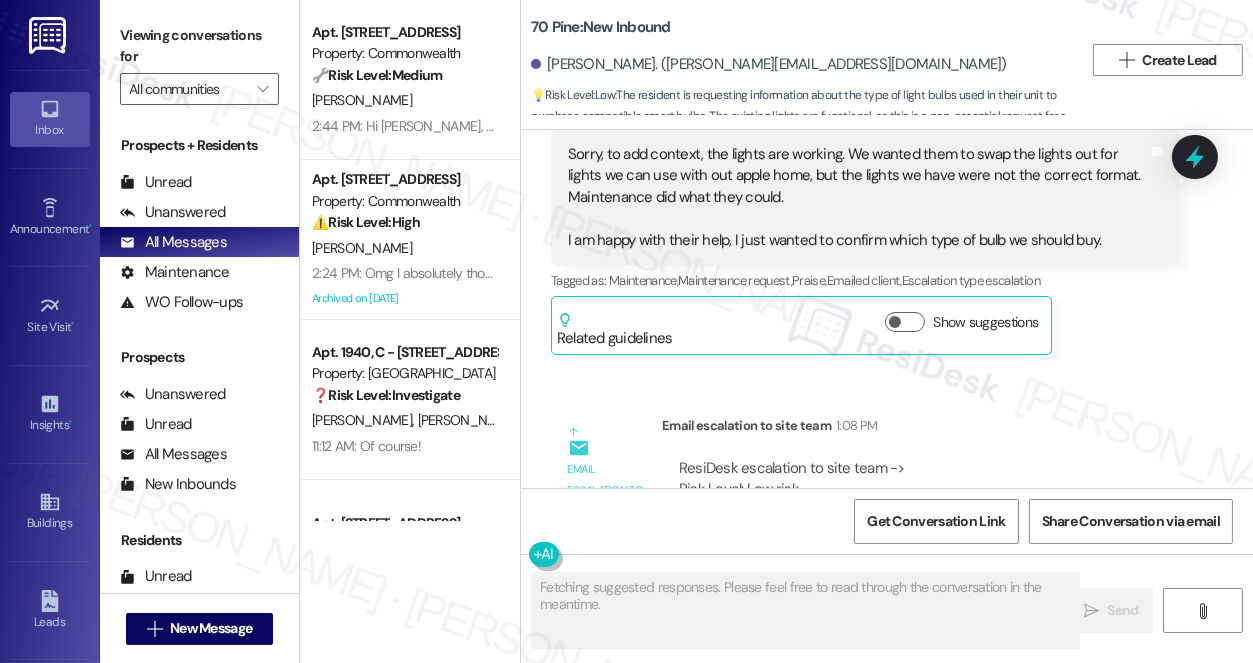 scroll, scrollTop: 725, scrollLeft: 0, axis: vertical 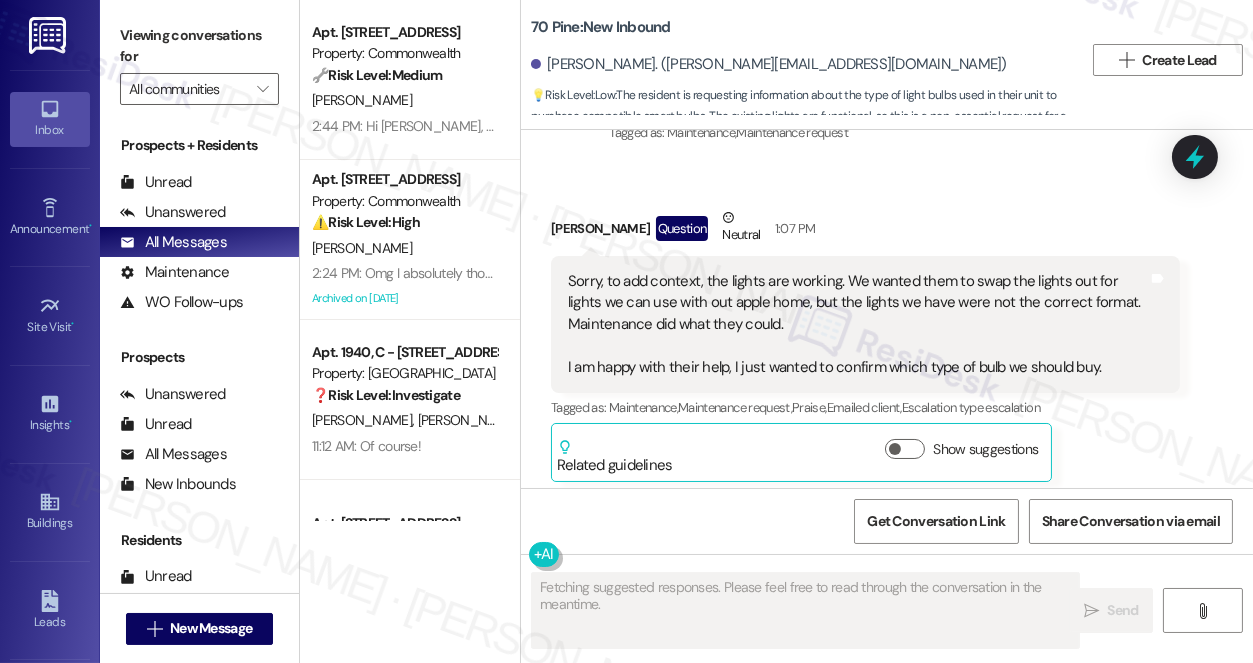 click on "Sorry, to add context, the lights are working. We wanted them to swap the lights out for lights we can use with out apple home, but the lights we have were not the correct format. Maintenance did what they could.
I am happy with their help, I just wanted to confirm which type of bulb we should buy." at bounding box center [858, 324] 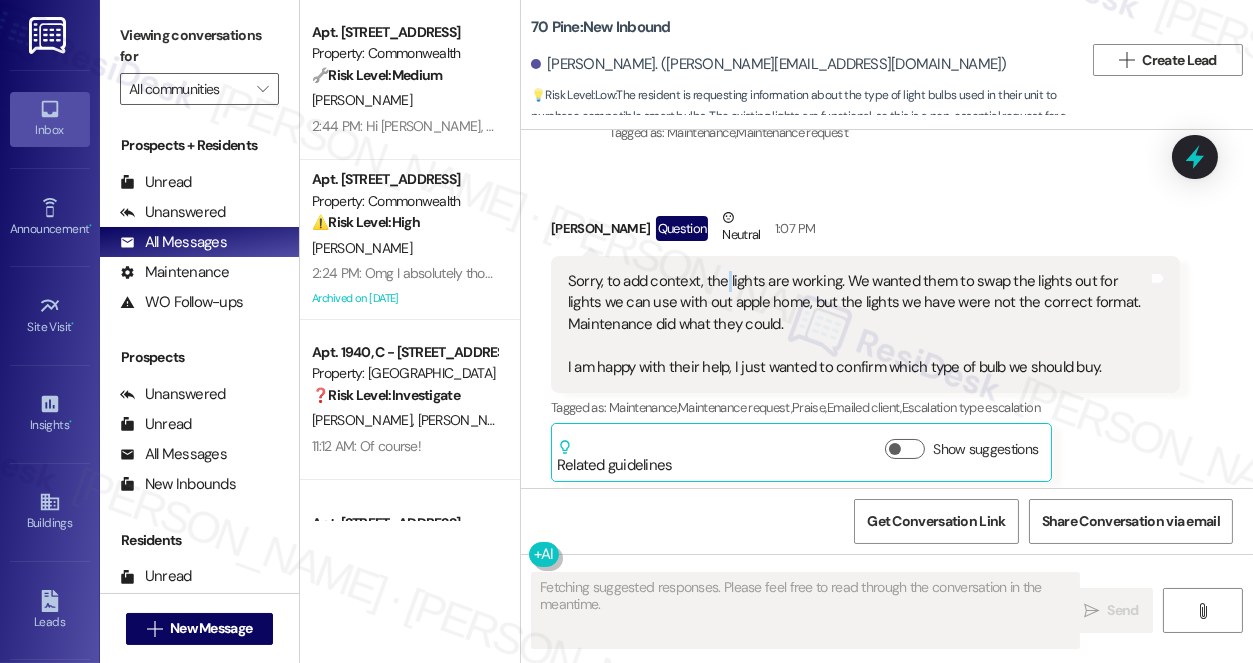 click on "Sorry, to add context, the lights are working. We wanted them to swap the lights out for lights we can use with out apple home, but the lights we have were not the correct format. Maintenance did what they could.
I am happy with their help, I just wanted to confirm which type of bulb we should buy." at bounding box center [858, 324] 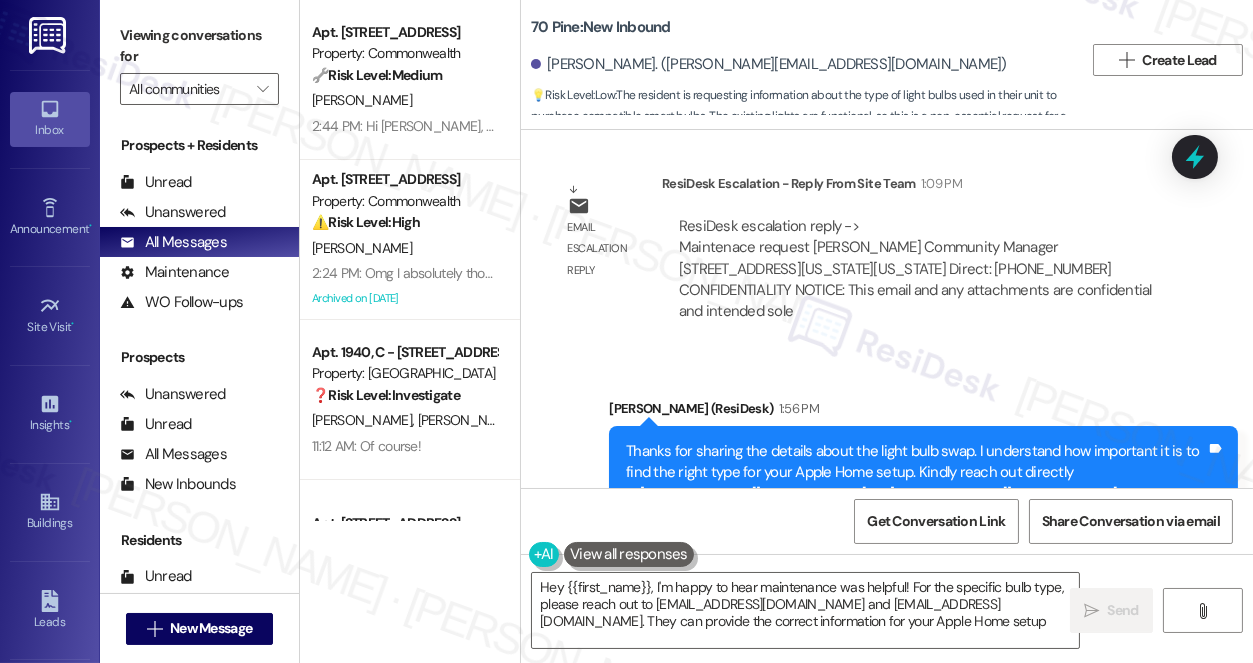 type on "Hey {{first_name}}, I'm happy to hear maintenance was helpful! For the specific bulb type, please reach out to tpicot@rosepmg.com and nluciano@rosepmg.com. They can provide the correct information for your Apple Home setup!" 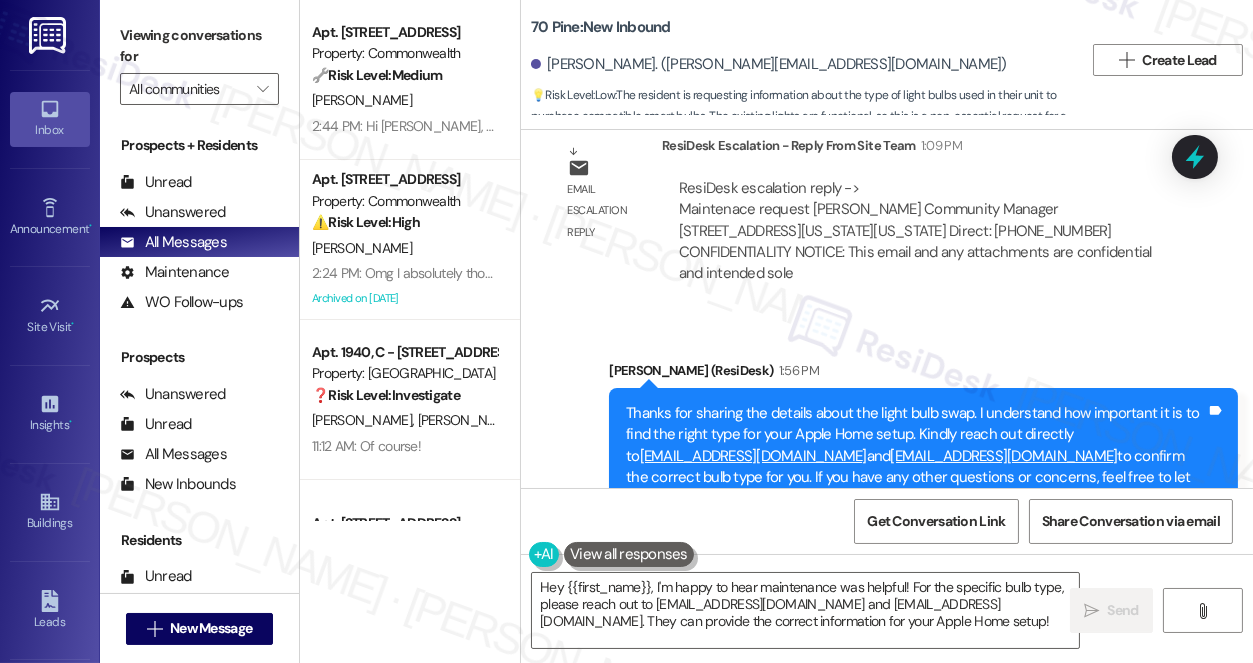 scroll, scrollTop: 1438, scrollLeft: 0, axis: vertical 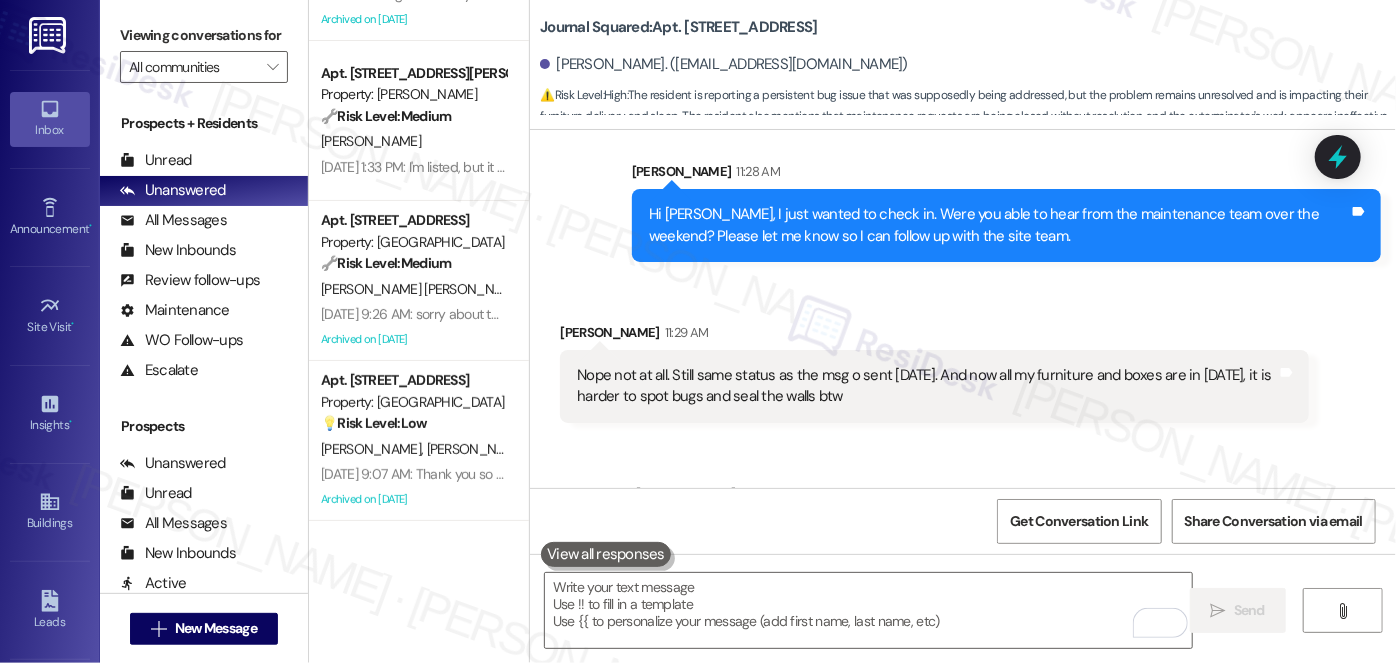 click on "Nope not at all. Still same status as the msg o sent on Saturday. And now all my furniture and boxes are in on Saturday, it is harder to spot bugs and seal the walls btw" at bounding box center [927, 386] 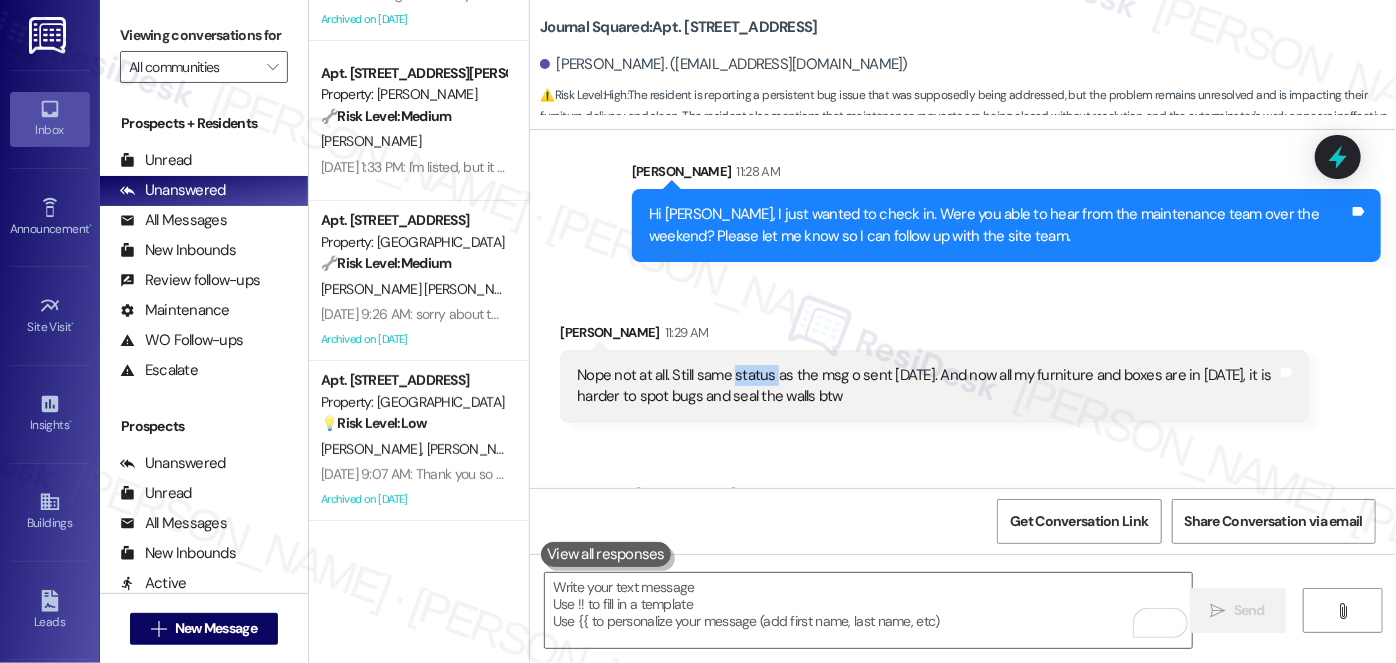 click on "Nope not at all. Still same status as the msg o sent on Saturday. And now all my furniture and boxes are in on Saturday, it is harder to spot bugs and seal the walls btw" at bounding box center [927, 386] 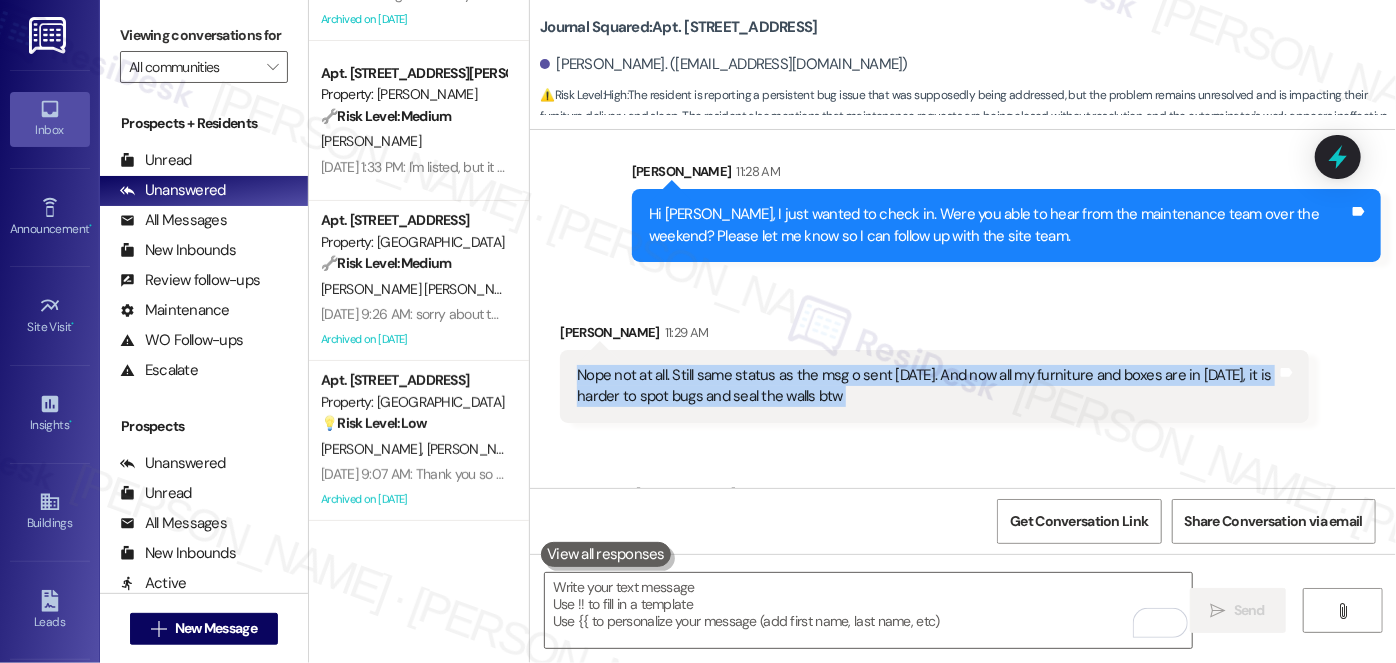 click on "Nope not at all. Still same status as the msg o sent on Saturday. And now all my furniture and boxes are in on Saturday, it is harder to spot bugs and seal the walls btw" at bounding box center [927, 386] 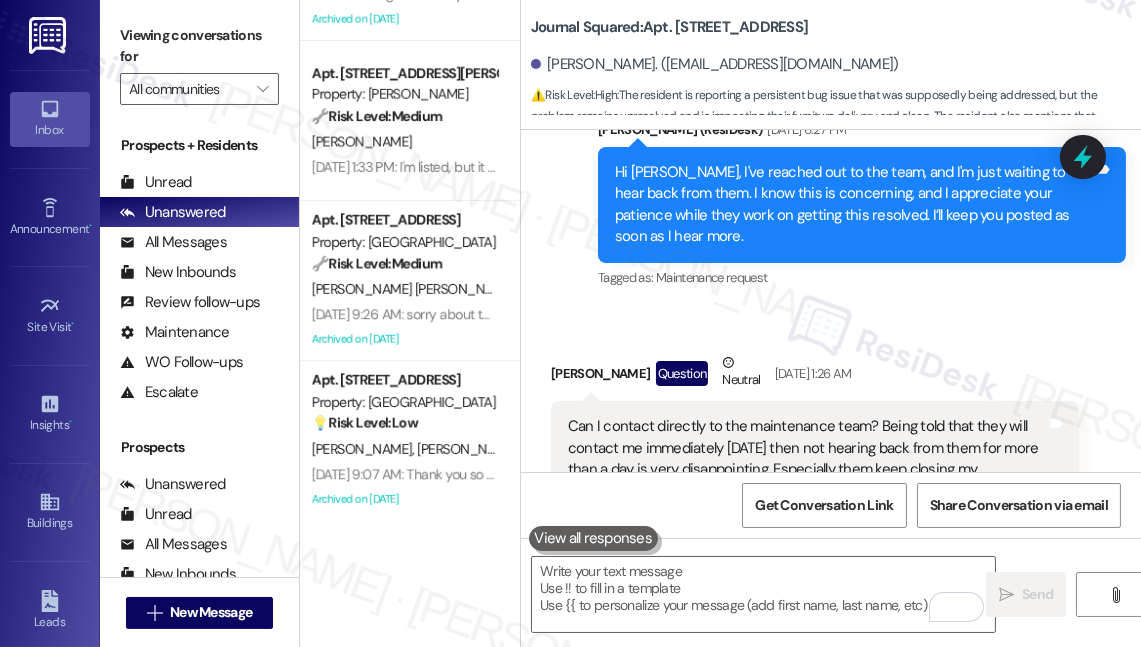scroll, scrollTop: 10881, scrollLeft: 0, axis: vertical 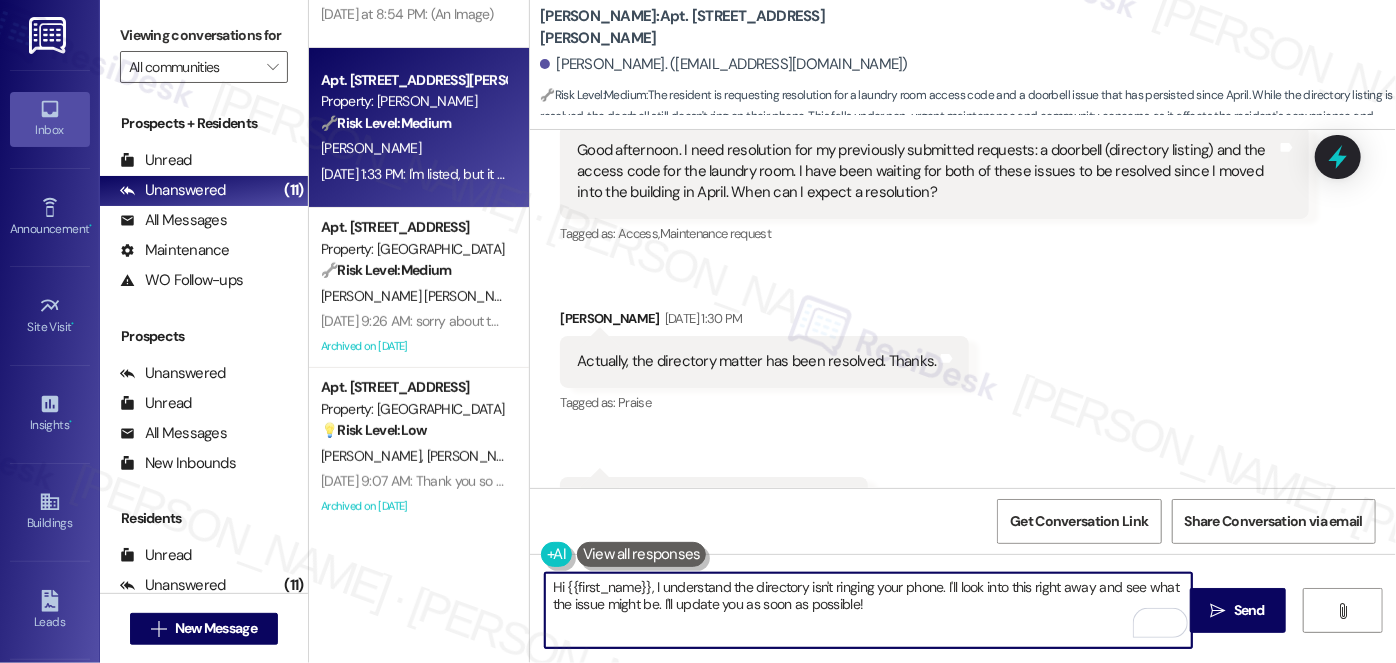 click on "I'm listed, but it doesn't ring on my phone." at bounding box center (706, 502) 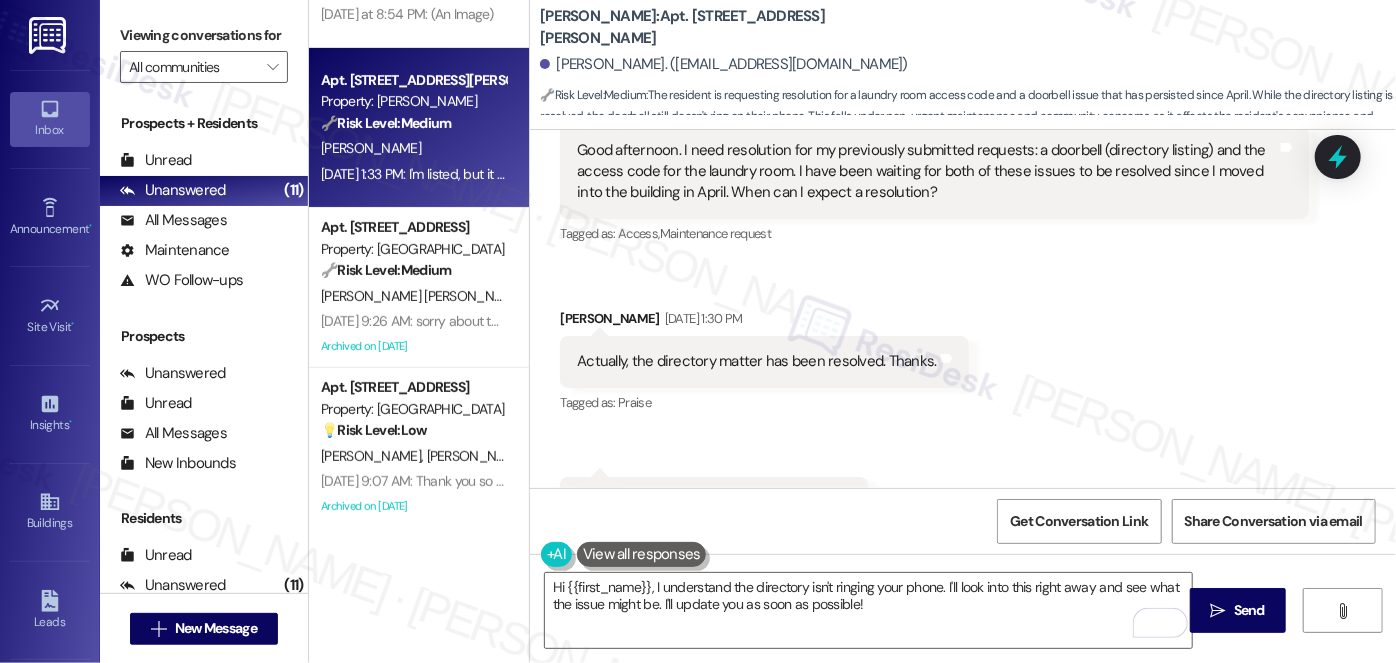 click on "I'm listed, but it doesn't ring on my phone." at bounding box center [706, 502] 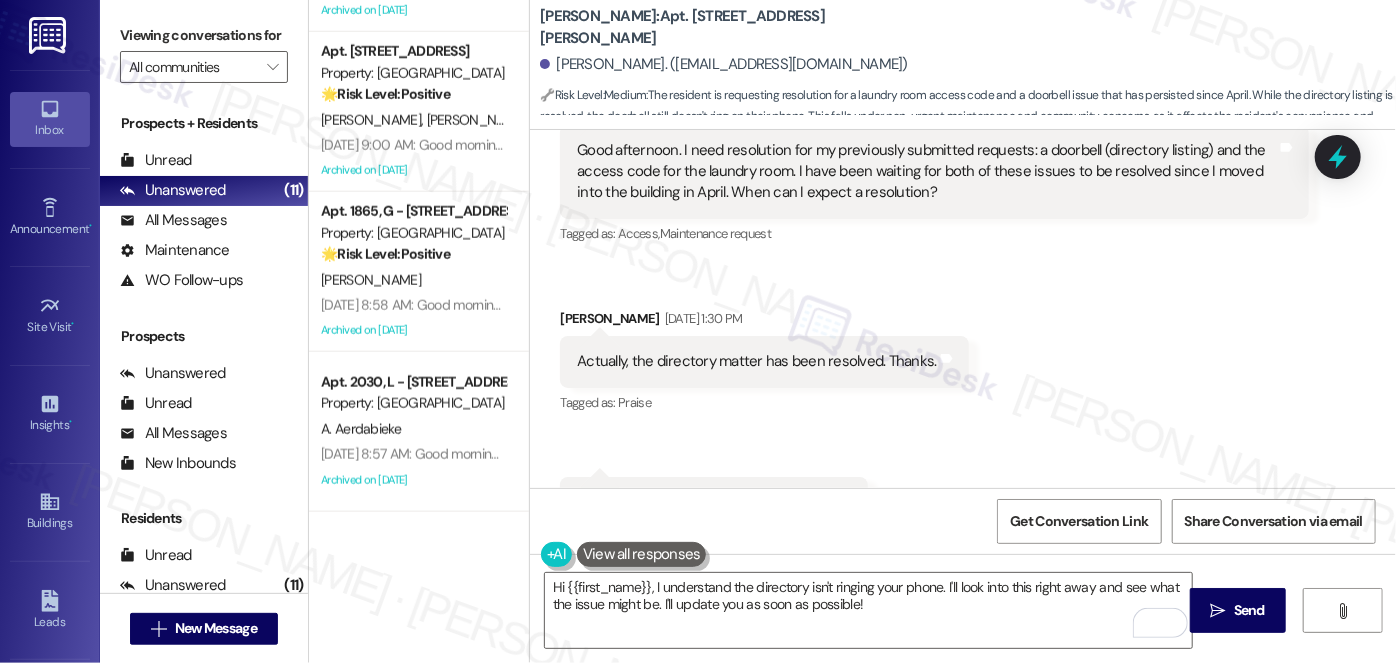 scroll, scrollTop: 1181, scrollLeft: 0, axis: vertical 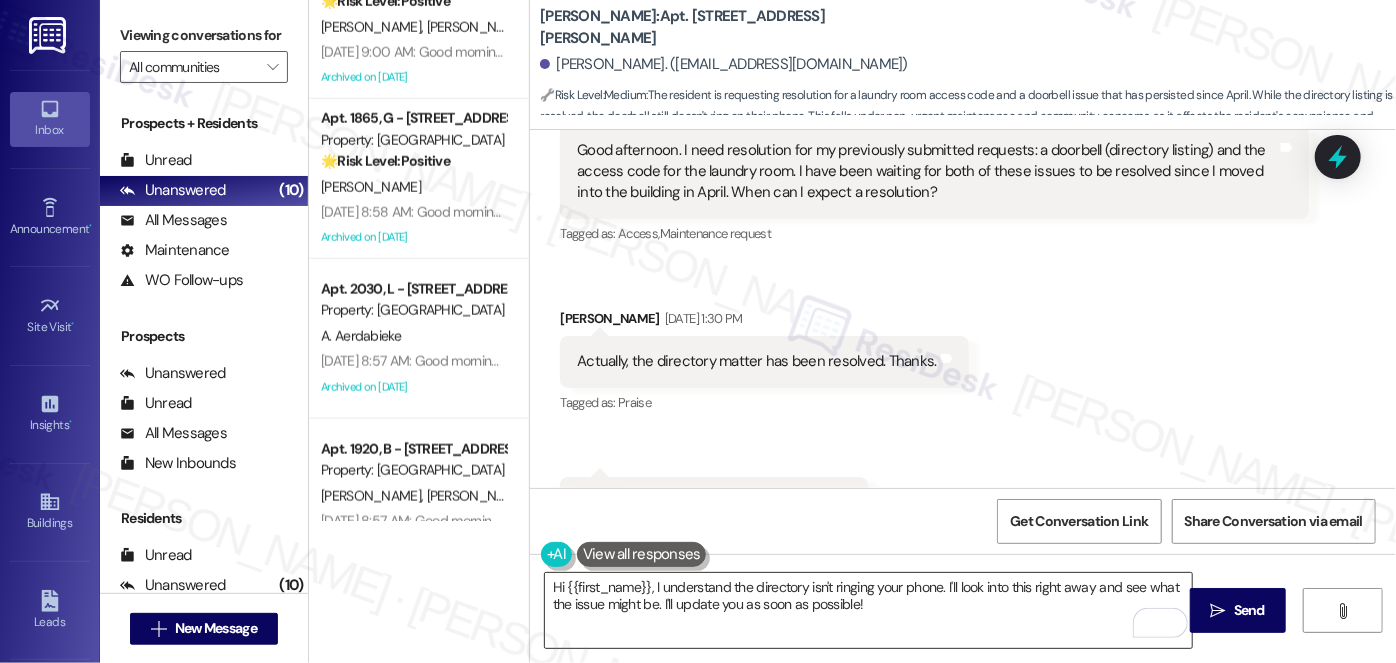 click on "Hi {{first_name}}, I understand the directory isn't ringing your phone. I'll look into this right away and see what the issue might be. I'll update you as soon as possible!" at bounding box center (868, 610) 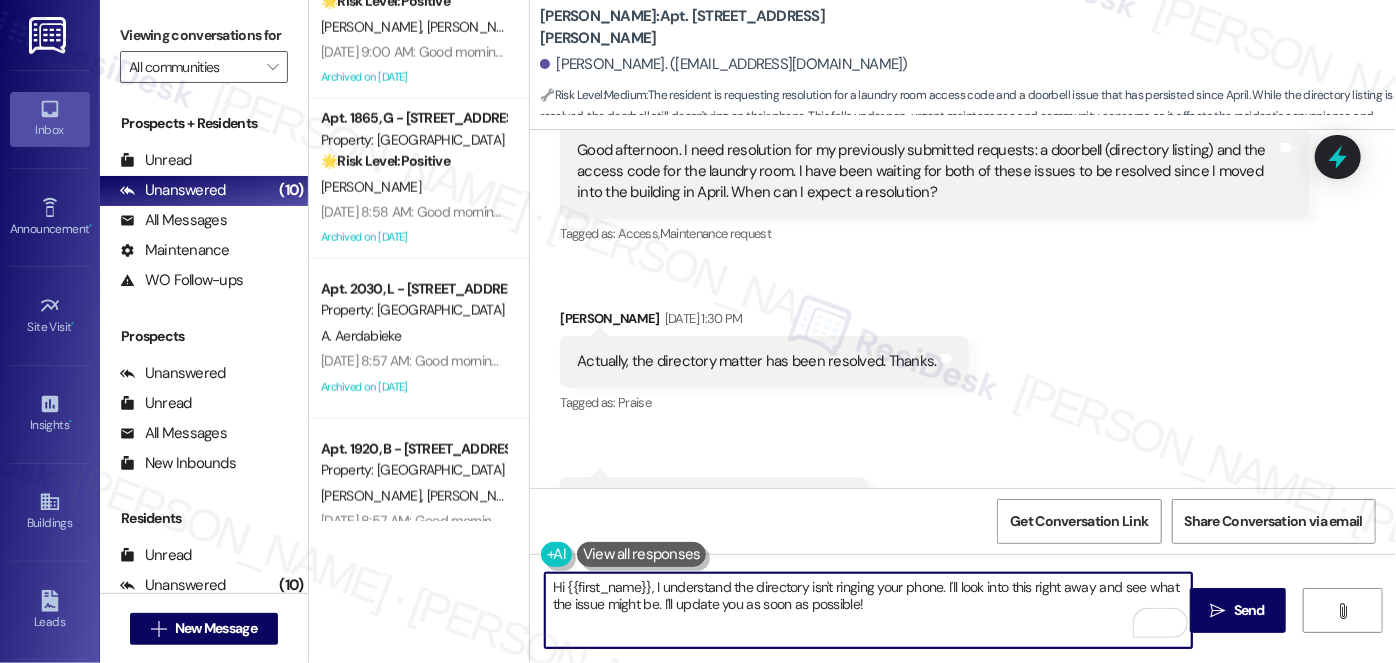 click on "Hi {{first_name}}, I understand the directory isn't ringing your phone. I'll look into this right away and see what the issue might be. I'll update you as soon as possible!" at bounding box center (868, 610) 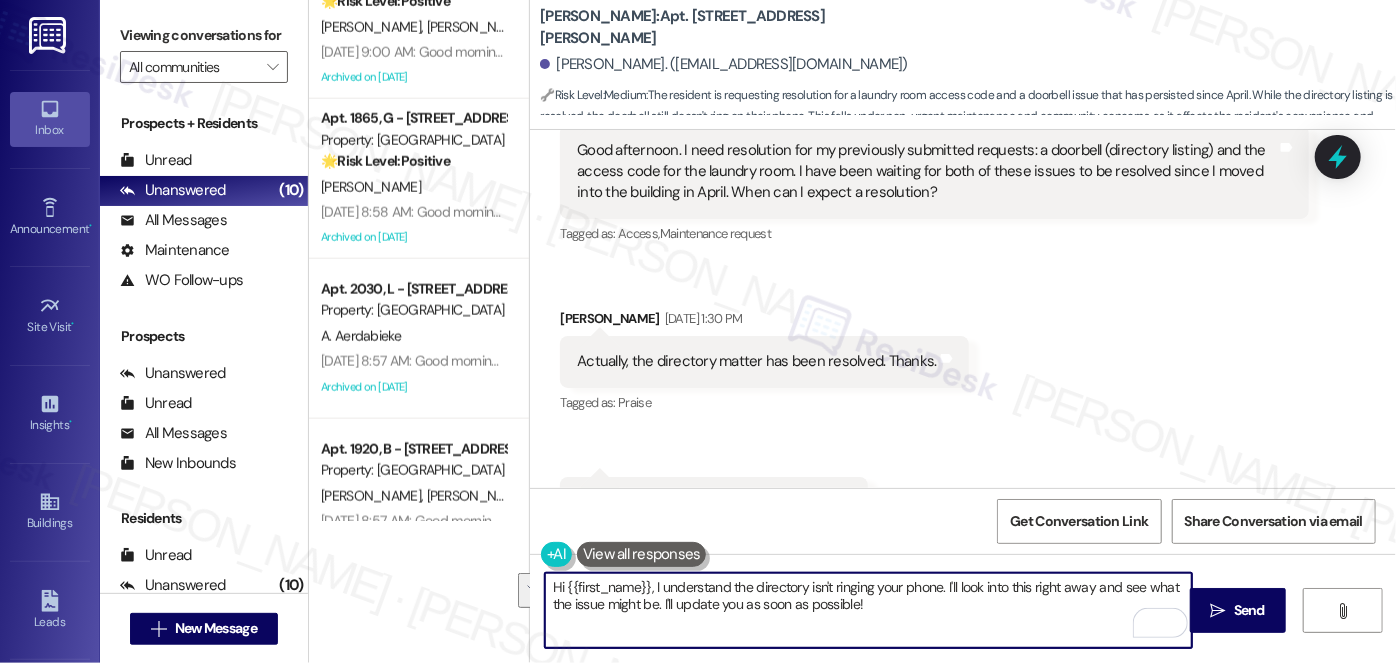 click on "Hi {{first_name}}, I understand the directory isn't ringing your phone. I'll look into this right away and see what the issue might be. I'll update you as soon as possible!" at bounding box center (868, 610) 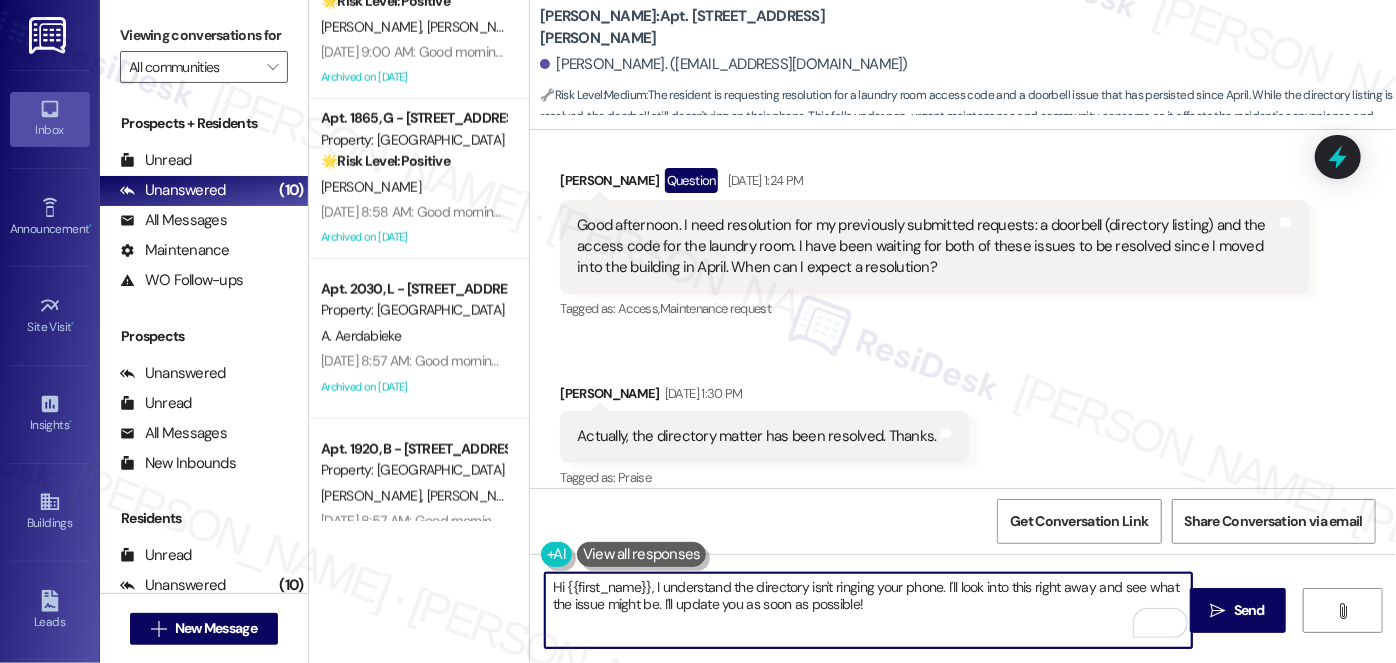 scroll, scrollTop: 12813, scrollLeft: 0, axis: vertical 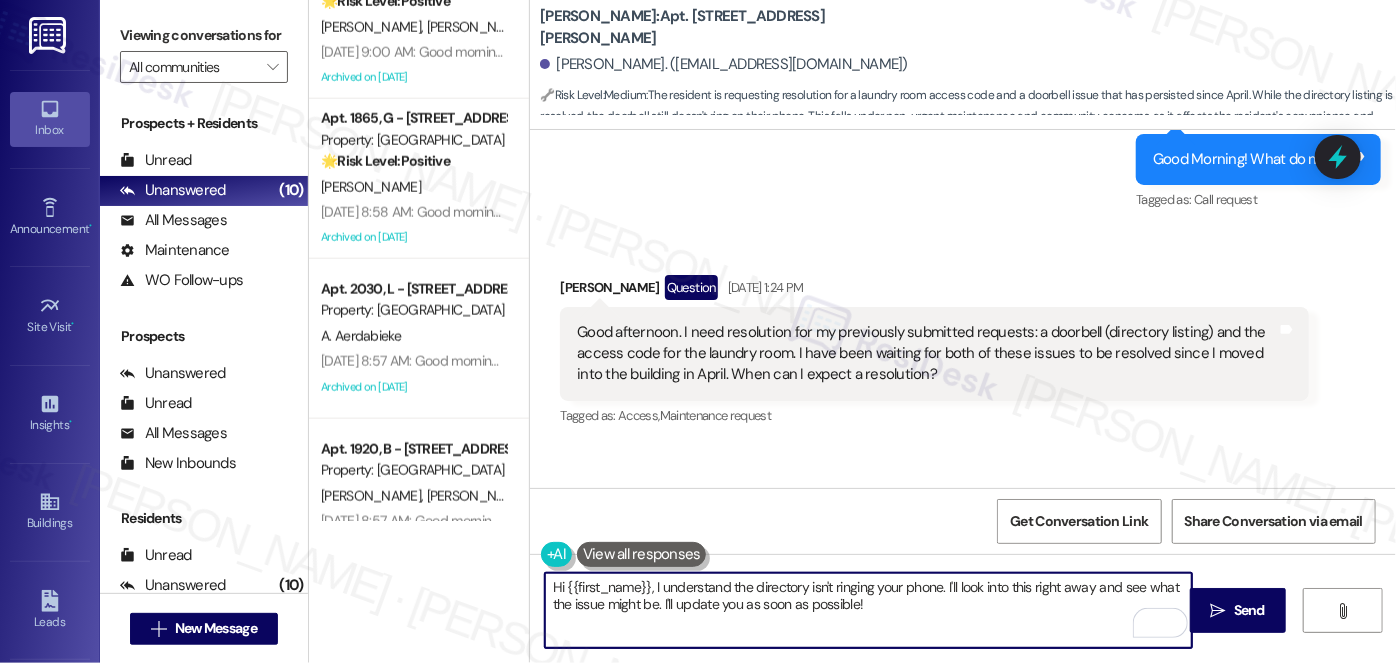 click on "Good afternoon. I need resolution for my previously submitted requests: a doorbell (directory listing) and the access code for the laundry room. I have been waiting for both of these issues to be resolved since I moved into the building in April. When can I expect a resolution?" at bounding box center [927, 354] 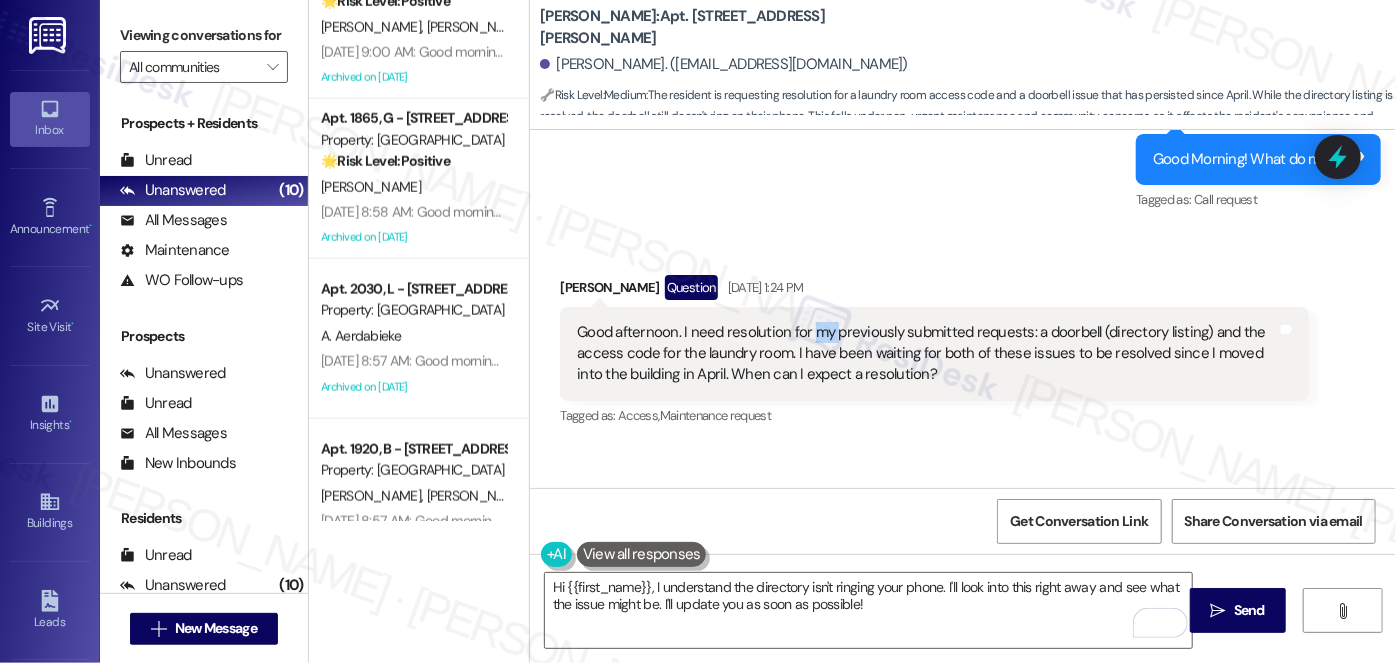 click on "Good afternoon. I need resolution for my previously submitted requests: a doorbell (directory listing) and the access code for the laundry room. I have been waiting for both of these issues to be resolved since I moved into the building in April. When can I expect a resolution?" at bounding box center (927, 354) 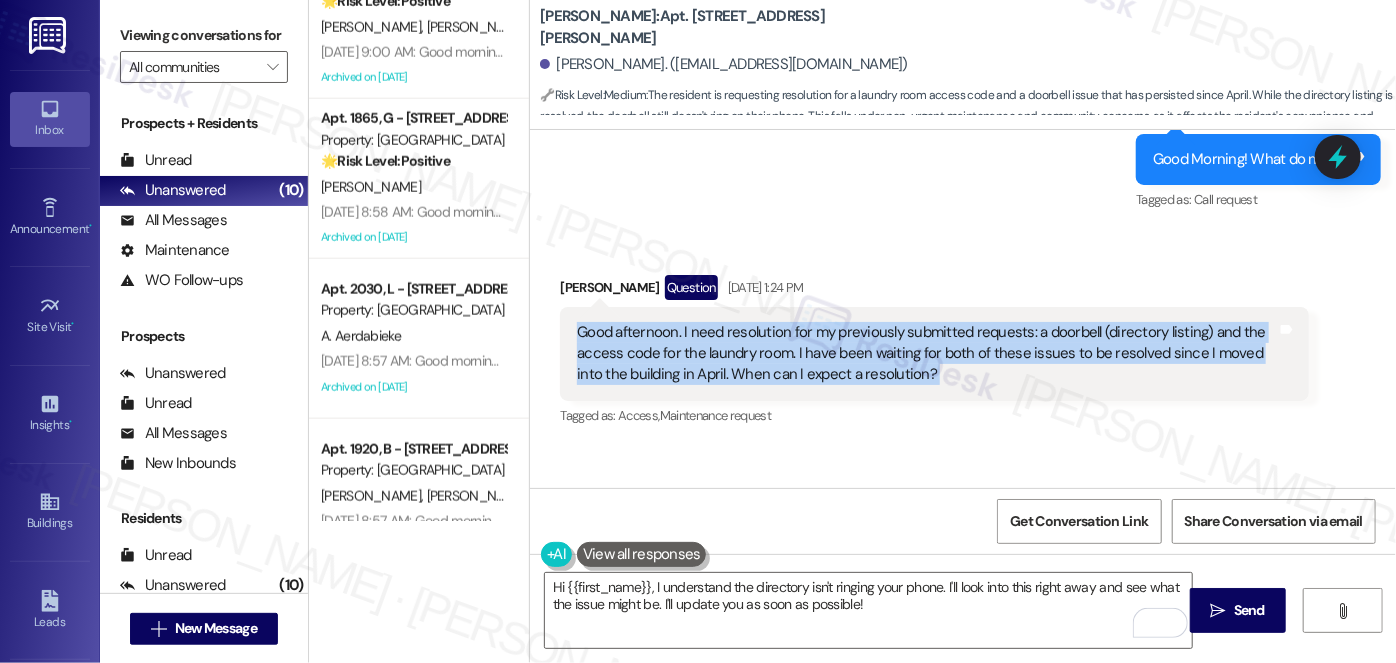 click on "Good afternoon. I need resolution for my previously submitted requests: a doorbell (directory listing) and the access code for the laundry room. I have been waiting for both of these issues to be resolved since I moved into the building in April. When can I expect a resolution?" at bounding box center [927, 354] 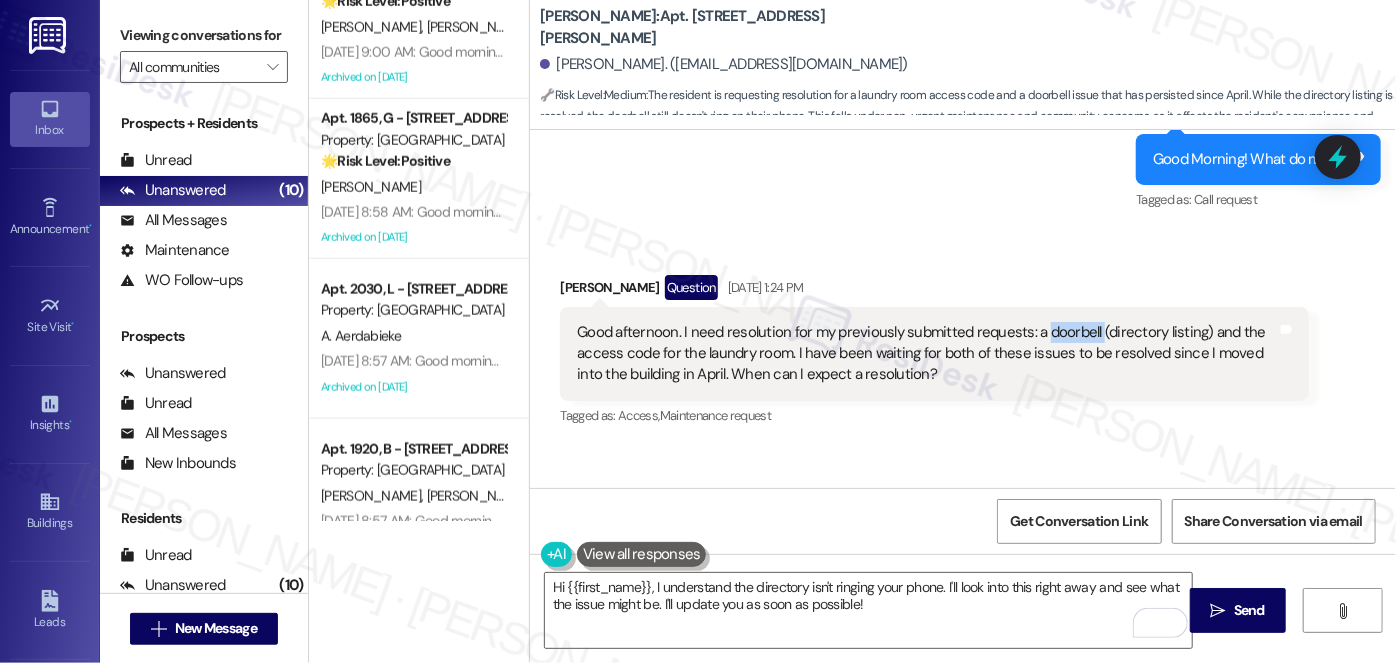 click on "Good afternoon. I need resolution for my previously submitted requests: a doorbell (directory listing) and the access code for the laundry room. I have been waiting for both of these issues to be resolved since I moved into the building in April. When can I expect a resolution?" at bounding box center (927, 354) 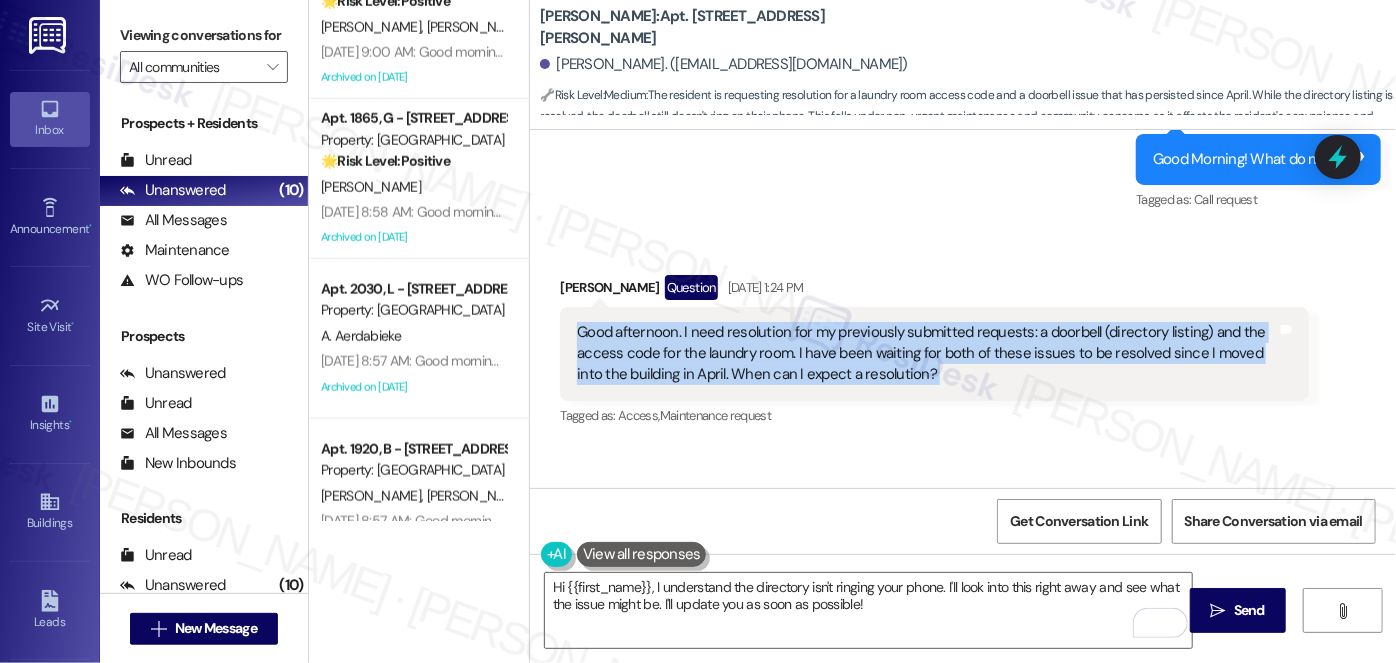 click on "Good afternoon. I need resolution for my previously submitted requests: a doorbell (directory listing) and the access code for the laundry room. I have been waiting for both of these issues to be resolved since I moved into the building in April. When can I expect a resolution?" at bounding box center (927, 354) 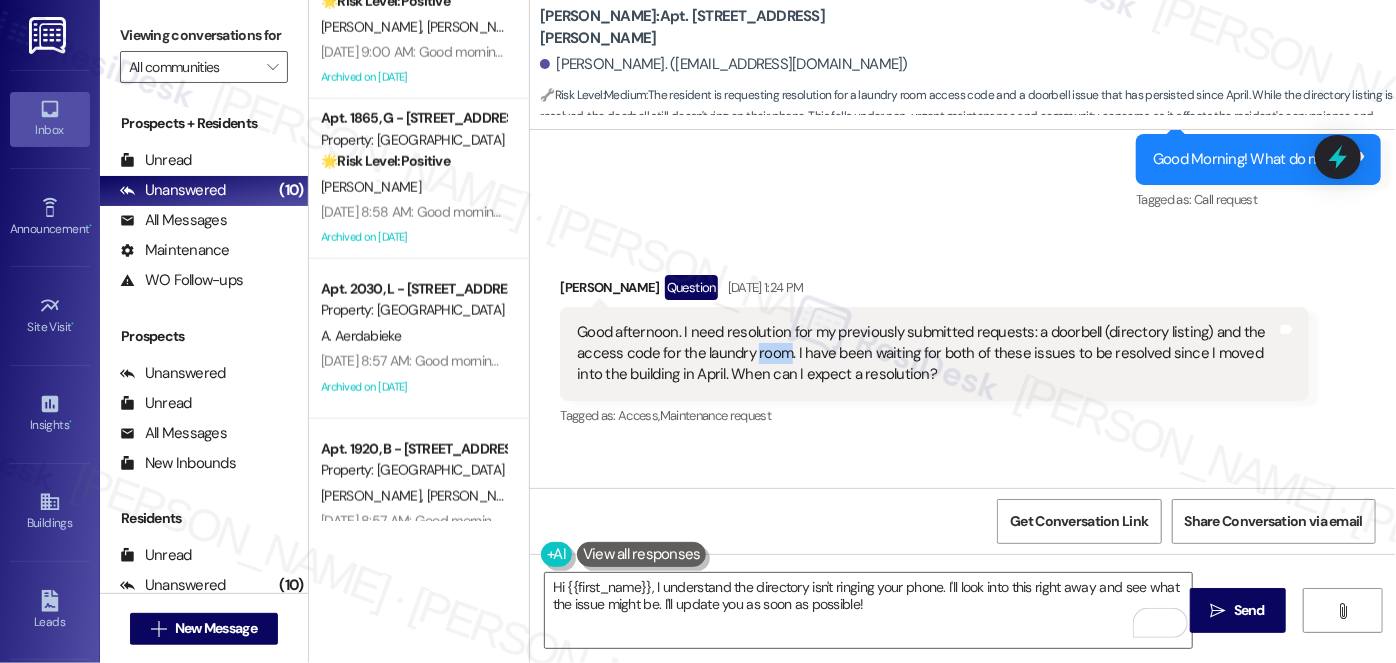 click on "Good afternoon. I need resolution for my previously submitted requests: a doorbell (directory listing) and the access code for the laundry room. I have been waiting for both of these issues to be resolved since I moved into the building in April. When can I expect a resolution?" at bounding box center (927, 354) 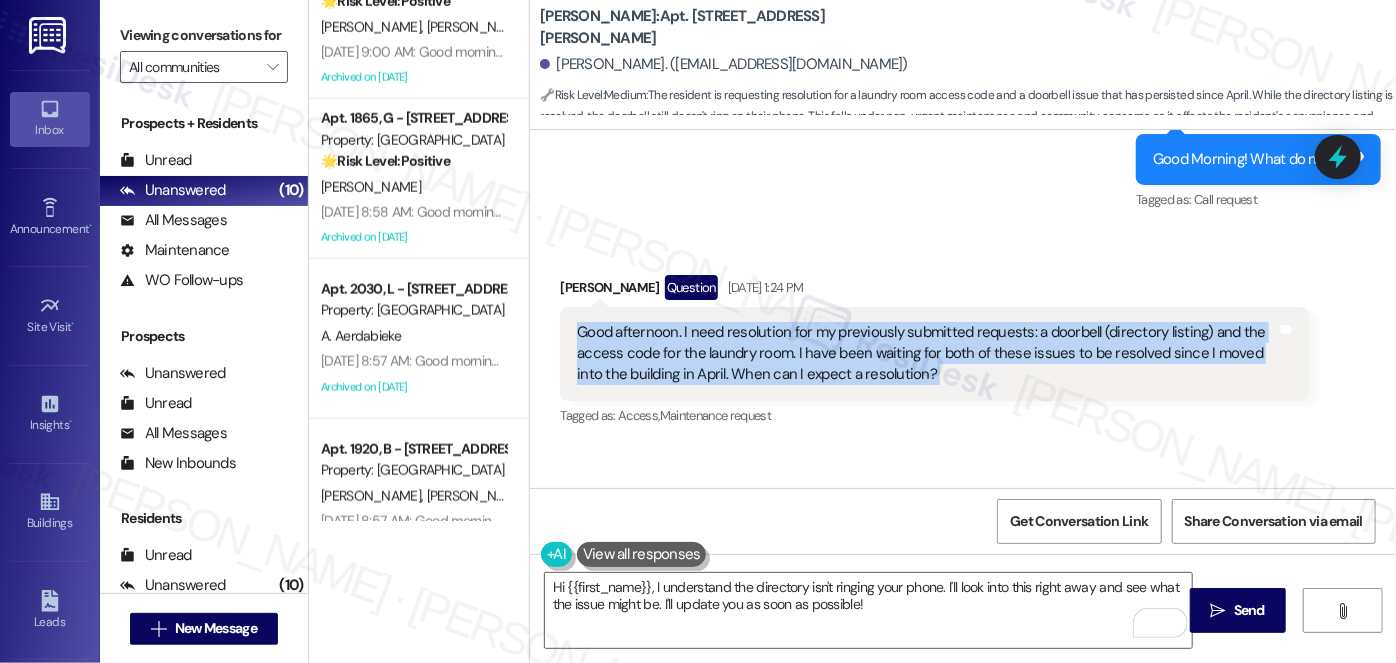 click on "Good afternoon. I need resolution for my previously submitted requests: a doorbell (directory listing) and the access code for the laundry room. I have been waiting for both of these issues to be resolved since I moved into the building in April. When can I expect a resolution?" at bounding box center [927, 354] 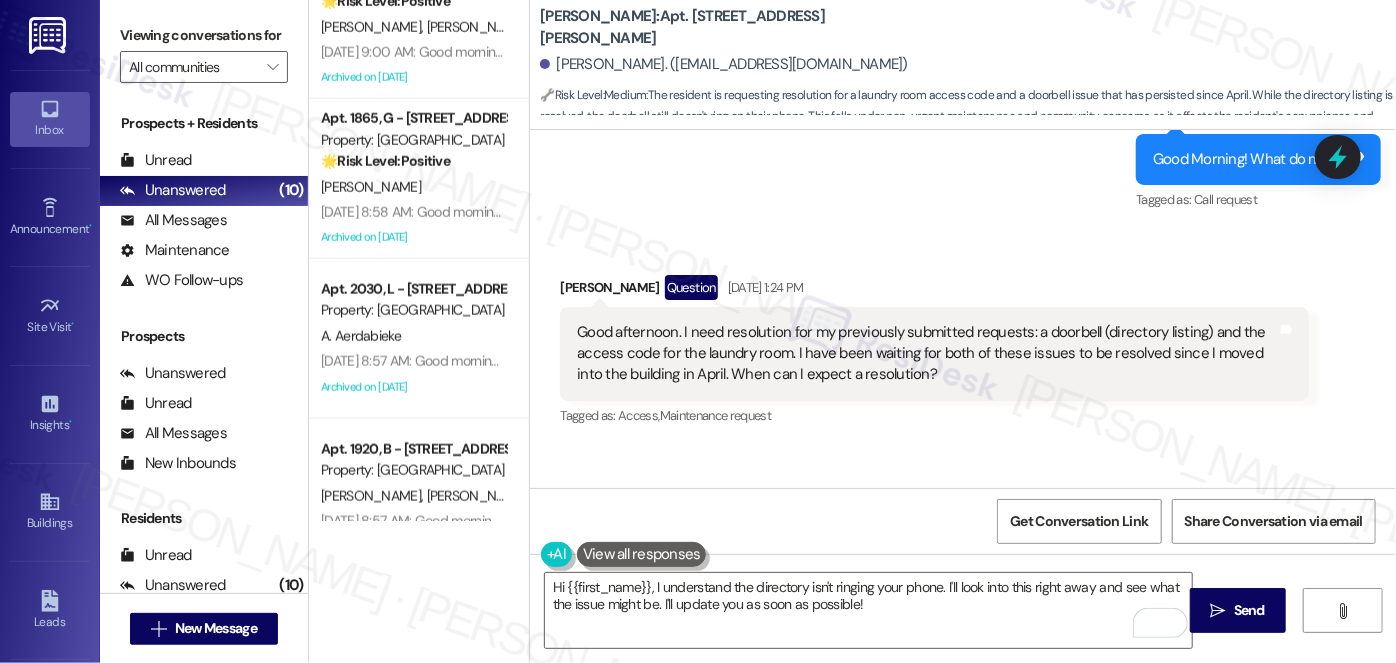 click on "Keith Kelley Question Jul 25, 2025 at 1:24 PM" at bounding box center (934, 291) 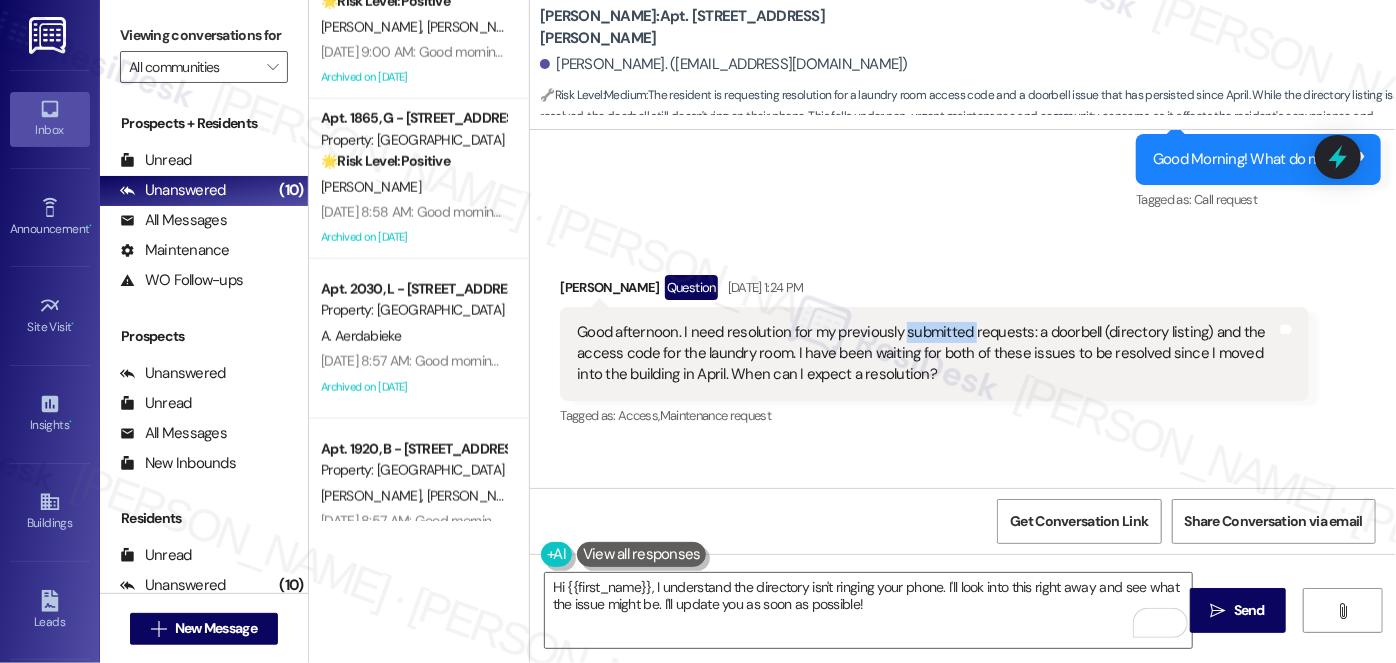 click on "Good afternoon. I need resolution for my previously submitted requests: a doorbell (directory listing) and the access code for the laundry room. I have been waiting for both of these issues to be resolved since I moved into the building in April. When can I expect a resolution?" at bounding box center [927, 354] 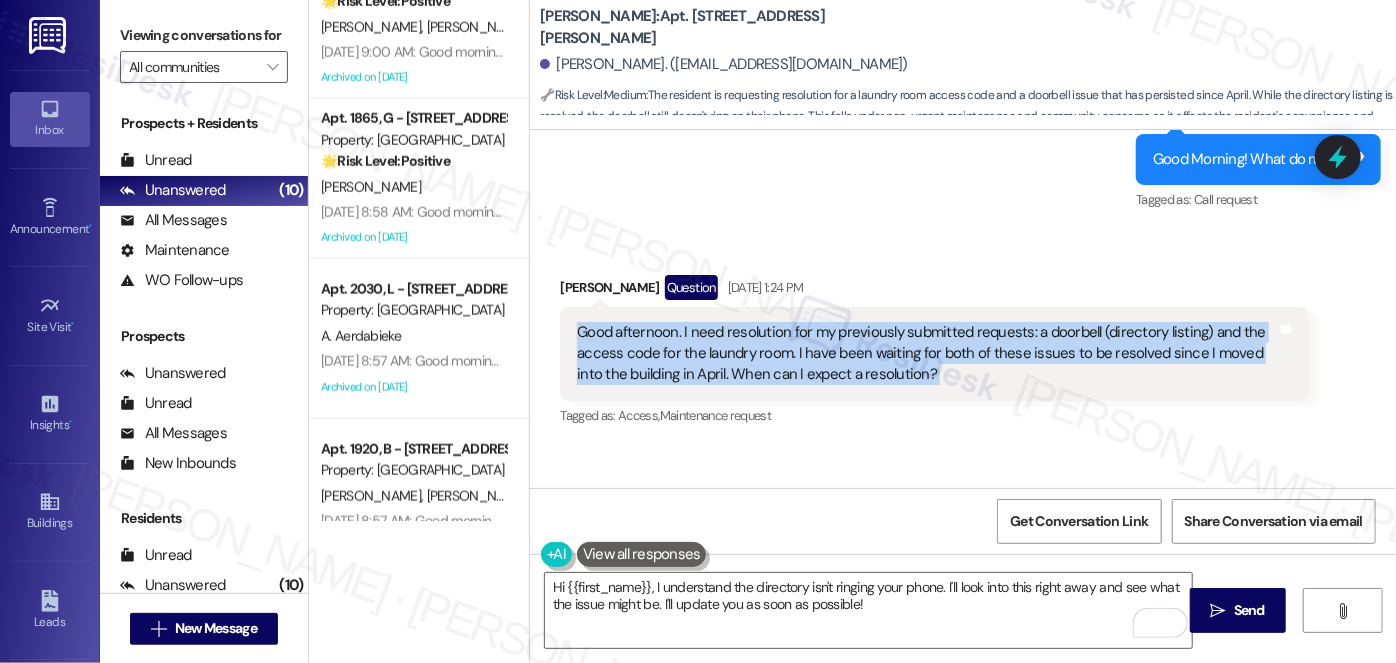click on "Good afternoon. I need resolution for my previously submitted requests: a doorbell (directory listing) and the access code for the laundry room. I have been waiting for both of these issues to be resolved since I moved into the building in April. When can I expect a resolution?" at bounding box center (927, 354) 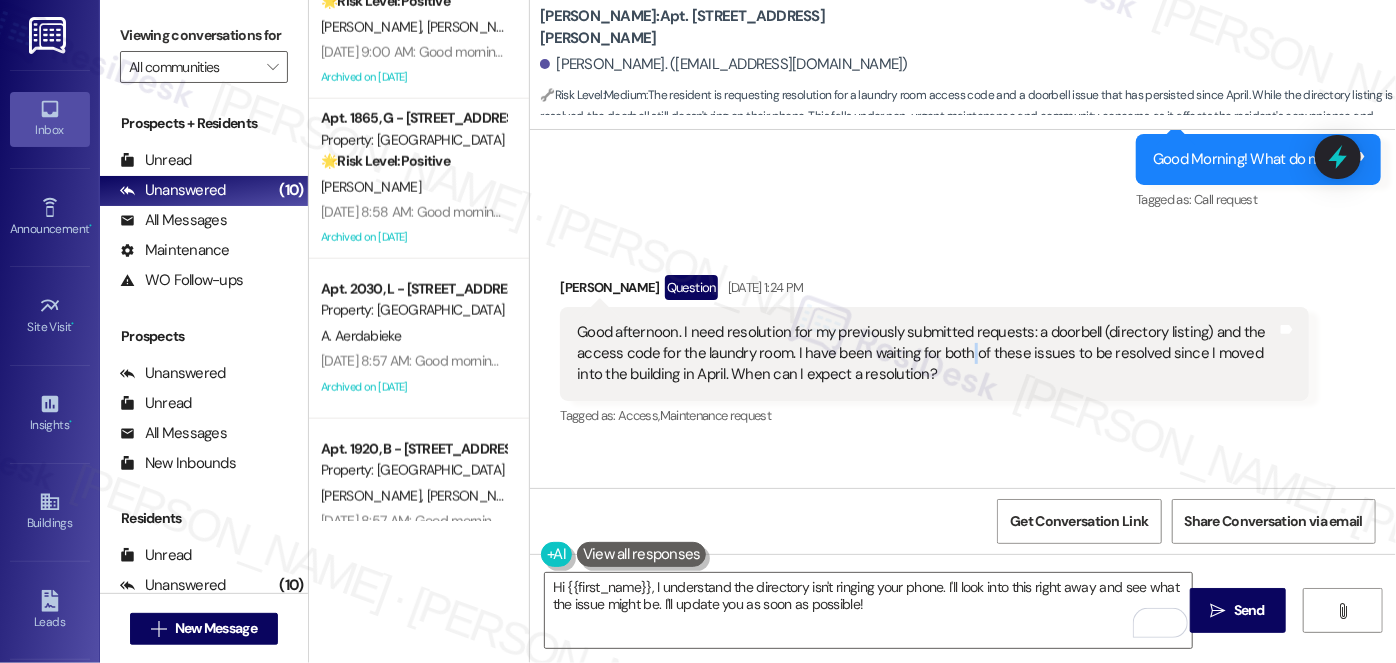 click on "Good afternoon. I need resolution for my previously submitted requests: a doorbell (directory listing) and the access code for the laundry room. I have been waiting for both of these issues to be resolved since I moved into the building in April. When can I expect a resolution?" at bounding box center (927, 354) 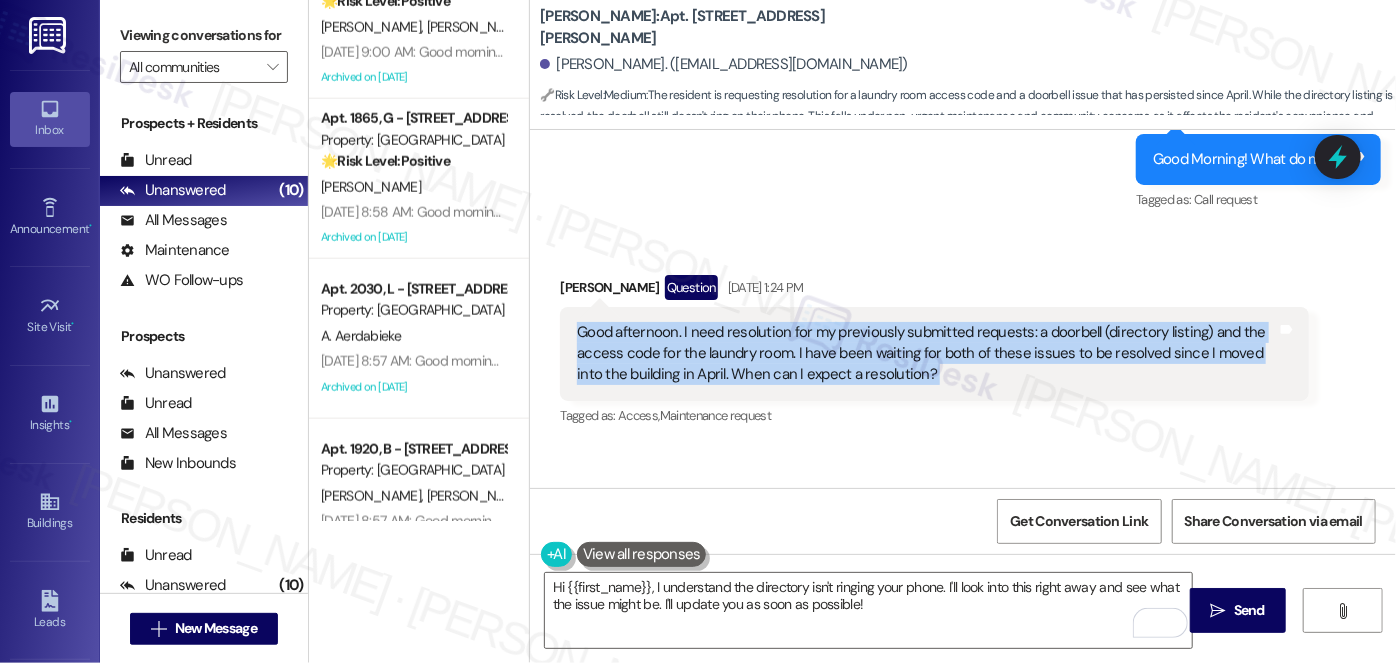 click on "Good afternoon. I need resolution for my previously submitted requests: a doorbell (directory listing) and the access code for the laundry room. I have been waiting for both of these issues to be resolved since I moved into the building in April. When can I expect a resolution?" at bounding box center (927, 354) 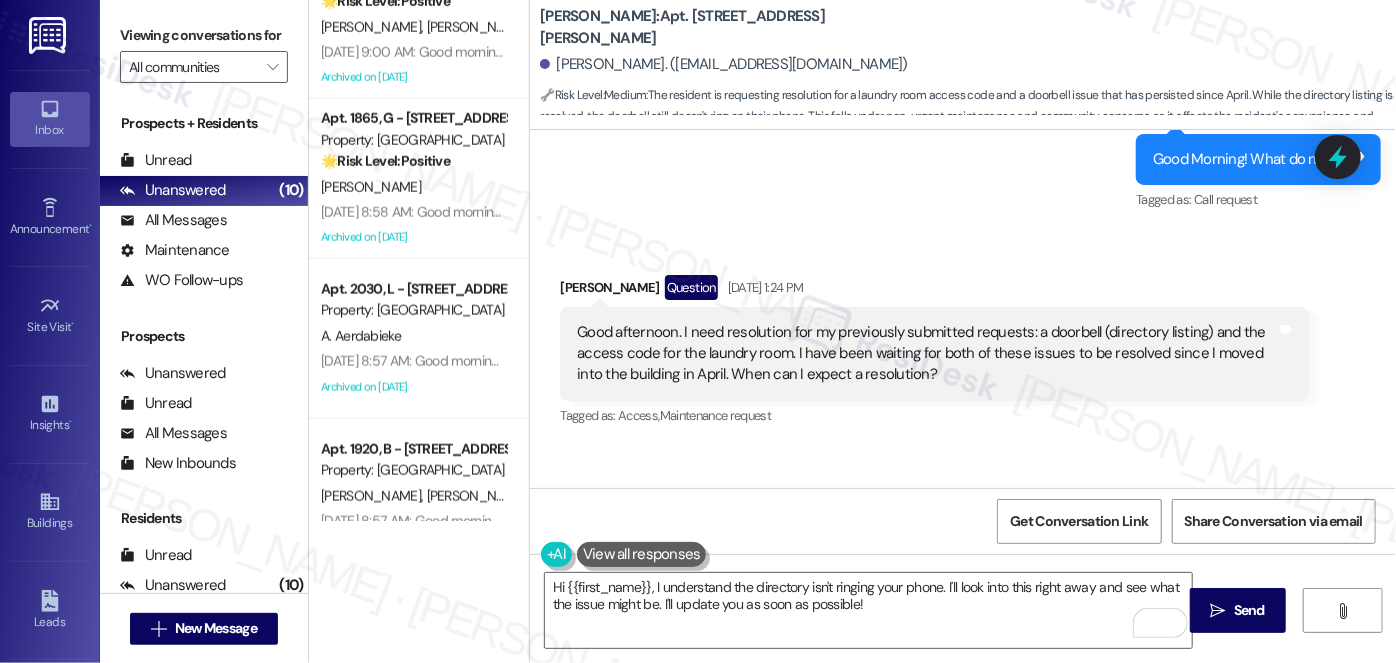 click on "Received via SMS Keith Kelley Question Jul 25, 2025 at 1:24 PM Good afternoon. I need resolution for my previously submitted requests: a doorbell (directory listing) and the access code for the laundry room. I have been waiting for both of these issues to be resolved since I moved into the building in April. When can I expect a resolution? Tags and notes Tagged as:   Access ,  Click to highlight conversations about Access Maintenance request Click to highlight conversations about Maintenance request Received via SMS Keith Kelley Jul 25, 2025 at 1:30 PM Actually, the directory matter has been resolved. Thanks. Tags and notes Tagged as:   Praise Click to highlight conversations about Praise Received via SMS 1:33 PM Keith Kelley Jul 25, 2025 at 1:33 PM I'm listed, but it doesn't ring on my phone. Tags and notes Tagged as:   Bad communication Click to highlight conversations about Bad communication" at bounding box center [963, 492] 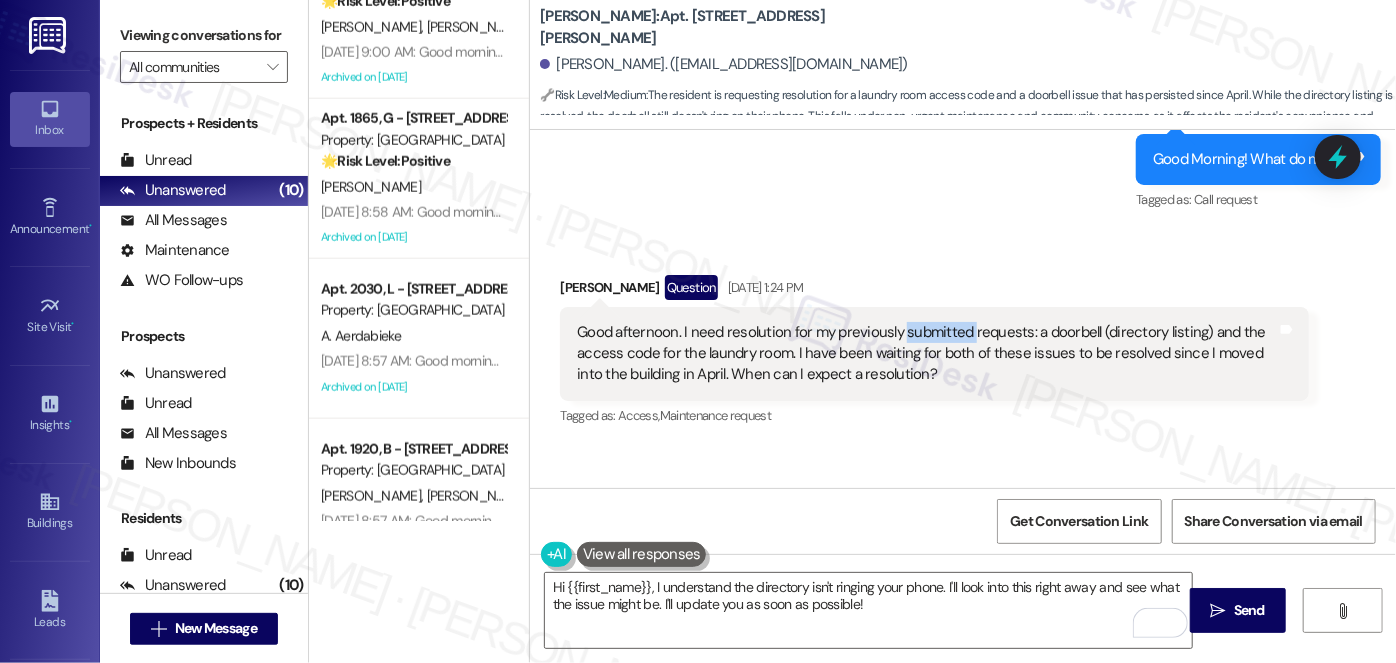 click on "Good afternoon. I need resolution for my previously submitted requests: a doorbell (directory listing) and the access code for the laundry room. I have been waiting for both of these issues to be resolved since I moved into the building in April. When can I expect a resolution?" at bounding box center (927, 354) 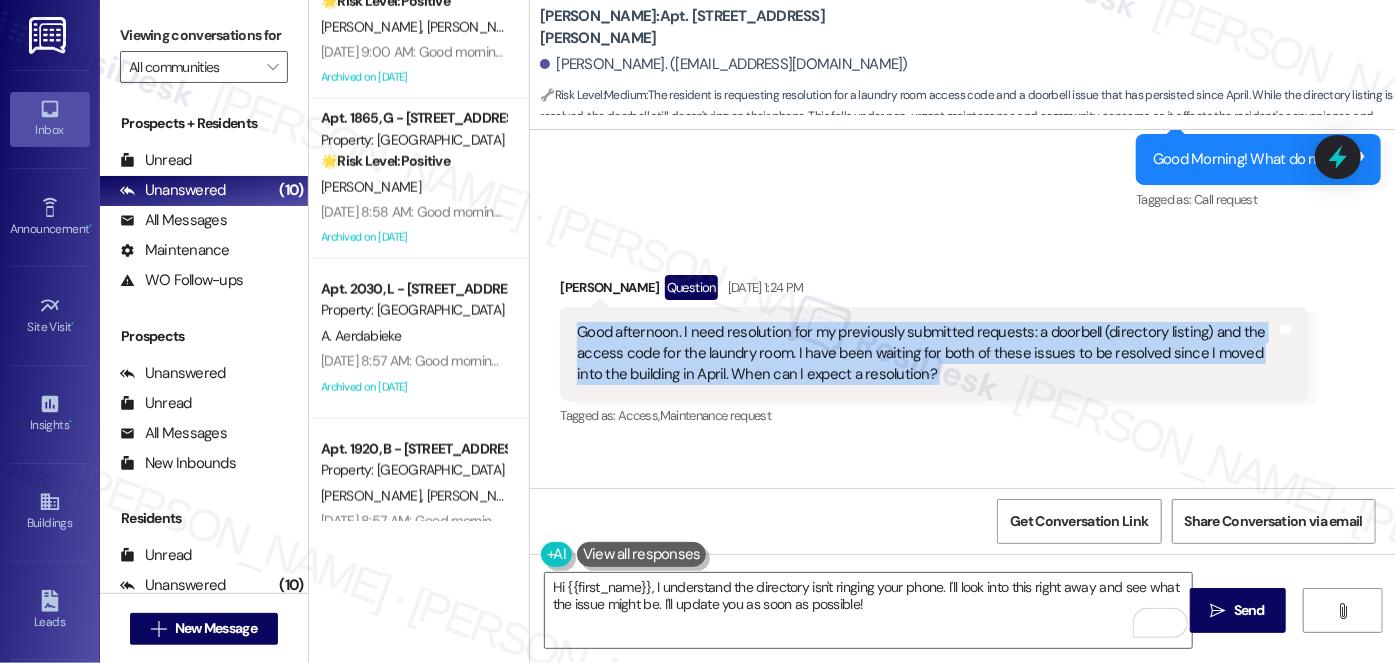 click on "Good afternoon. I need resolution for my previously submitted requests: a doorbell (directory listing) and the access code for the laundry room. I have been waiting for both of these issues to be resolved since I moved into the building in April. When can I expect a resolution?" at bounding box center (927, 354) 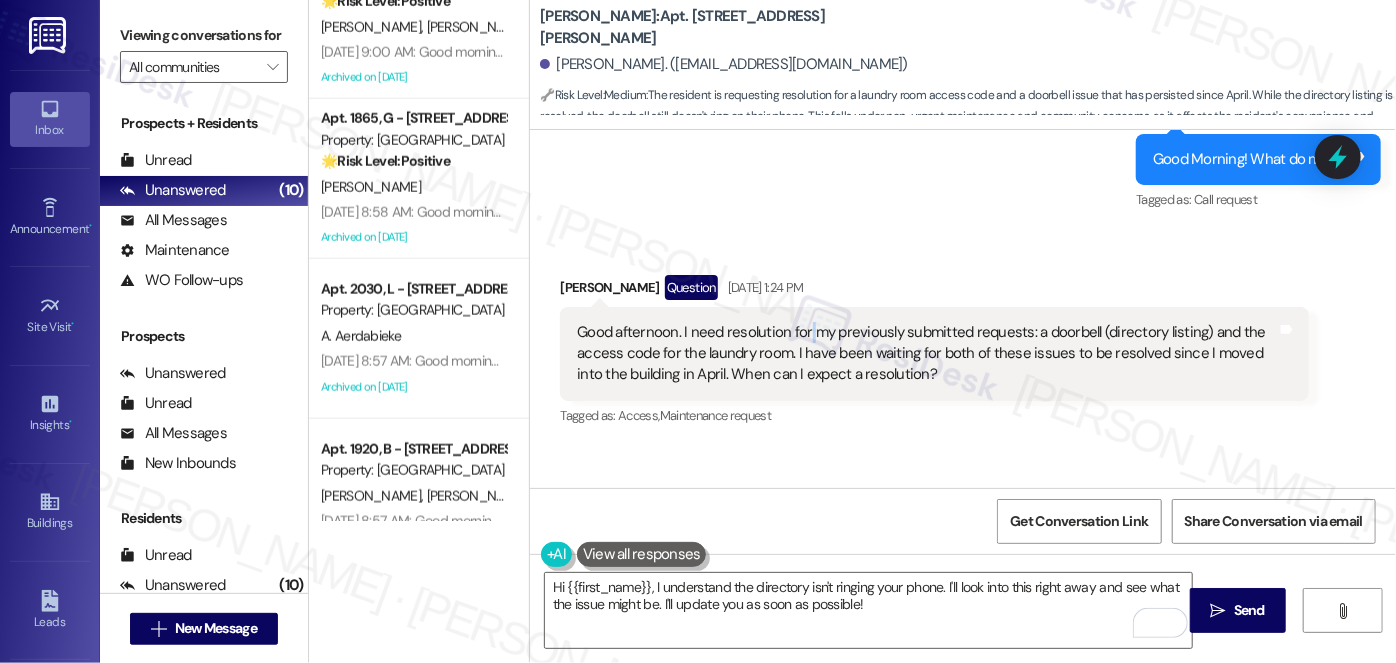 click on "Good afternoon. I need resolution for my previously submitted requests: a doorbell (directory listing) and the access code for the laundry room. I have been waiting for both of these issues to be resolved since I moved into the building in April. When can I expect a resolution?" at bounding box center [927, 354] 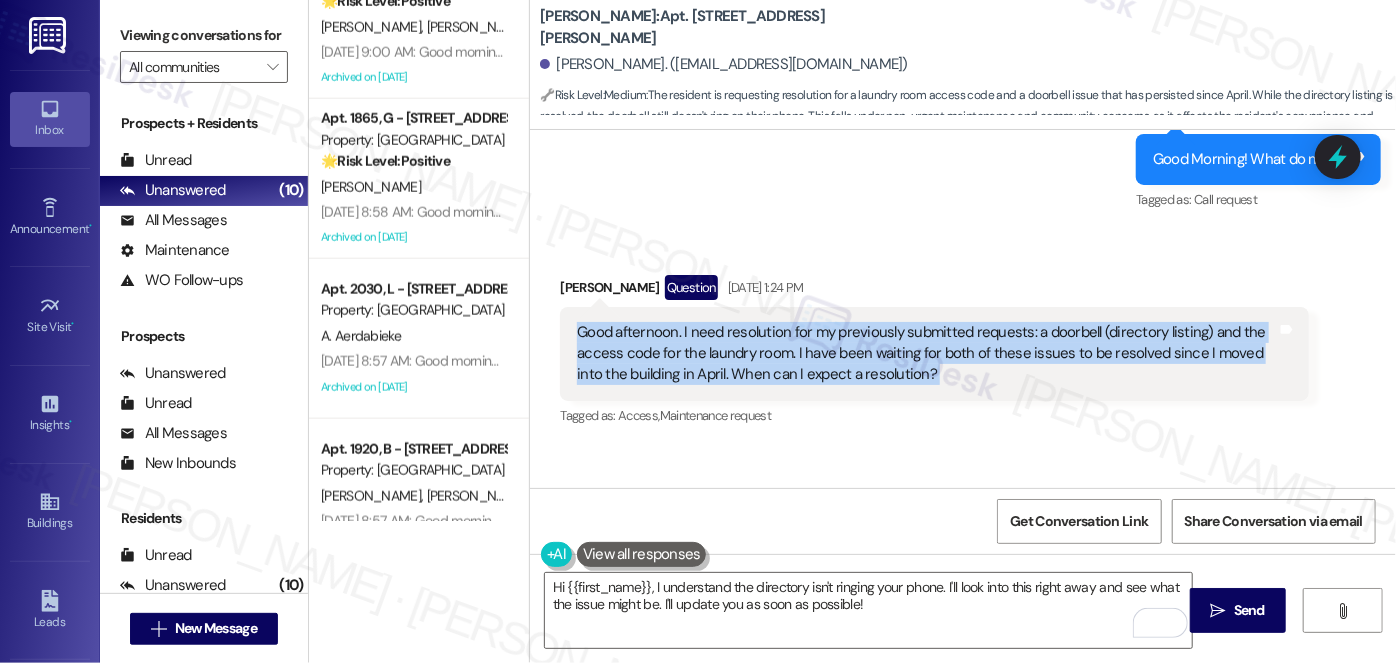 click on "Good afternoon. I need resolution for my previously submitted requests: a doorbell (directory listing) and the access code for the laundry room. I have been waiting for both of these issues to be resolved since I moved into the building in April. When can I expect a resolution?" at bounding box center [927, 354] 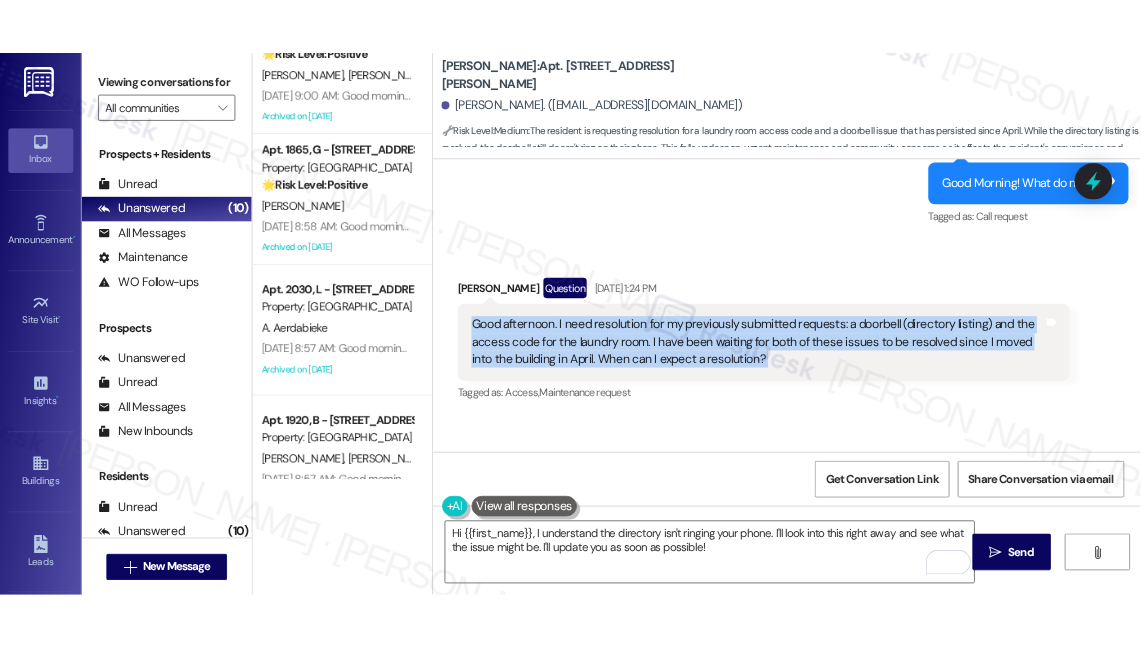 scroll, scrollTop: 12995, scrollLeft: 0, axis: vertical 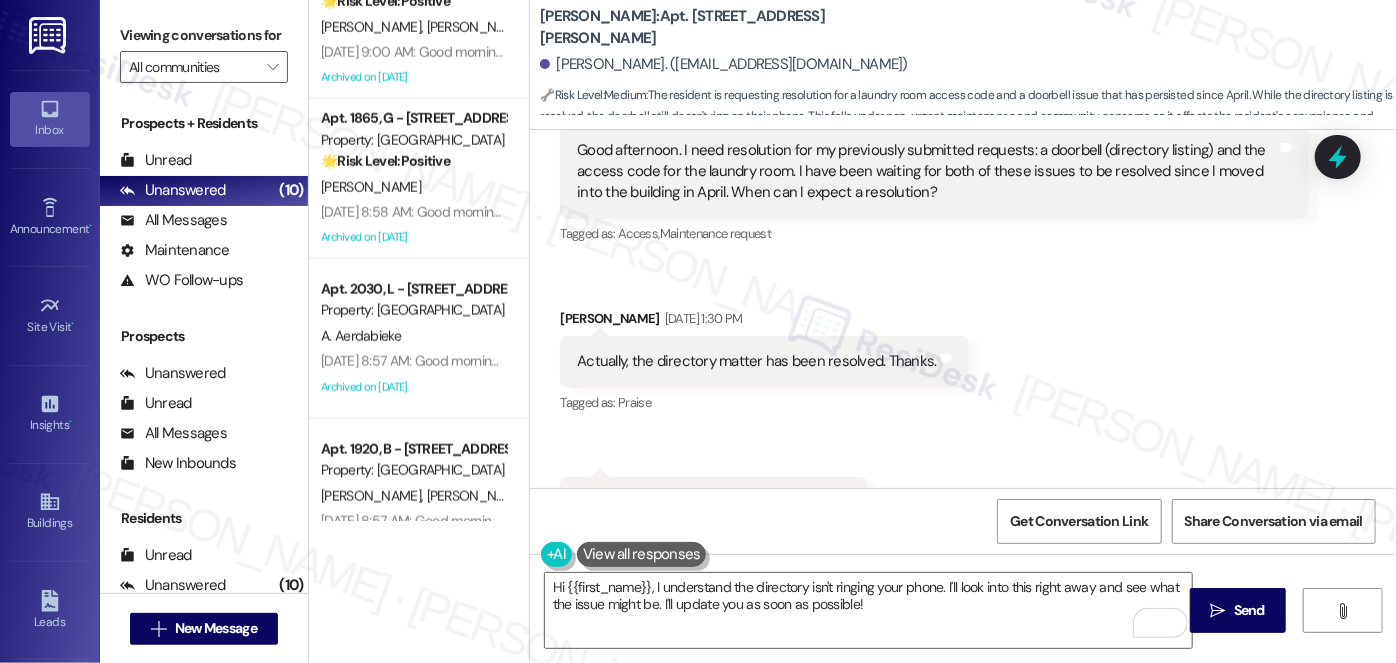 click on "Actually, the directory matter has been resolved. Thanks." at bounding box center (756, 361) 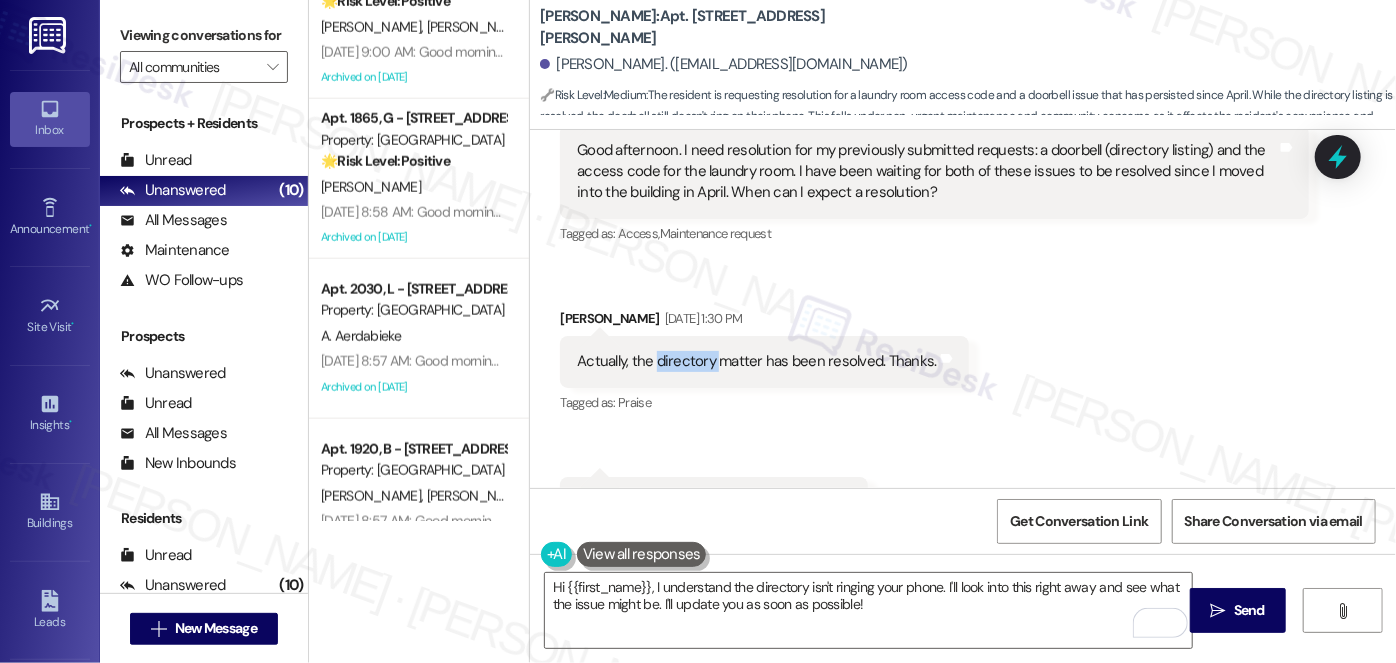 click on "Actually, the directory matter has been resolved. Thanks." at bounding box center (756, 361) 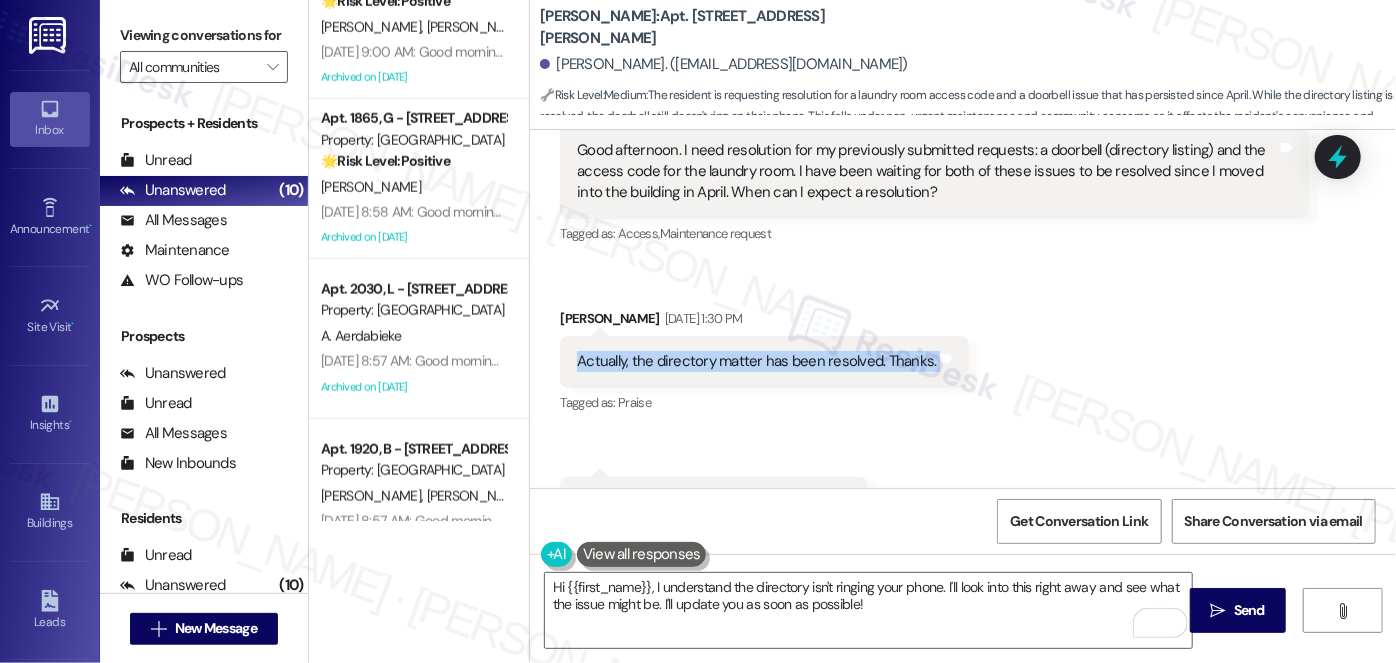 click on "Actually, the directory matter has been resolved. Thanks." at bounding box center (756, 361) 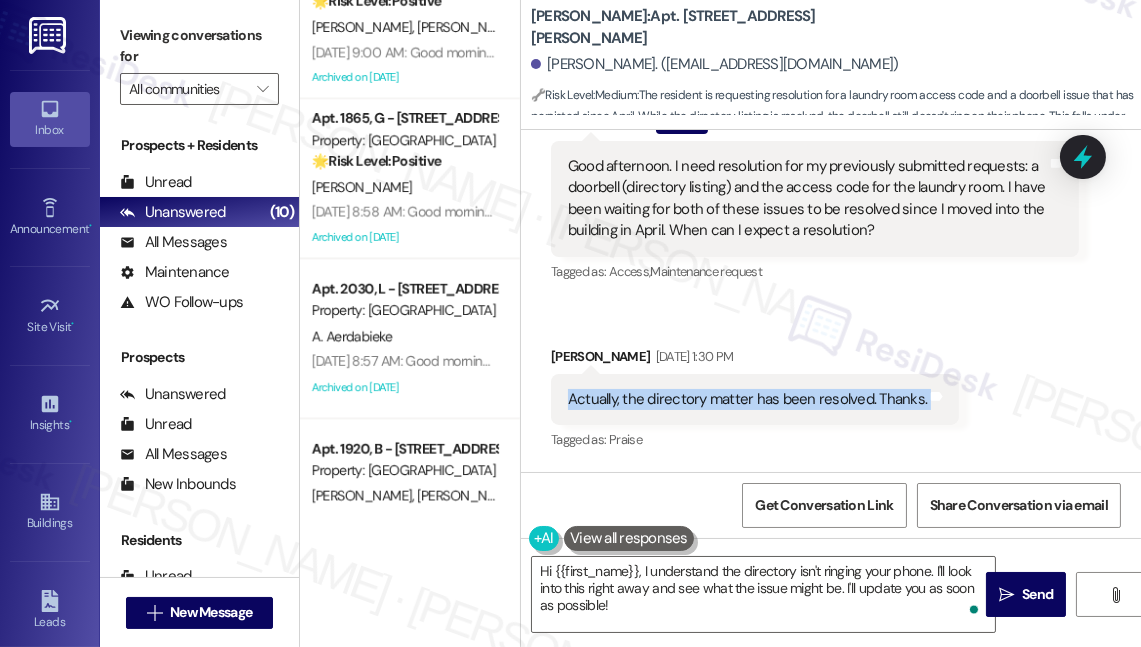 scroll, scrollTop: 13869, scrollLeft: 0, axis: vertical 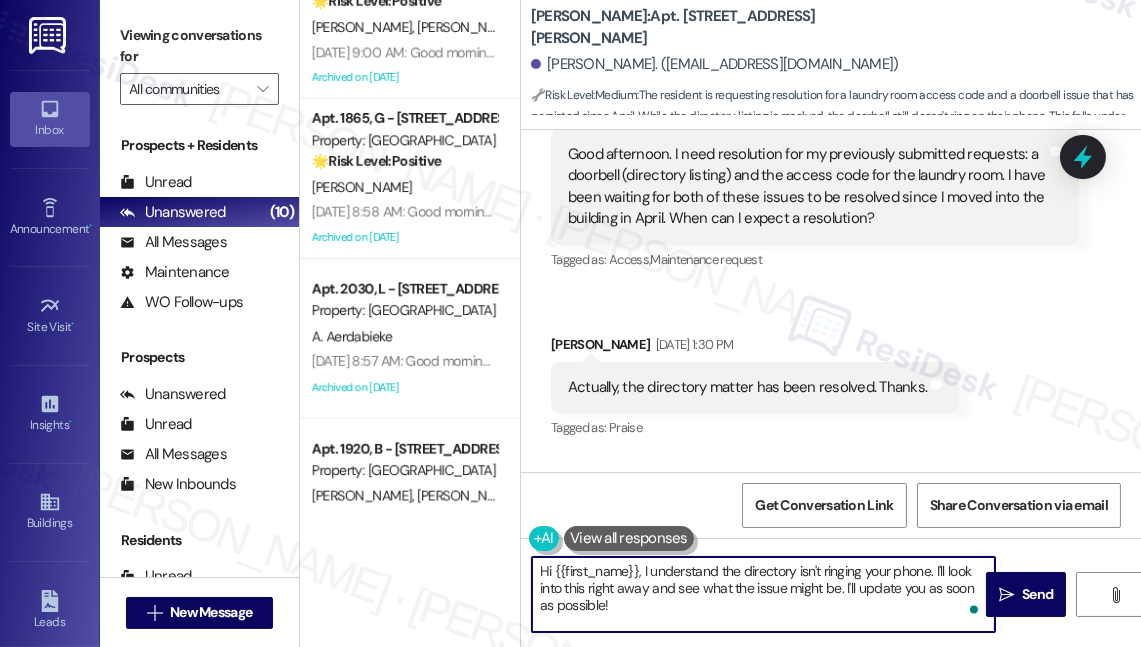 click on "Hi {{first_name}}, I understand the directory isn't ringing your phone. I'll look into this right away and see what the issue might be. I'll update you as soon as possible!" at bounding box center (763, 594) 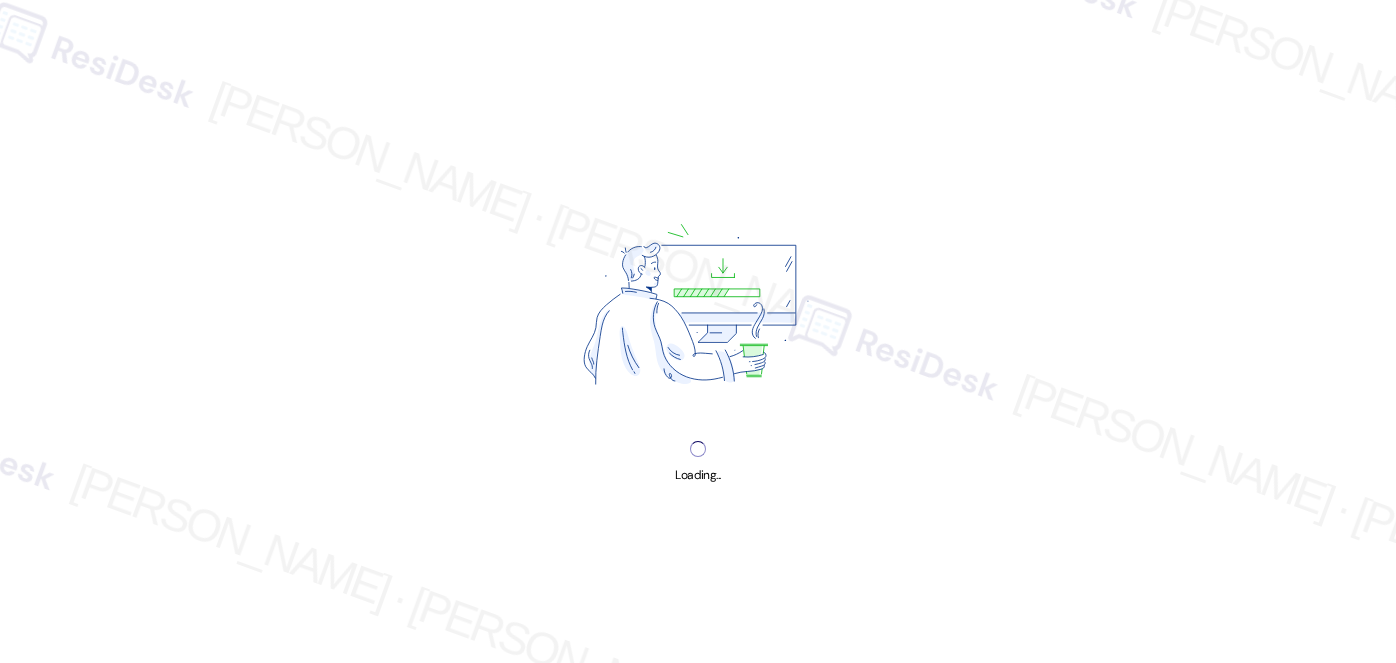 scroll, scrollTop: 0, scrollLeft: 0, axis: both 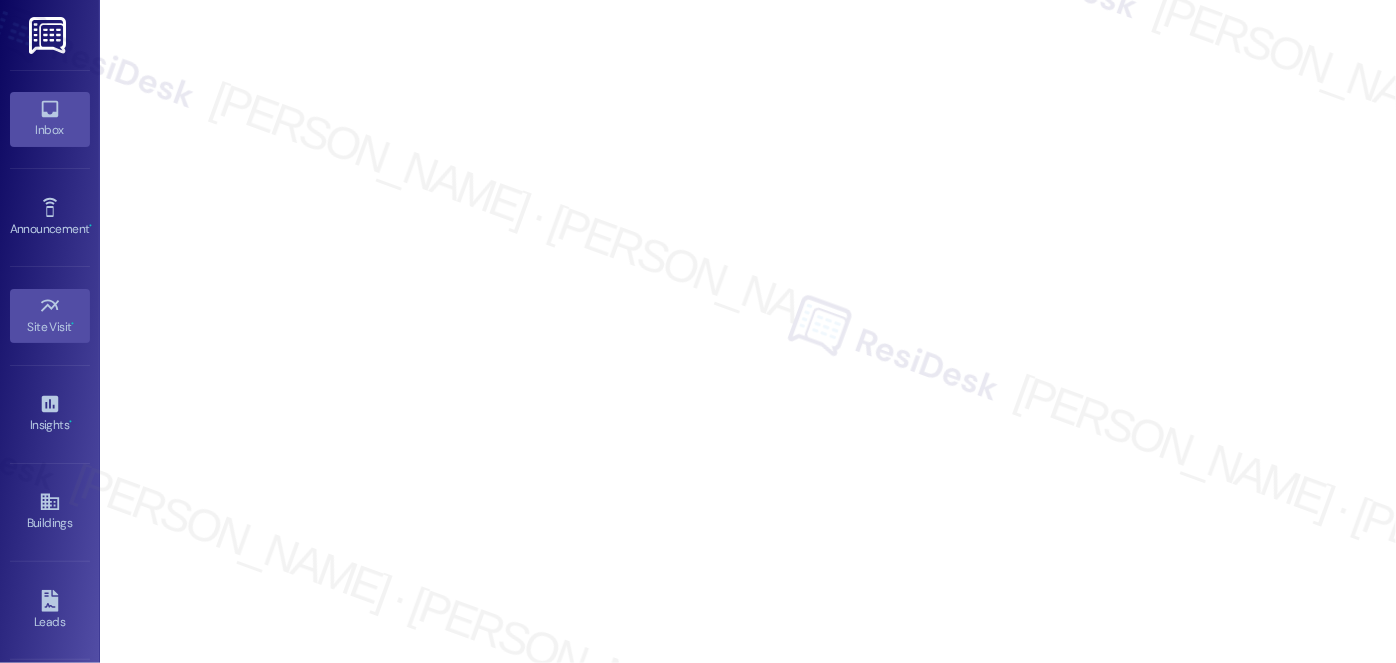 click on "Inbox" at bounding box center (50, 130) 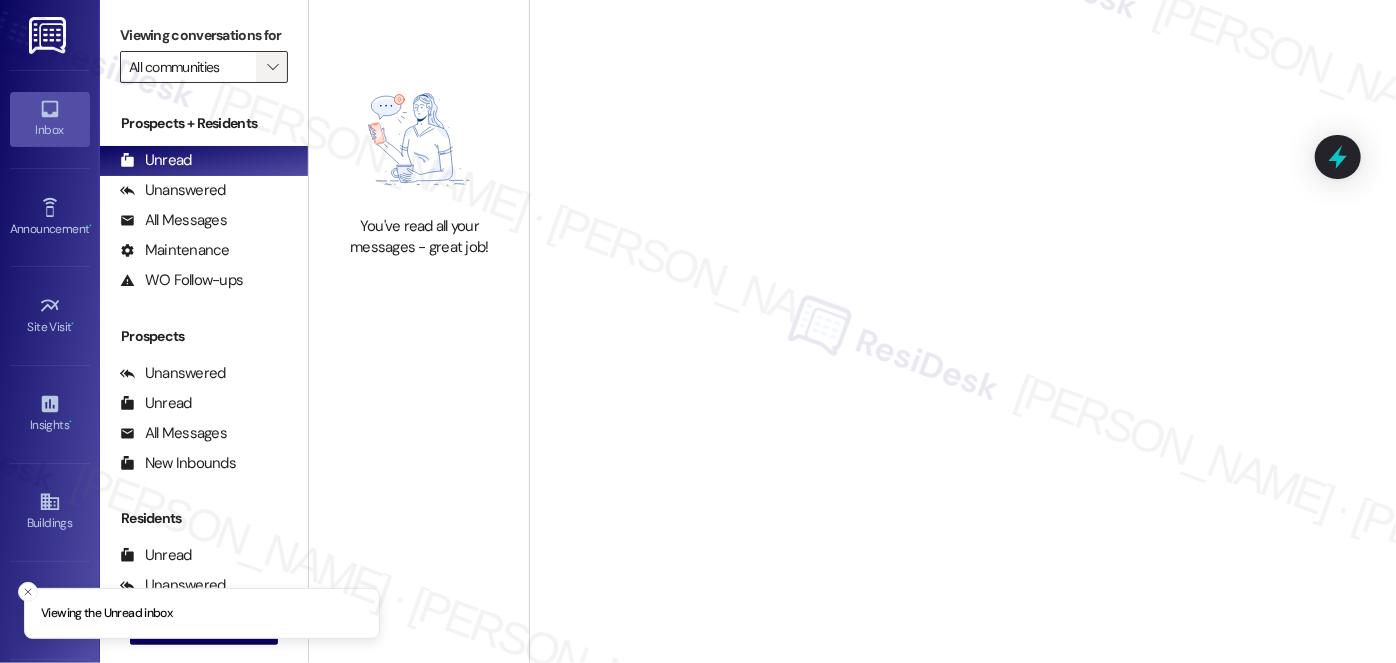 click on "" at bounding box center [272, 67] 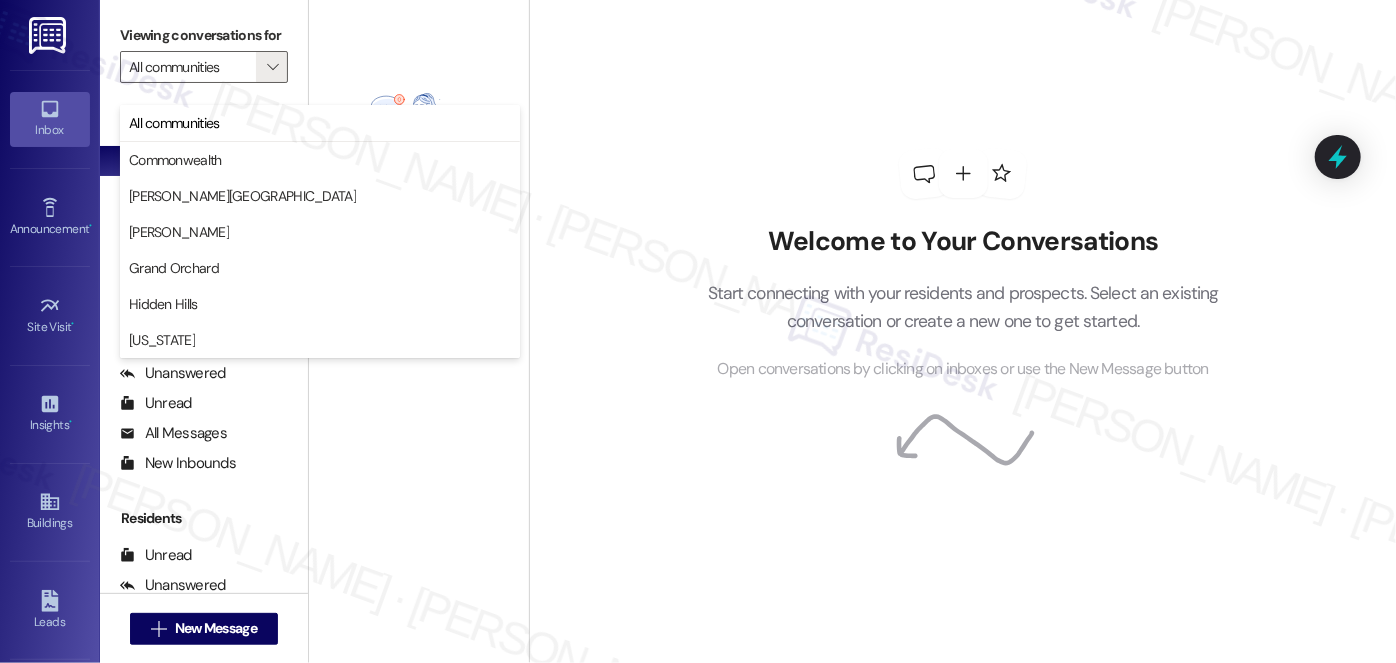 click on "Welcome to Your Conversations Start connecting with your residents and prospects. Select an existing conversation or create a new one to get started. Open conversations by clicking on inboxes or use the New Message button" at bounding box center (963, 265) 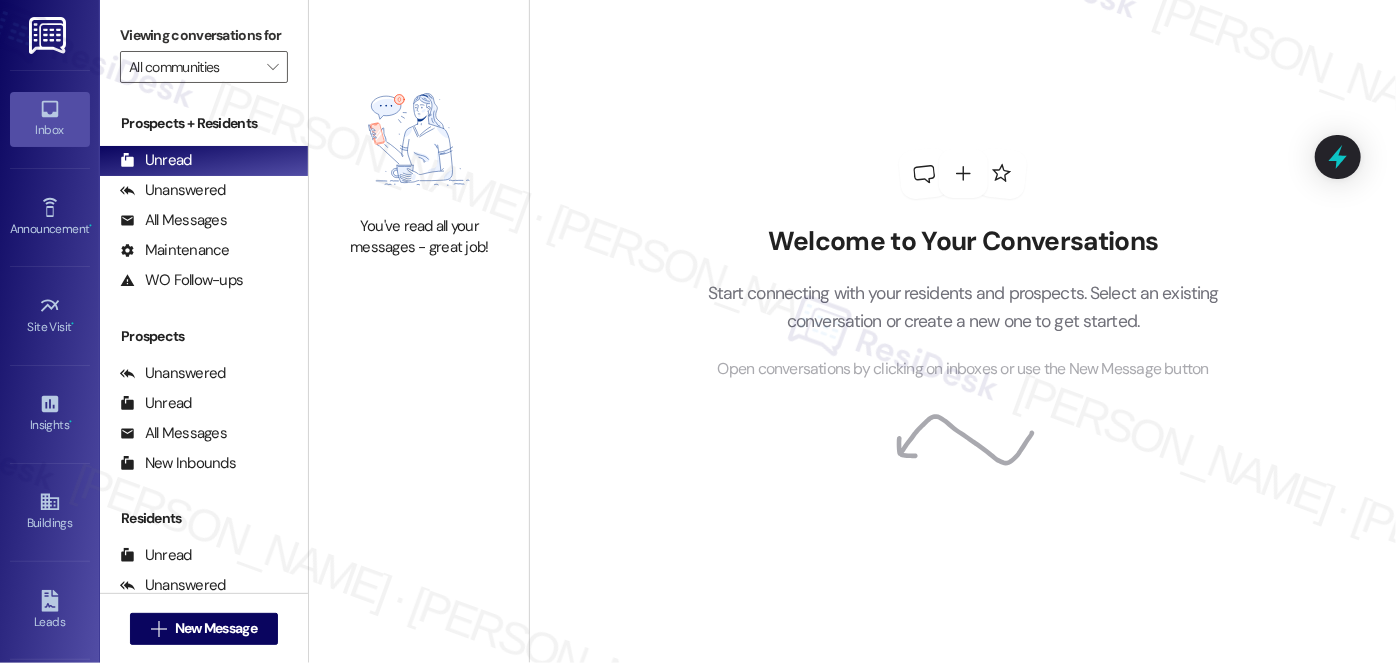click on "Welcome to Your Conversations Start connecting with your residents and prospects. Select an existing conversation or create a new one to get started. Open conversations by clicking on inboxes or use the New Message button" at bounding box center [963, 265] 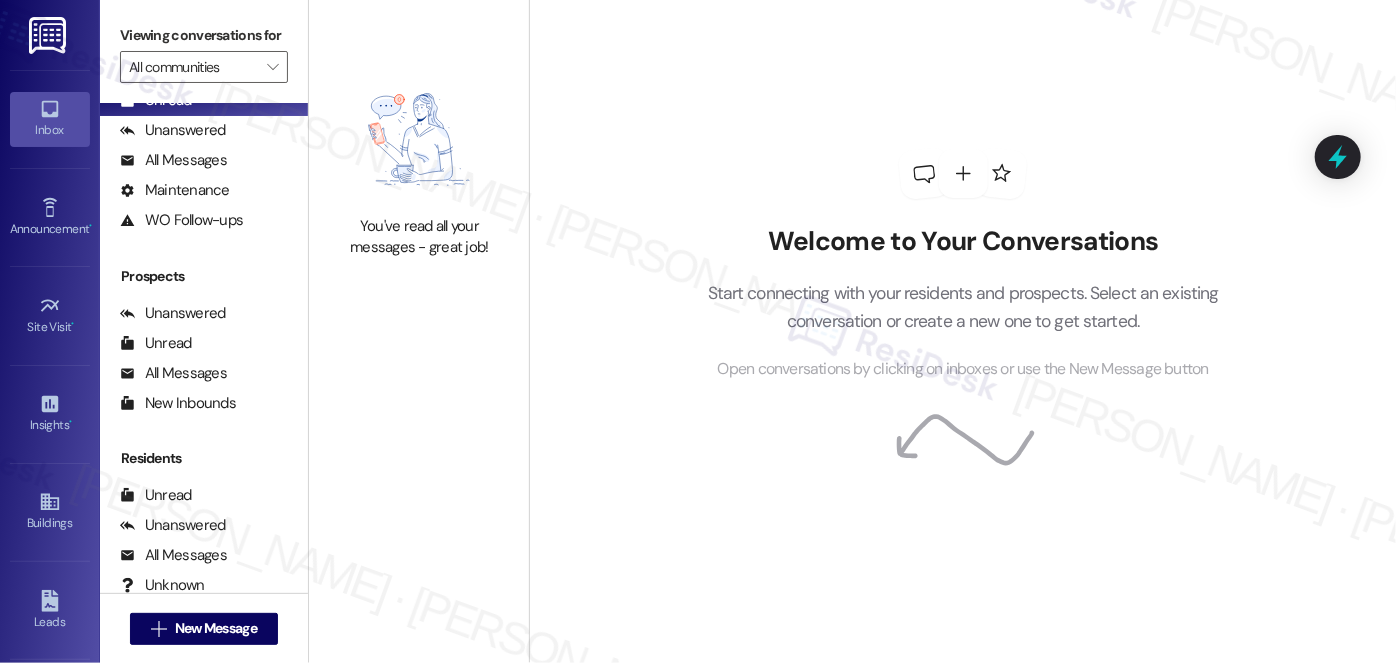 scroll, scrollTop: 0, scrollLeft: 0, axis: both 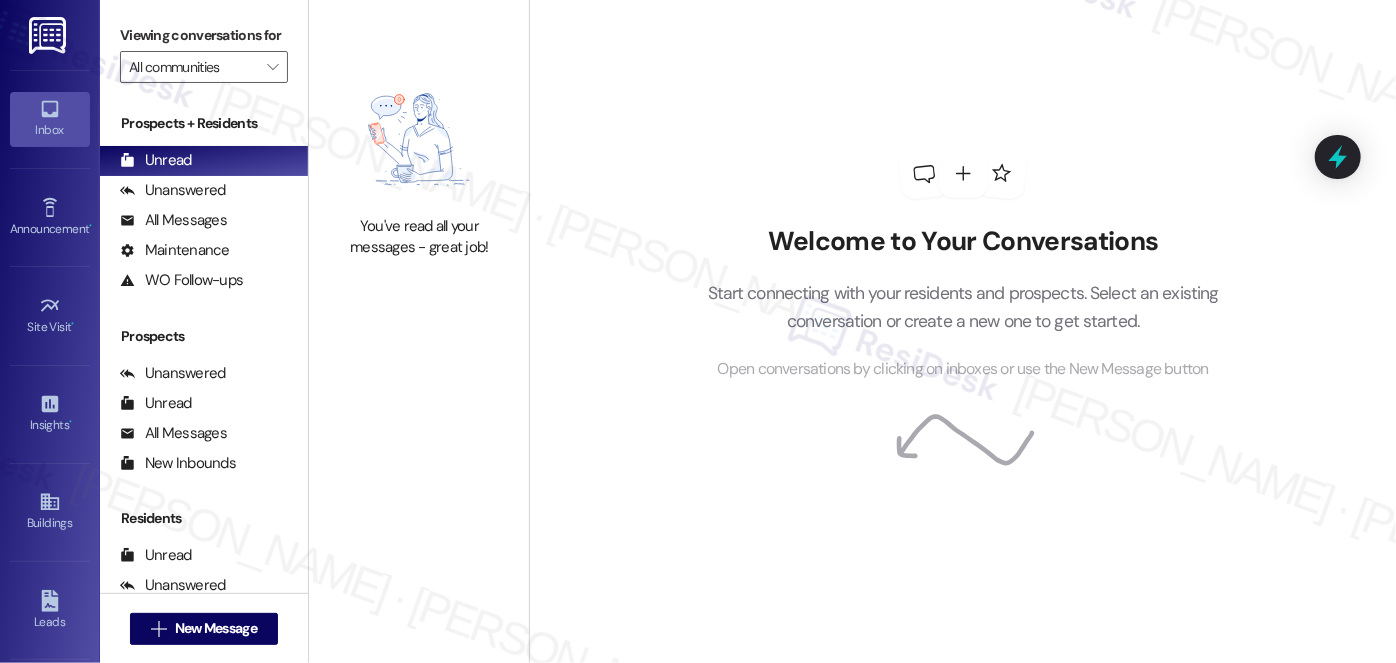 click on "Inbox" at bounding box center [50, 130] 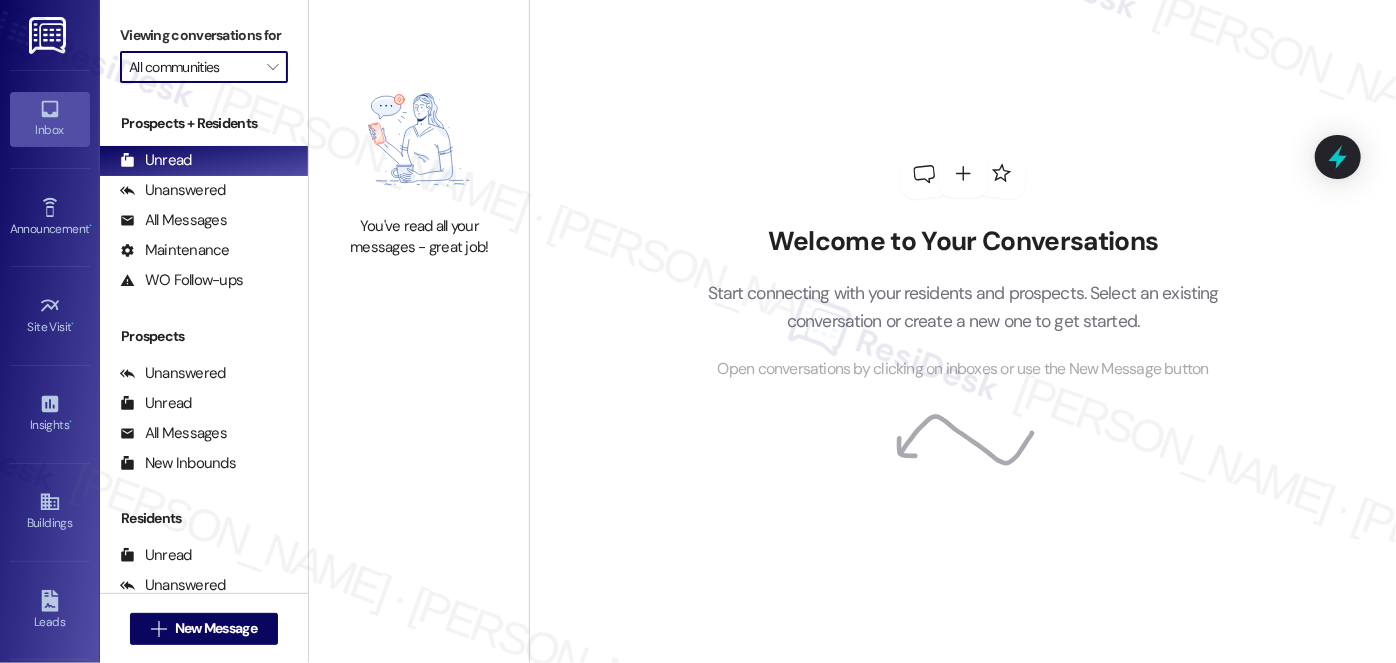 click on "All communities" at bounding box center [192, 67] 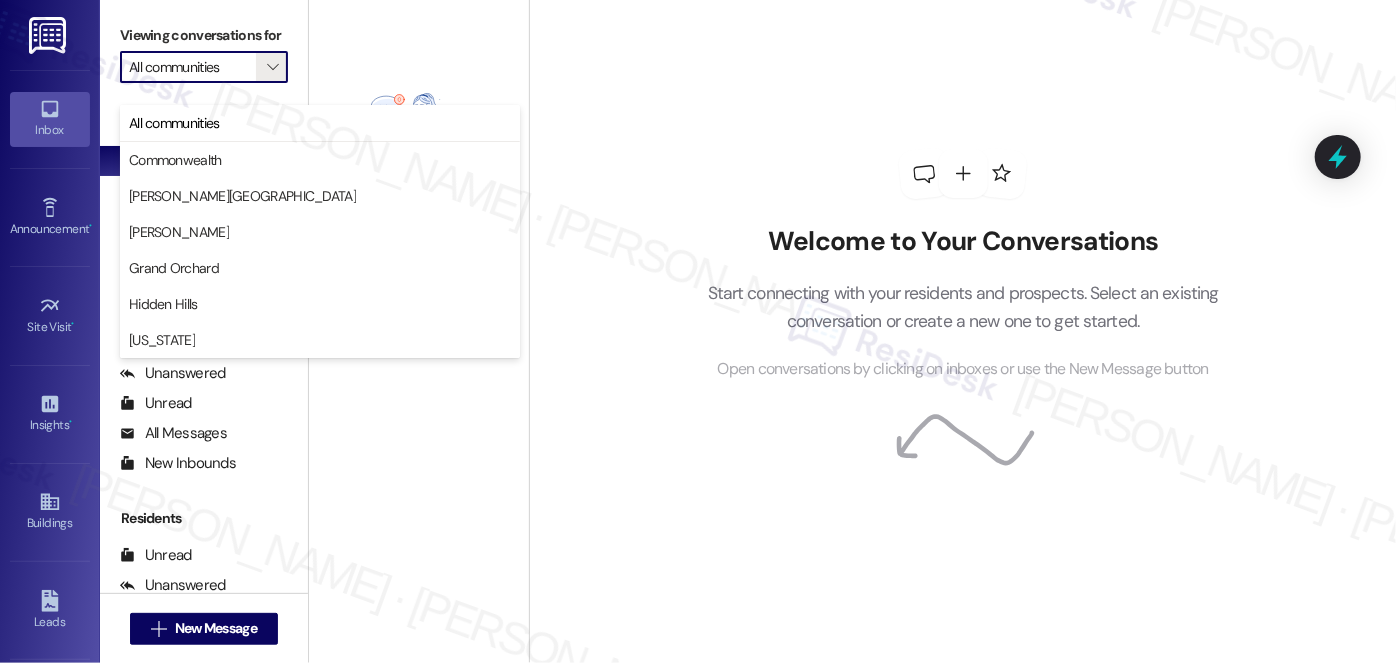 click on "Welcome to Your Conversations Start connecting with your residents and prospects. Select an existing conversation or create a new one to get started. Open conversations by clicking on inboxes or use the New Message button" at bounding box center [963, 265] 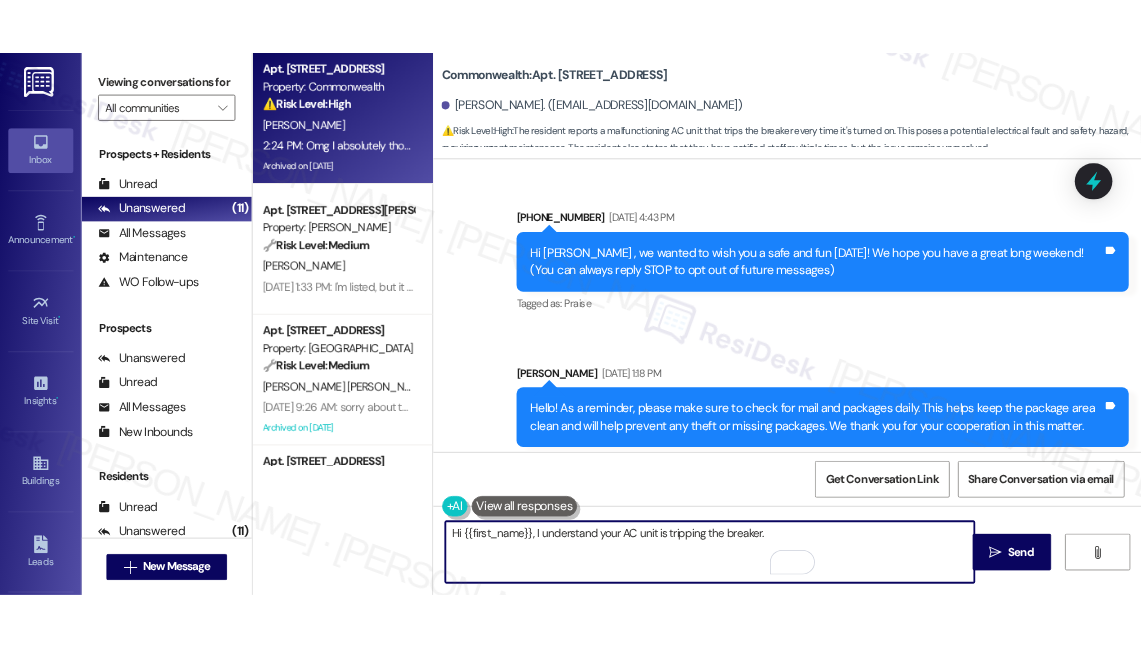 scroll, scrollTop: 0, scrollLeft: 0, axis: both 